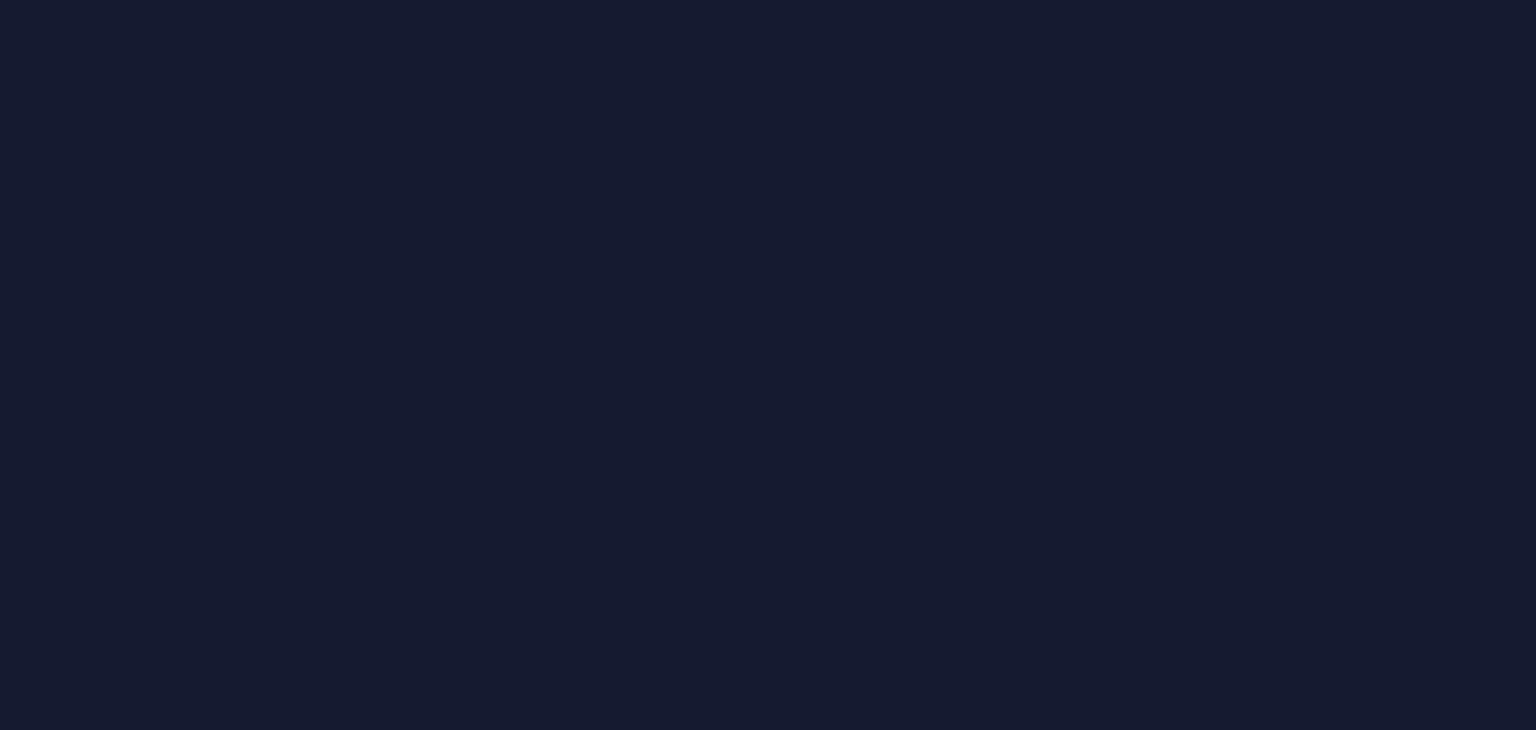 scroll, scrollTop: 0, scrollLeft: 0, axis: both 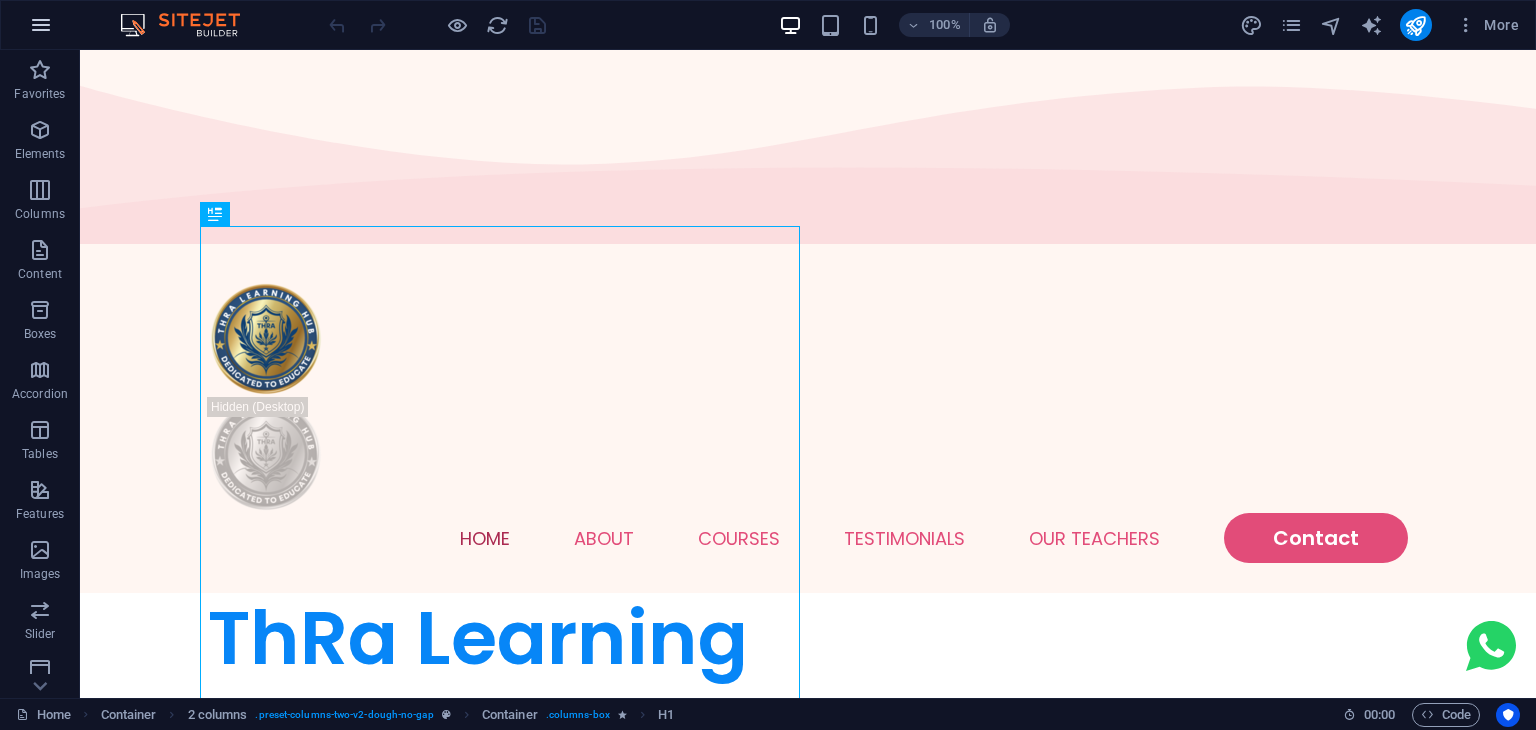 click at bounding box center [41, 25] 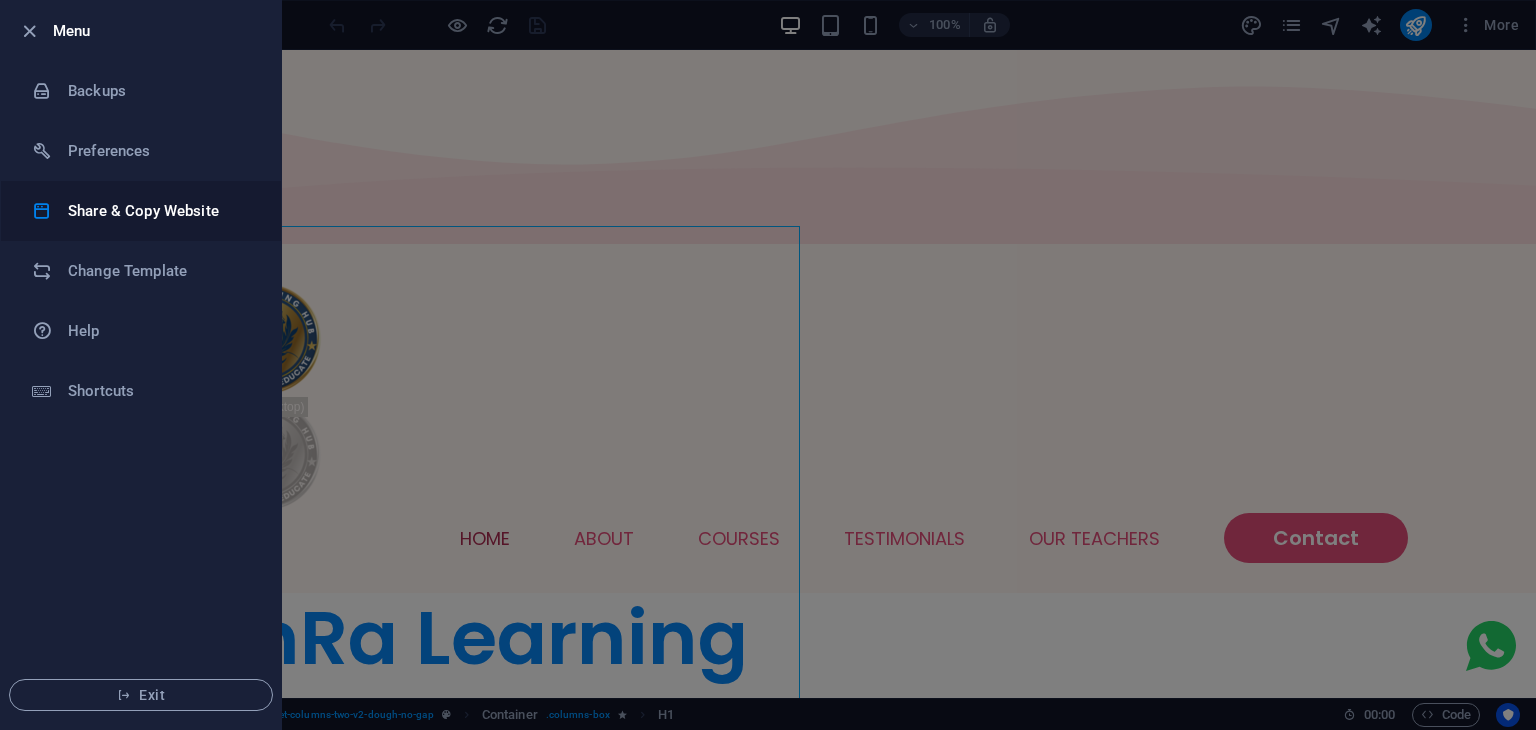 click on "Share & Copy Website" at bounding box center (160, 211) 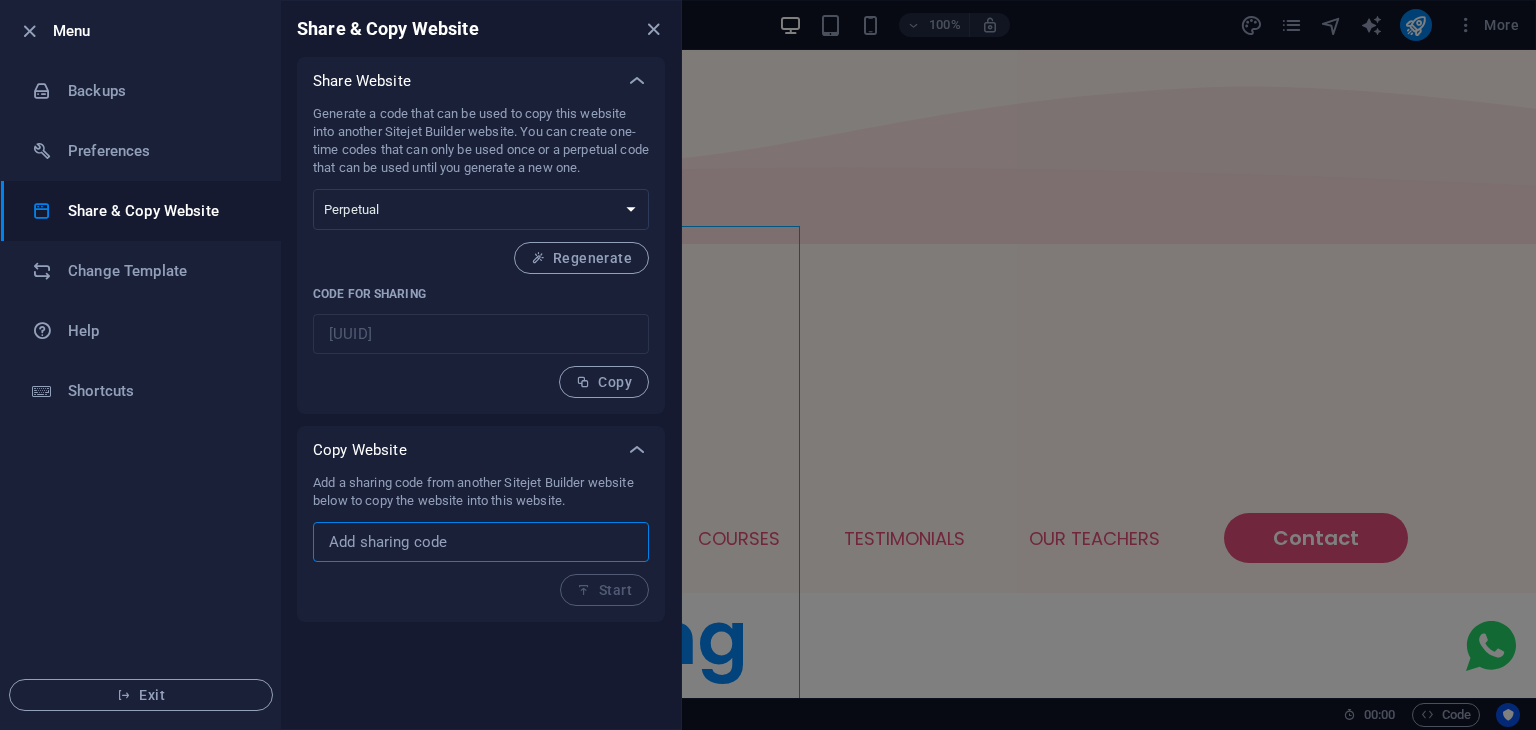 click at bounding box center (481, 542) 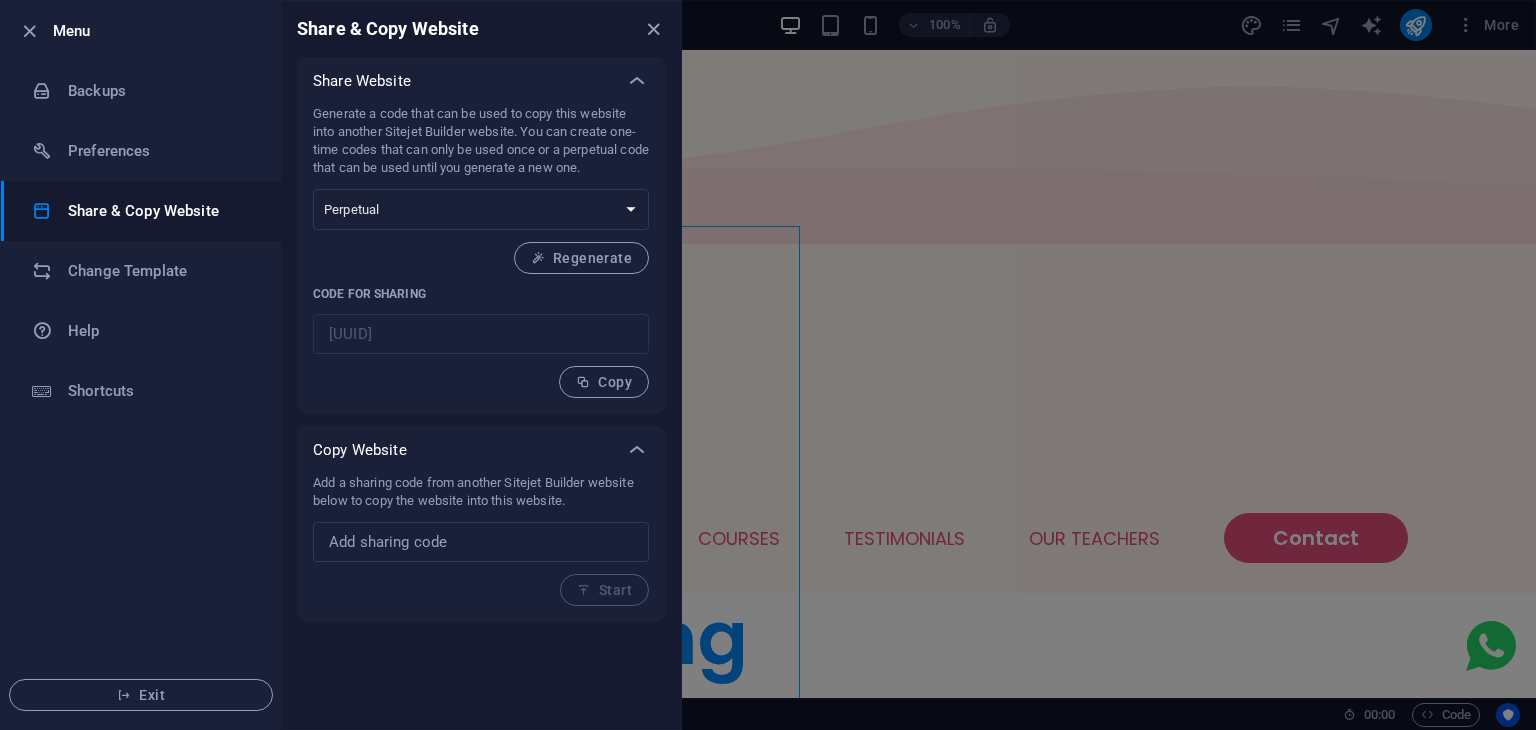 click on "Menu Backups Preferences Share & Copy Website Change Template Help Shortcuts Exit" at bounding box center (141, 365) 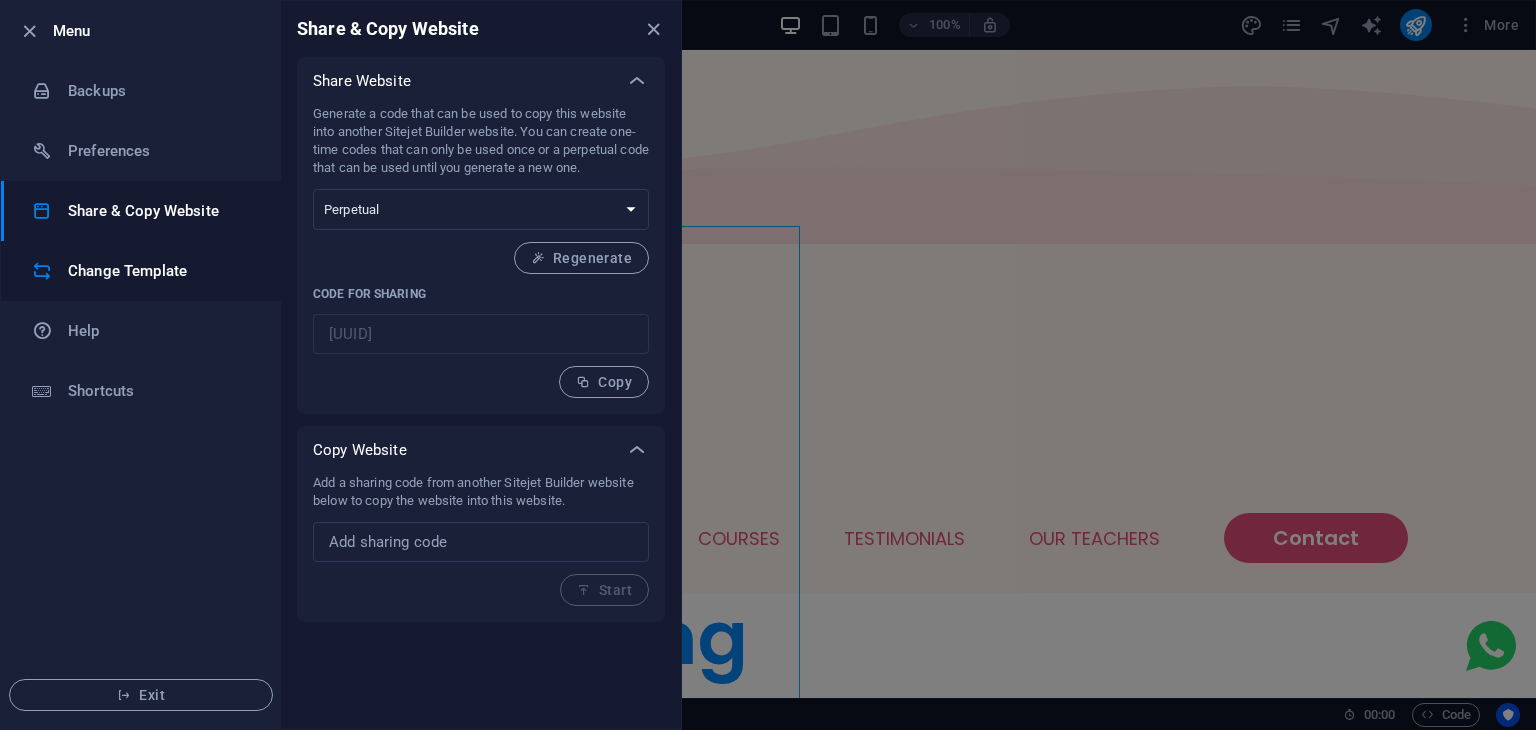 click on "Change Template" at bounding box center (141, 271) 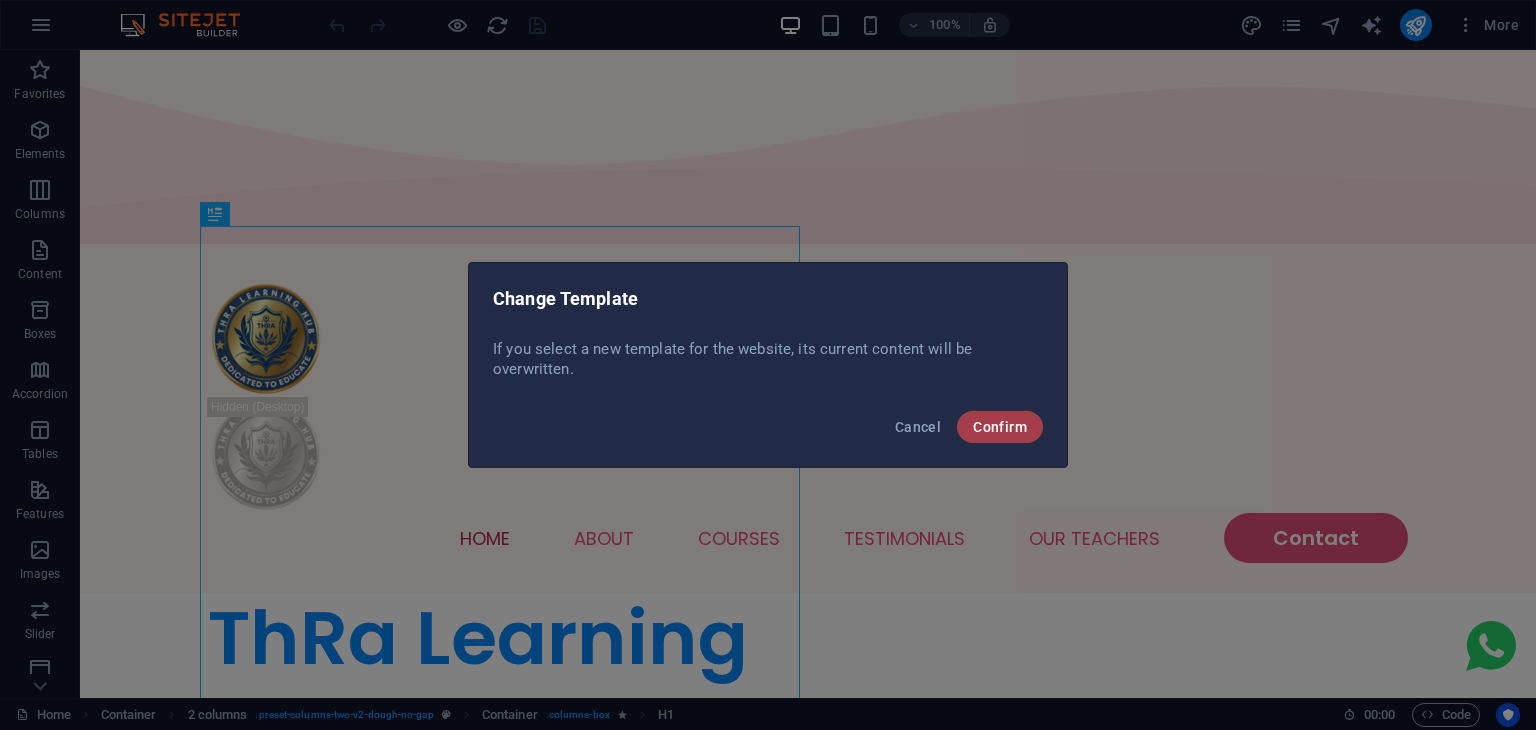 click on "Confirm" at bounding box center (1000, 427) 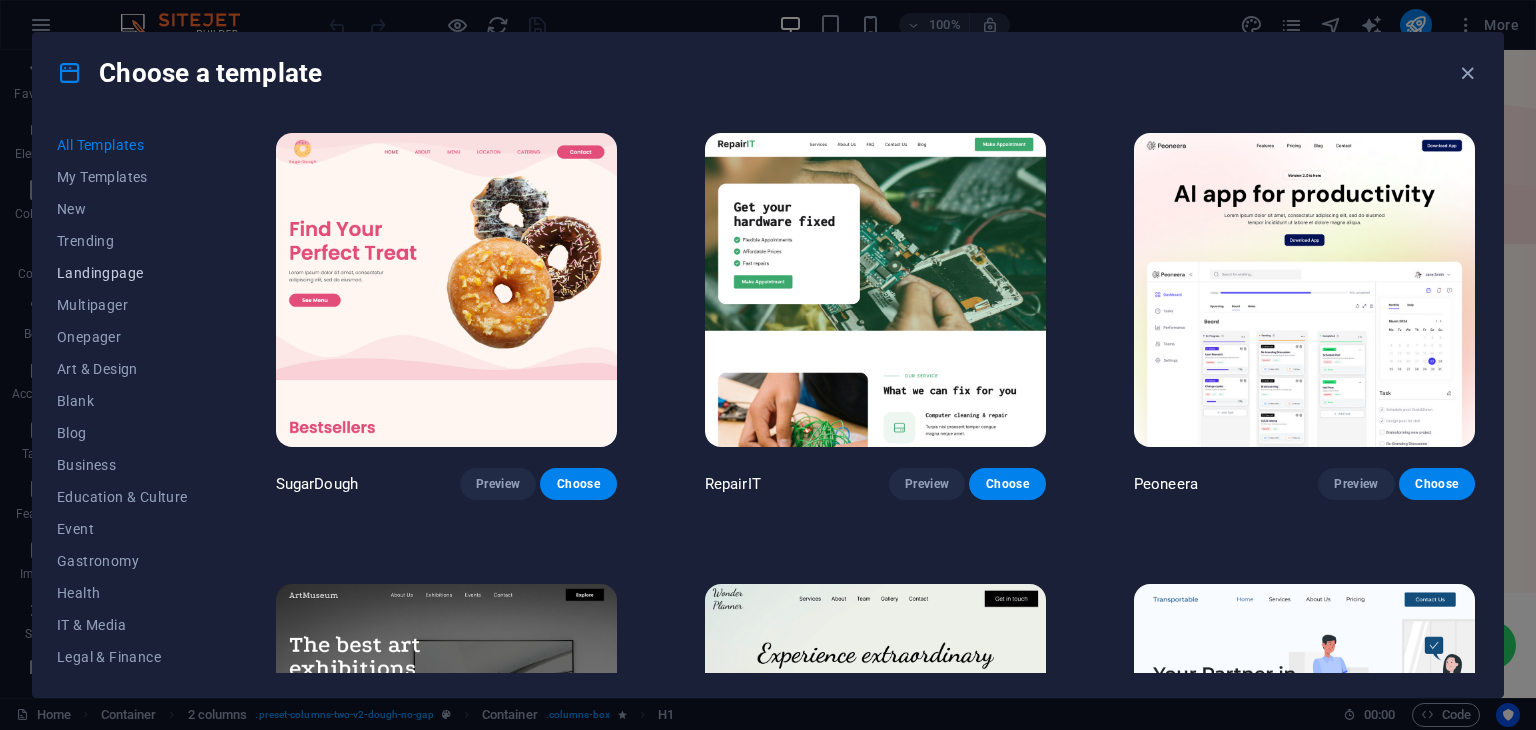 click on "Landingpage" at bounding box center [122, 273] 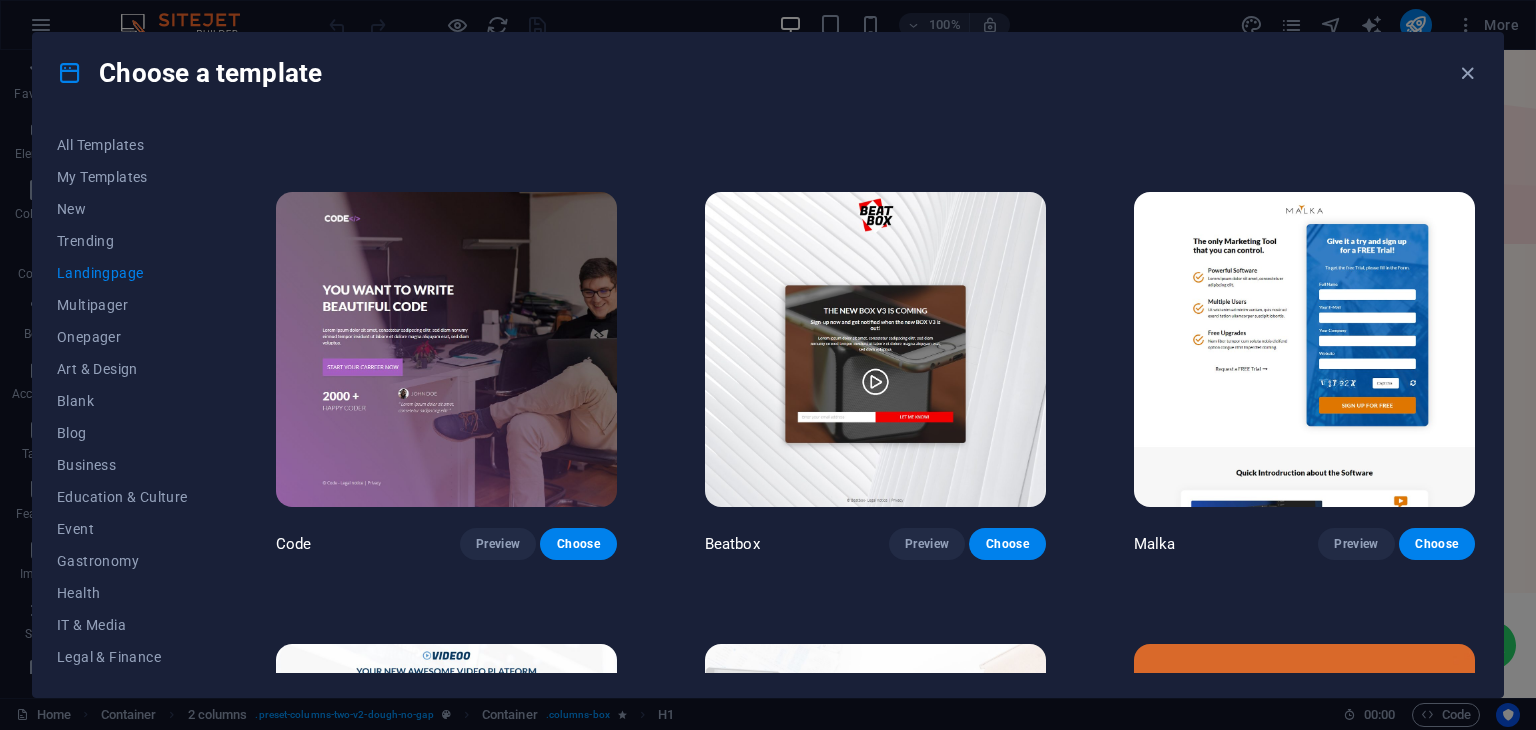 scroll, scrollTop: 424, scrollLeft: 0, axis: vertical 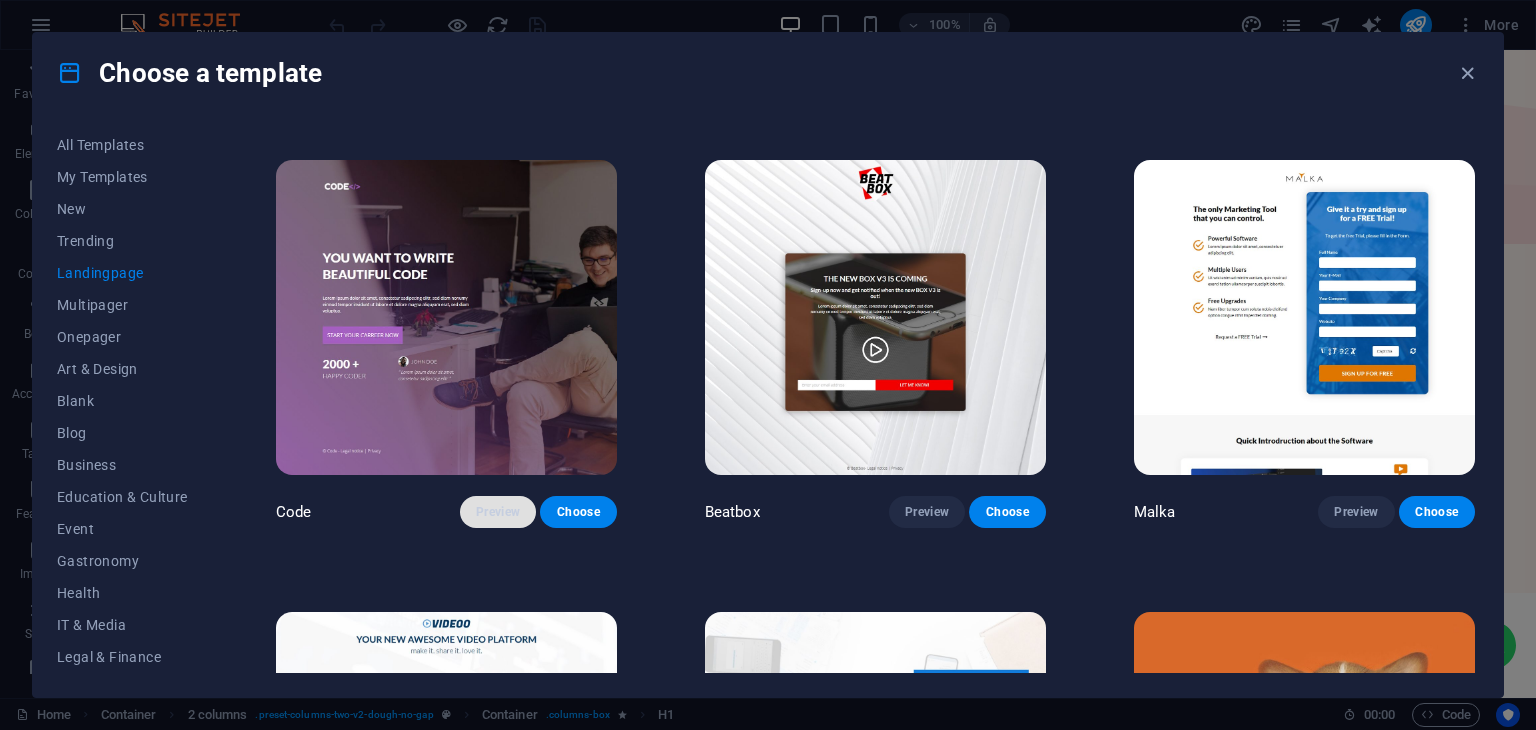 click on "Preview" at bounding box center (498, 512) 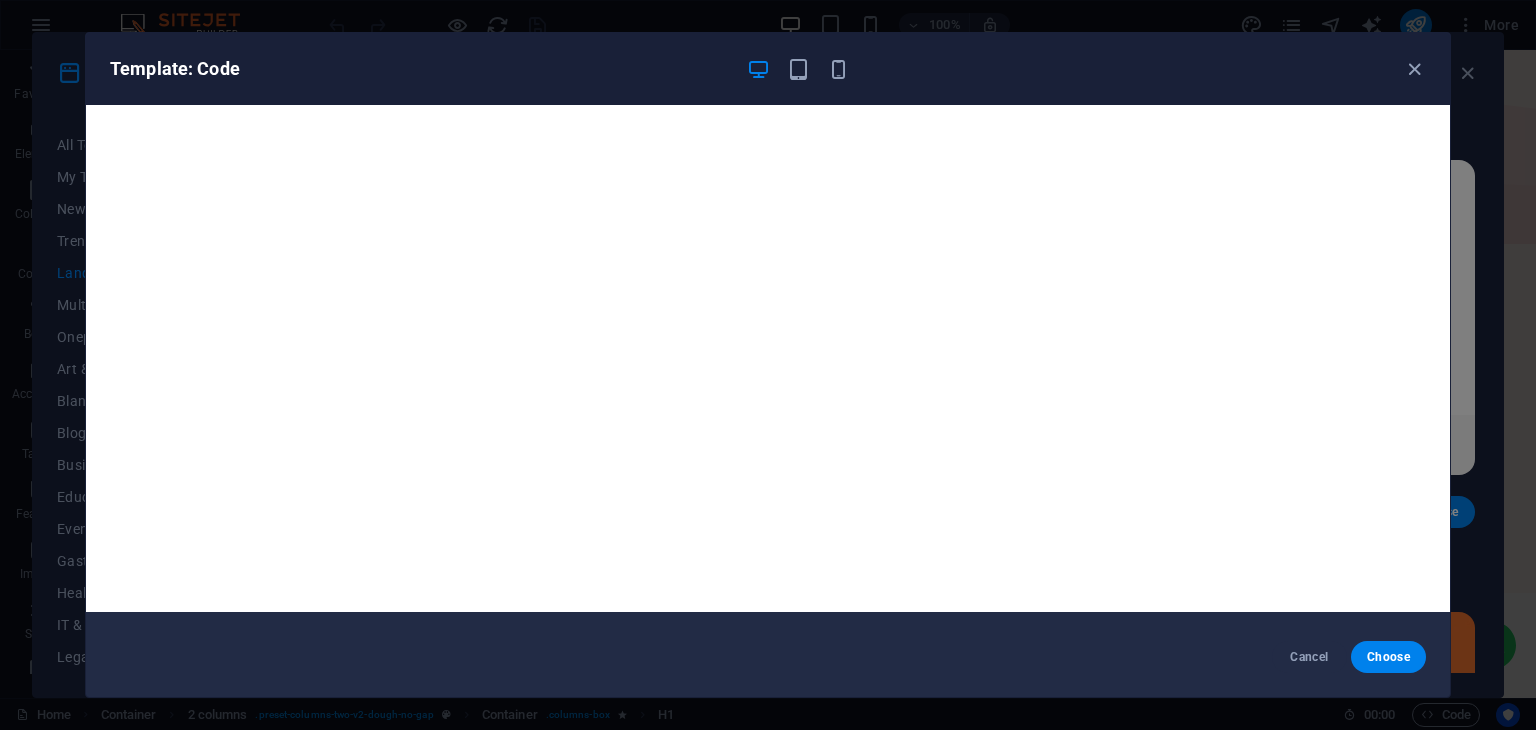 scroll, scrollTop: 0, scrollLeft: 0, axis: both 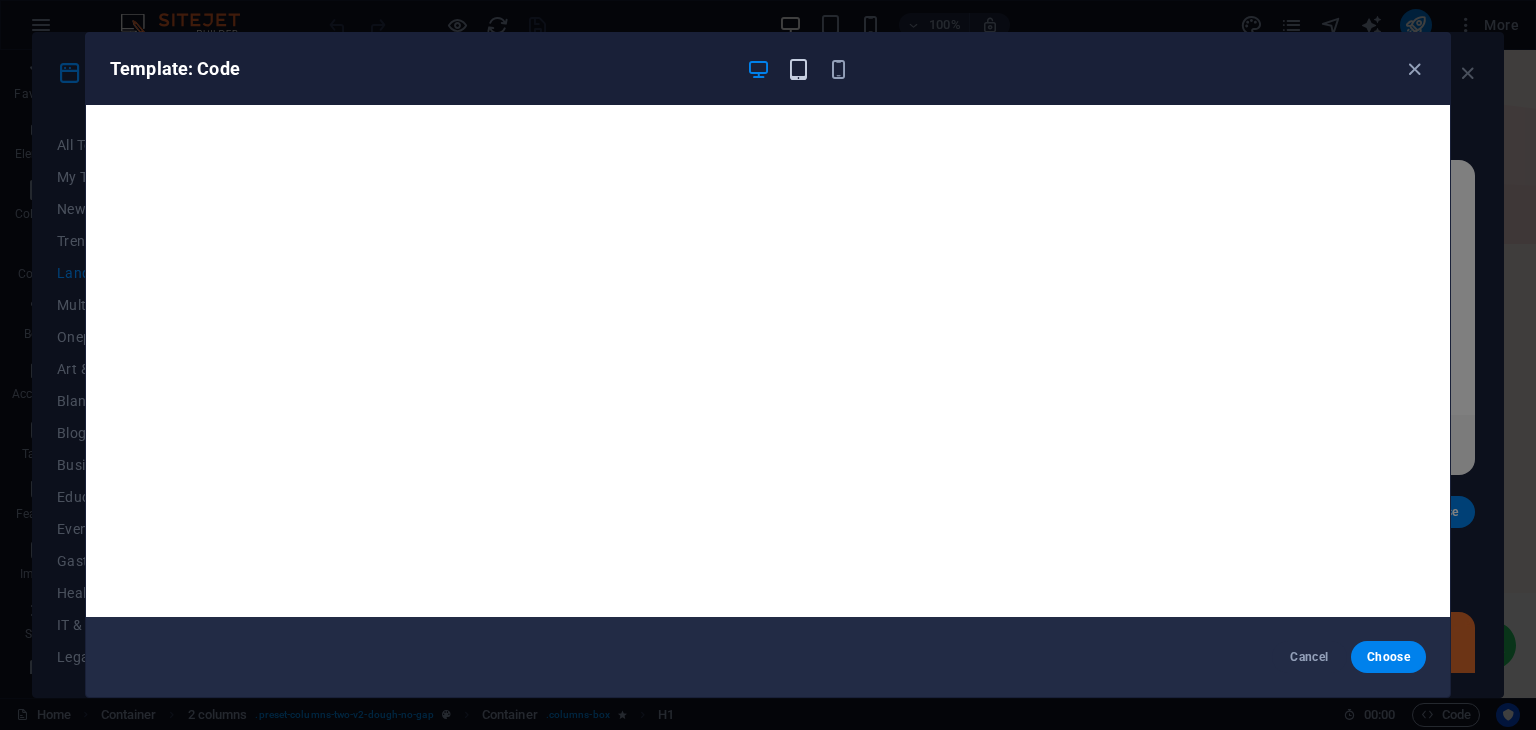 click at bounding box center (798, 69) 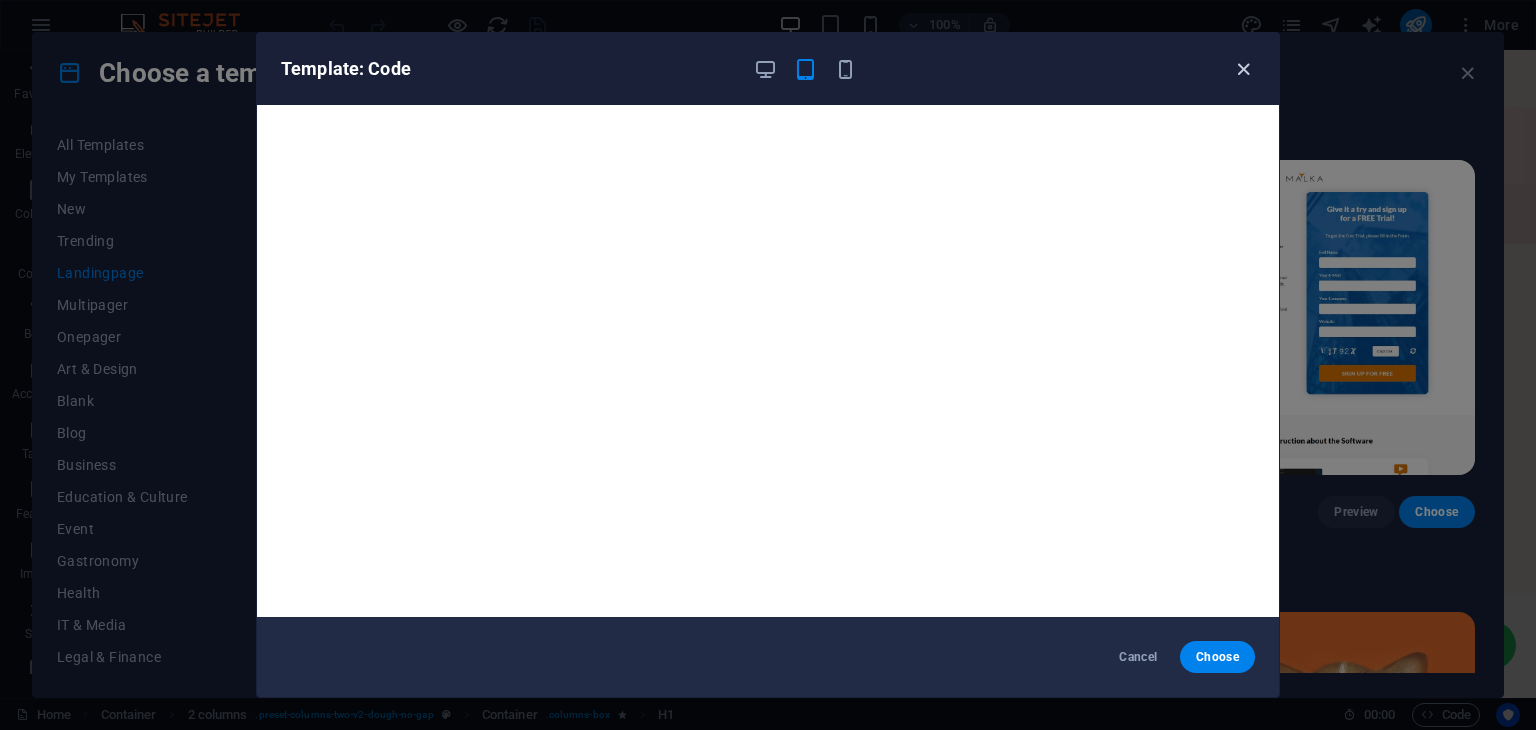 click at bounding box center (1243, 69) 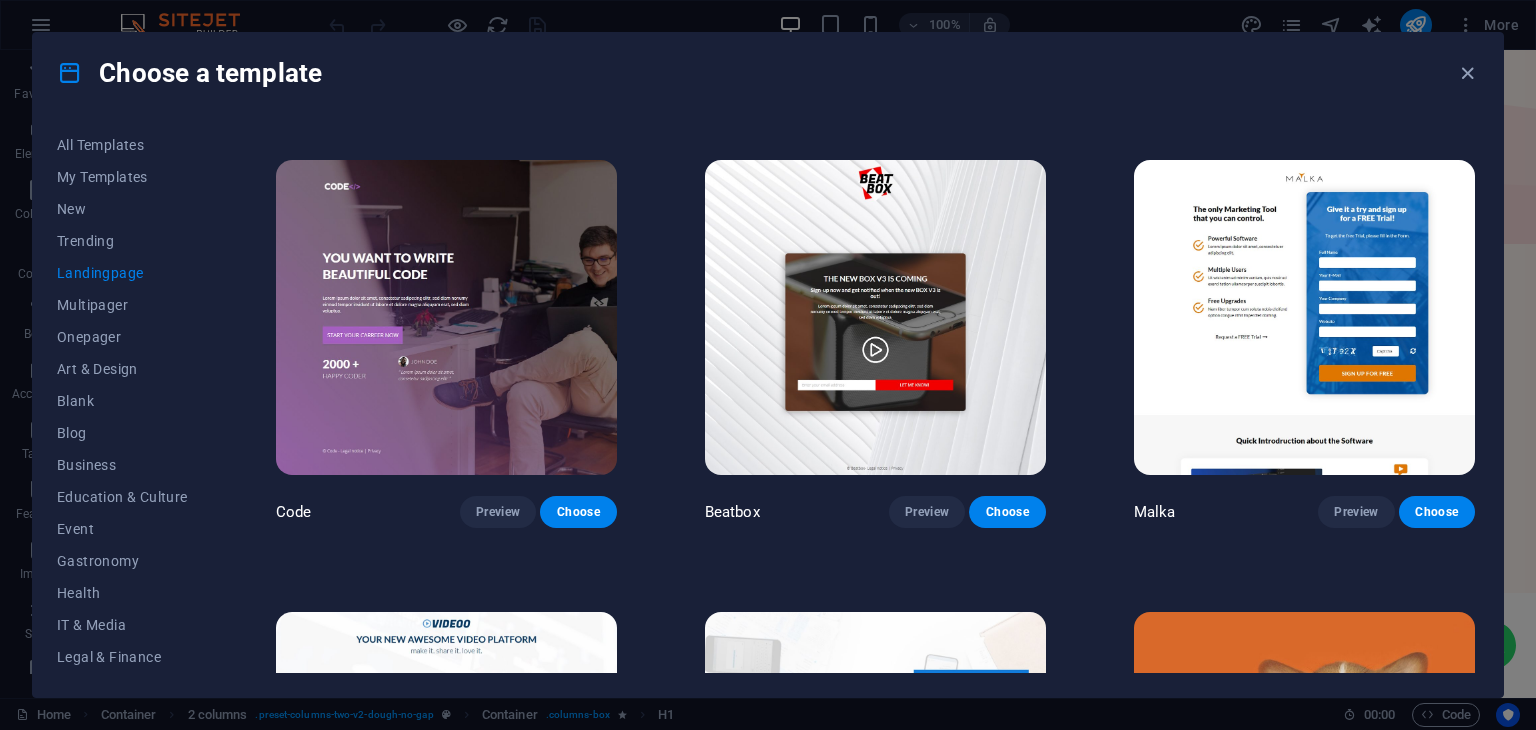 scroll, scrollTop: 0, scrollLeft: 0, axis: both 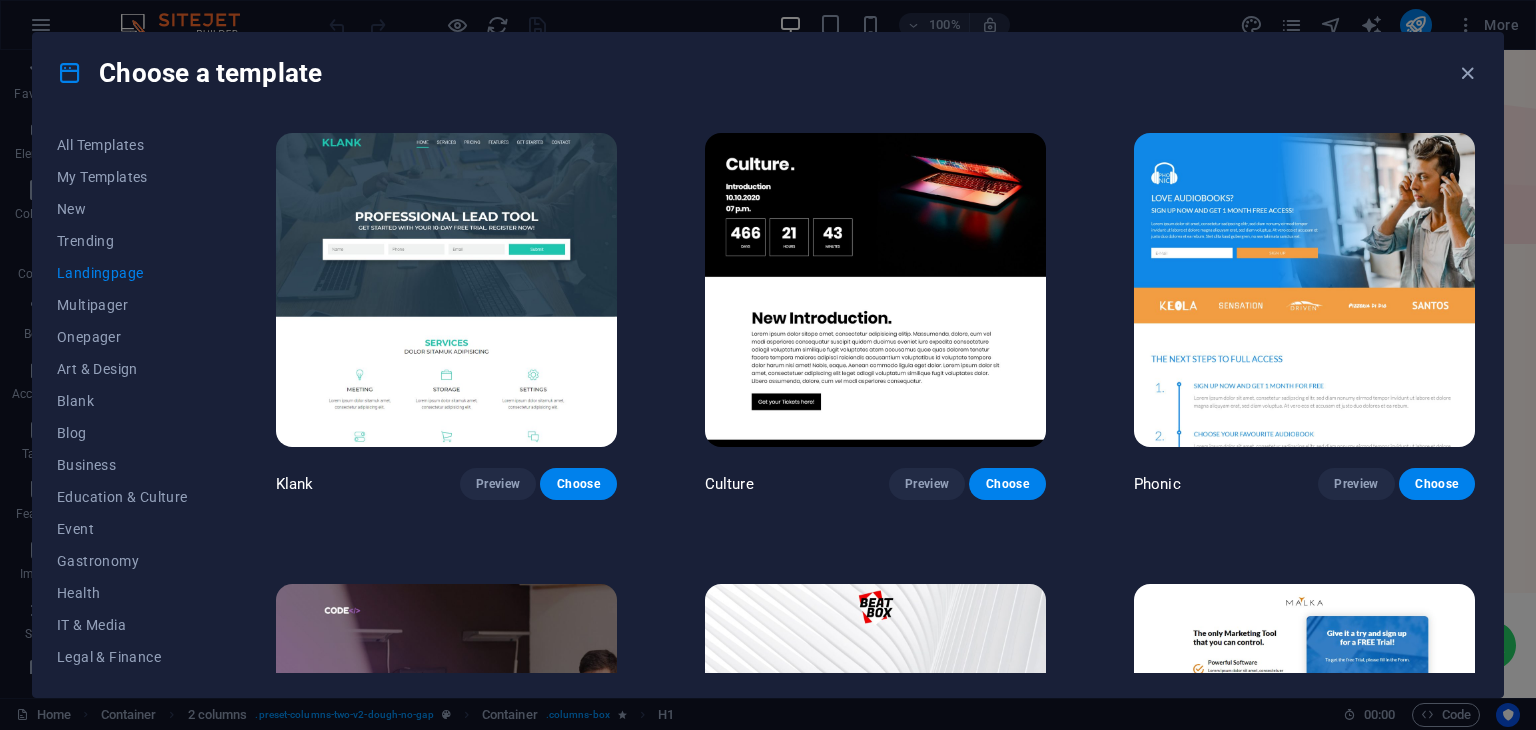 click at bounding box center (446, 290) 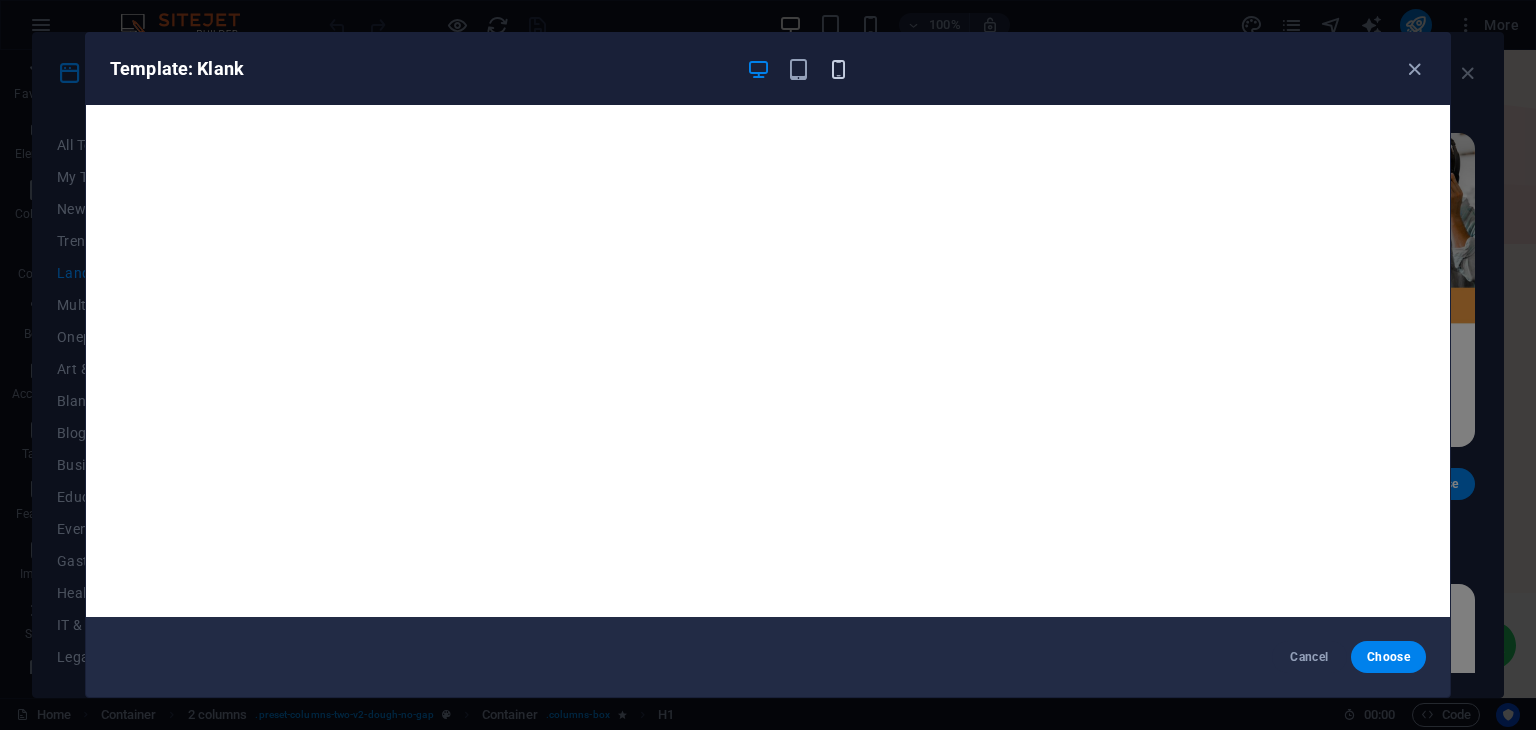click at bounding box center [838, 69] 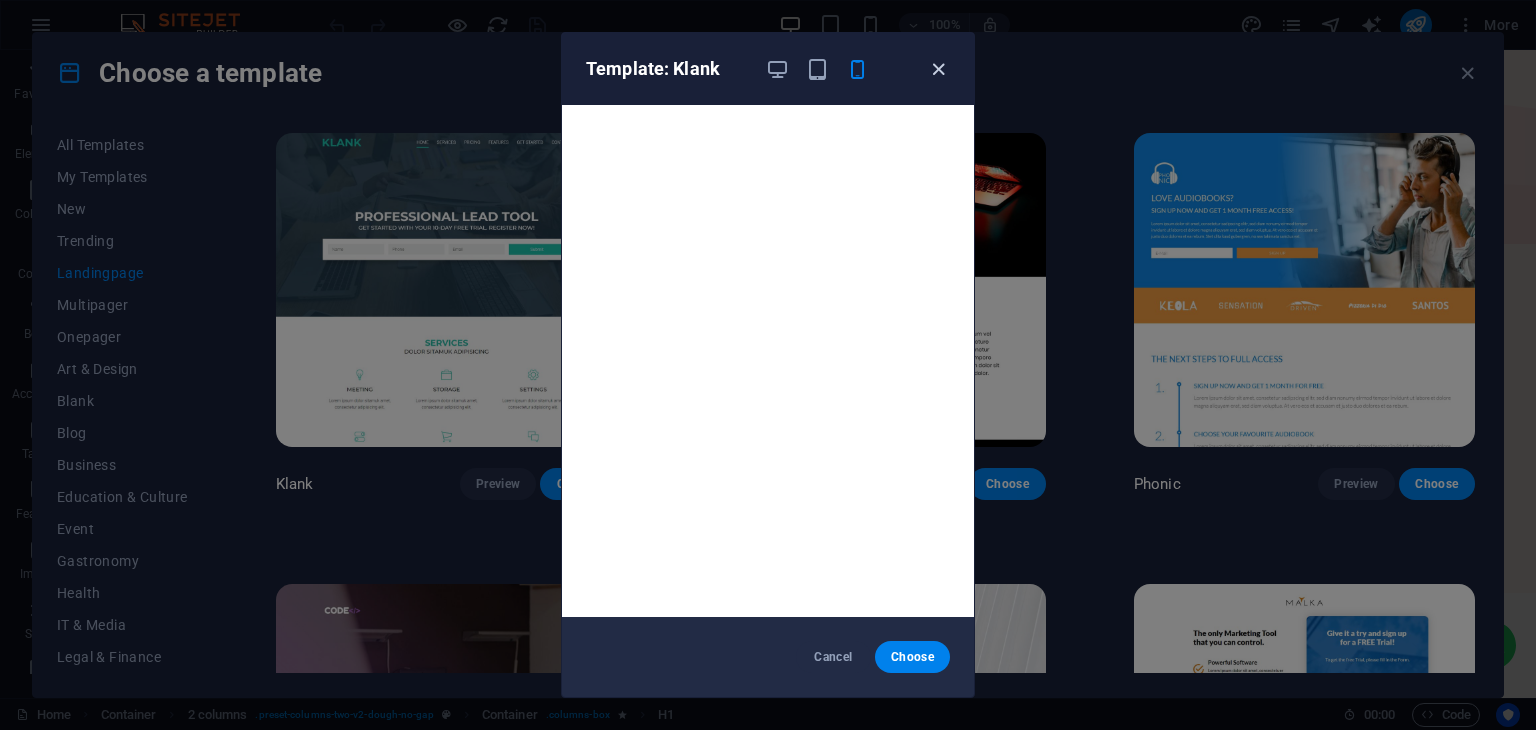 click at bounding box center [938, 69] 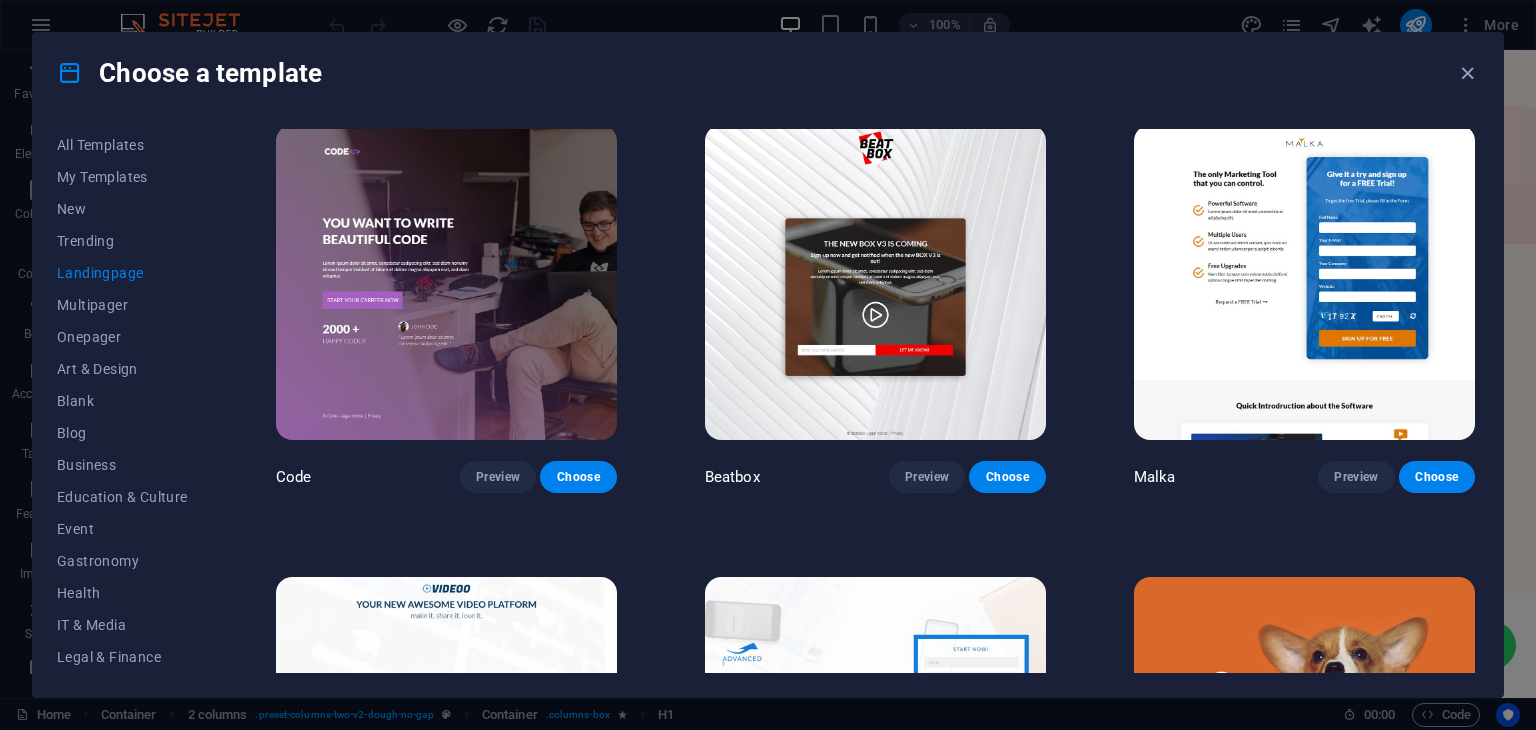 scroll, scrollTop: 443, scrollLeft: 0, axis: vertical 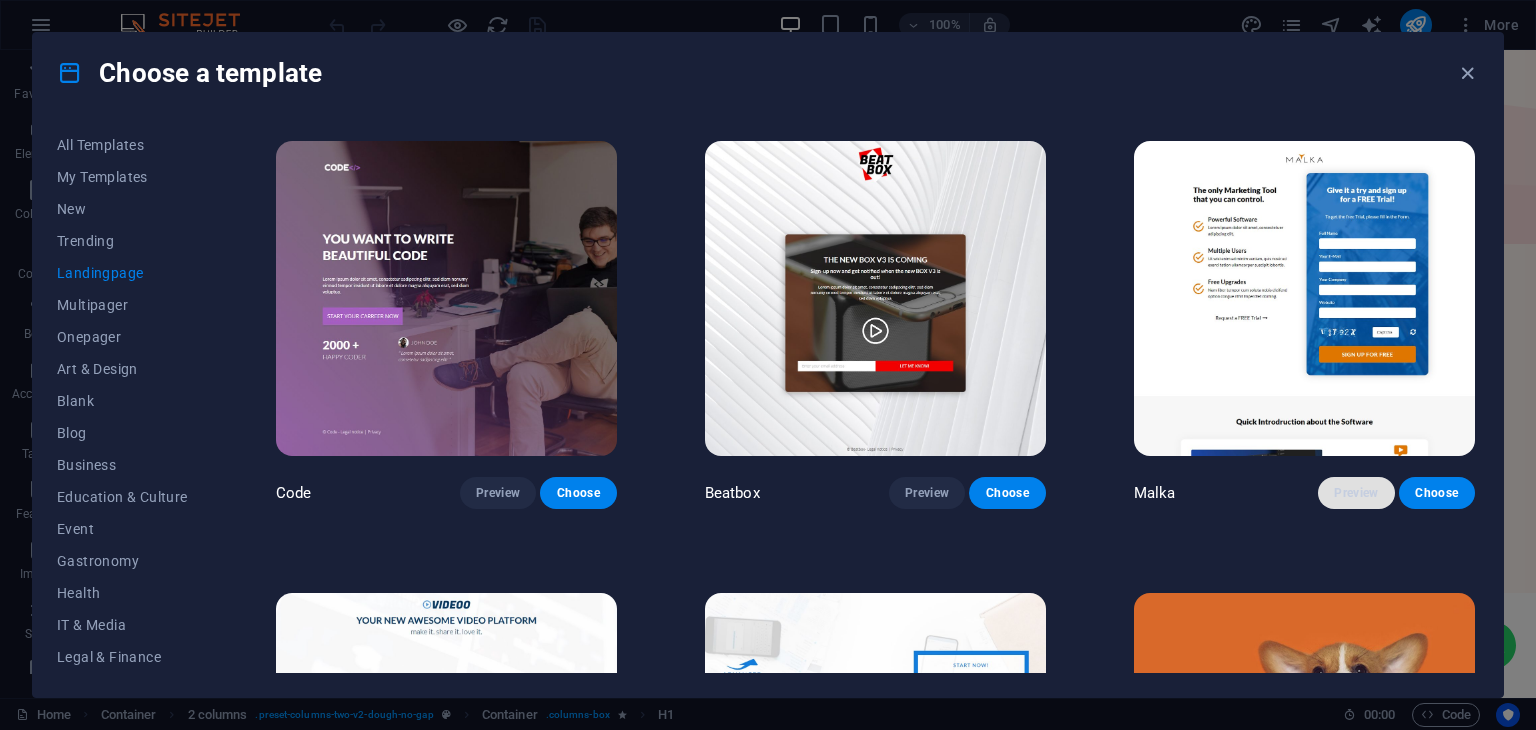 click on "Preview" at bounding box center (1356, 493) 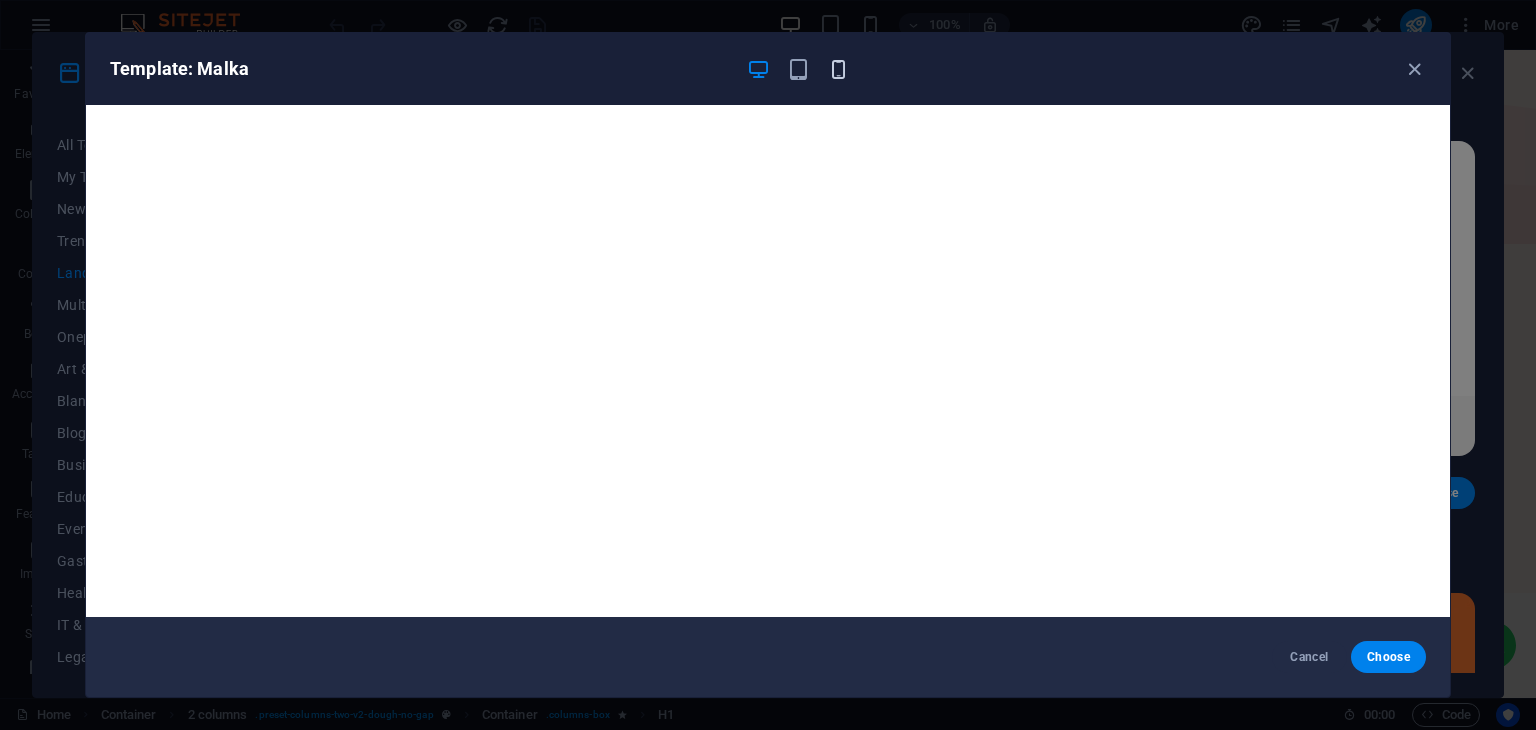 click at bounding box center (838, 69) 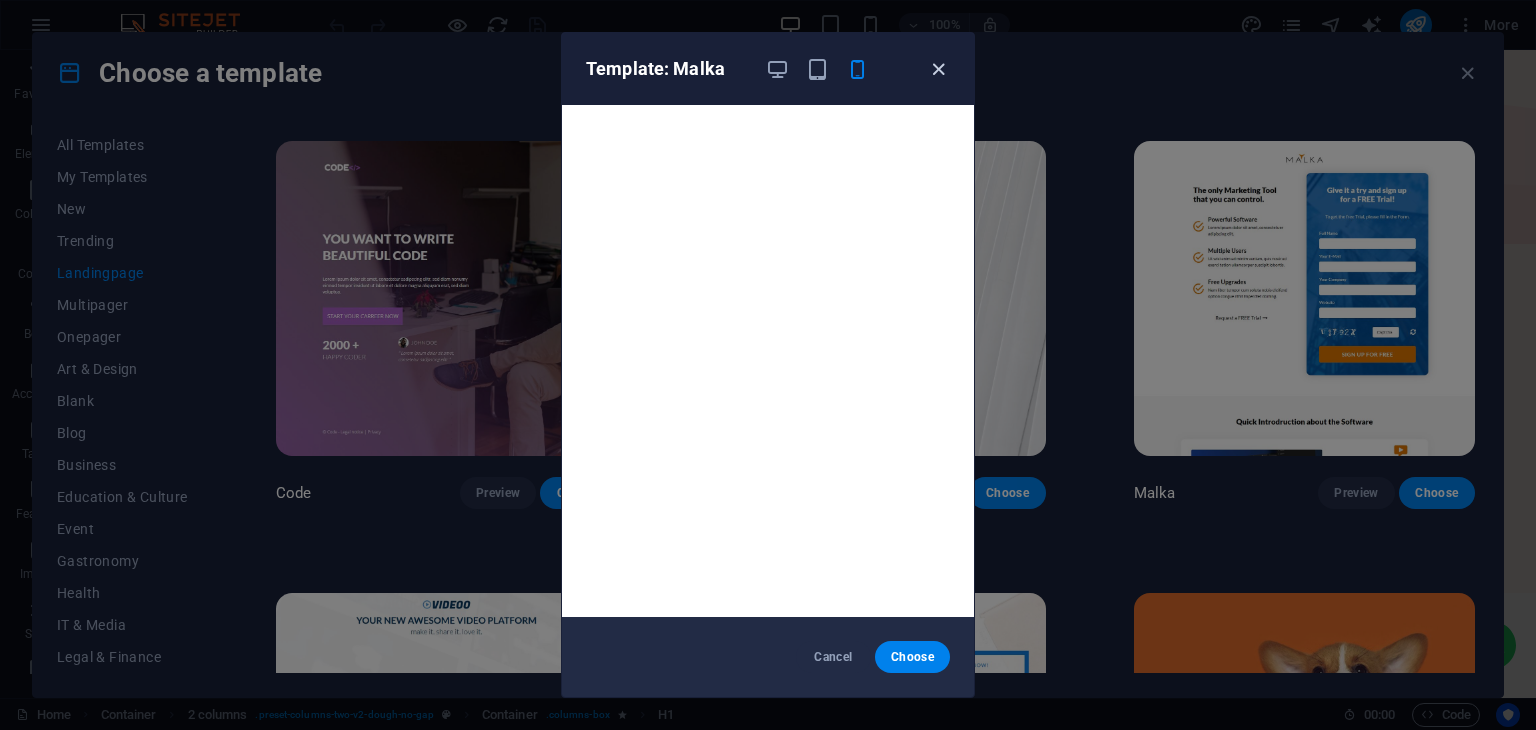 click at bounding box center (938, 69) 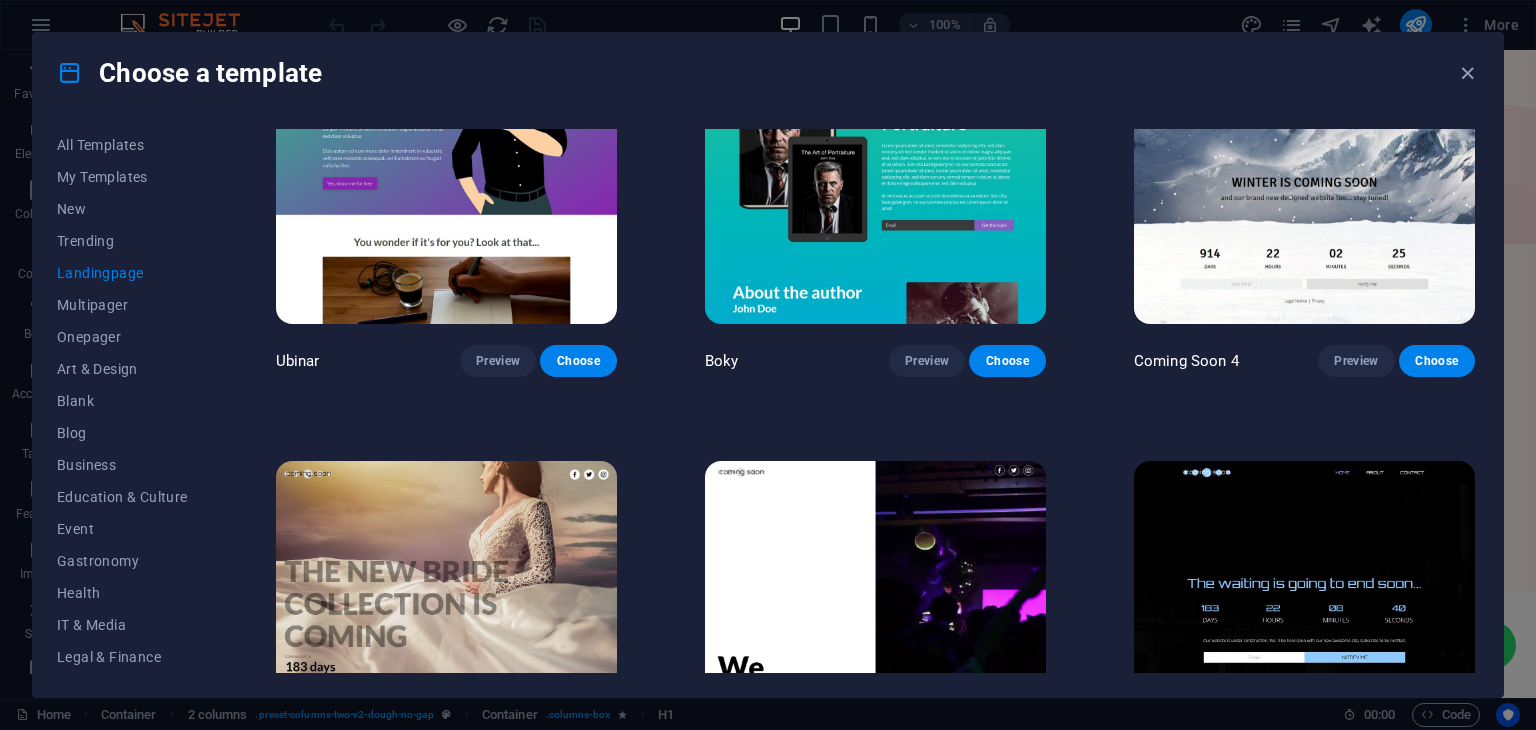 scroll, scrollTop: 3420, scrollLeft: 0, axis: vertical 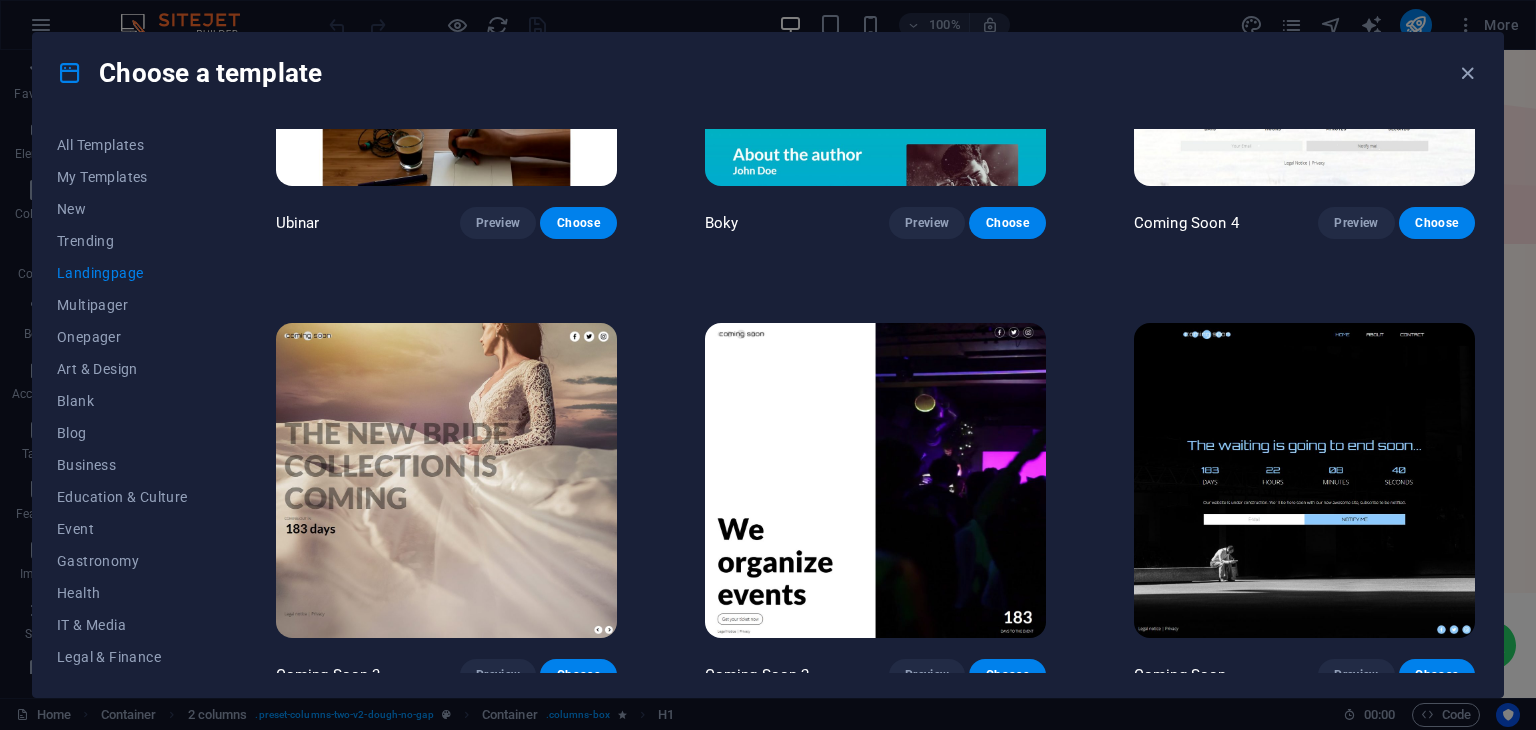 click at bounding box center (875, 480) 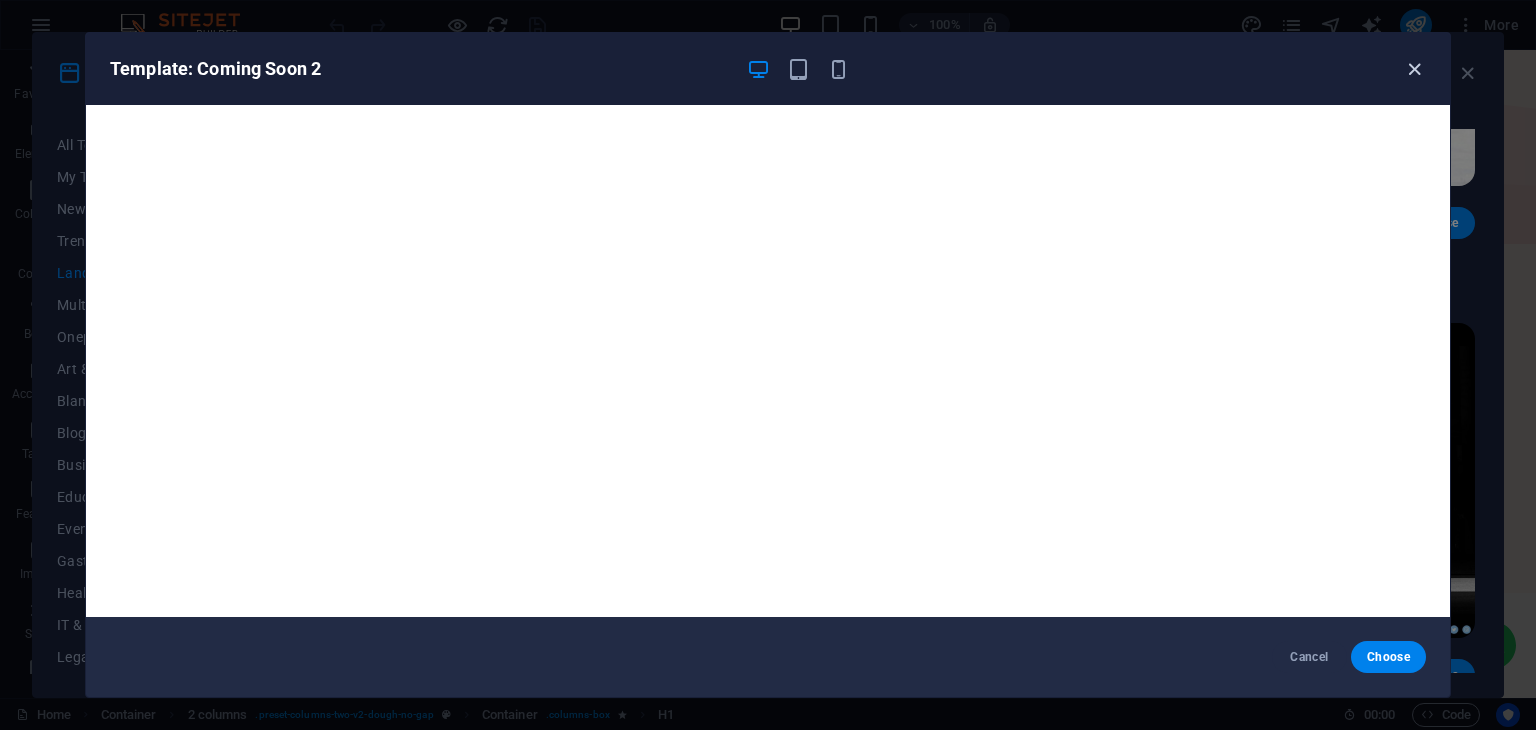 click at bounding box center (1414, 69) 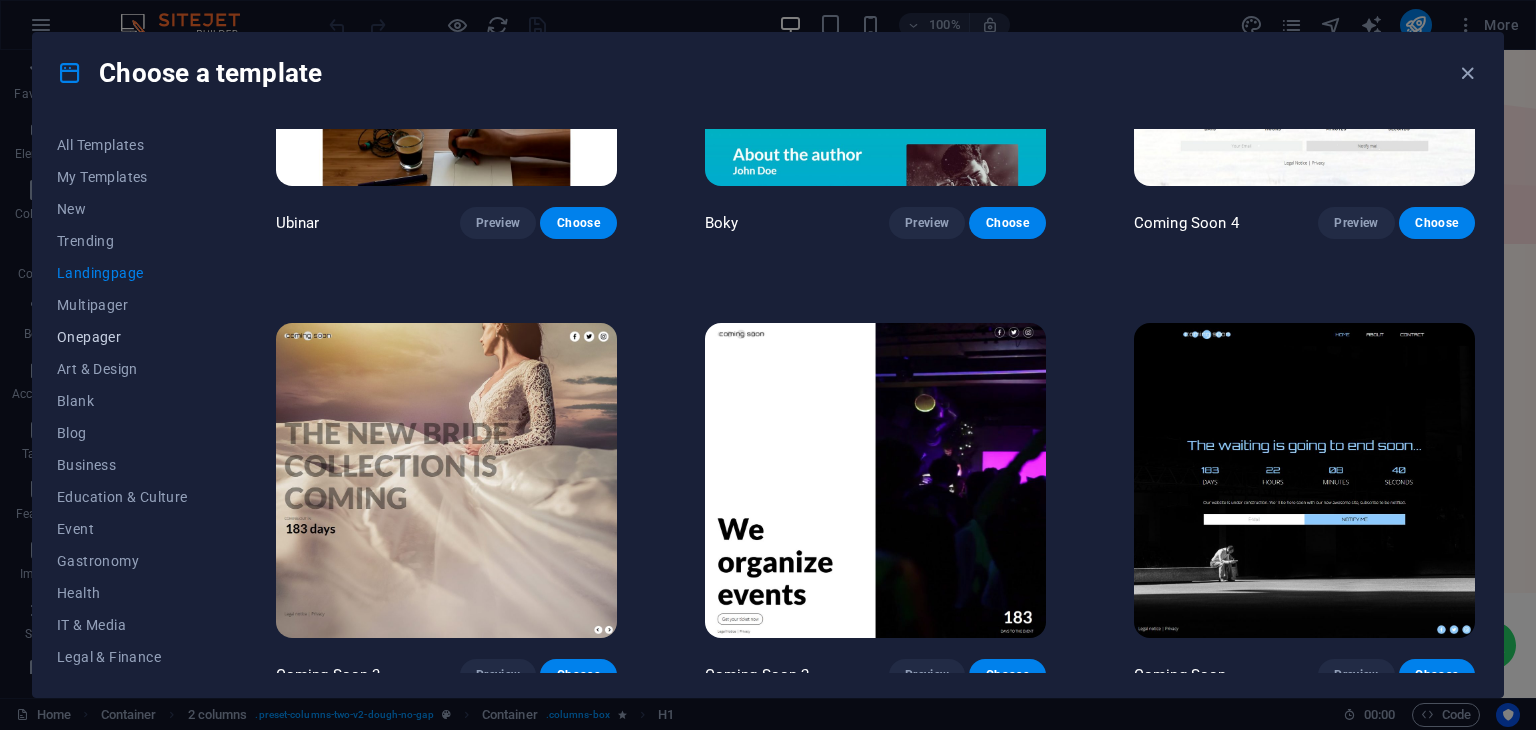 click on "Onepager" at bounding box center [122, 337] 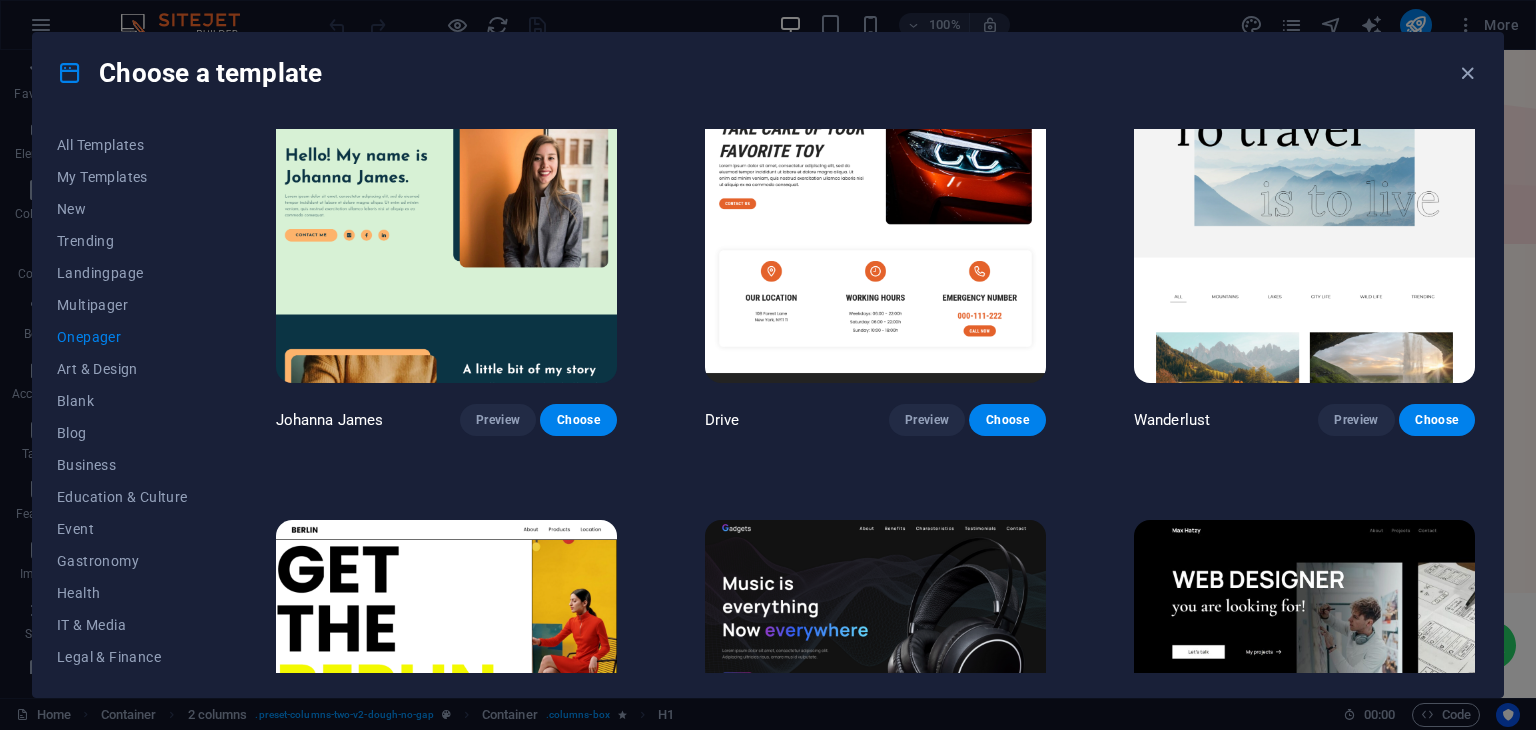 scroll, scrollTop: 1442, scrollLeft: 0, axis: vertical 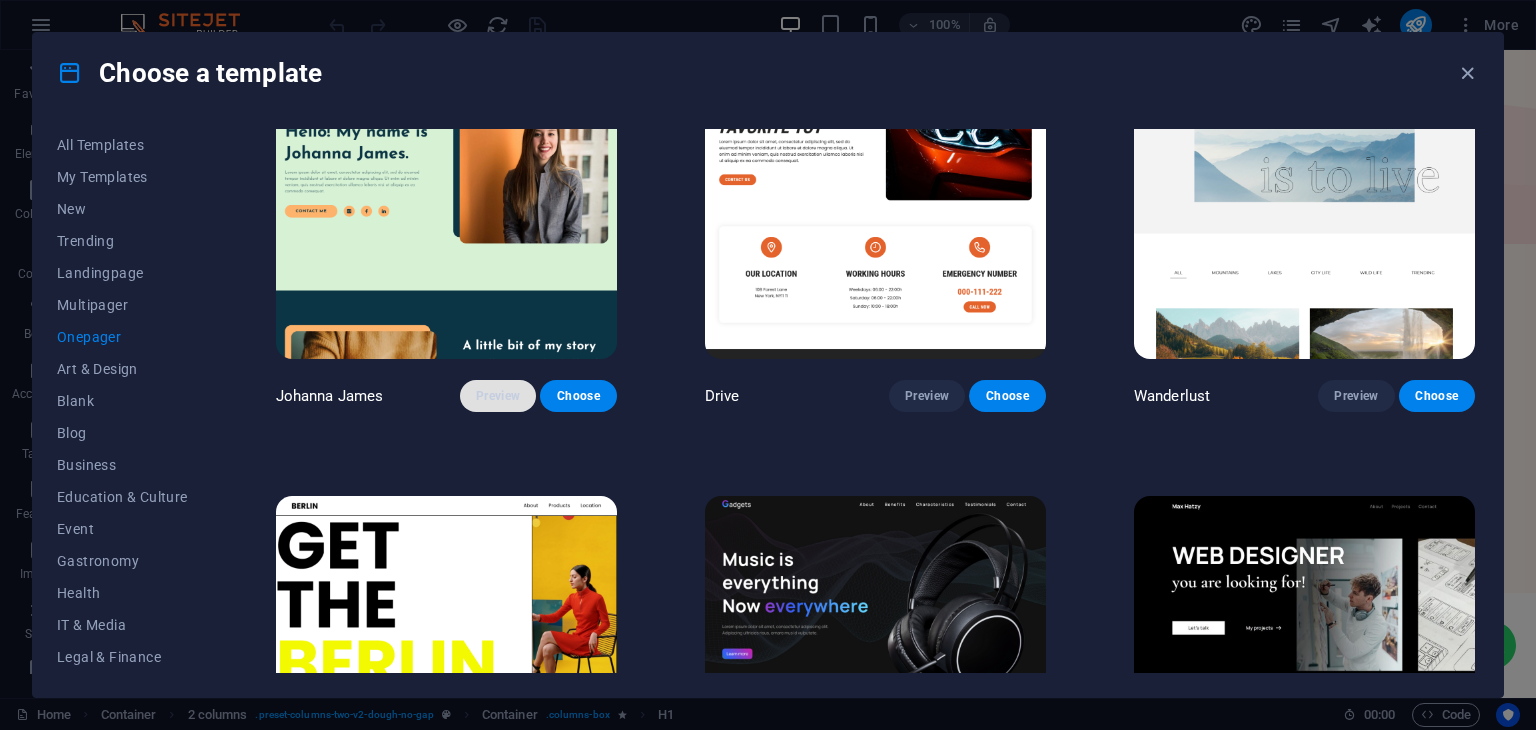 click on "Preview" at bounding box center (498, 396) 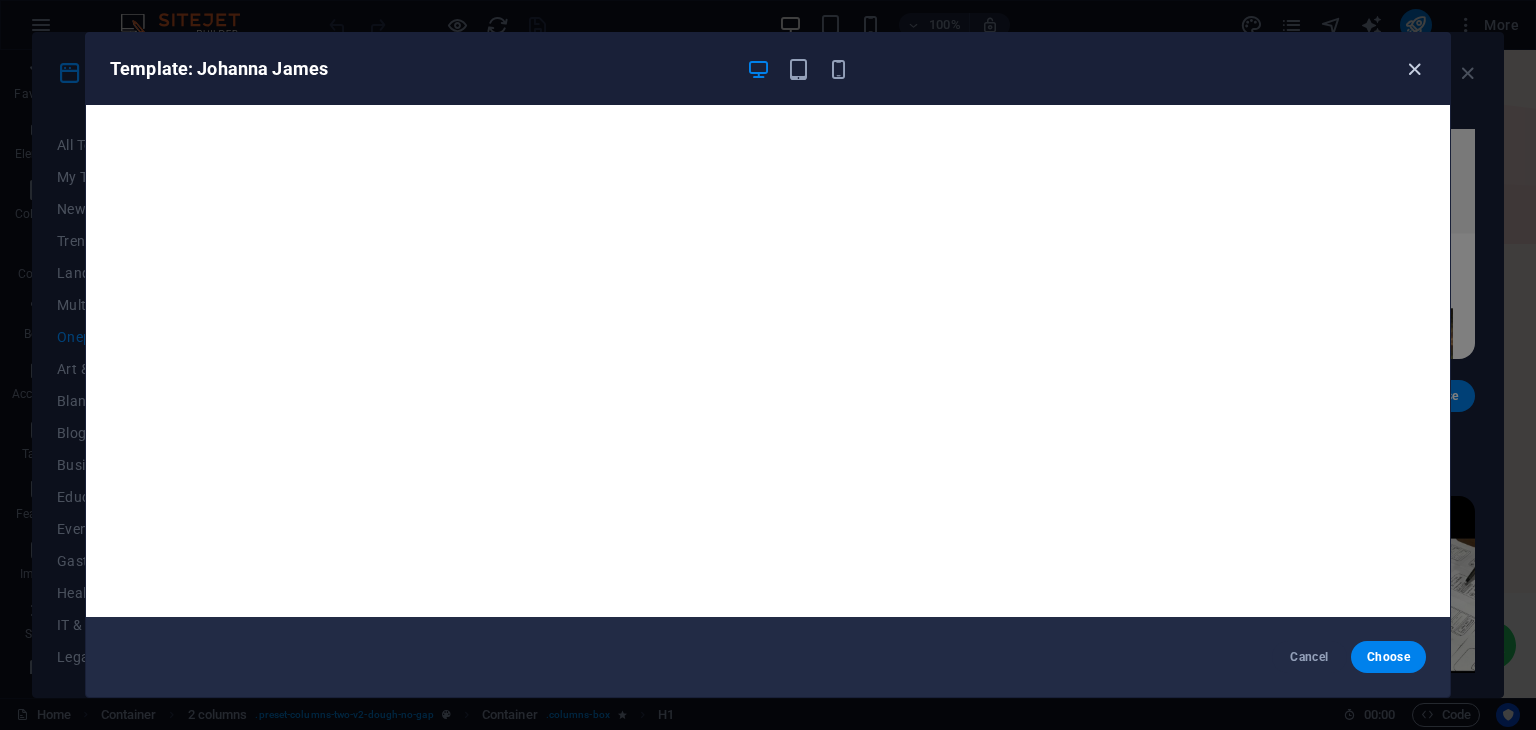 click at bounding box center [1414, 69] 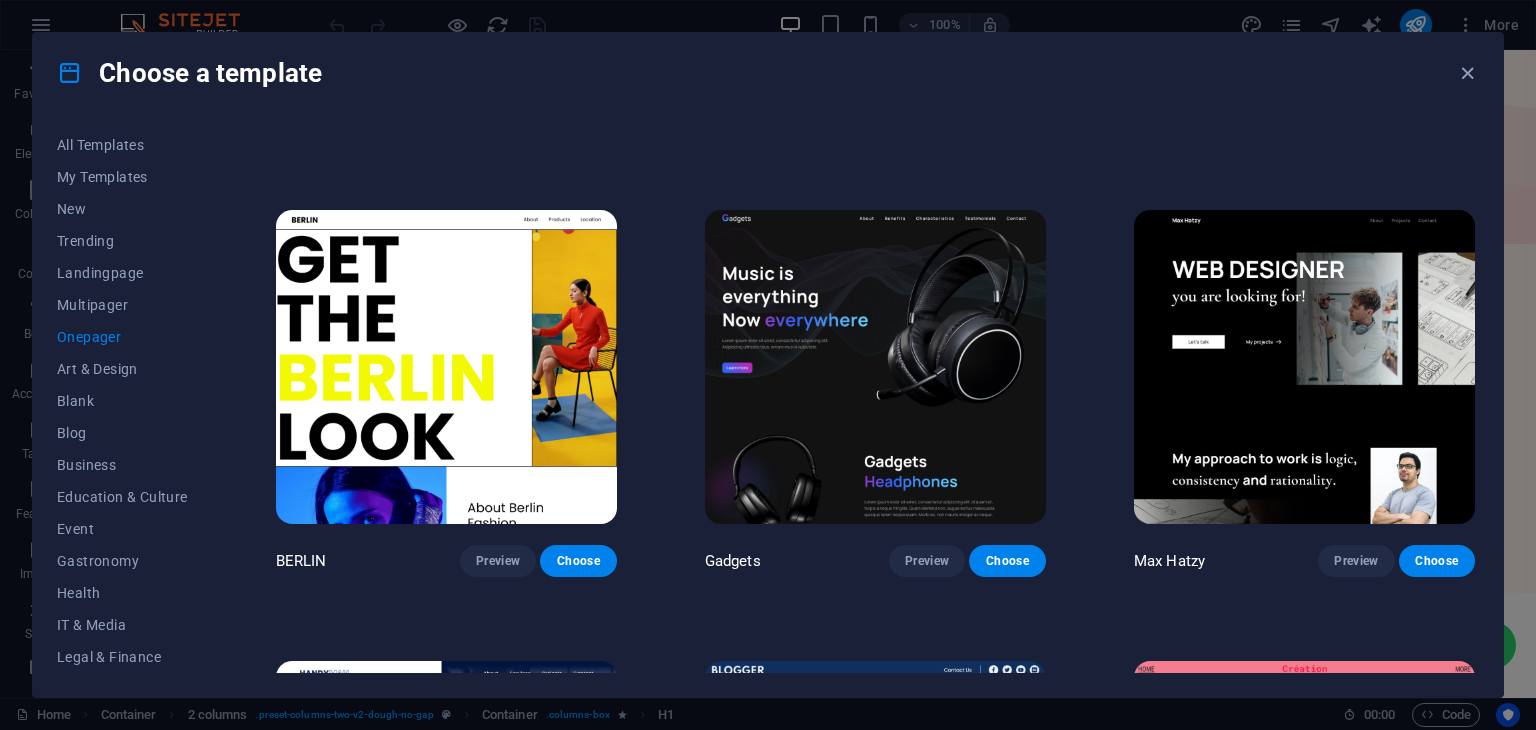 scroll, scrollTop: 1771, scrollLeft: 0, axis: vertical 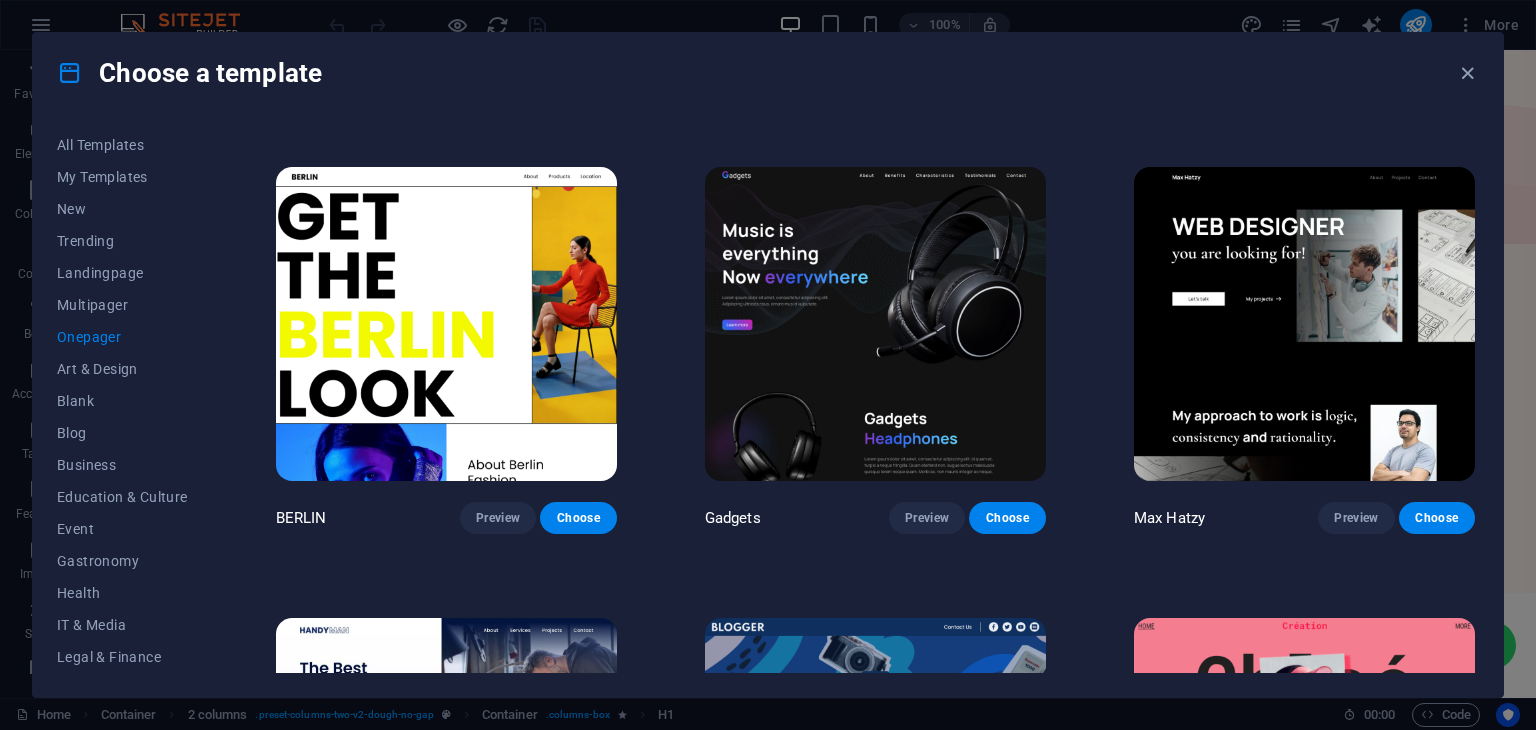 click at bounding box center [446, 324] 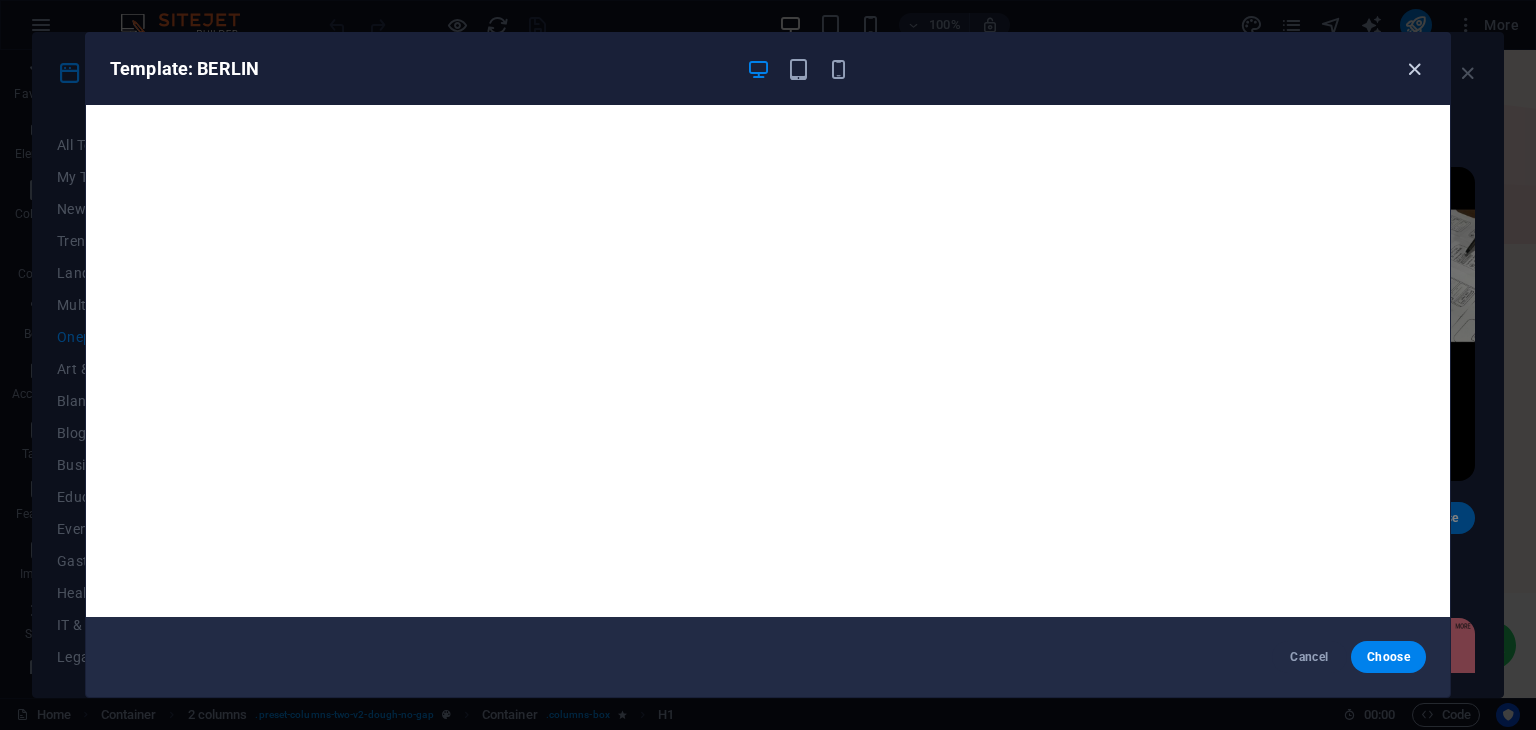 click at bounding box center (1414, 69) 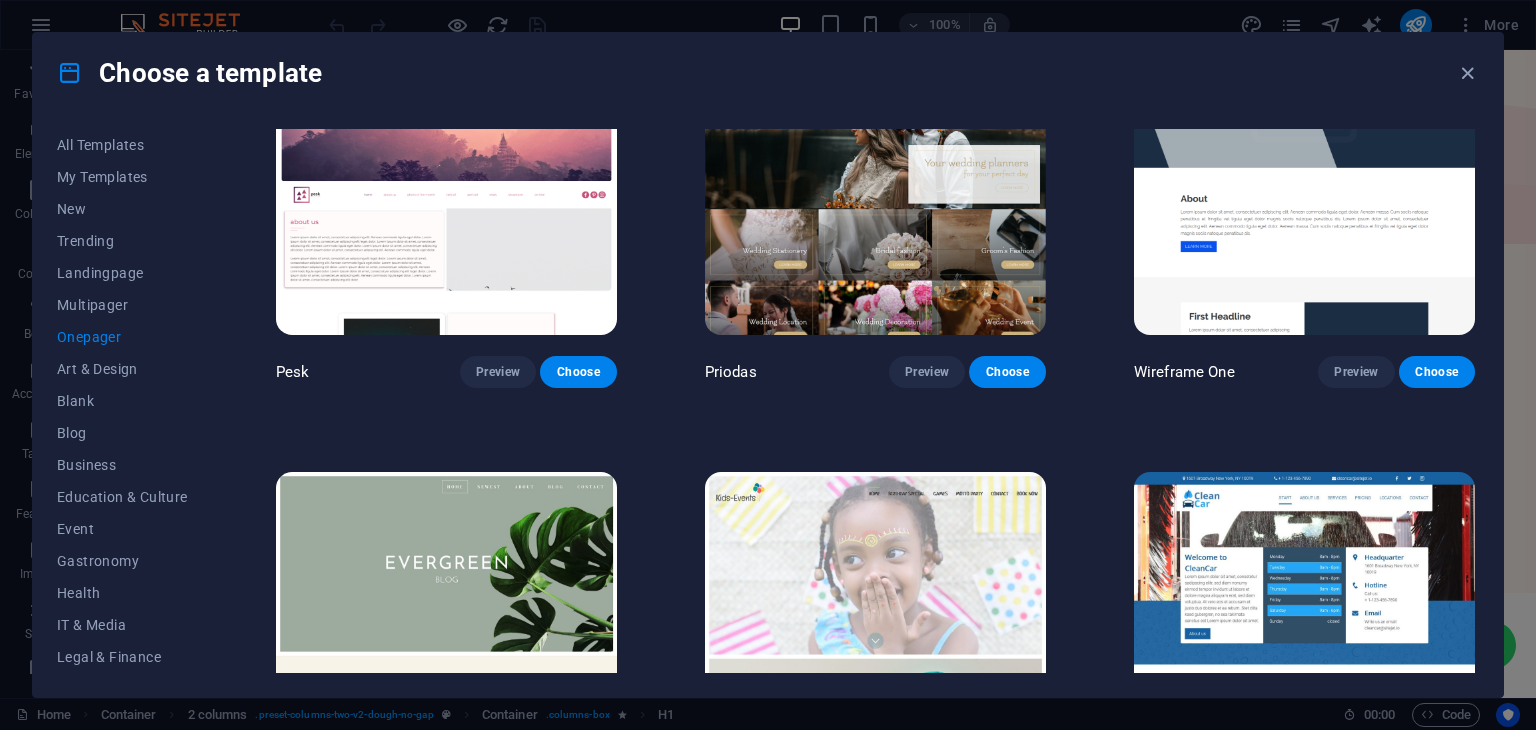 scroll, scrollTop: 2820, scrollLeft: 0, axis: vertical 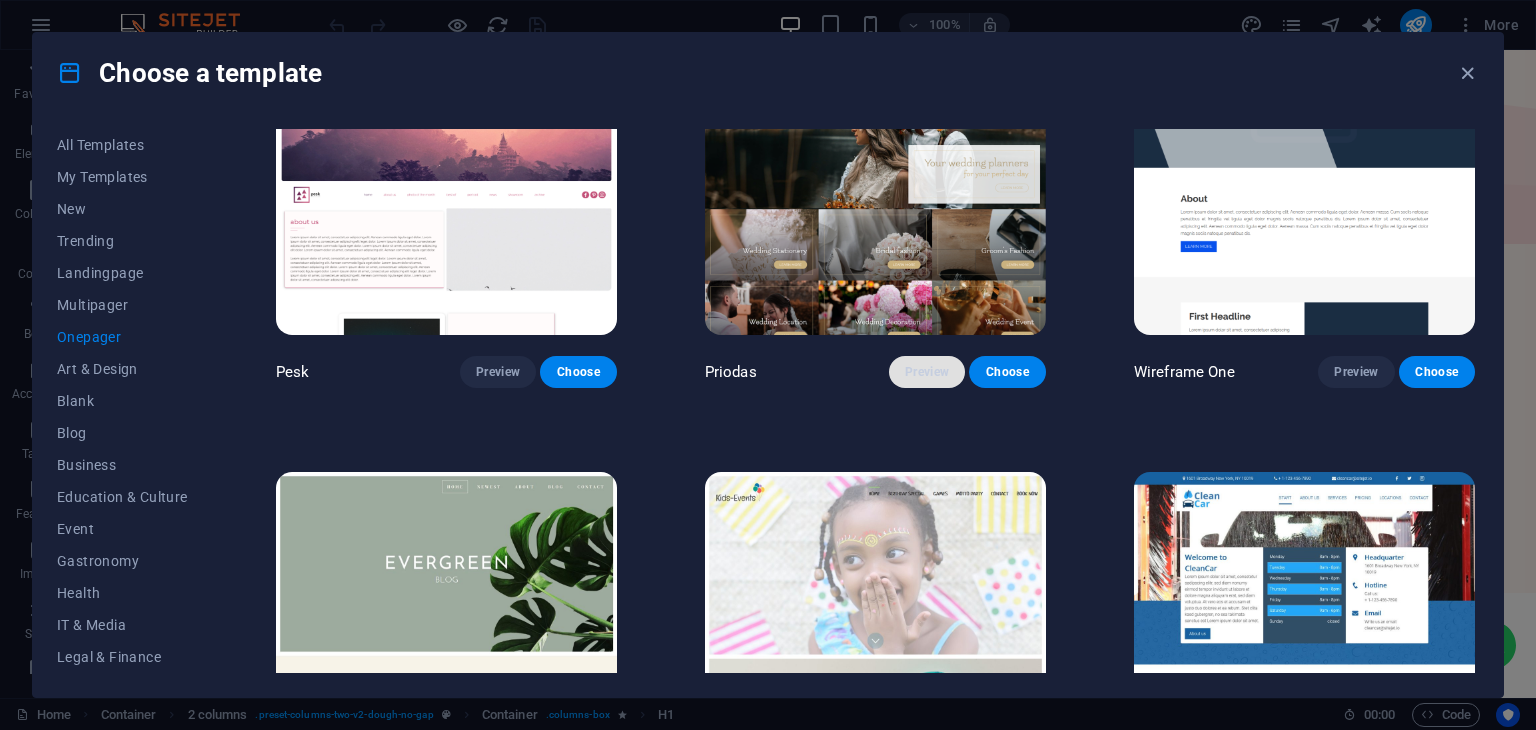 click on "Preview" at bounding box center [927, 372] 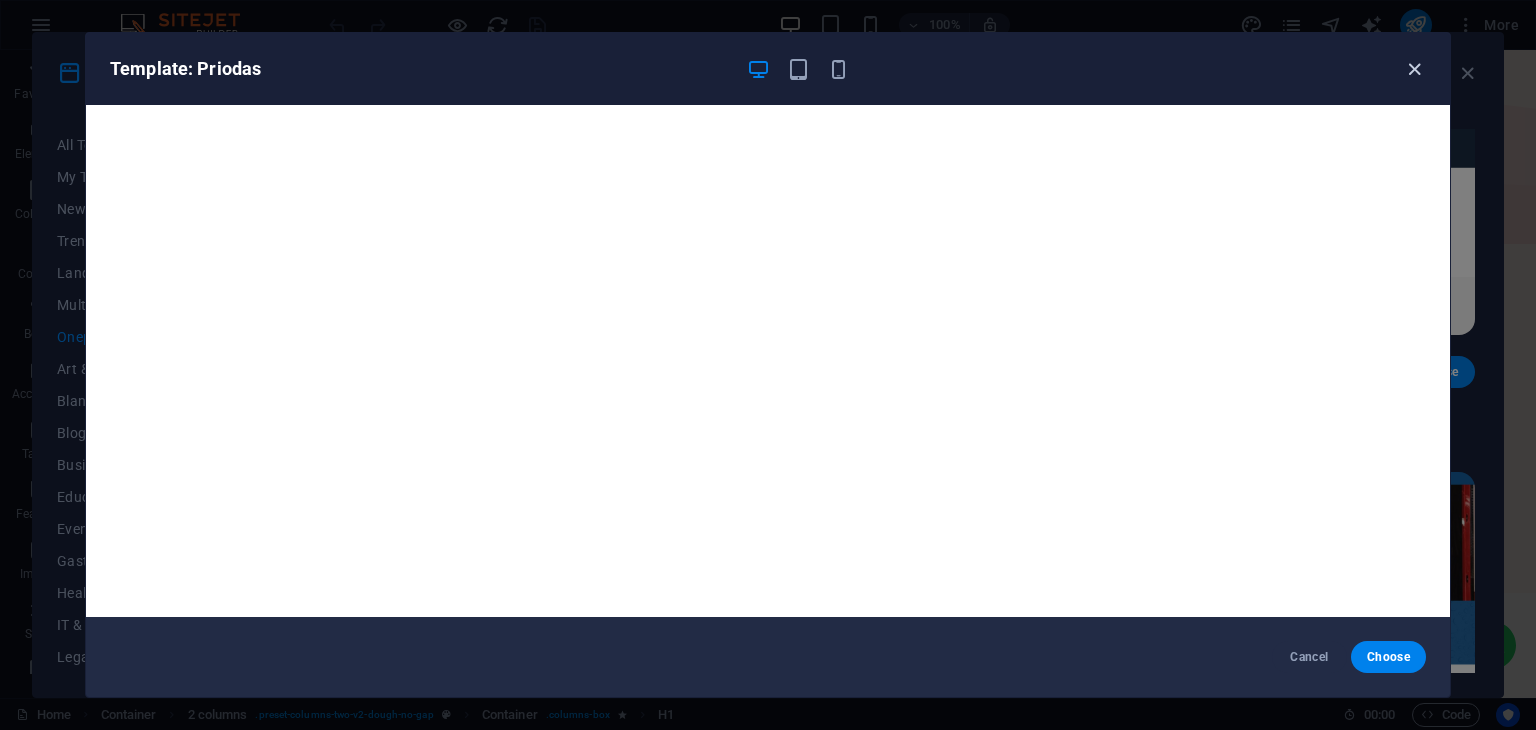 click at bounding box center [1414, 69] 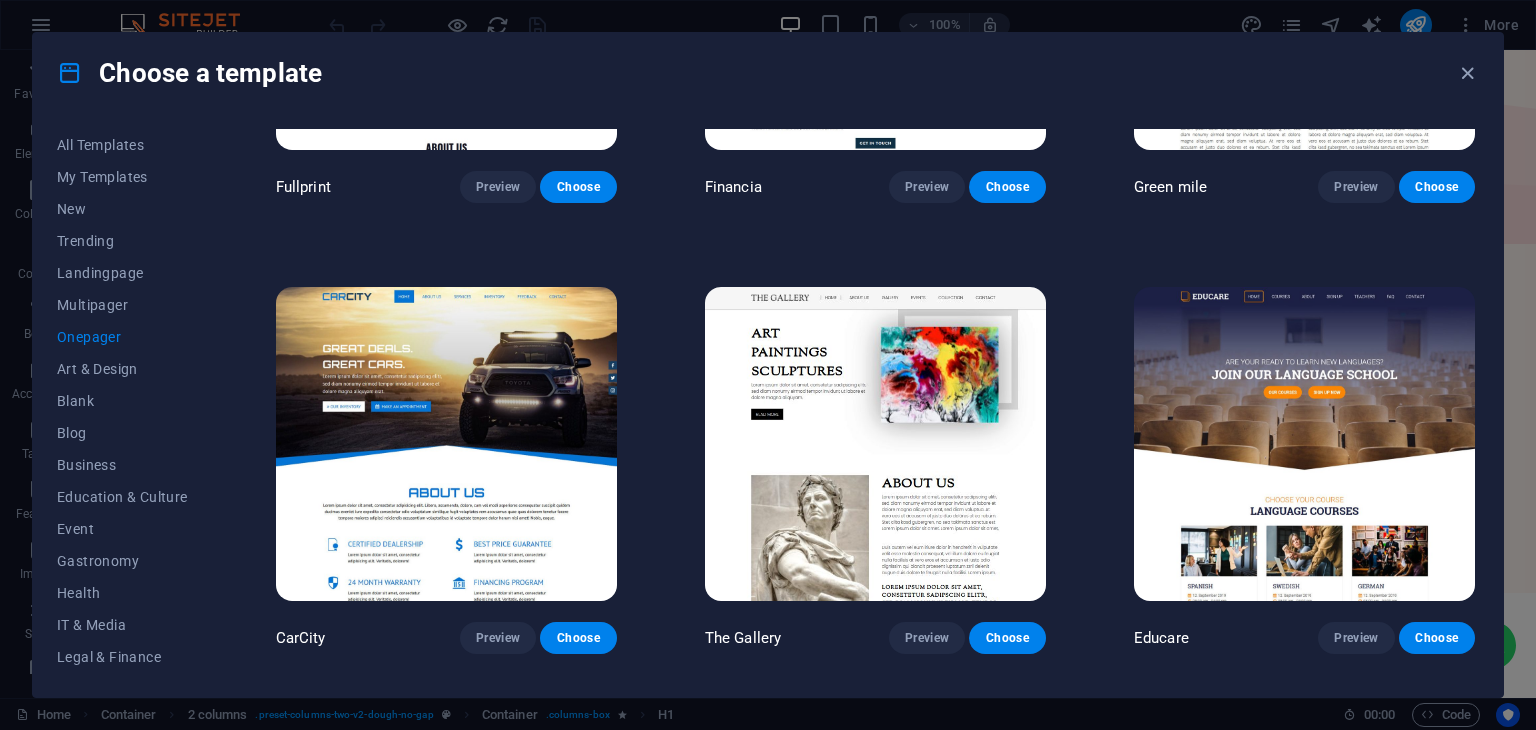 scroll, scrollTop: 5275, scrollLeft: 0, axis: vertical 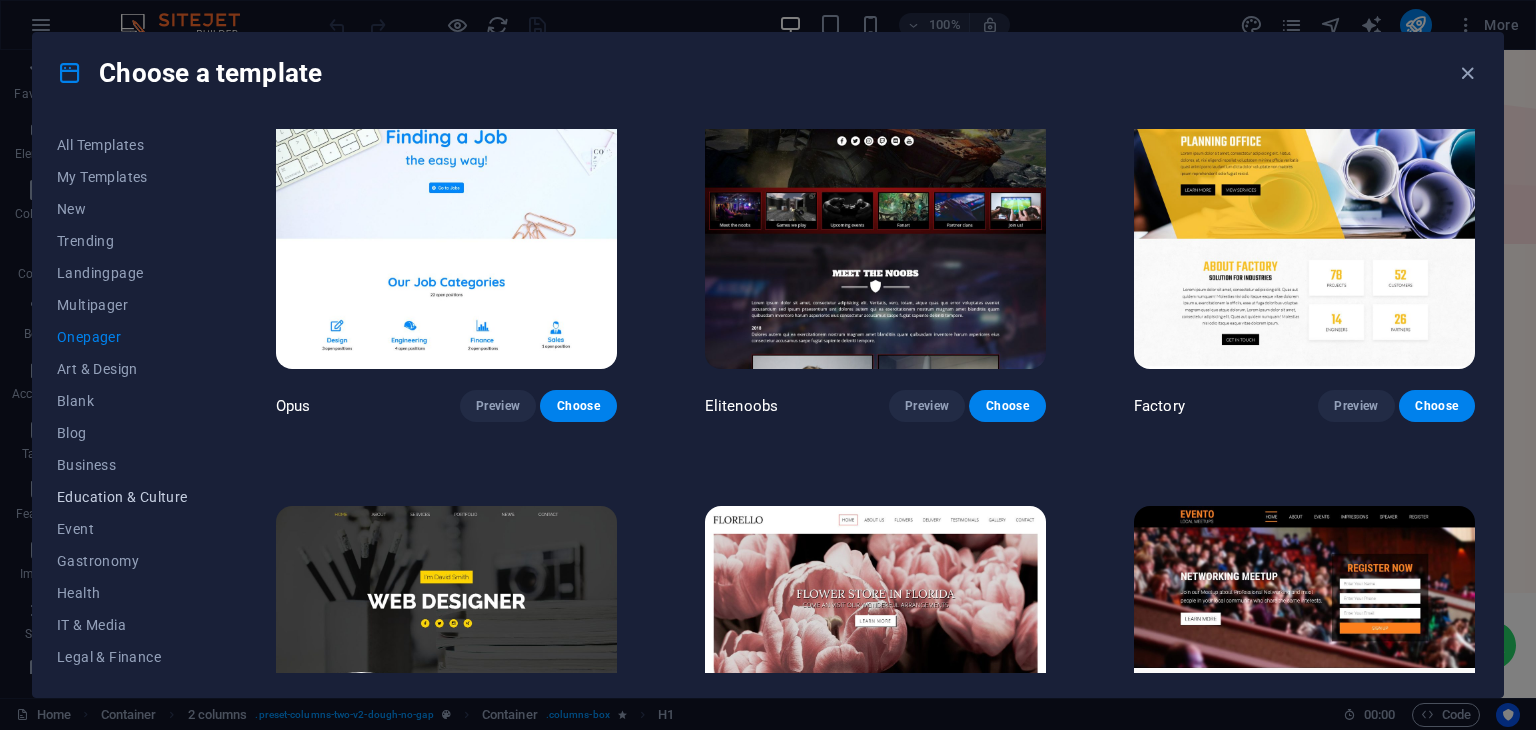 click on "Education & Culture" at bounding box center [122, 497] 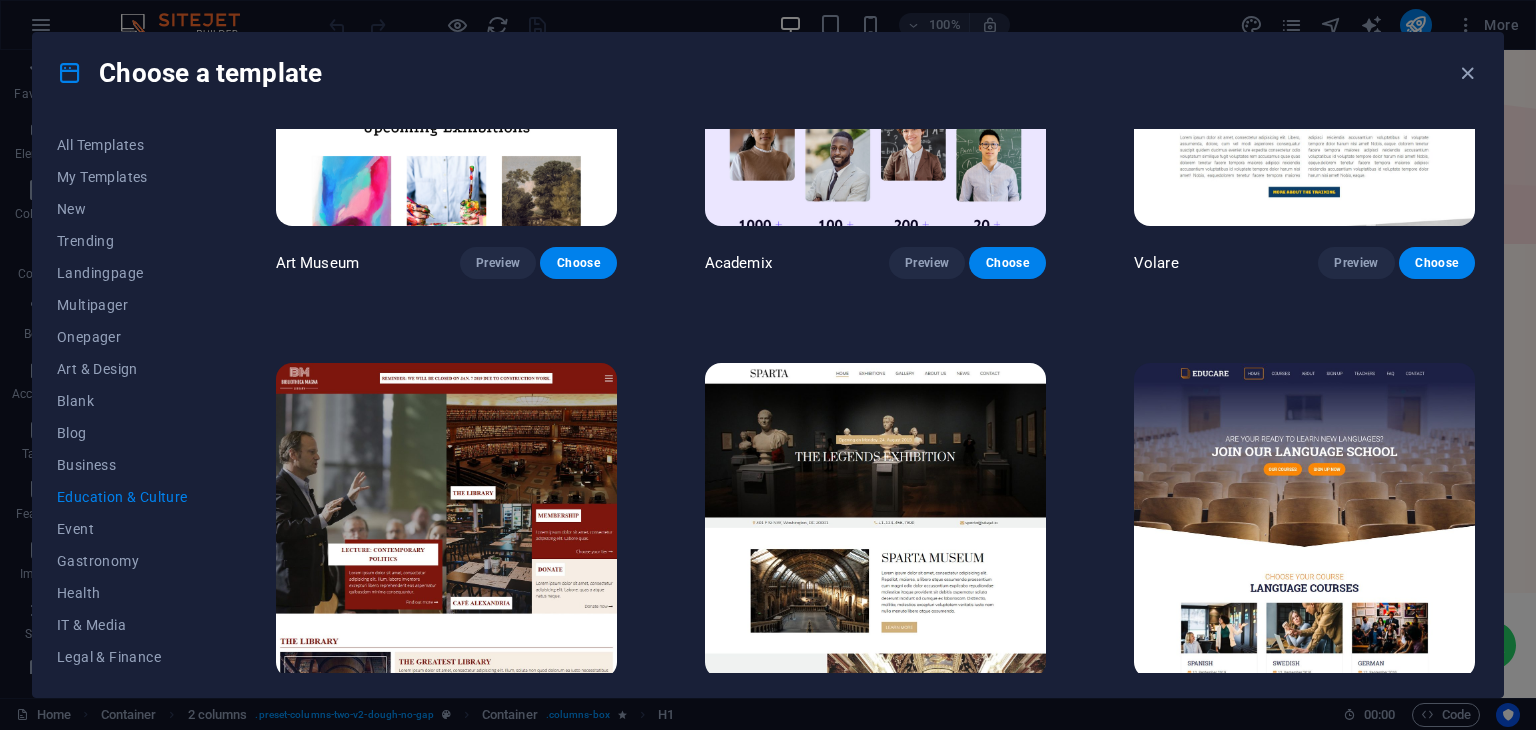 scroll, scrollTop: 0, scrollLeft: 0, axis: both 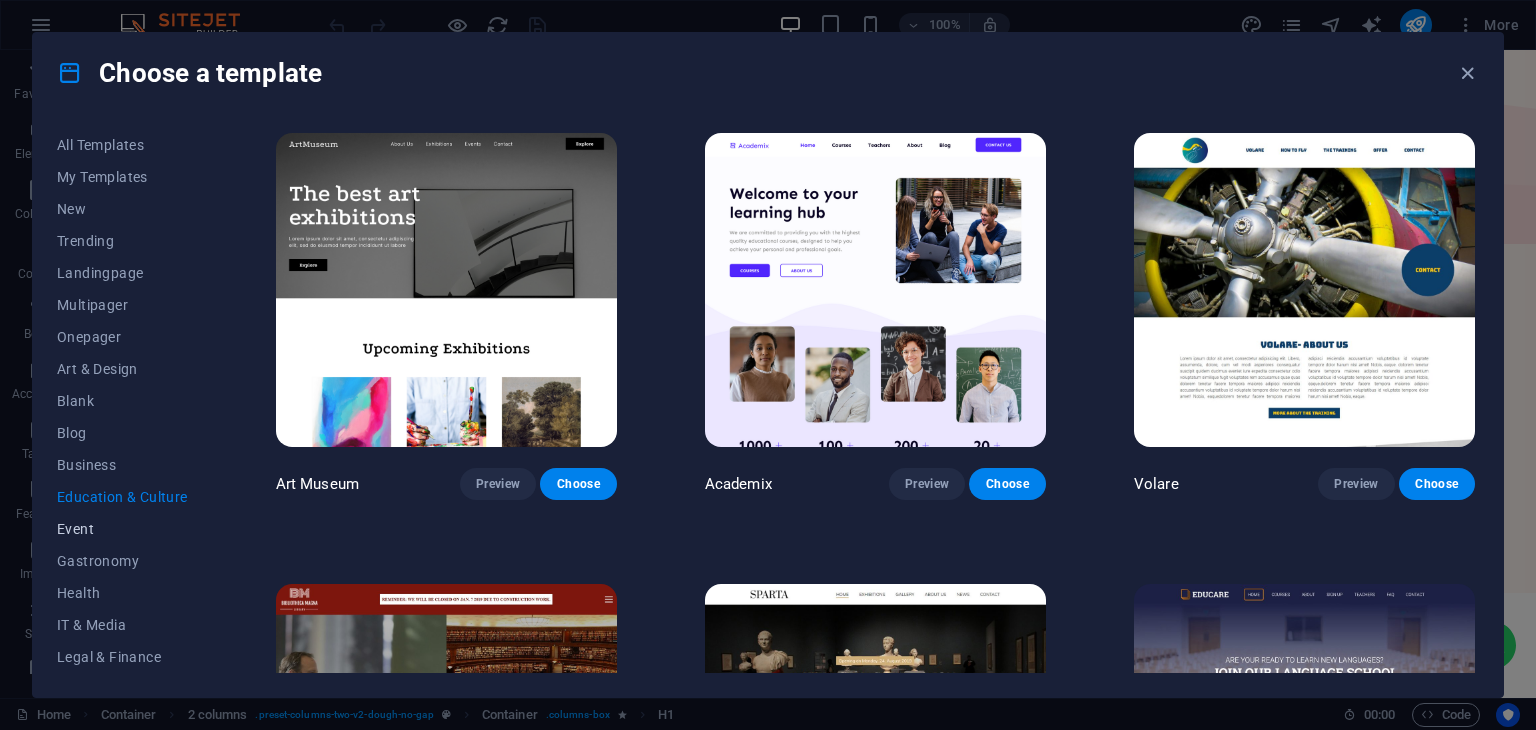 click on "Event" at bounding box center (122, 529) 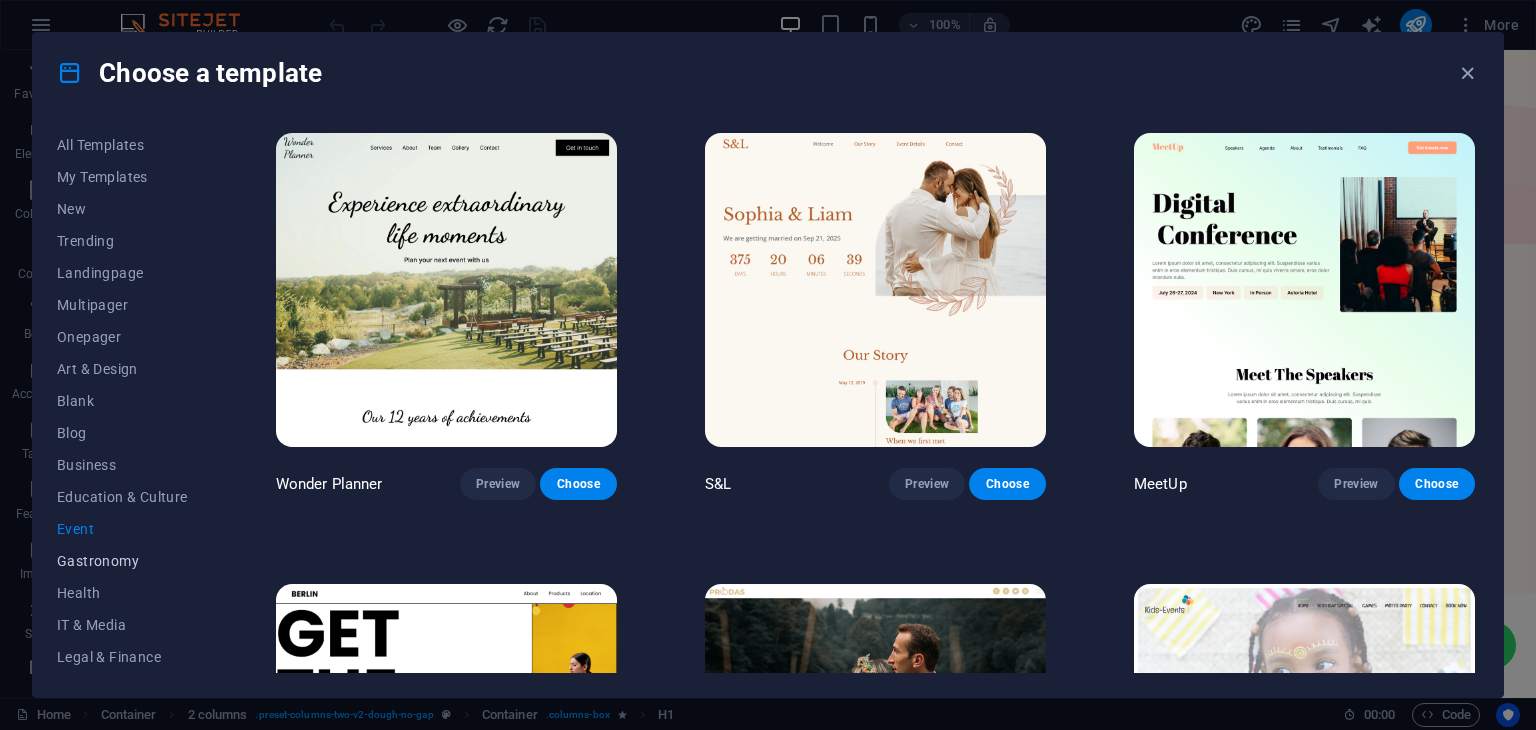 click on "Gastronomy" at bounding box center [122, 561] 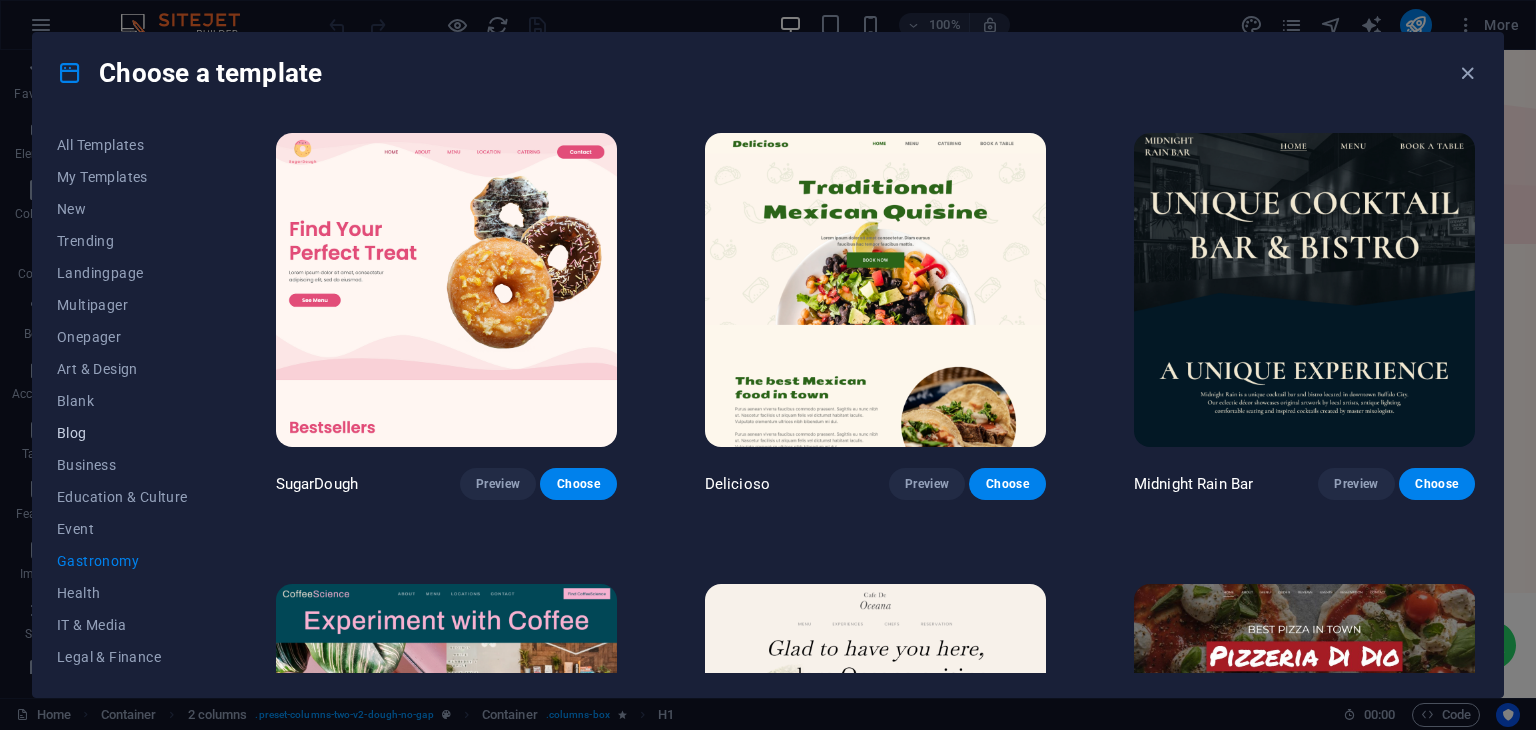 click on "Blog" at bounding box center (122, 433) 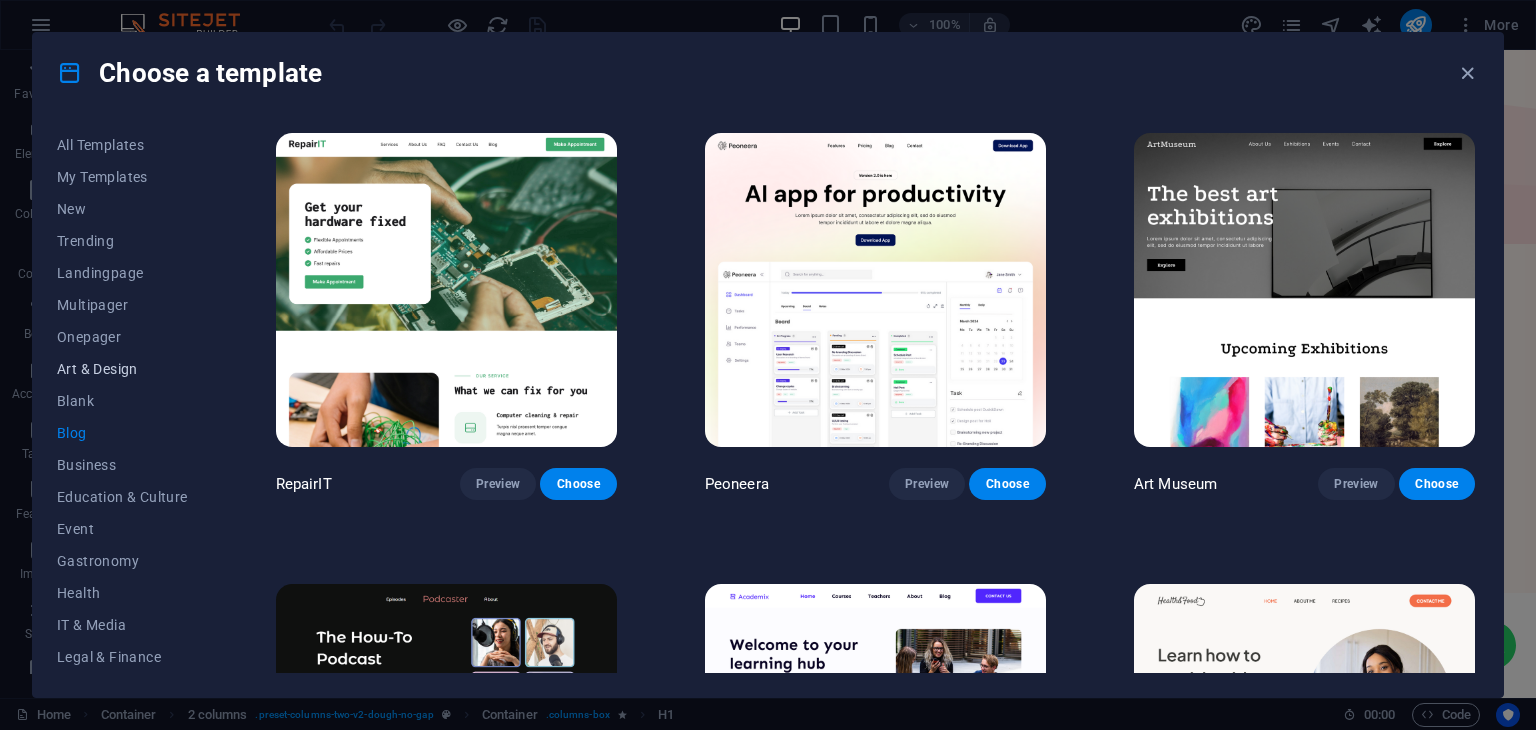 click on "Art & Design" at bounding box center (122, 369) 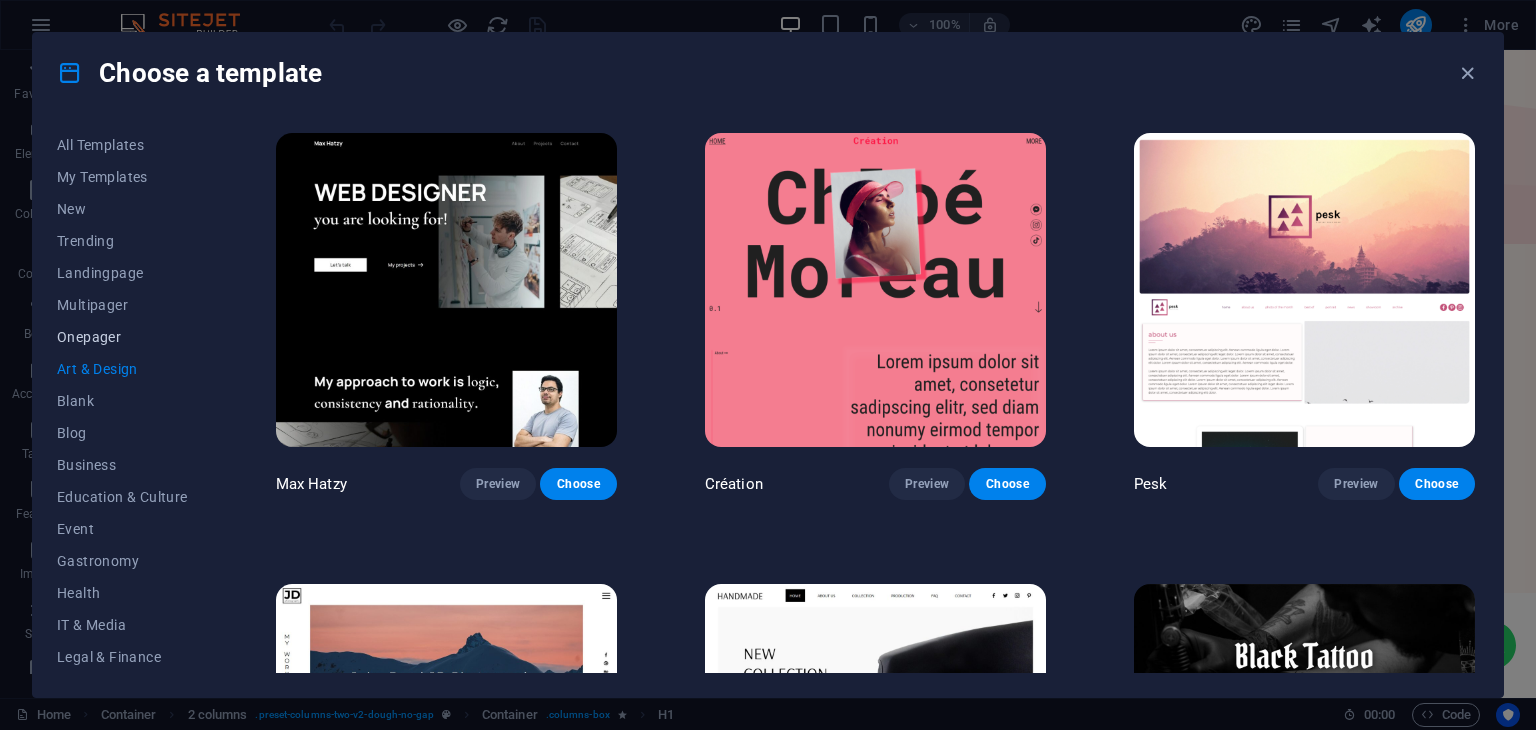 click on "Onepager" at bounding box center (122, 337) 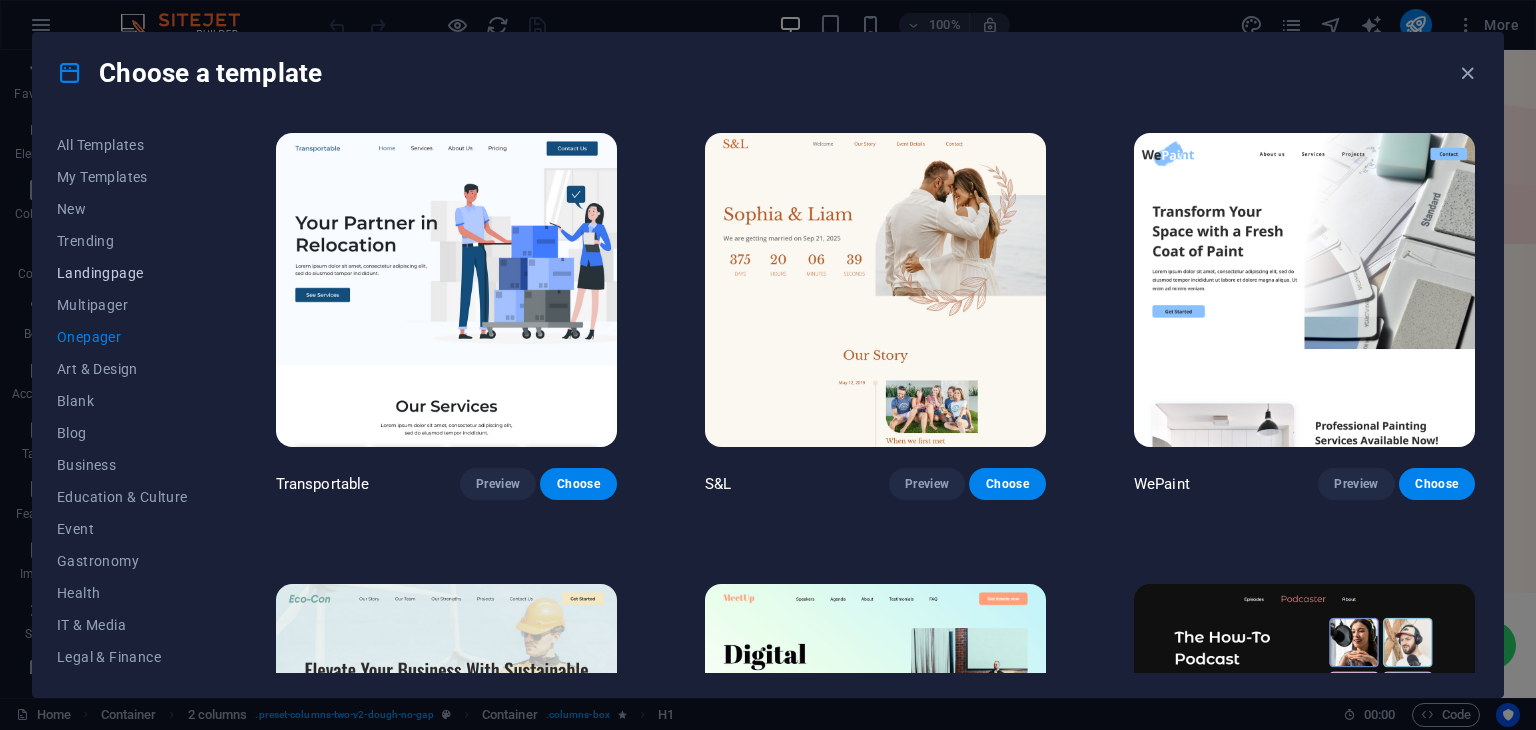 click on "Landingpage" at bounding box center [122, 273] 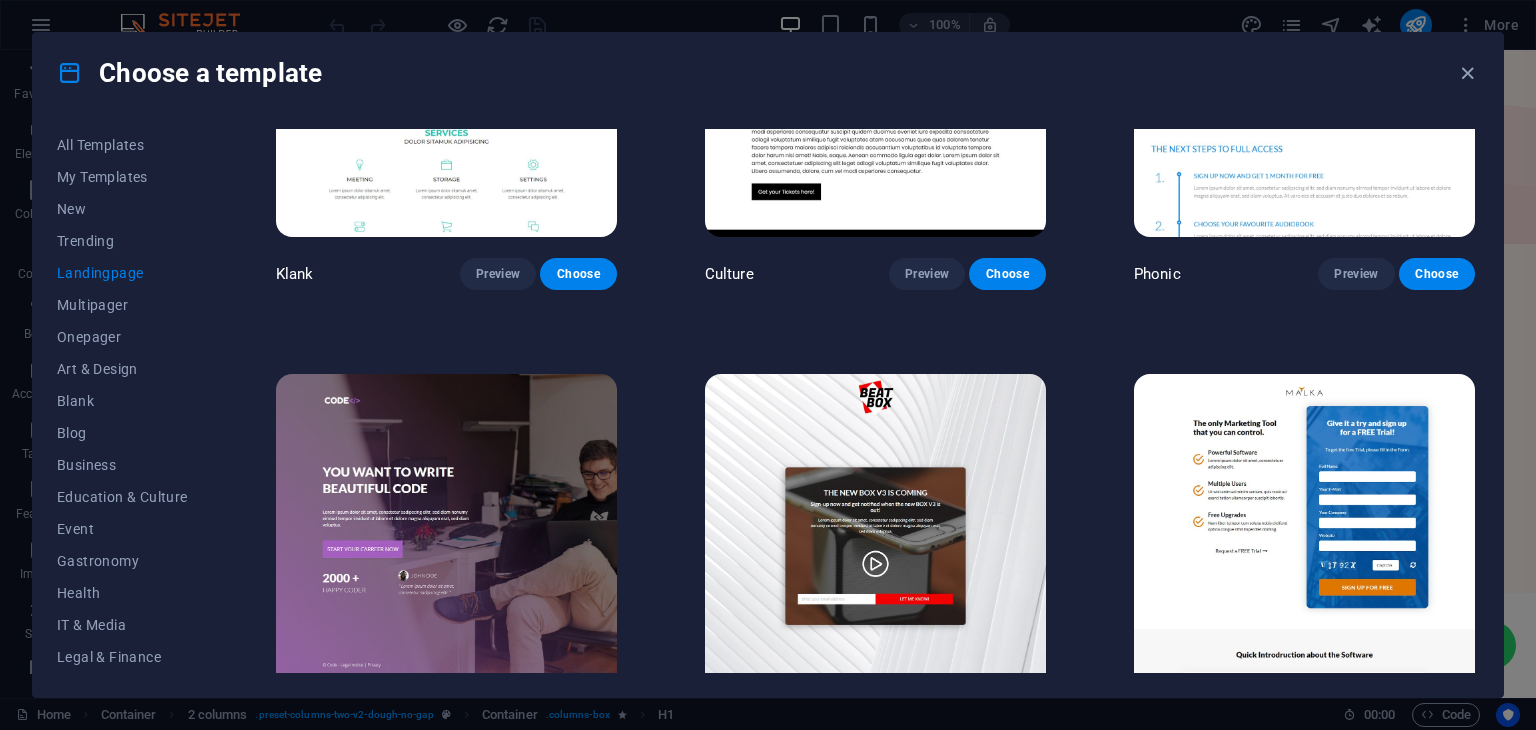 scroll, scrollTop: 208, scrollLeft: 0, axis: vertical 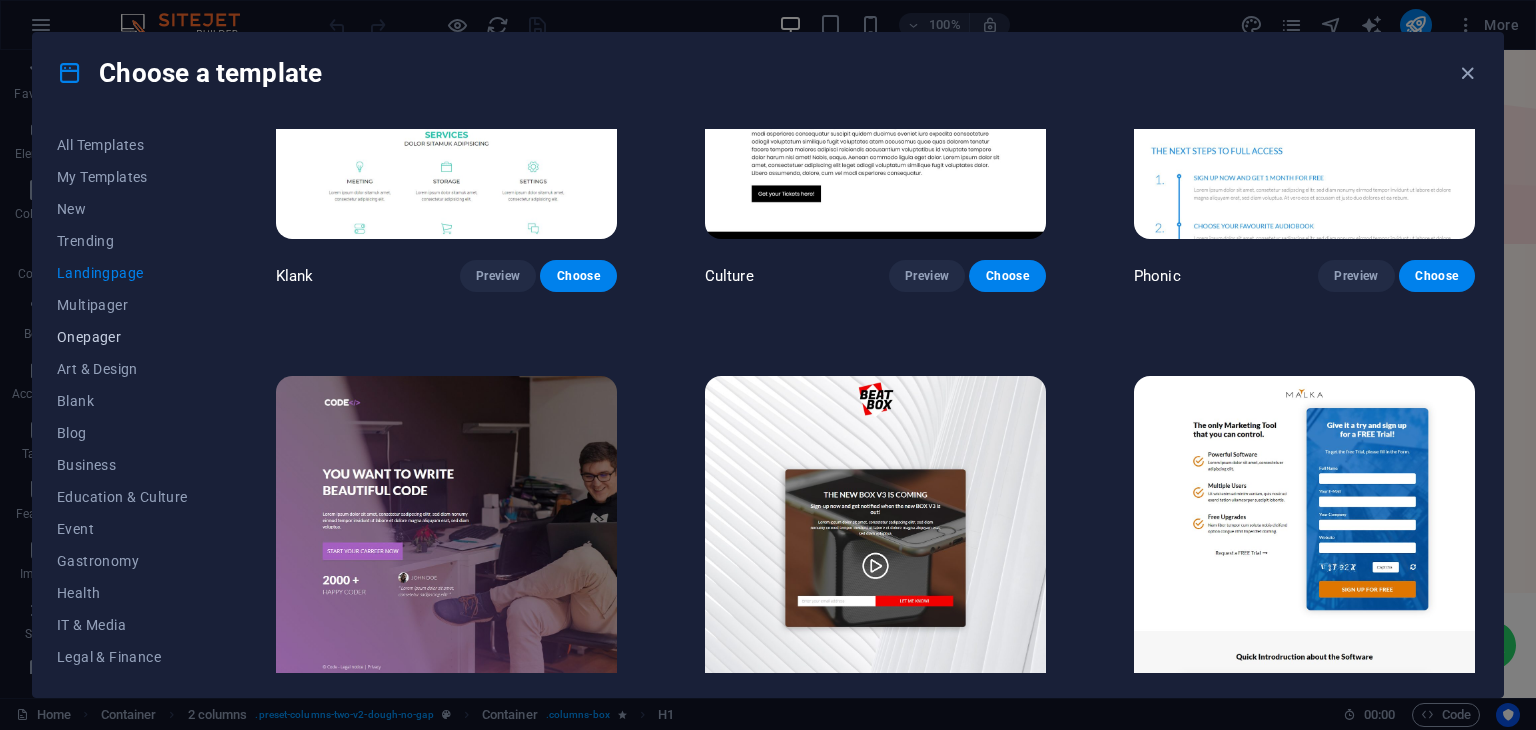 click on "Onepager" at bounding box center (122, 337) 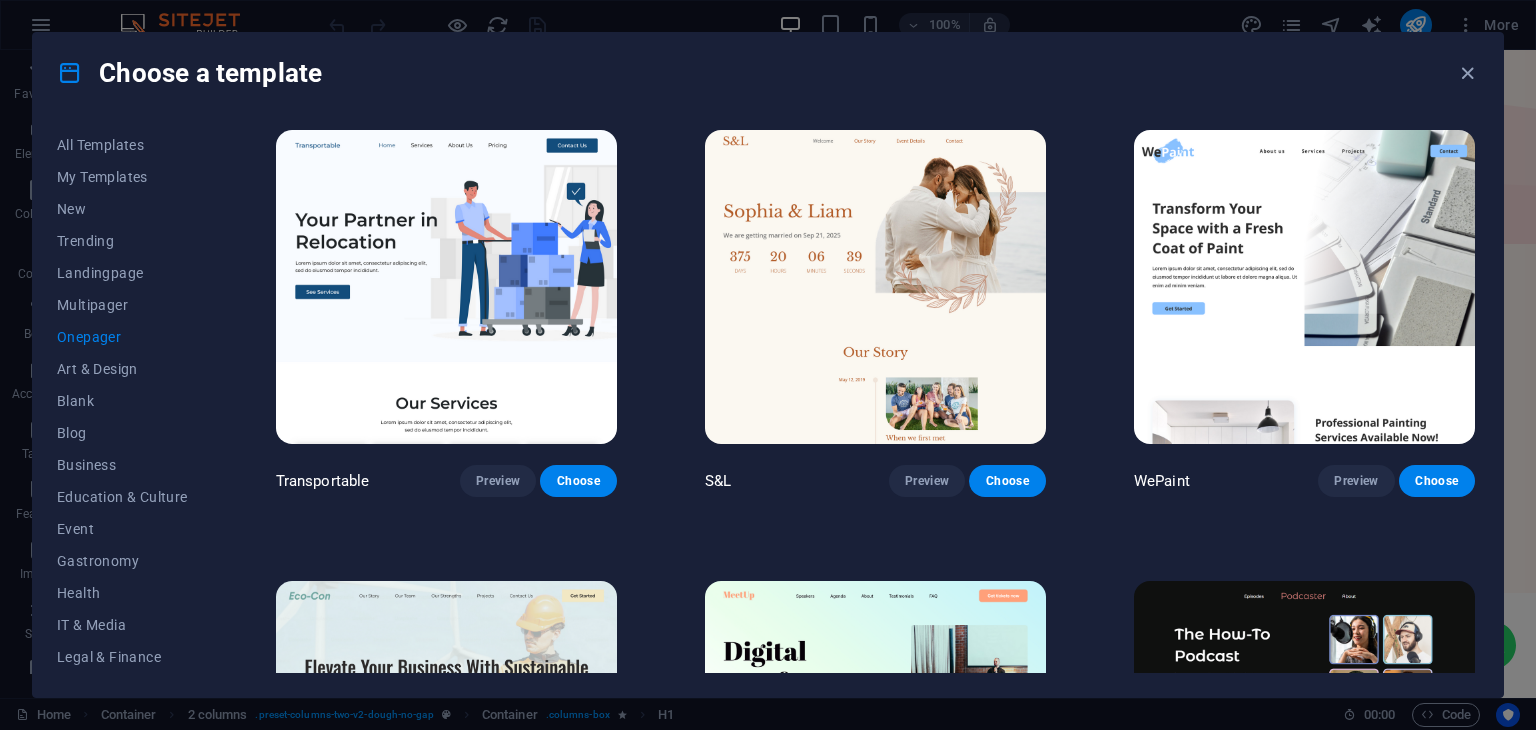 scroll, scrollTop: 0, scrollLeft: 0, axis: both 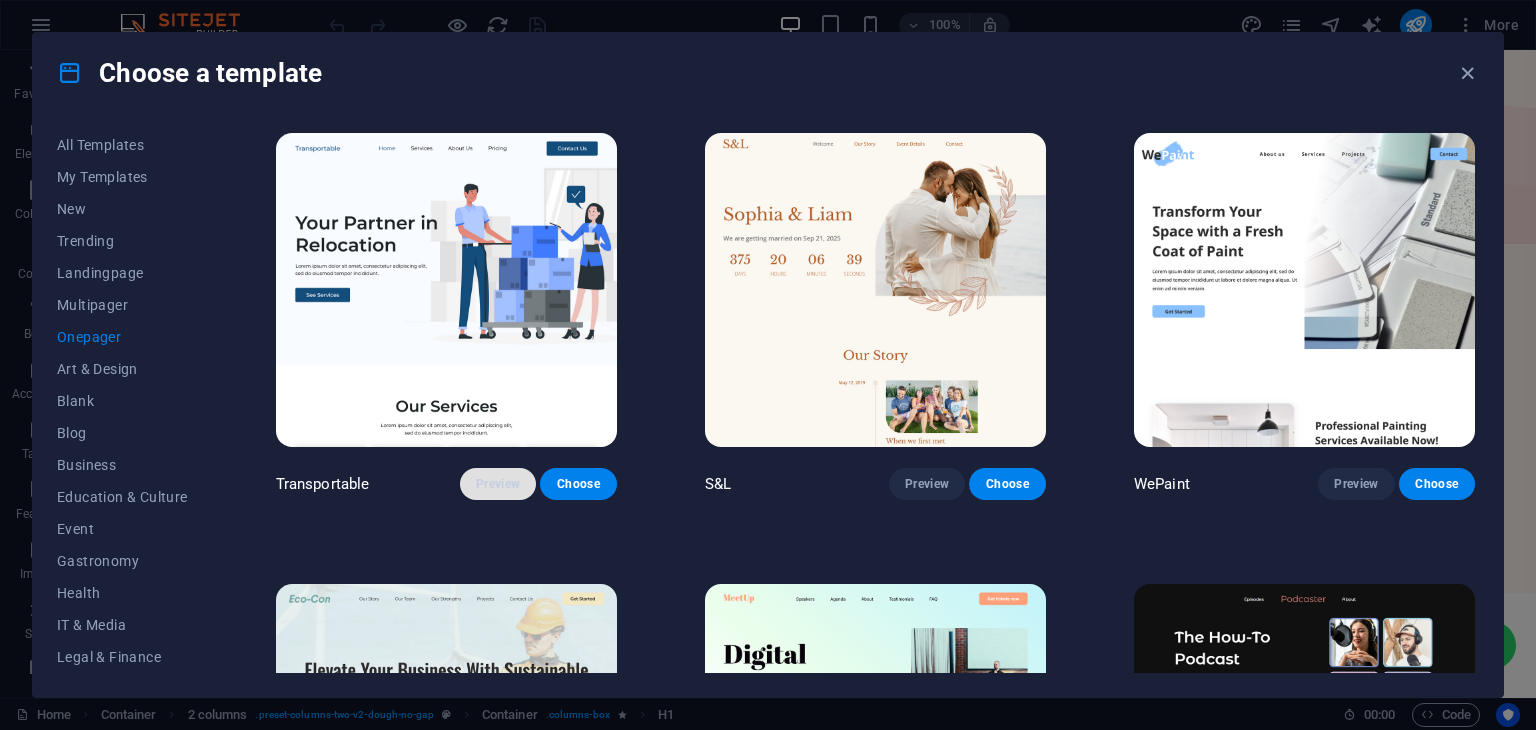 click on "Preview" at bounding box center [498, 484] 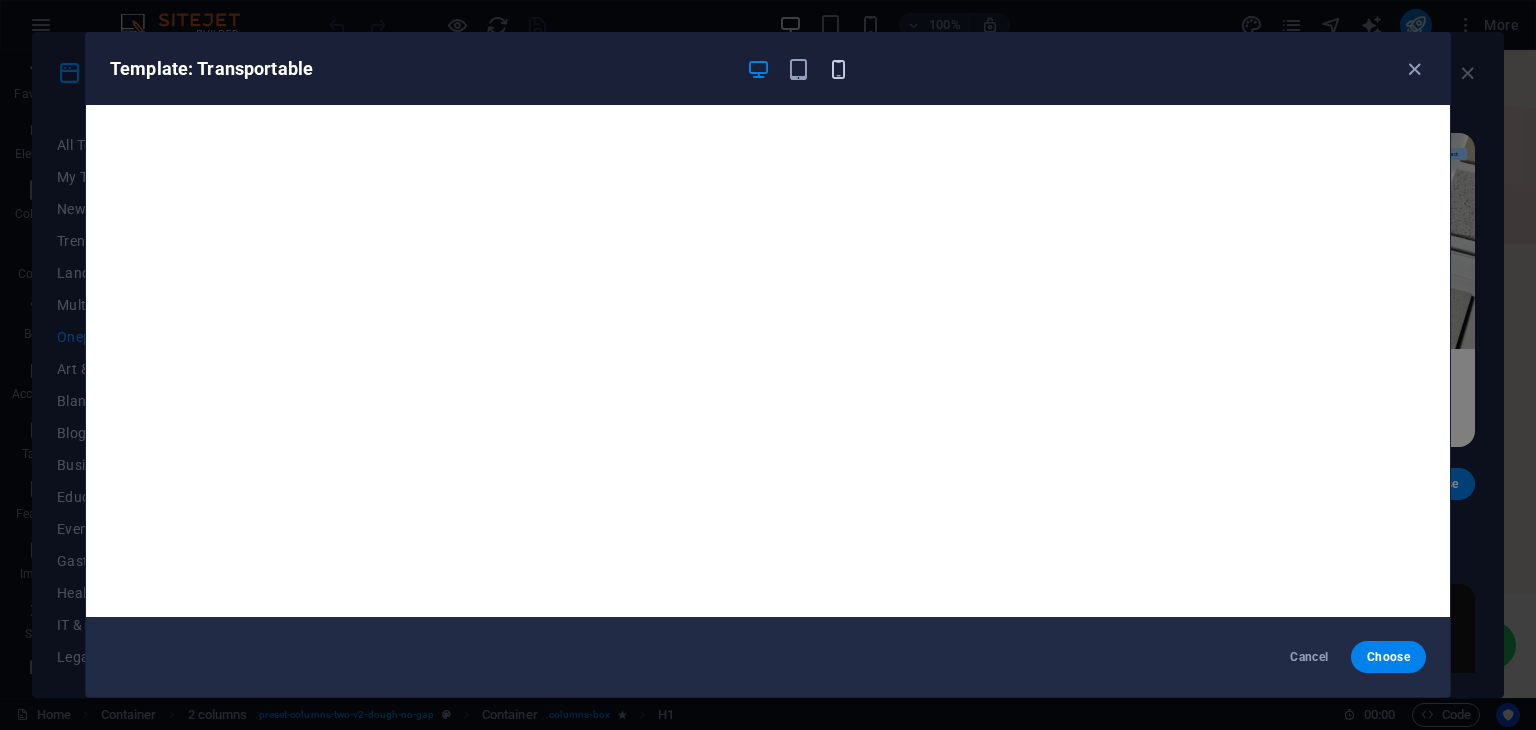 click at bounding box center [838, 69] 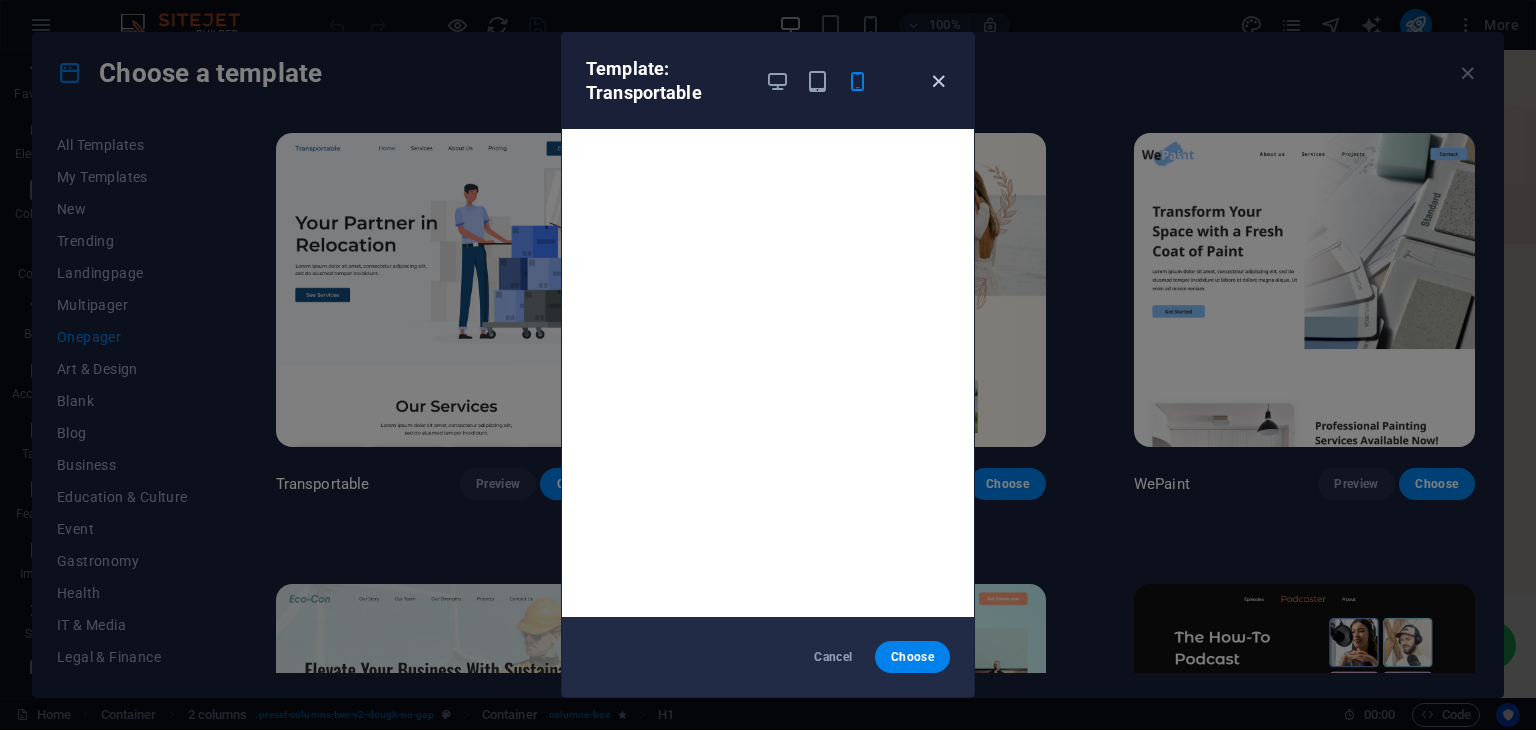 click at bounding box center (938, 81) 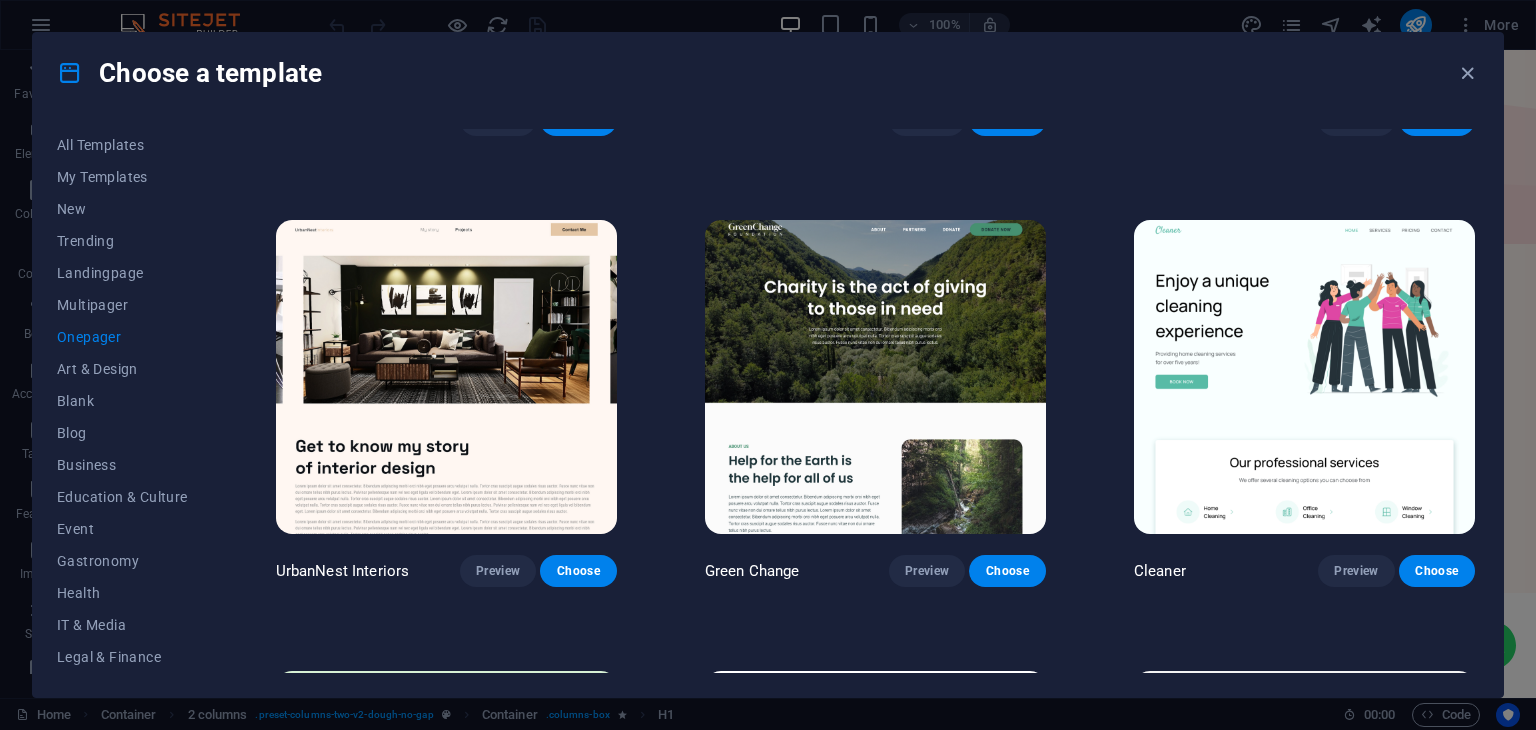 scroll, scrollTop: 818, scrollLeft: 0, axis: vertical 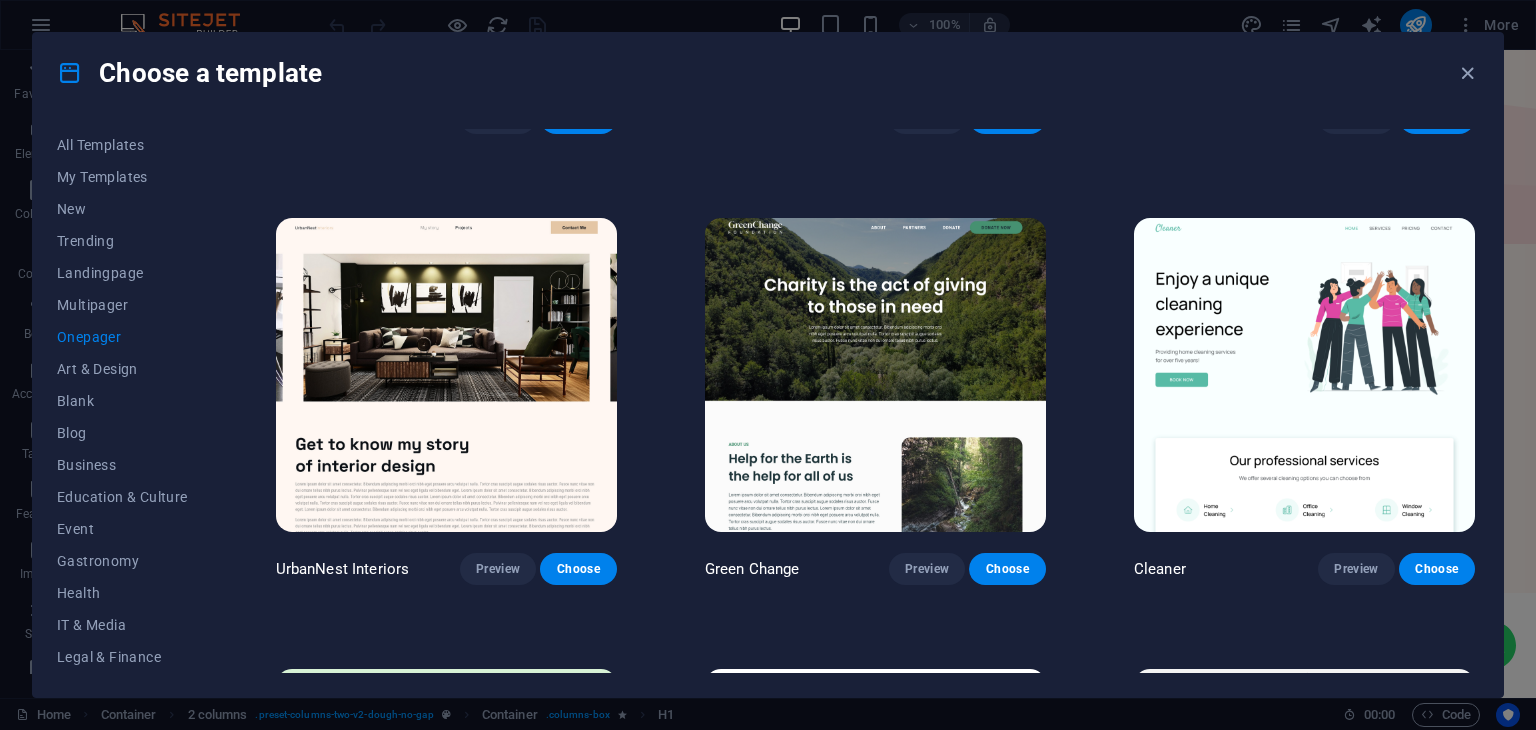 click at bounding box center [875, 375] 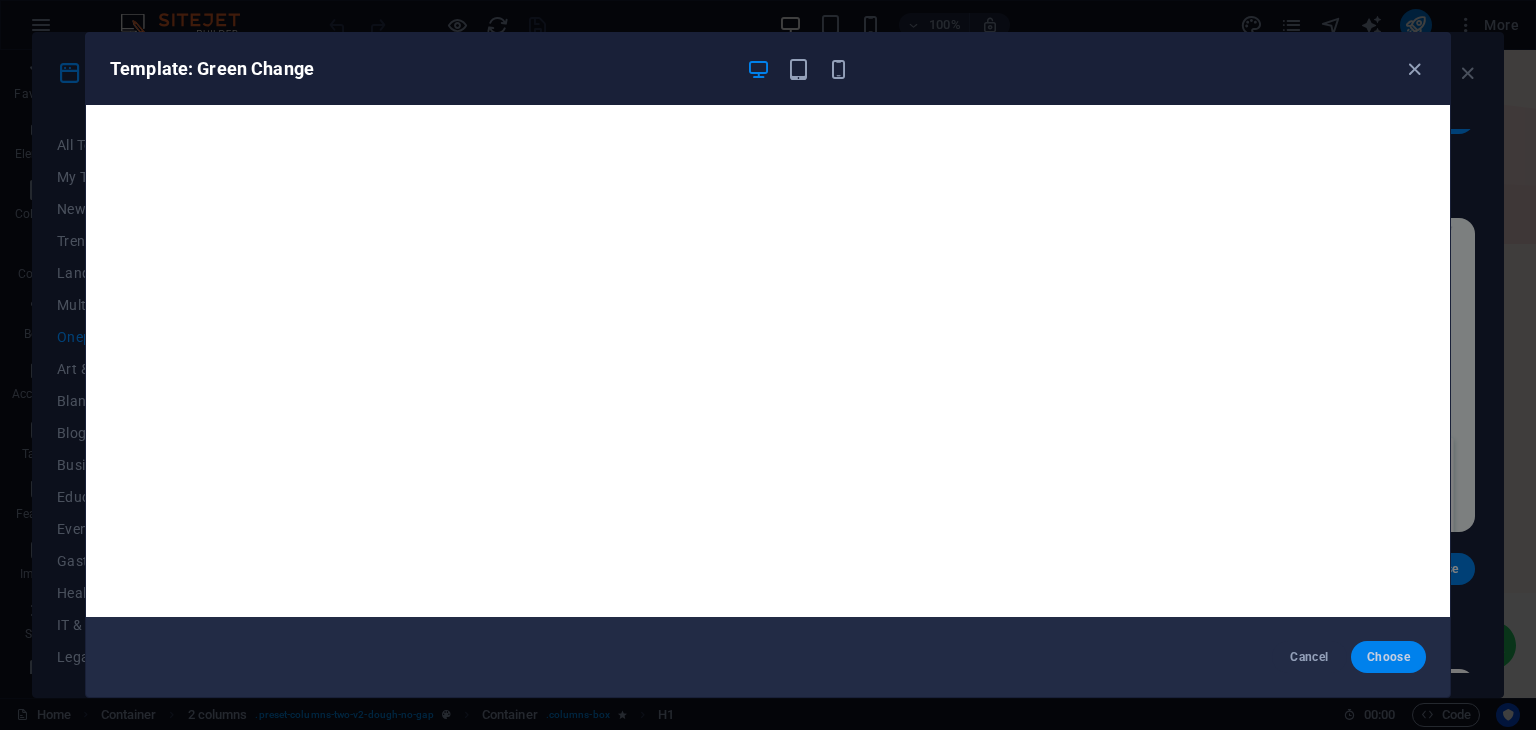 click on "Choose" at bounding box center [1388, 657] 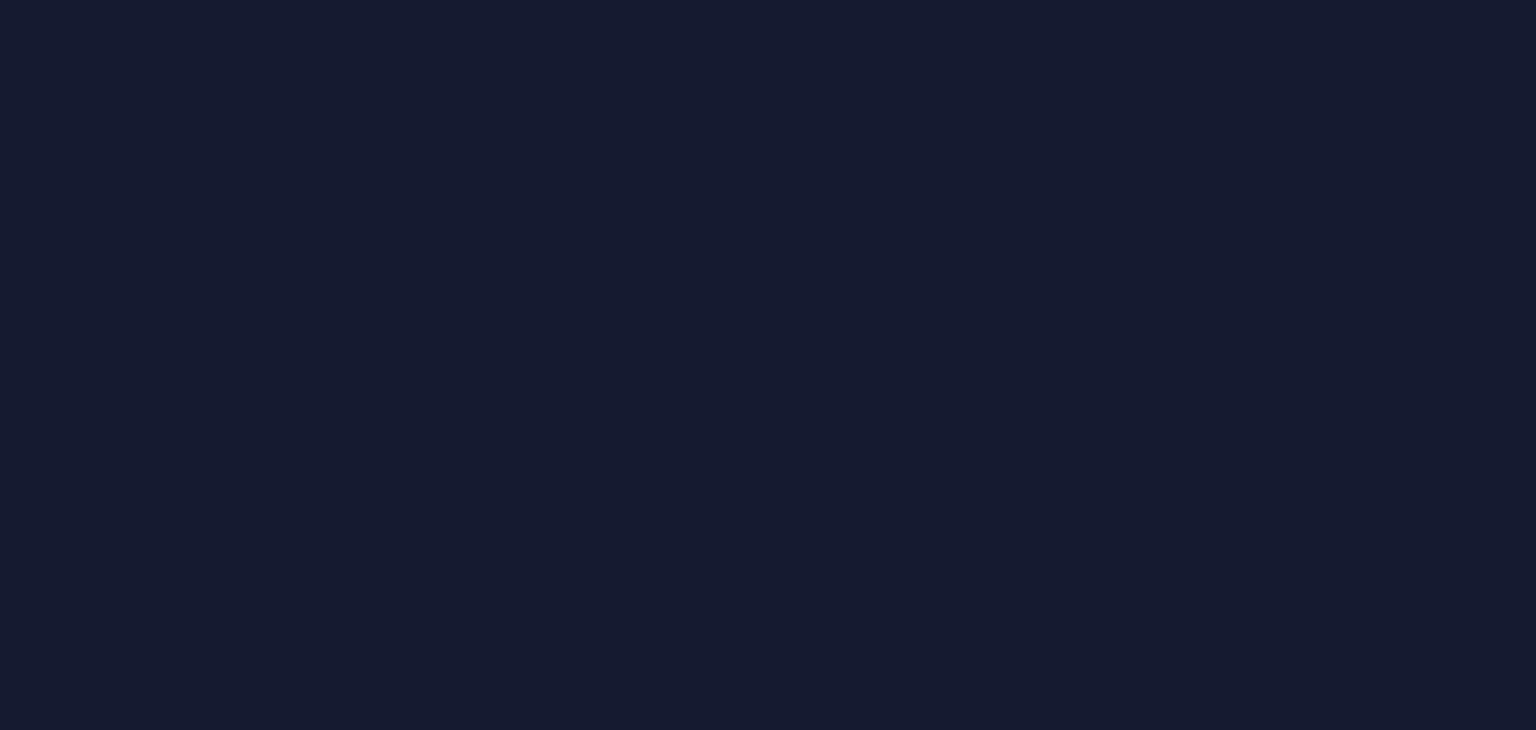scroll, scrollTop: 0, scrollLeft: 0, axis: both 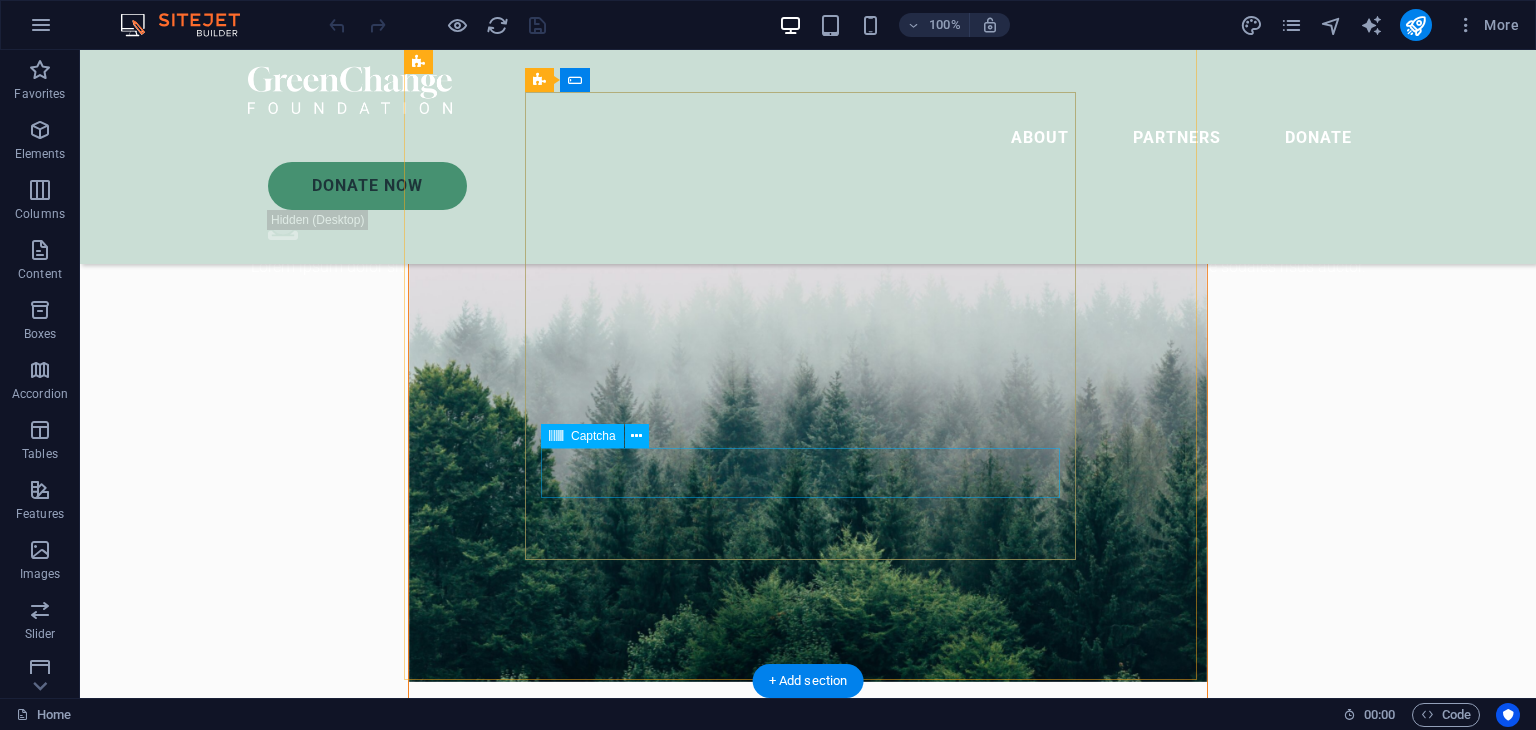 click on "Unreadable? Load new" at bounding box center (808, 1324) 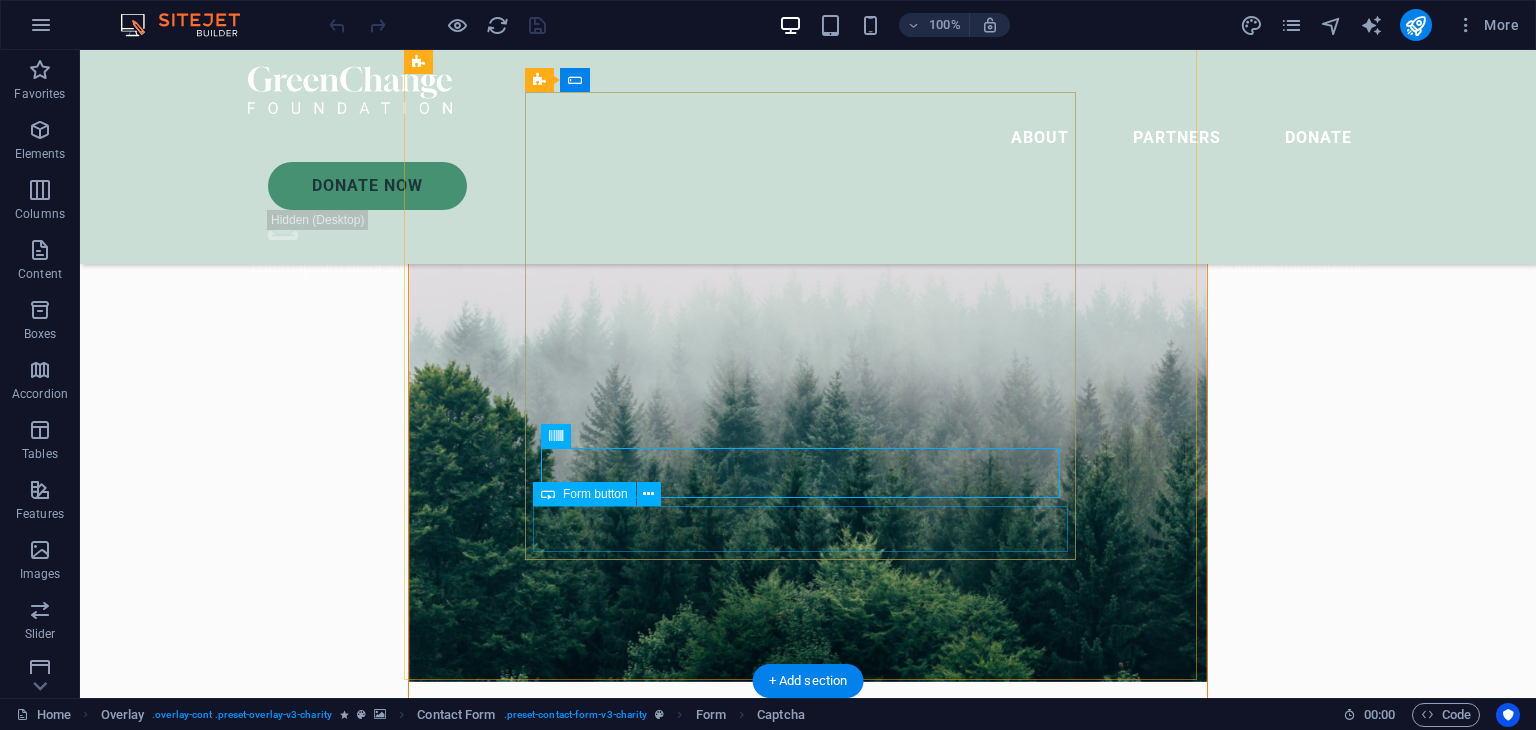 click on "Submit" at bounding box center [808, 1393] 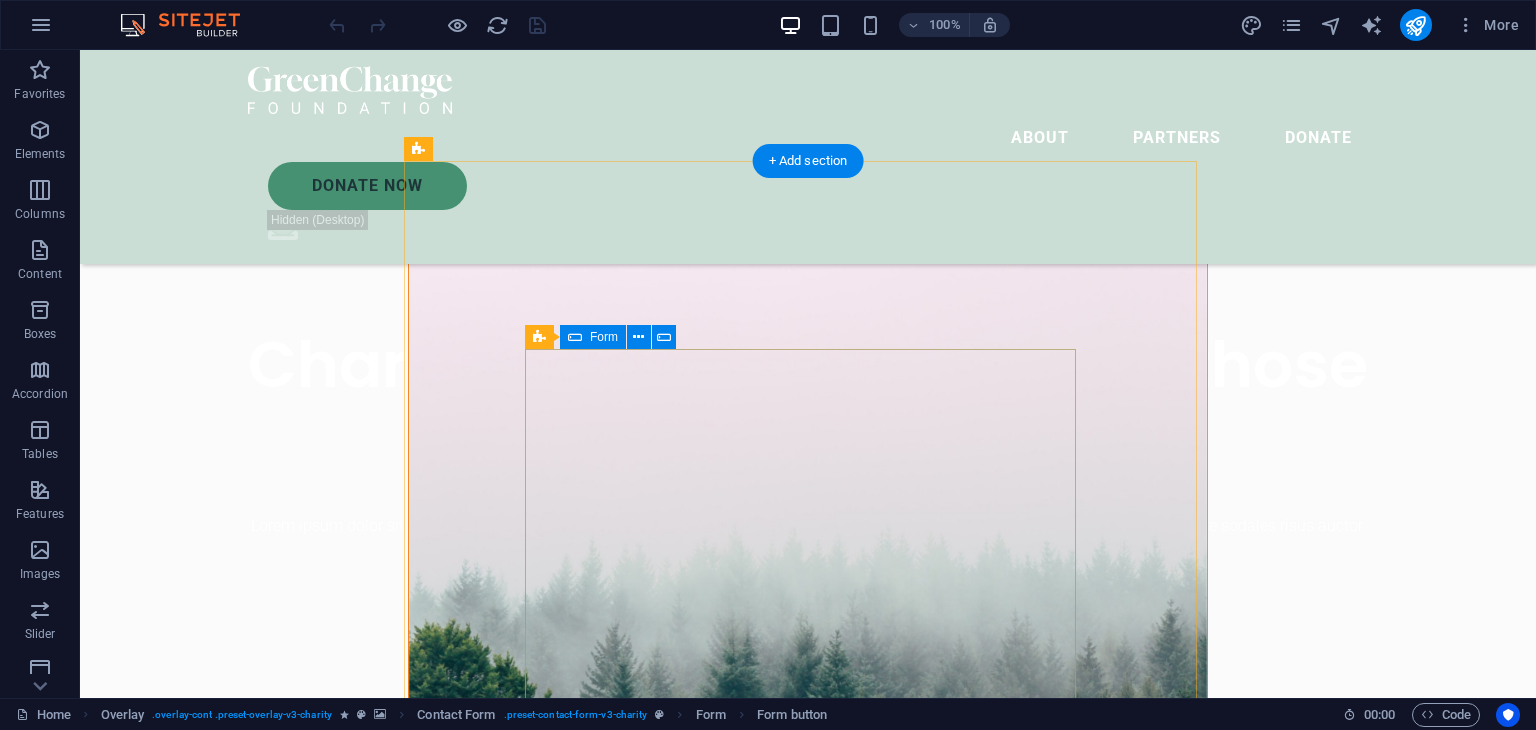 scroll, scrollTop: 532, scrollLeft: 0, axis: vertical 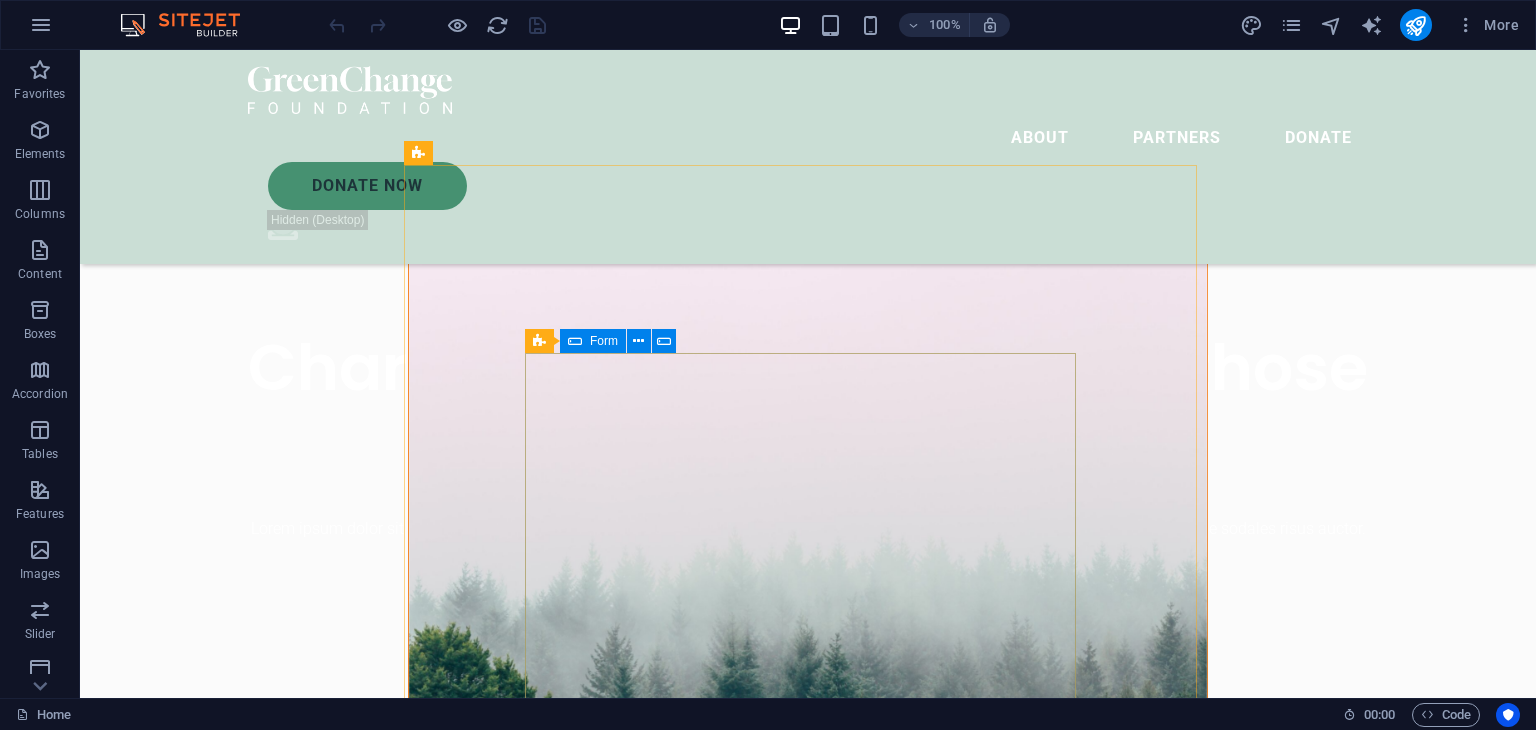 click on "Form" at bounding box center [604, 341] 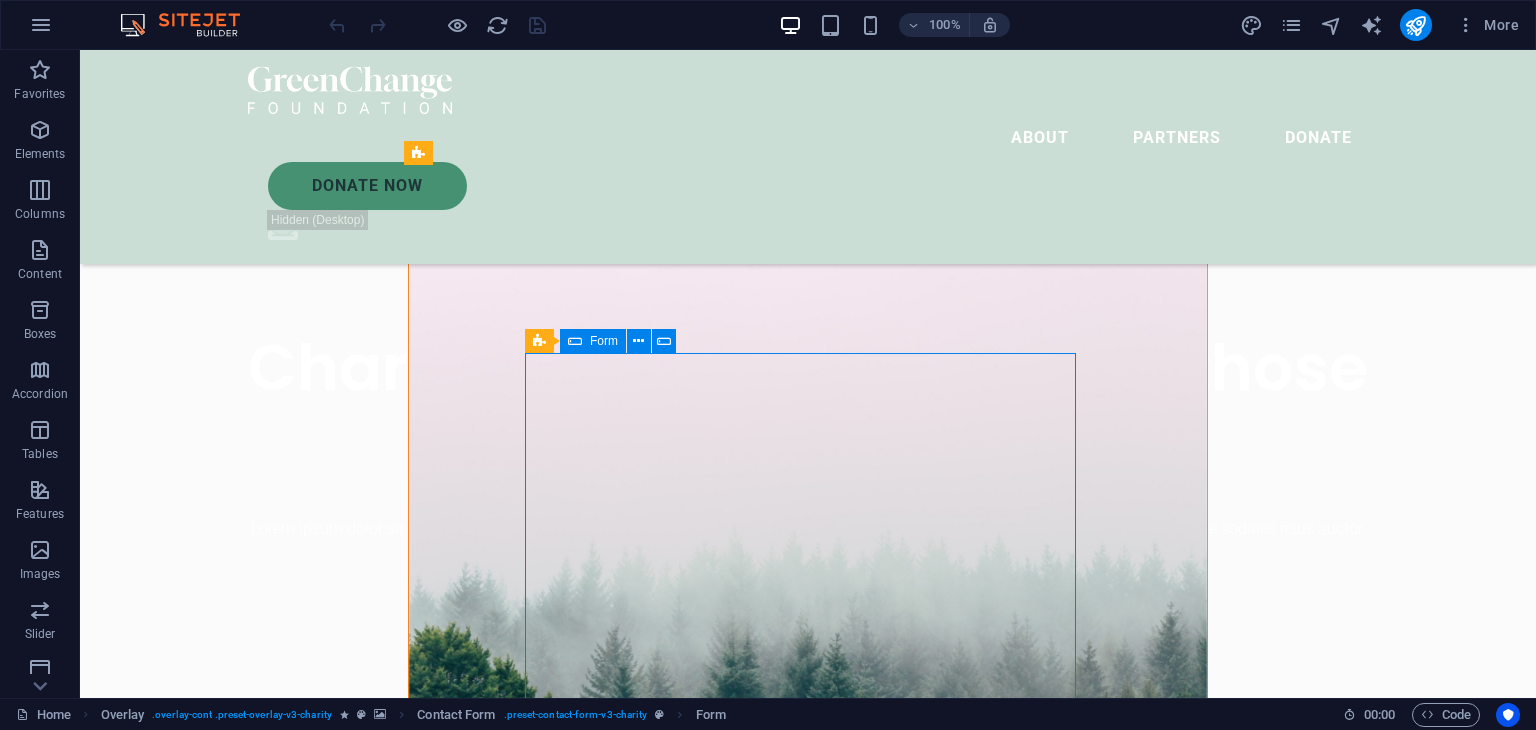 click on "Form" at bounding box center [604, 341] 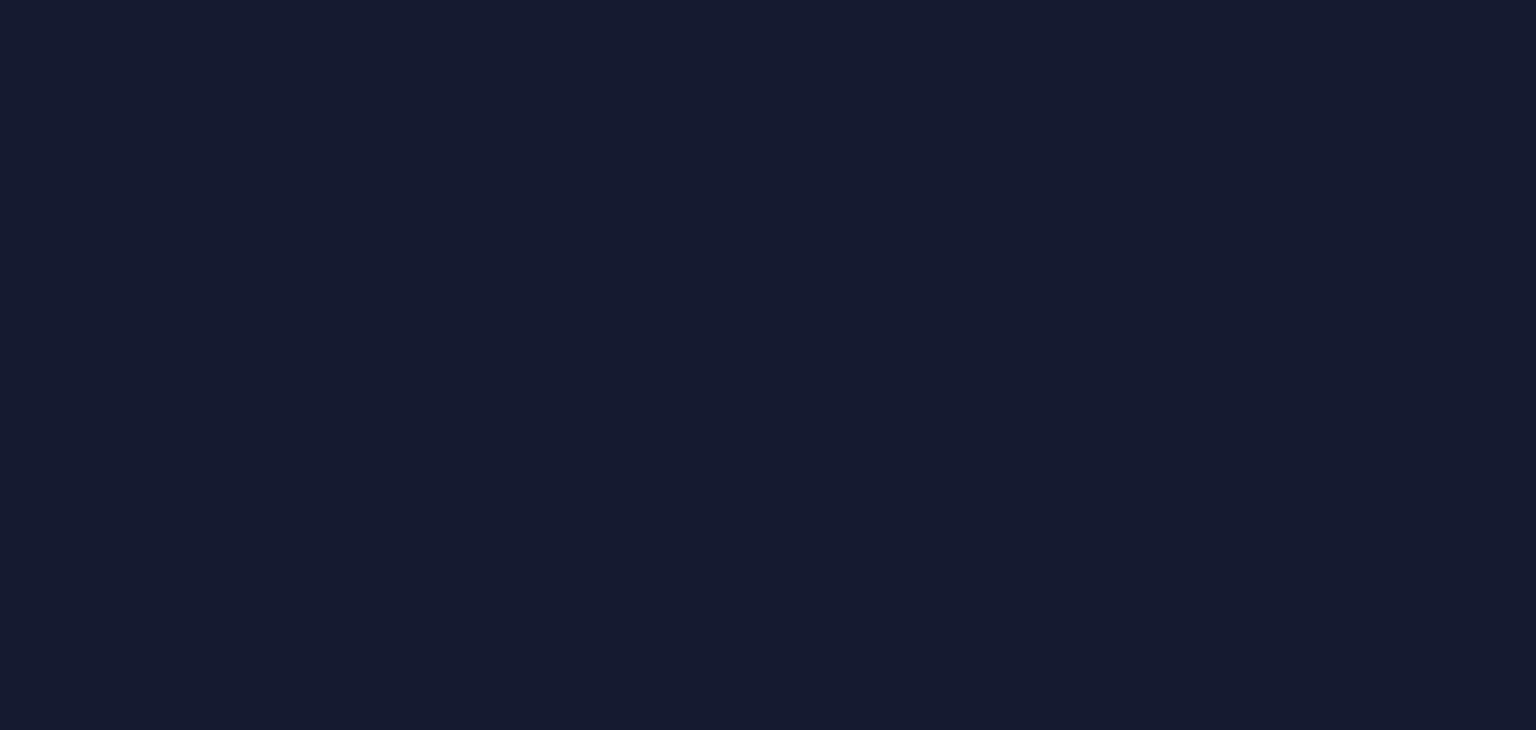 scroll, scrollTop: 0, scrollLeft: 0, axis: both 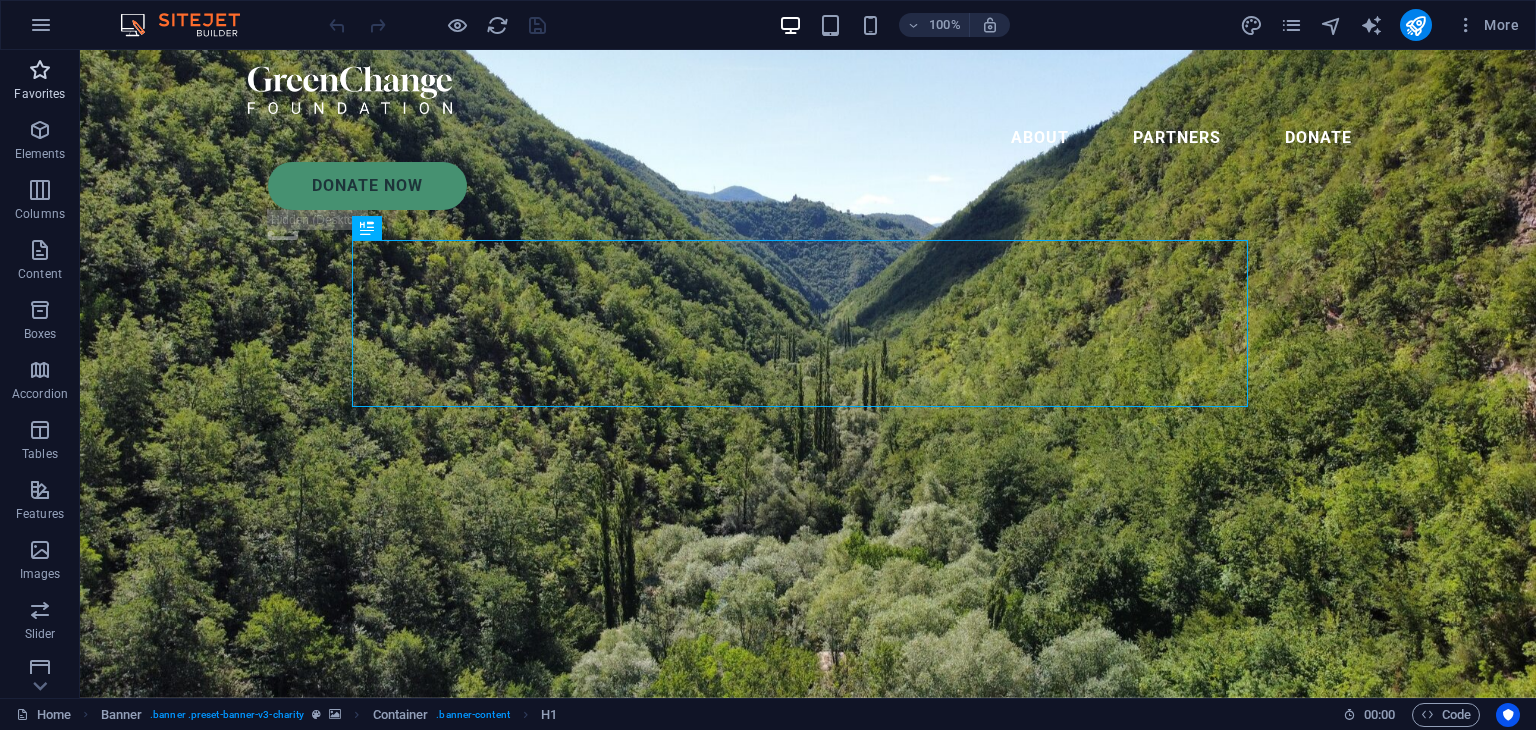 click on "Favorites" at bounding box center (40, 80) 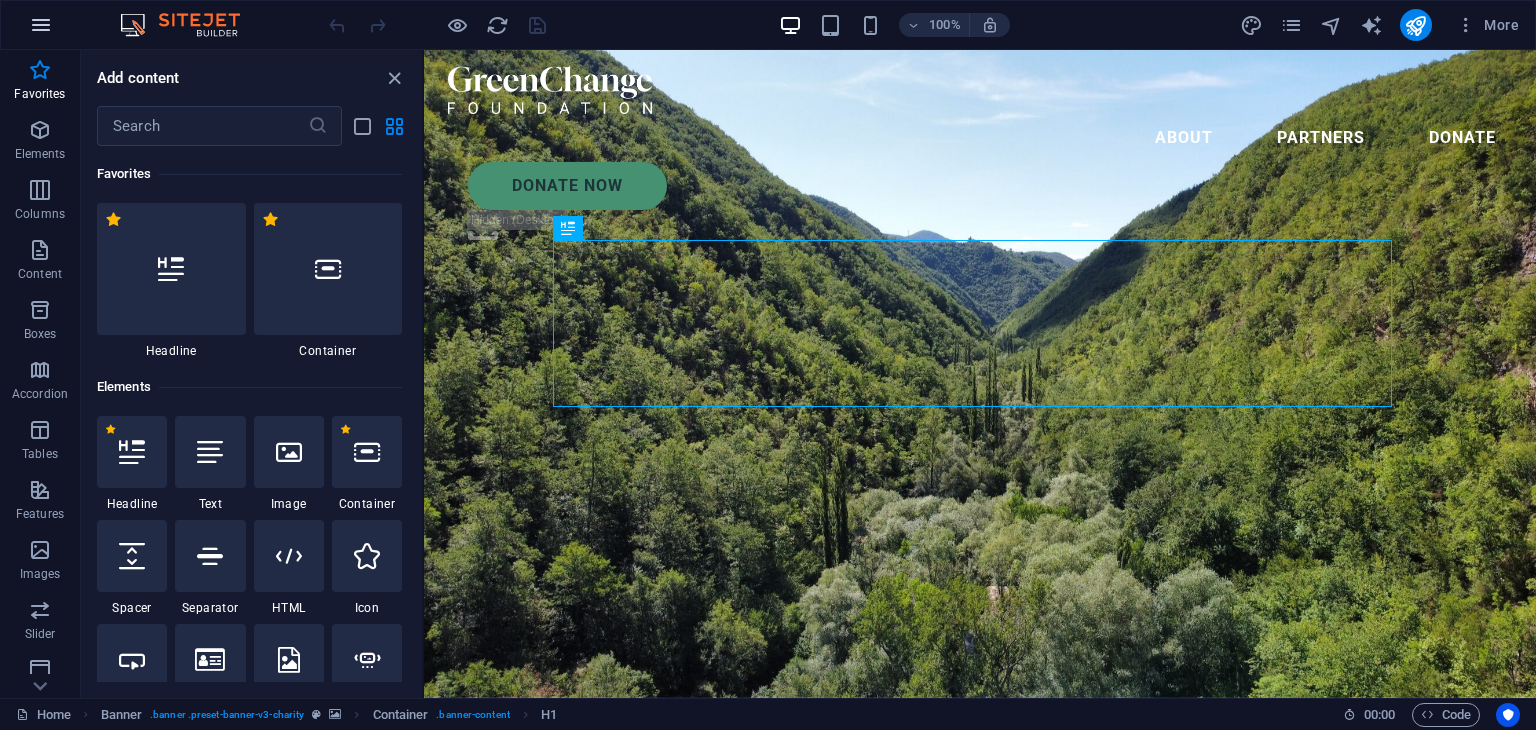click at bounding box center (41, 25) 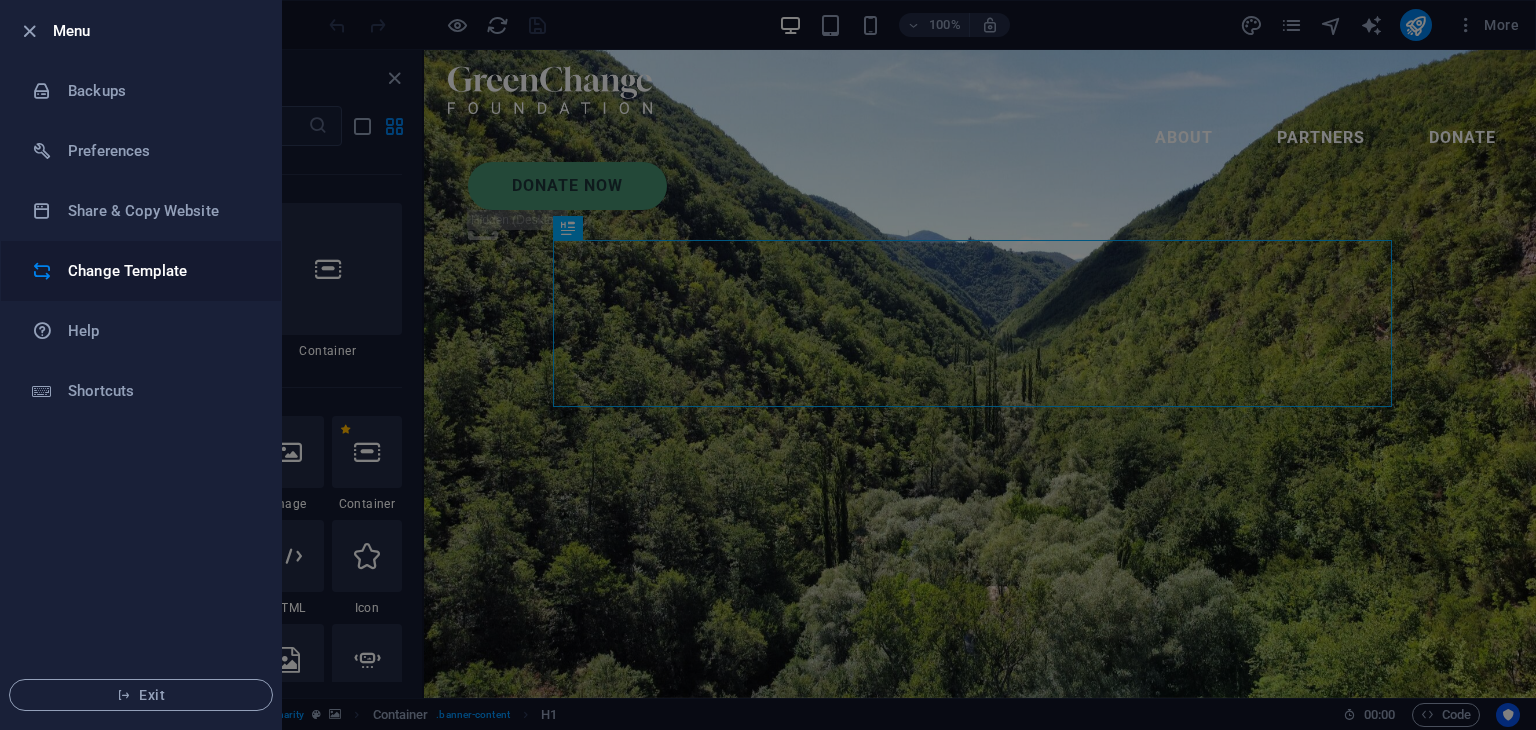 click on "Change Template" at bounding box center (160, 271) 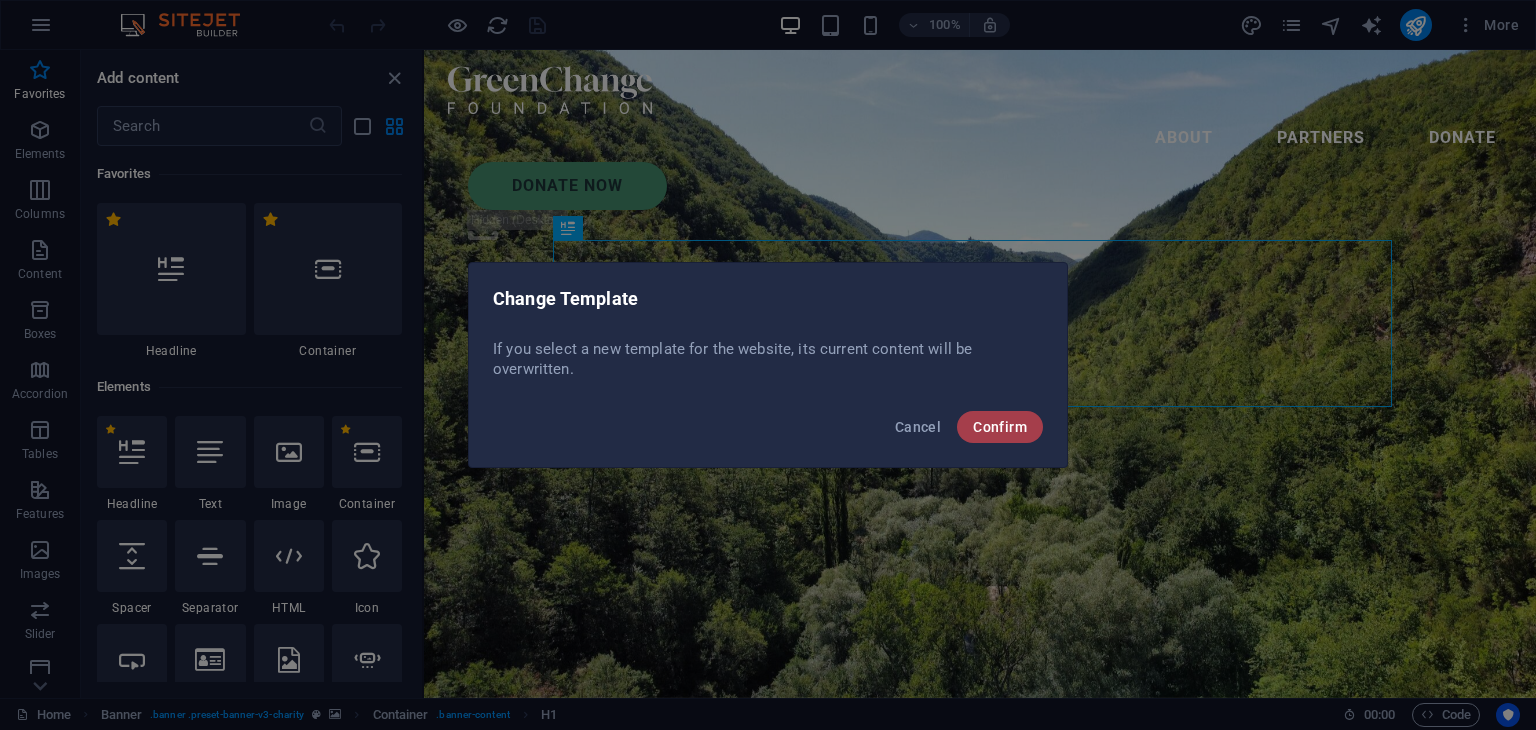 click on "Confirm" at bounding box center (1000, 427) 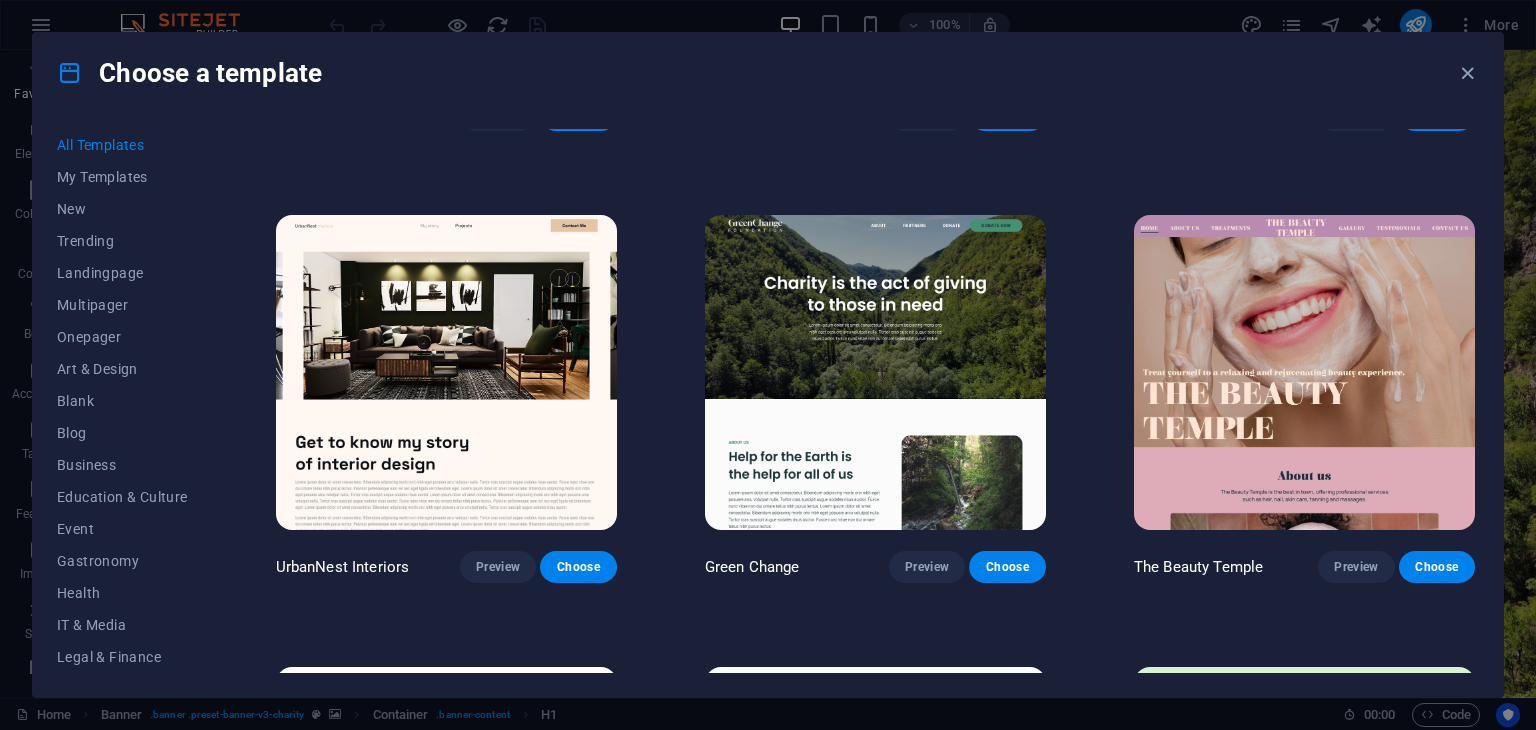 scroll, scrollTop: 2175, scrollLeft: 0, axis: vertical 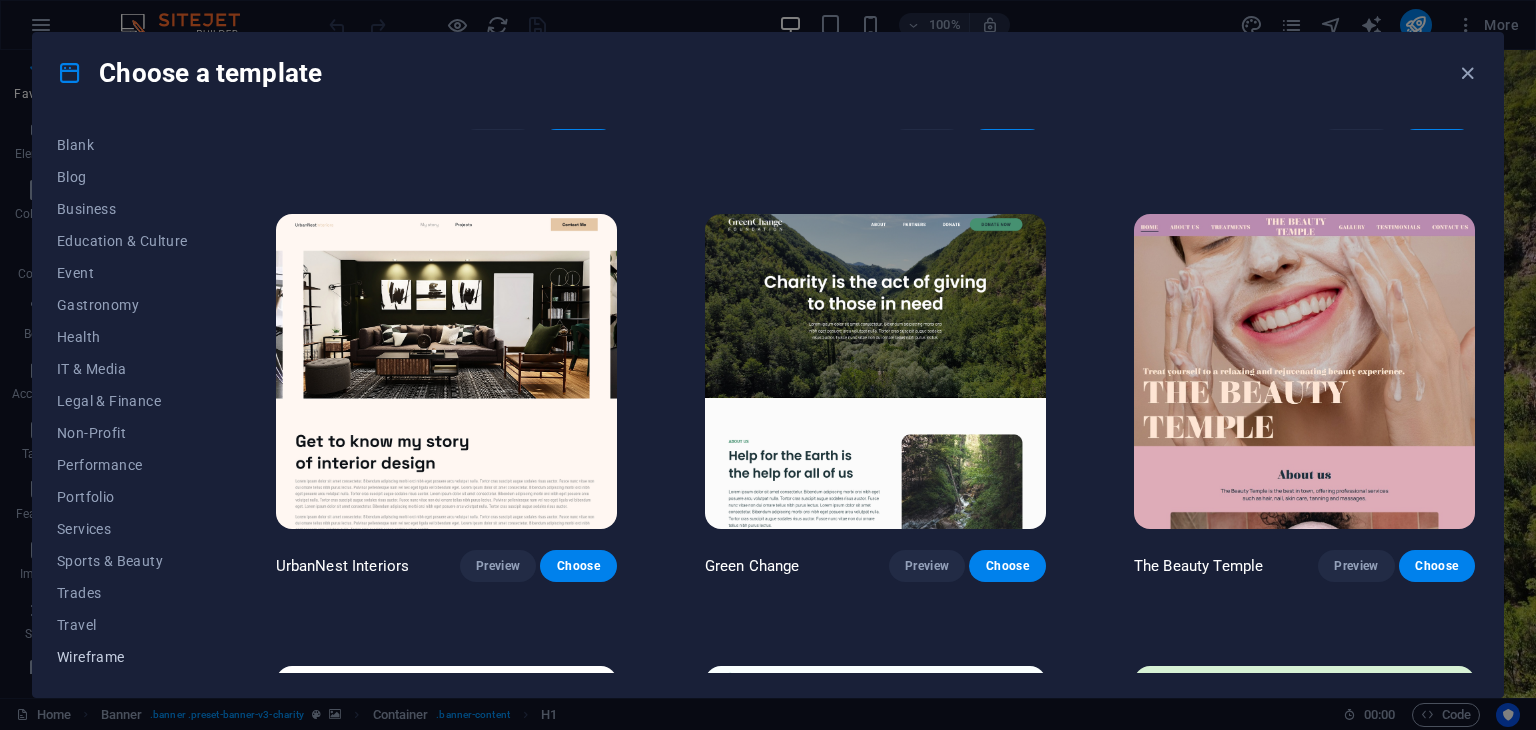 click on "Wireframe" at bounding box center [122, 657] 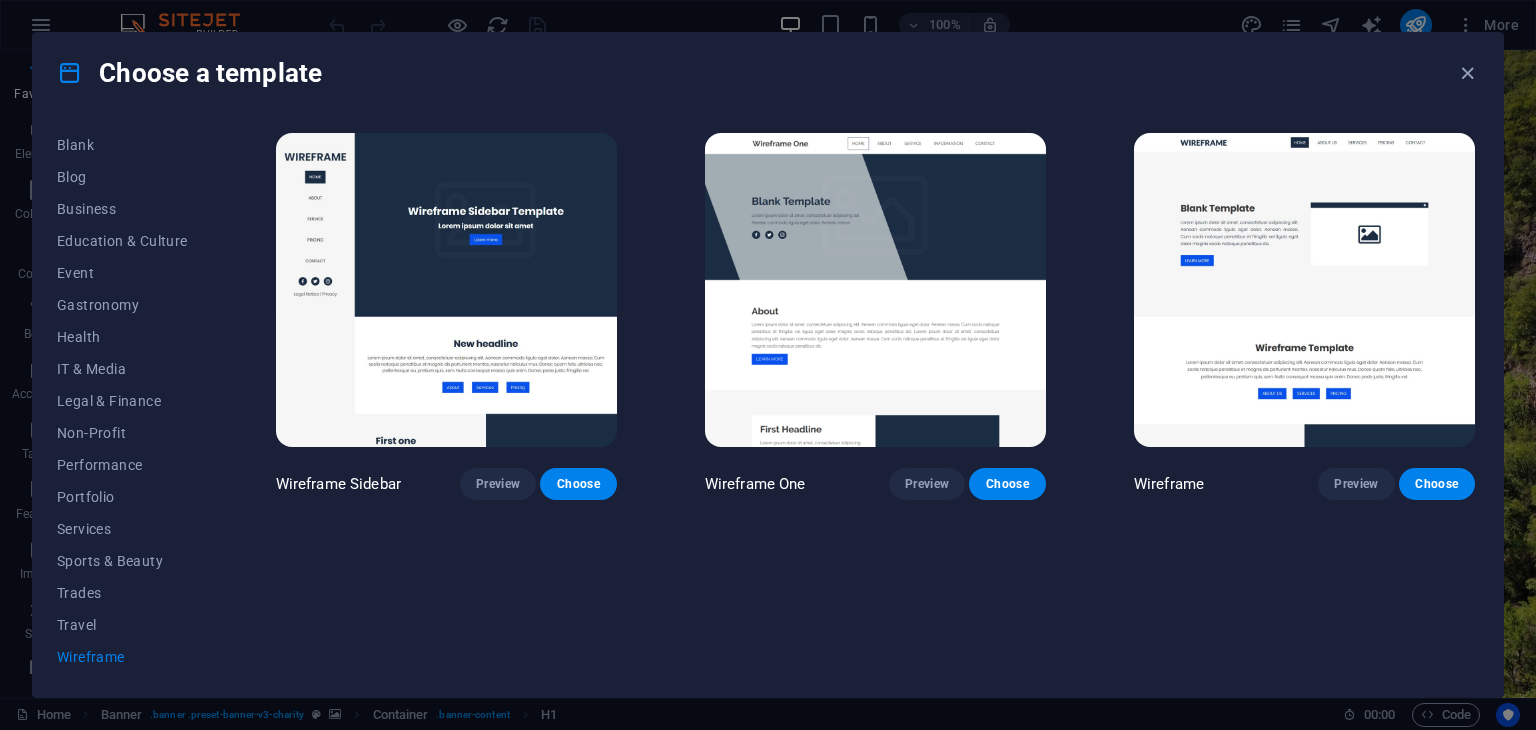 scroll, scrollTop: 0, scrollLeft: 0, axis: both 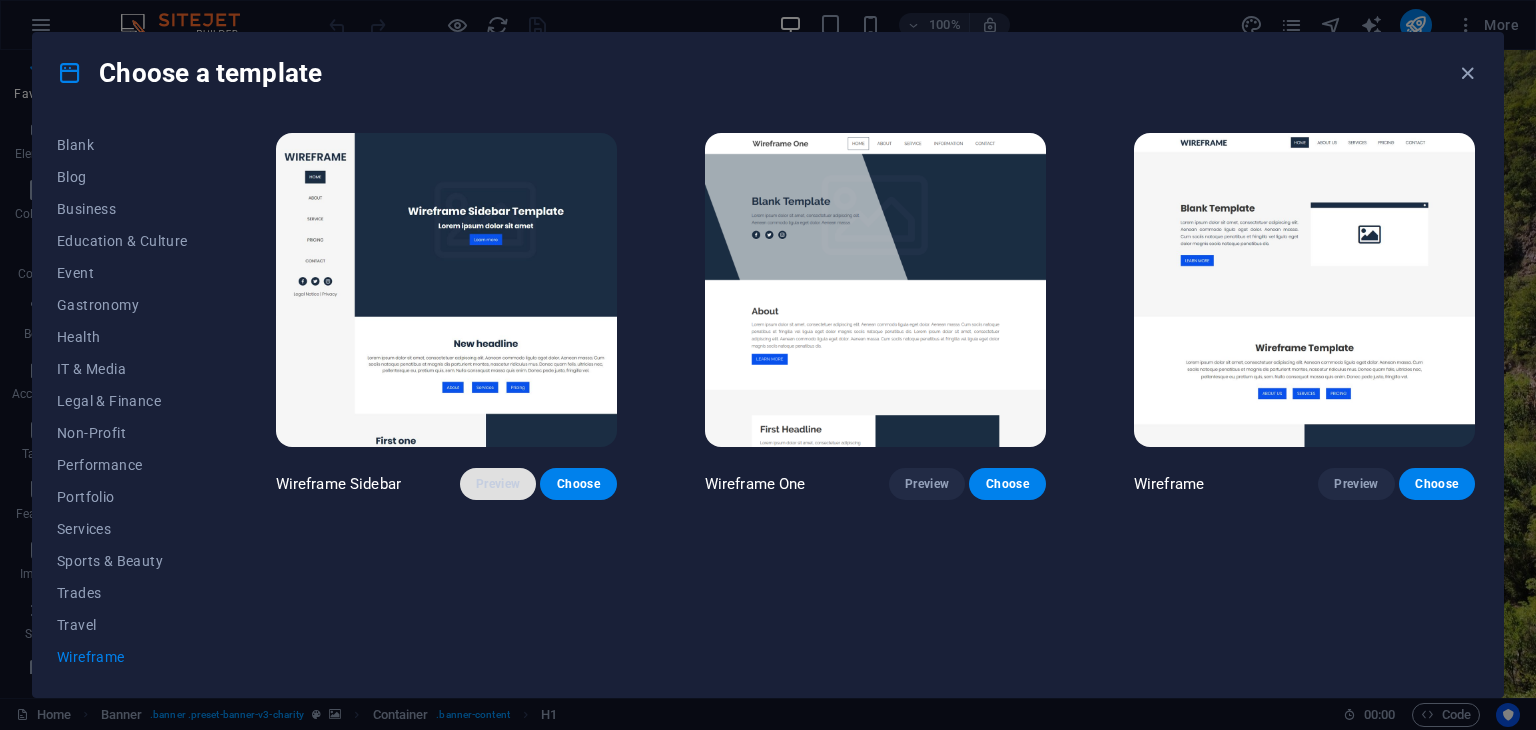 click on "Preview" at bounding box center (498, 484) 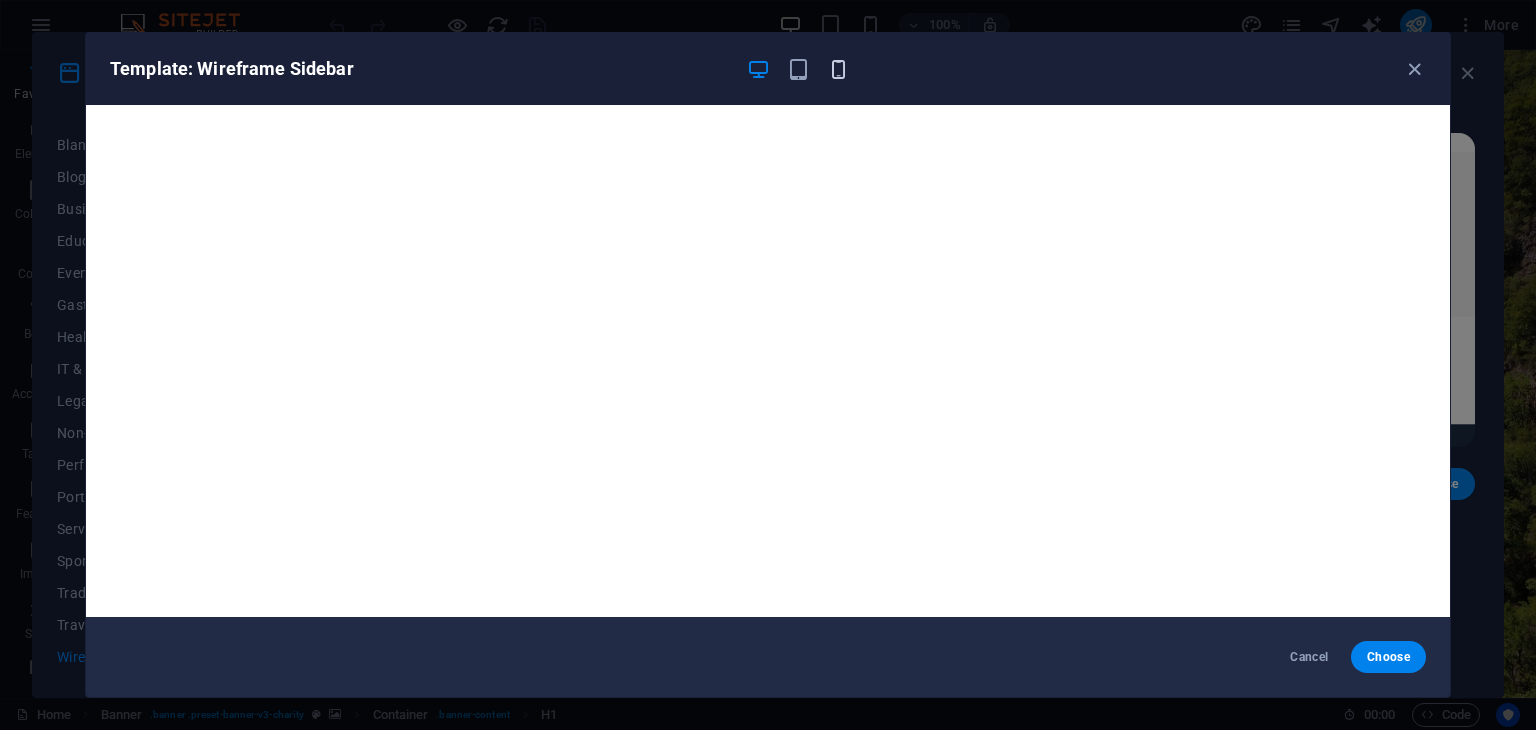 click at bounding box center (838, 69) 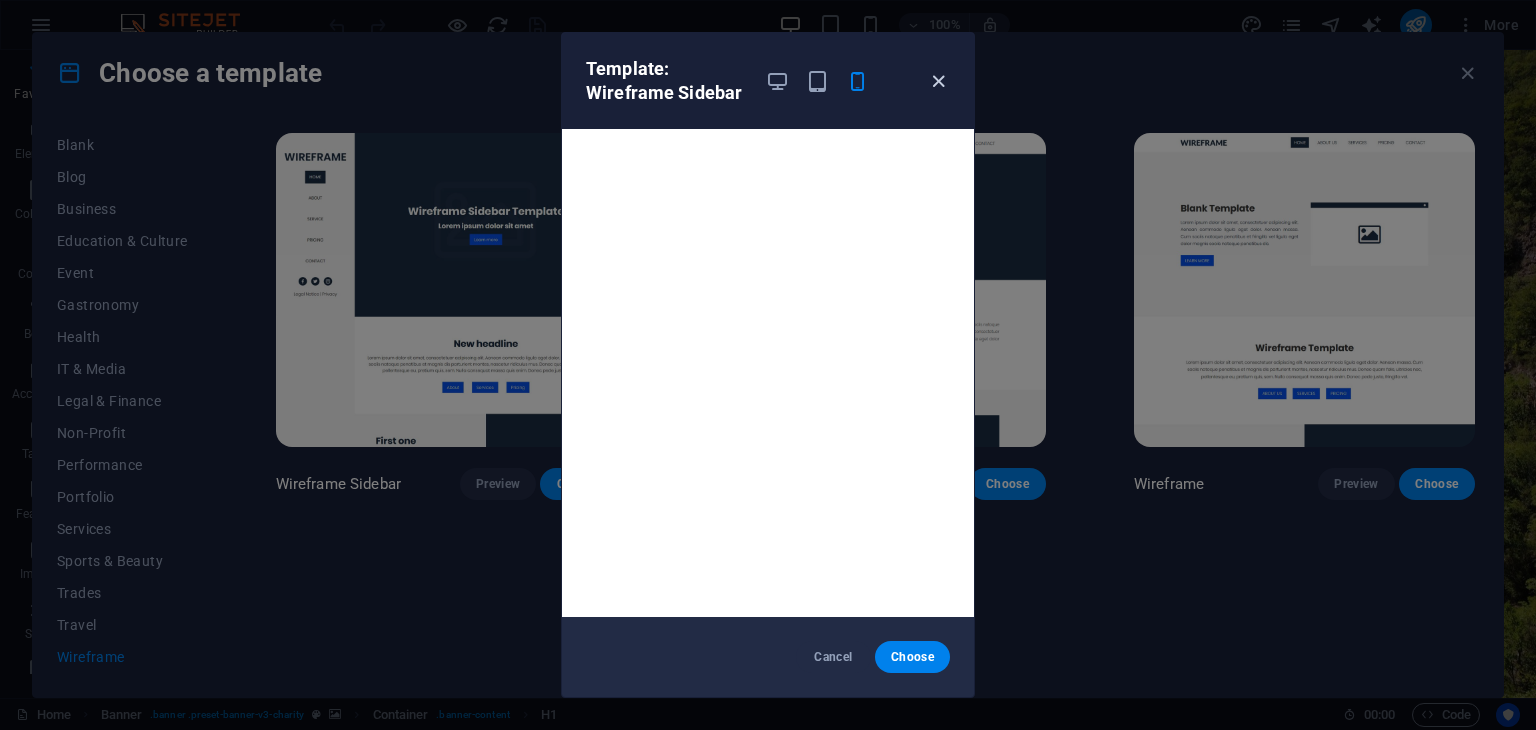 click at bounding box center [938, 81] 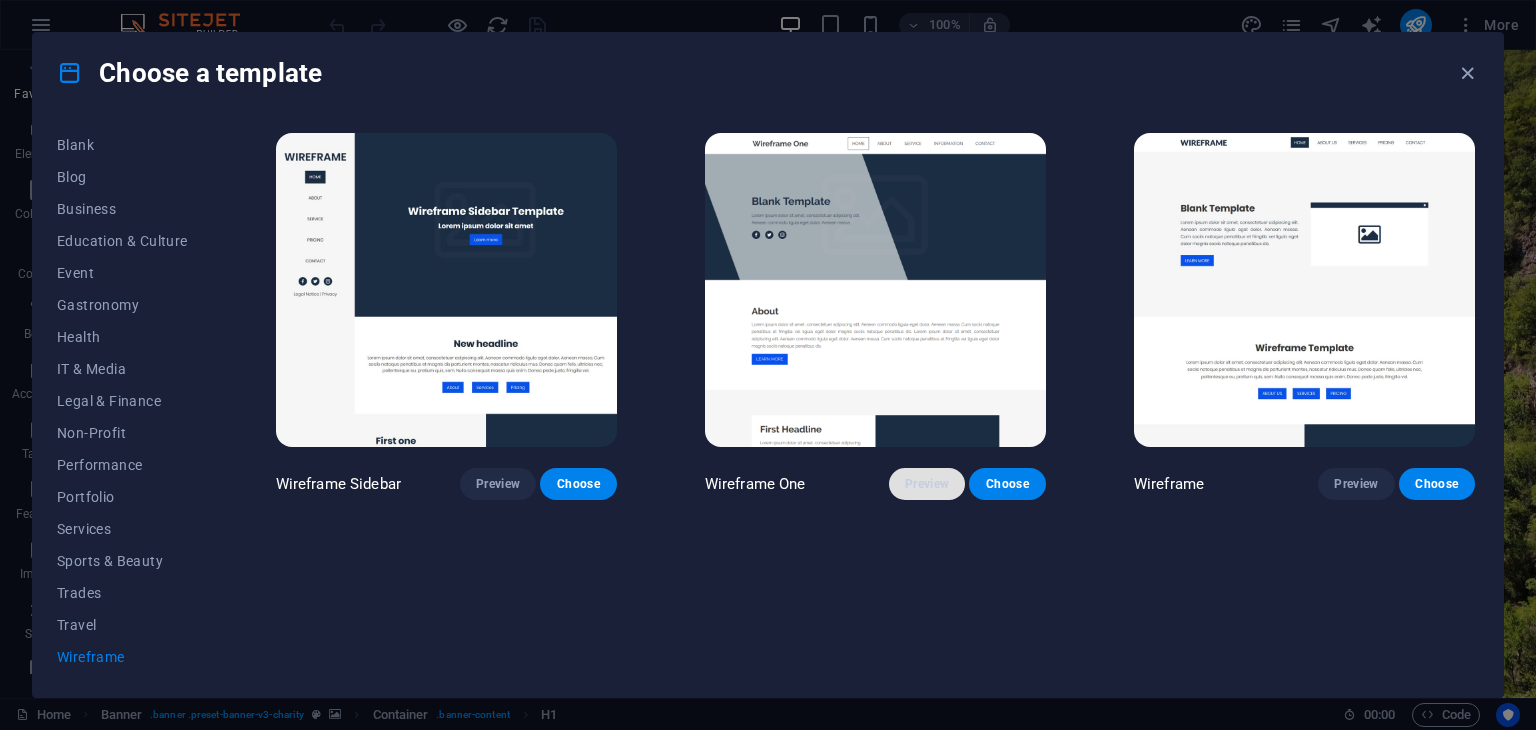 click on "Preview" at bounding box center [927, 484] 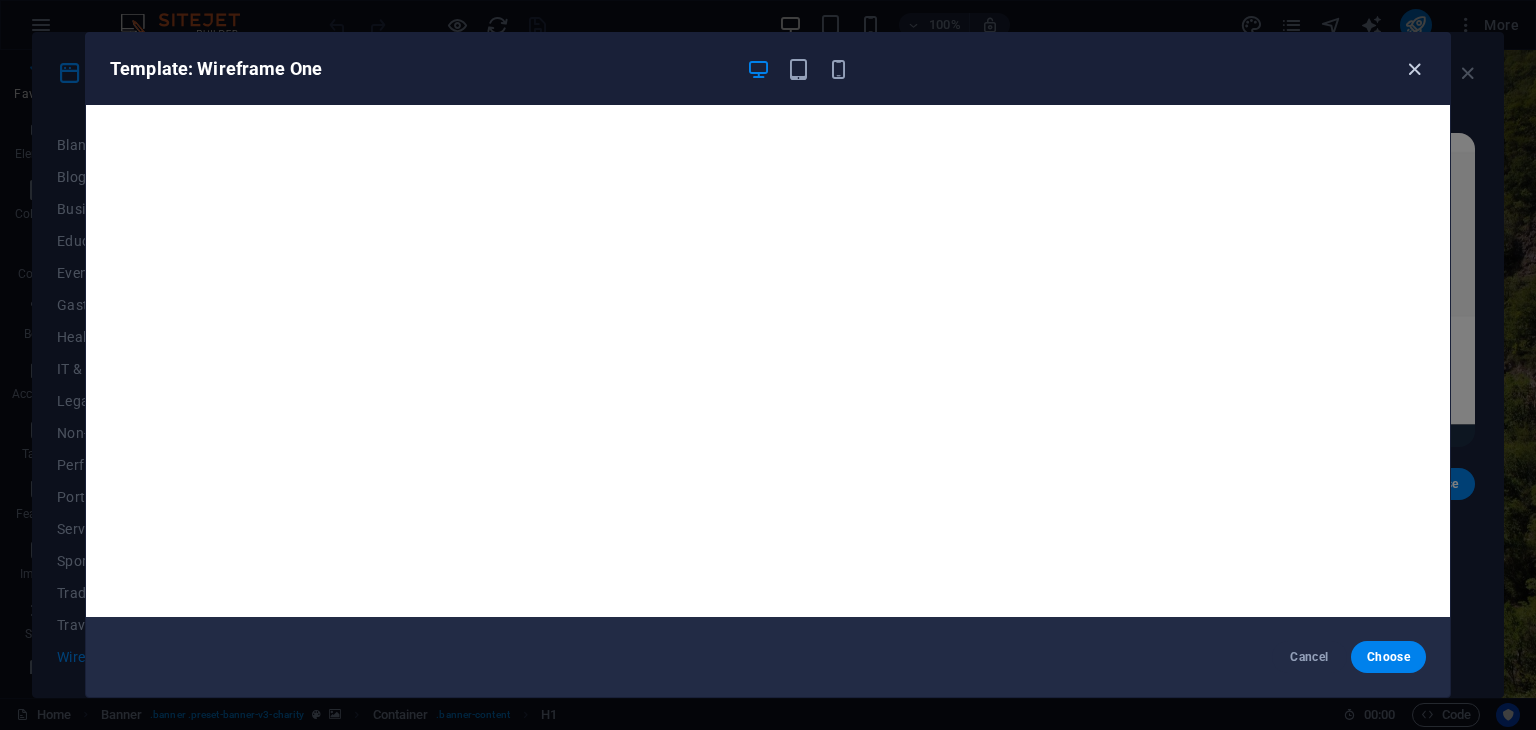 click at bounding box center (1414, 69) 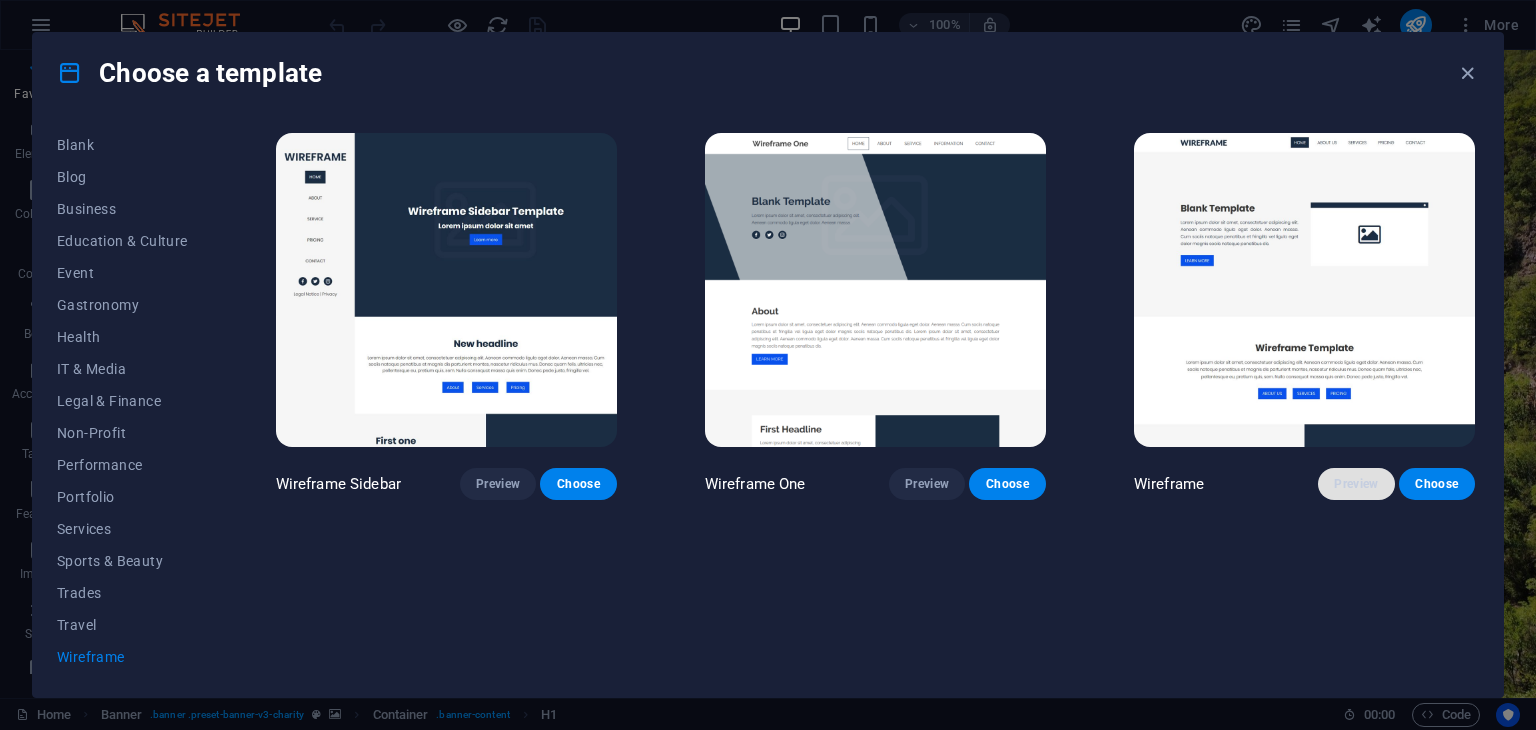 click on "Preview" at bounding box center [1356, 484] 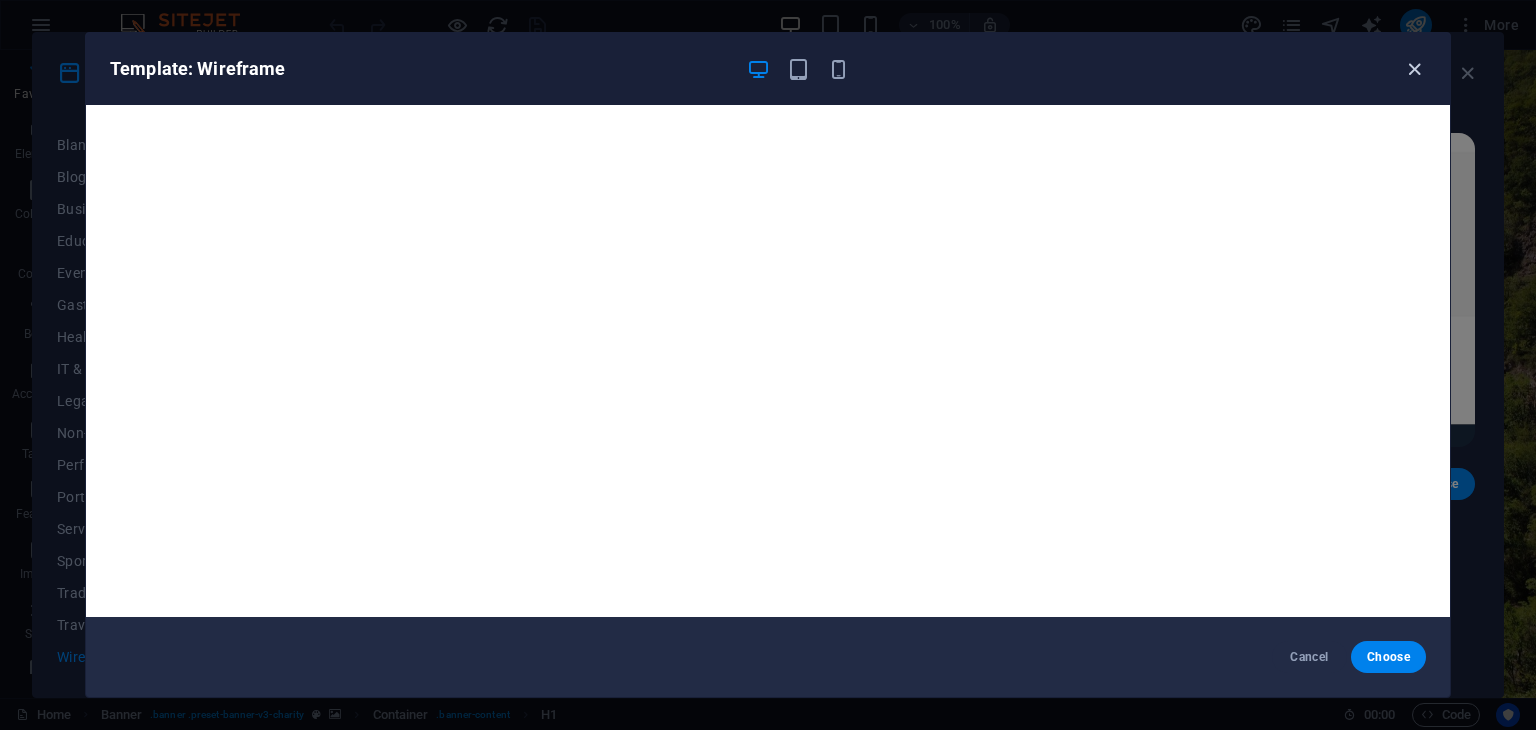 drag, startPoint x: 1416, startPoint y: 50, endPoint x: 1416, endPoint y: 64, distance: 14 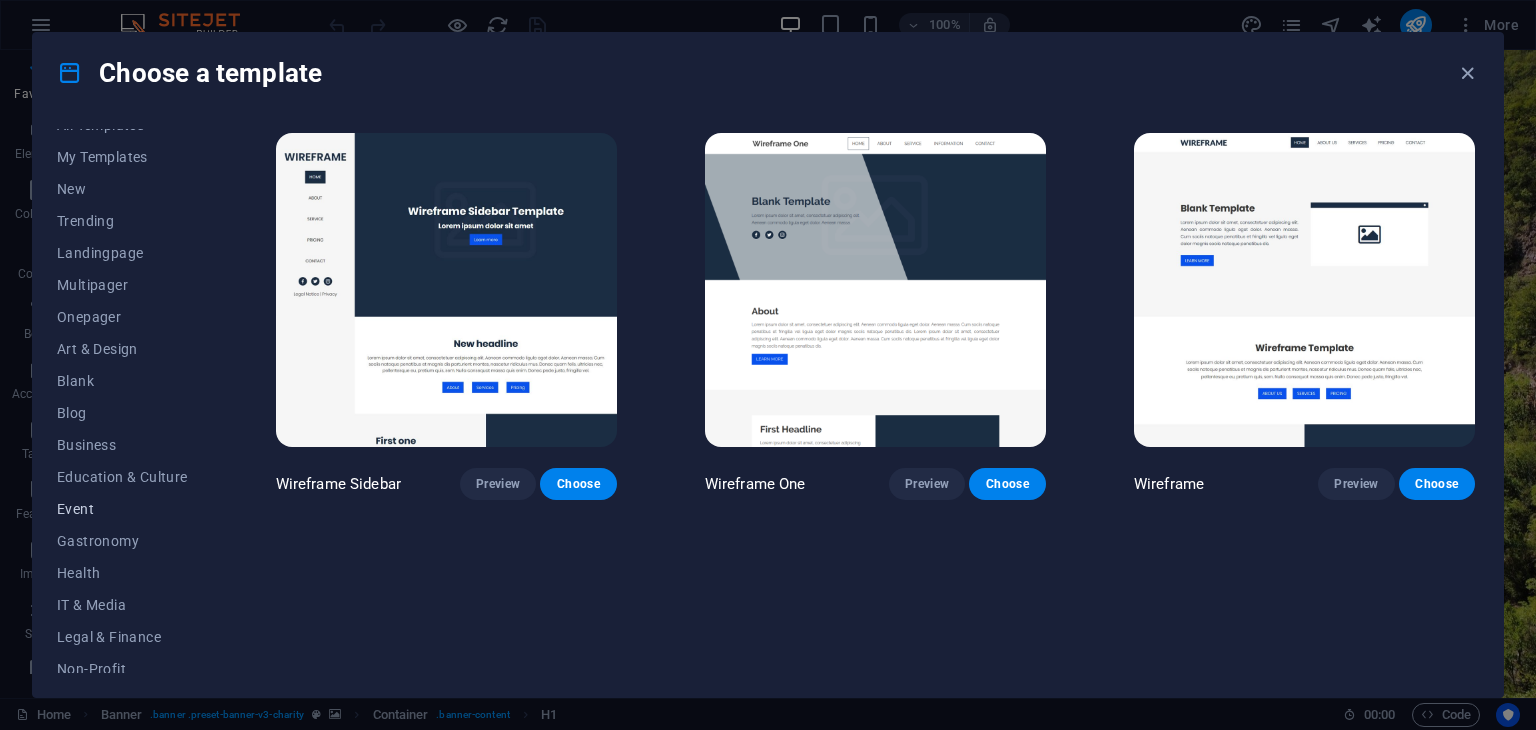 scroll, scrollTop: 20, scrollLeft: 0, axis: vertical 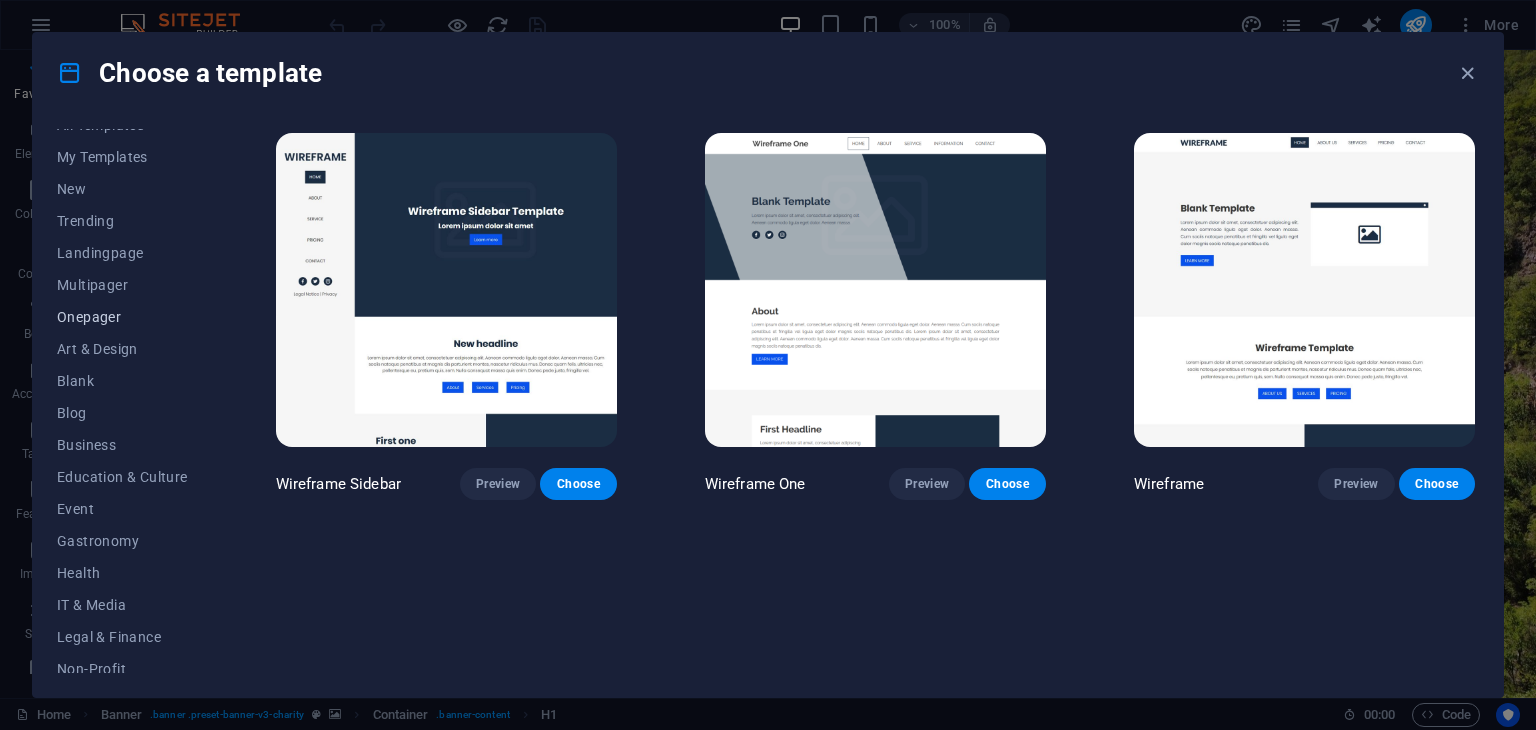 click on "Onepager" at bounding box center (122, 317) 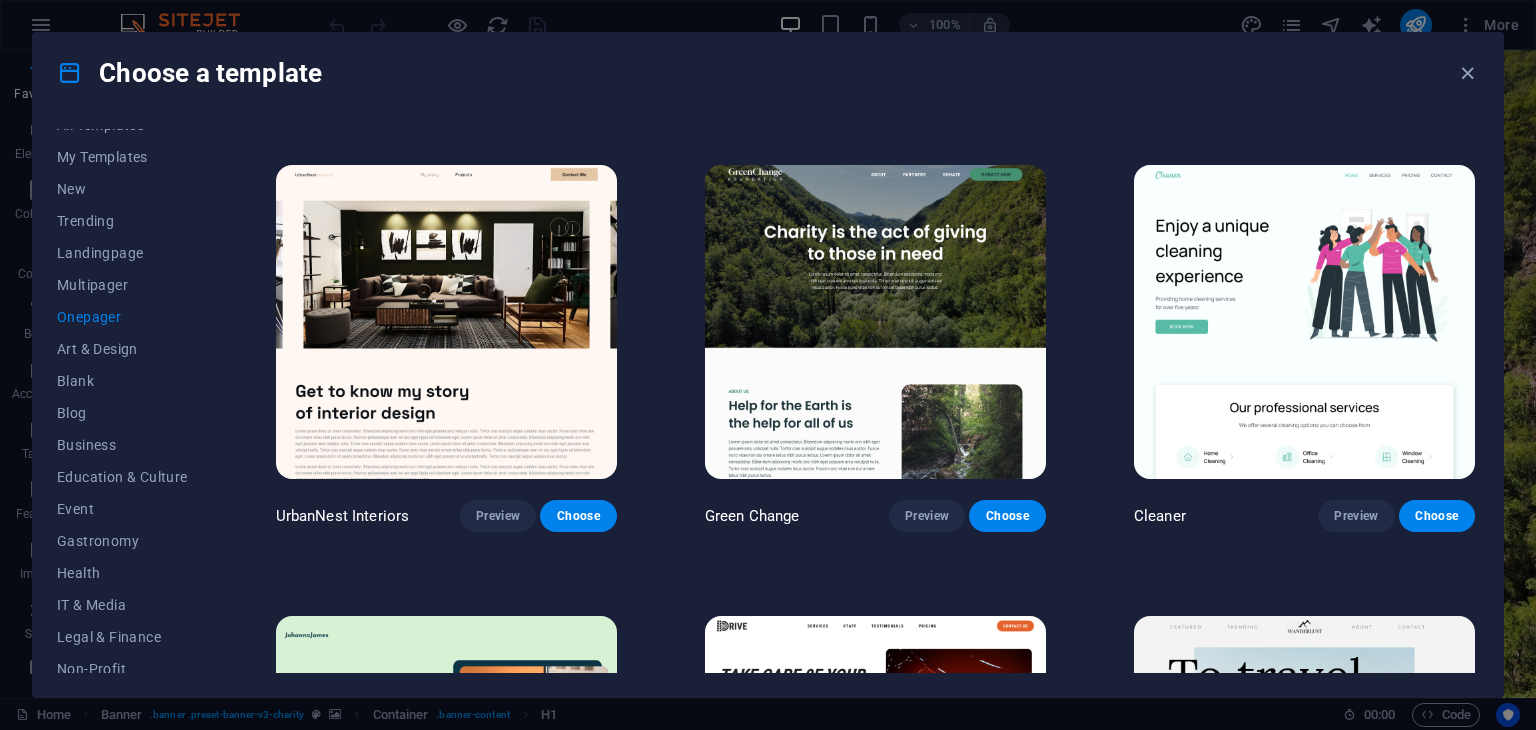 scroll, scrollTop: 867, scrollLeft: 0, axis: vertical 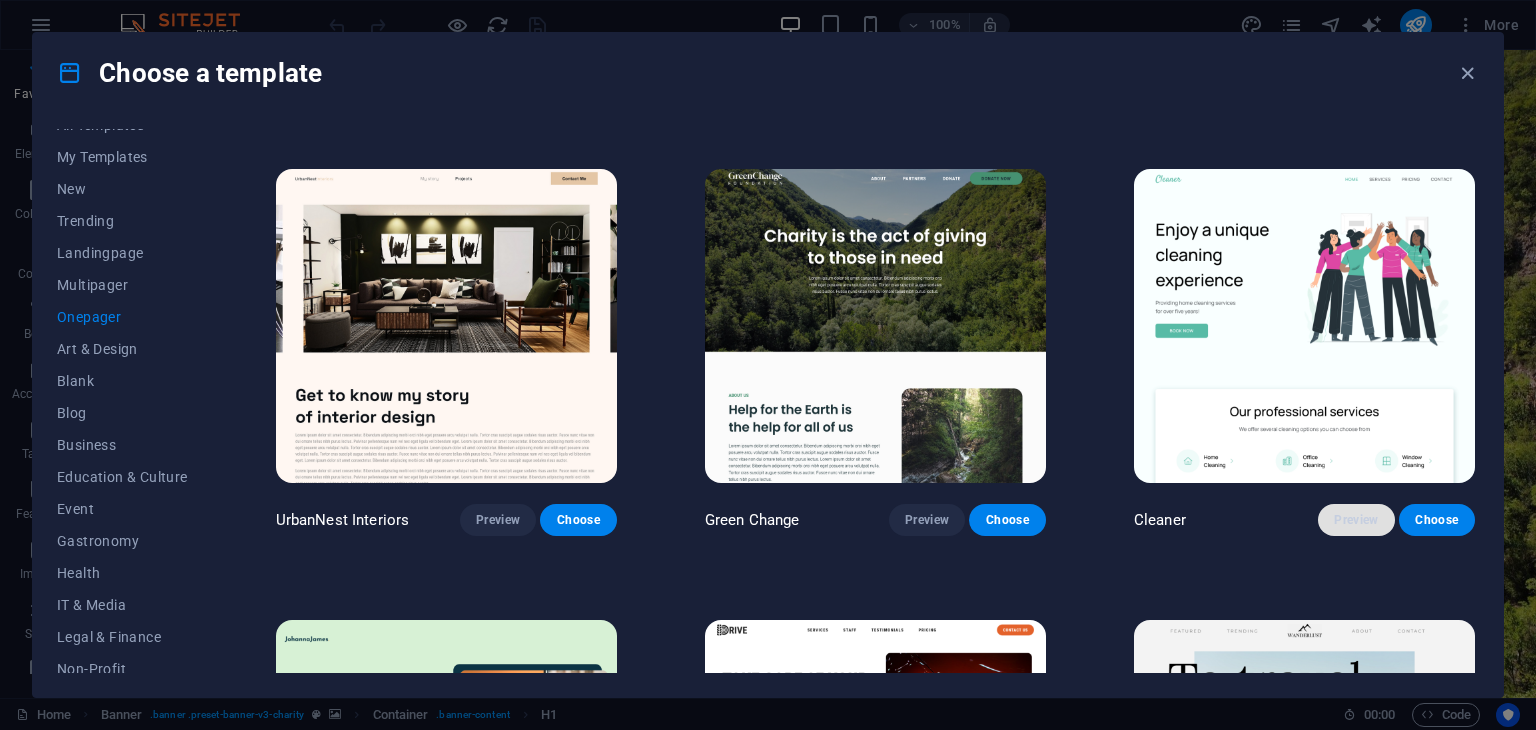 click on "Preview" at bounding box center [1356, 520] 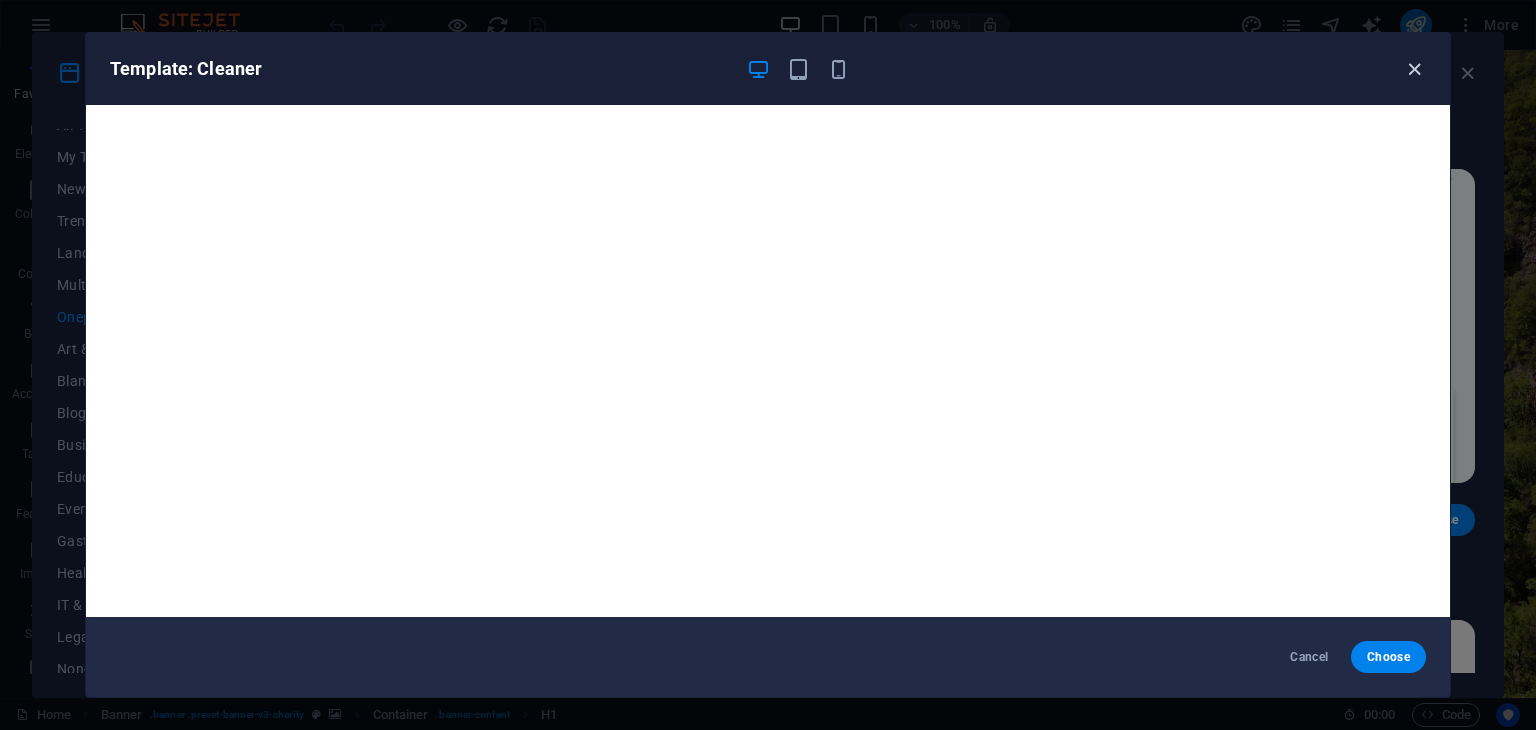 click at bounding box center [1414, 69] 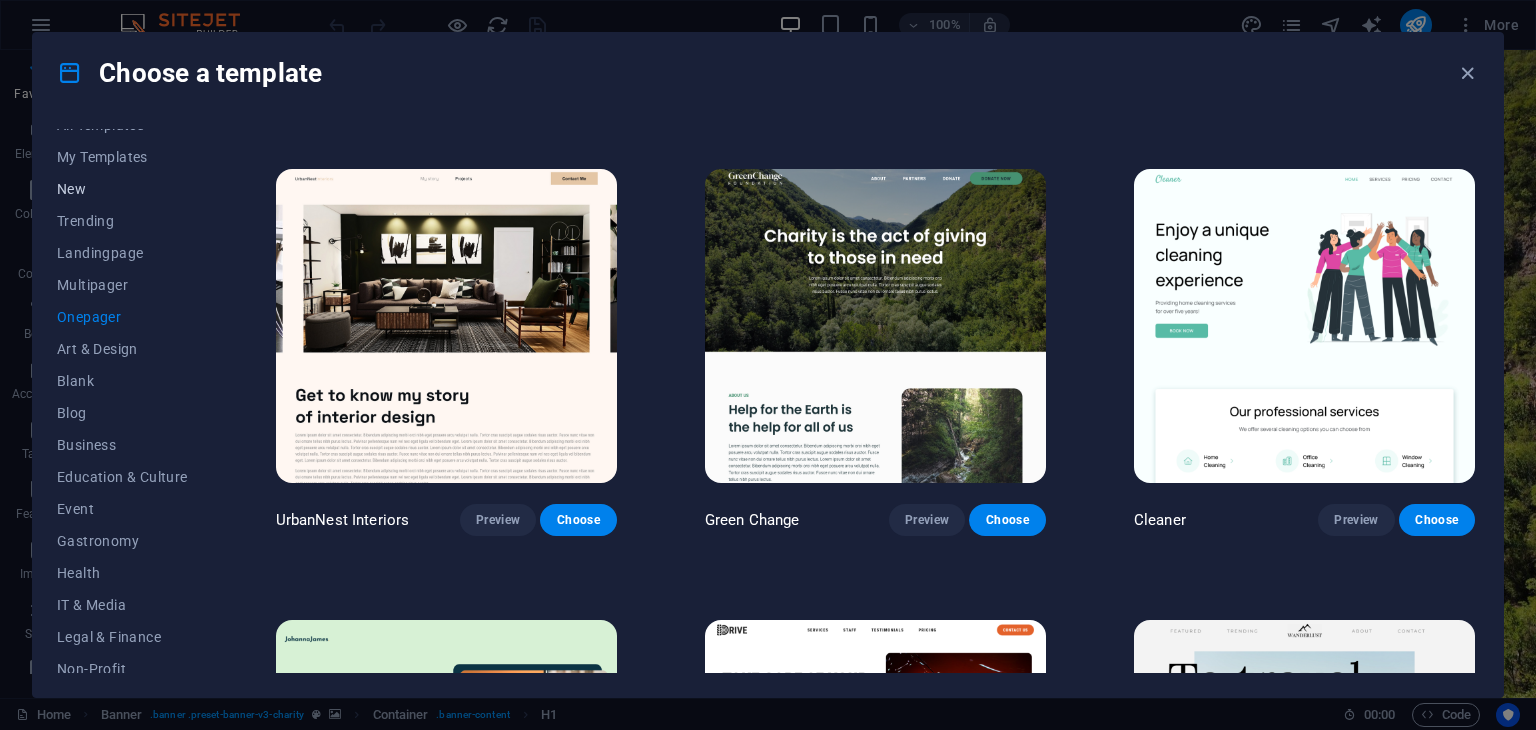 click on "New" at bounding box center (122, 189) 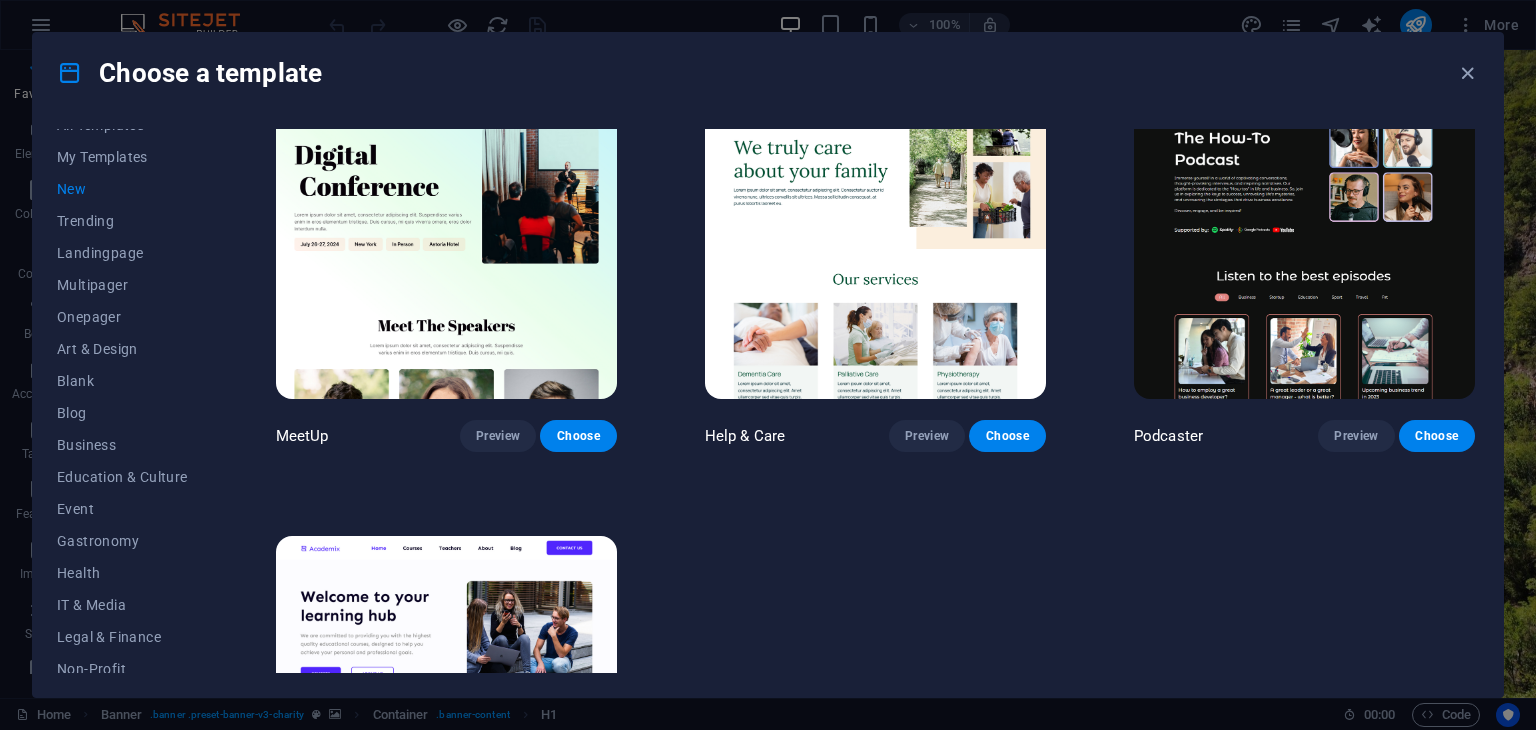 scroll, scrollTop: 1403, scrollLeft: 0, axis: vertical 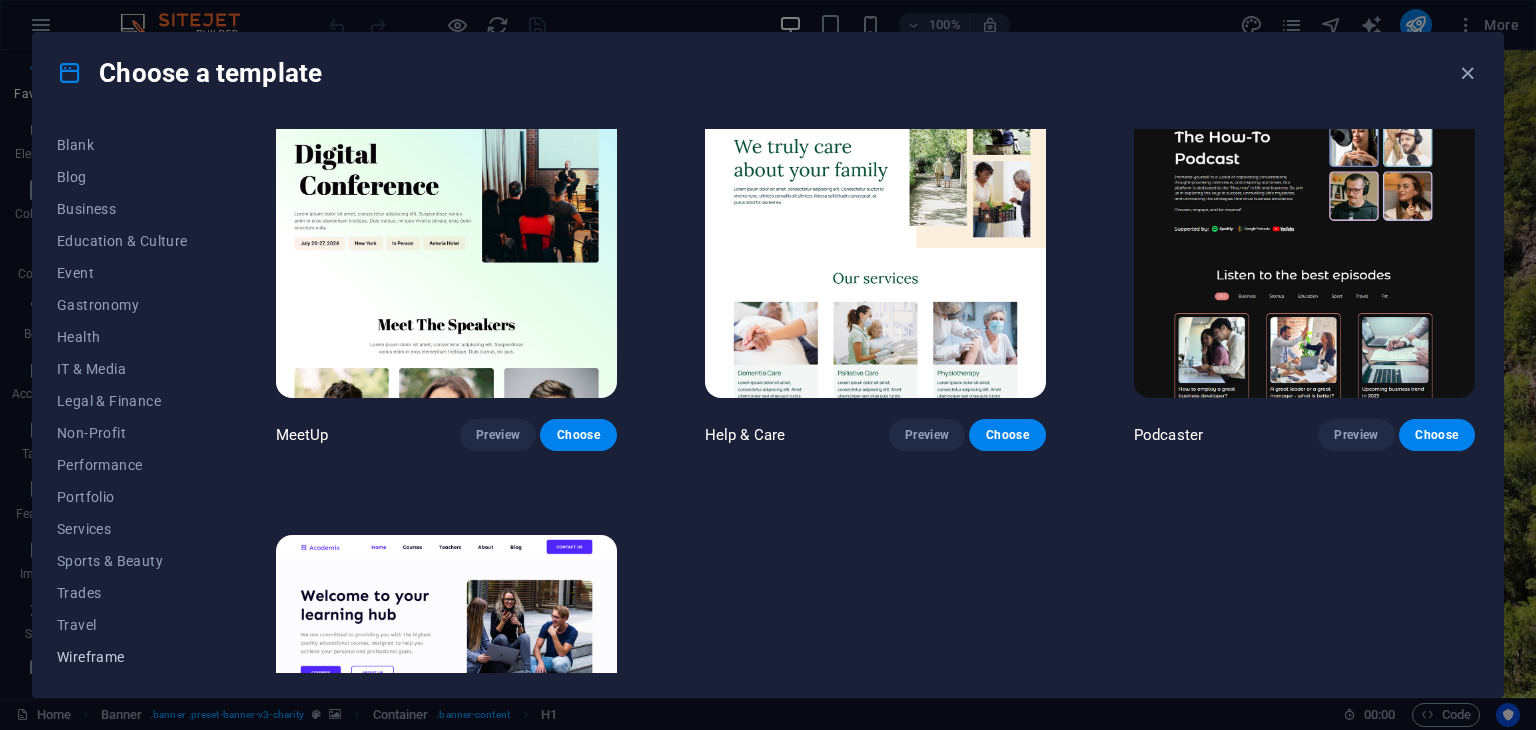 click on "Wireframe" at bounding box center [122, 657] 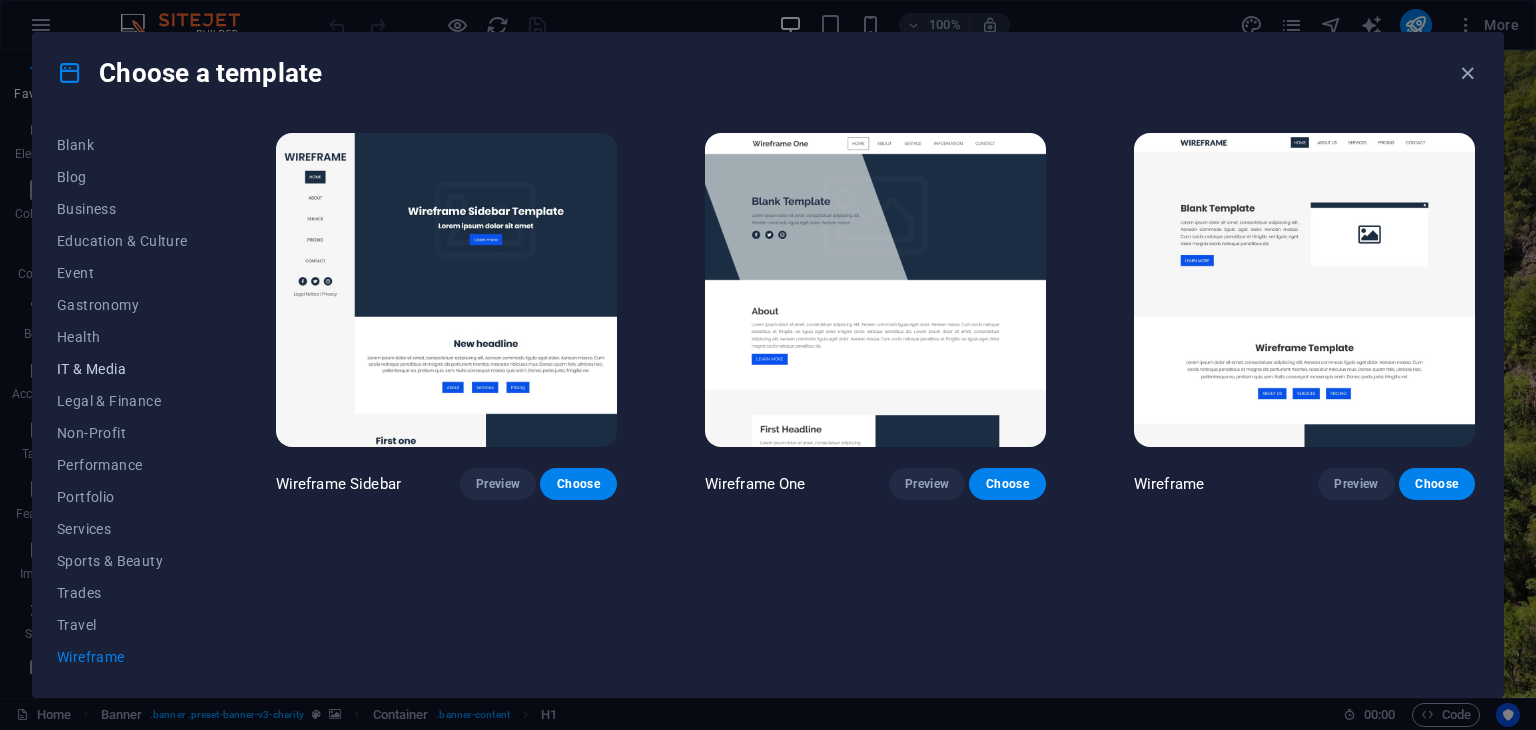 scroll, scrollTop: 0, scrollLeft: 0, axis: both 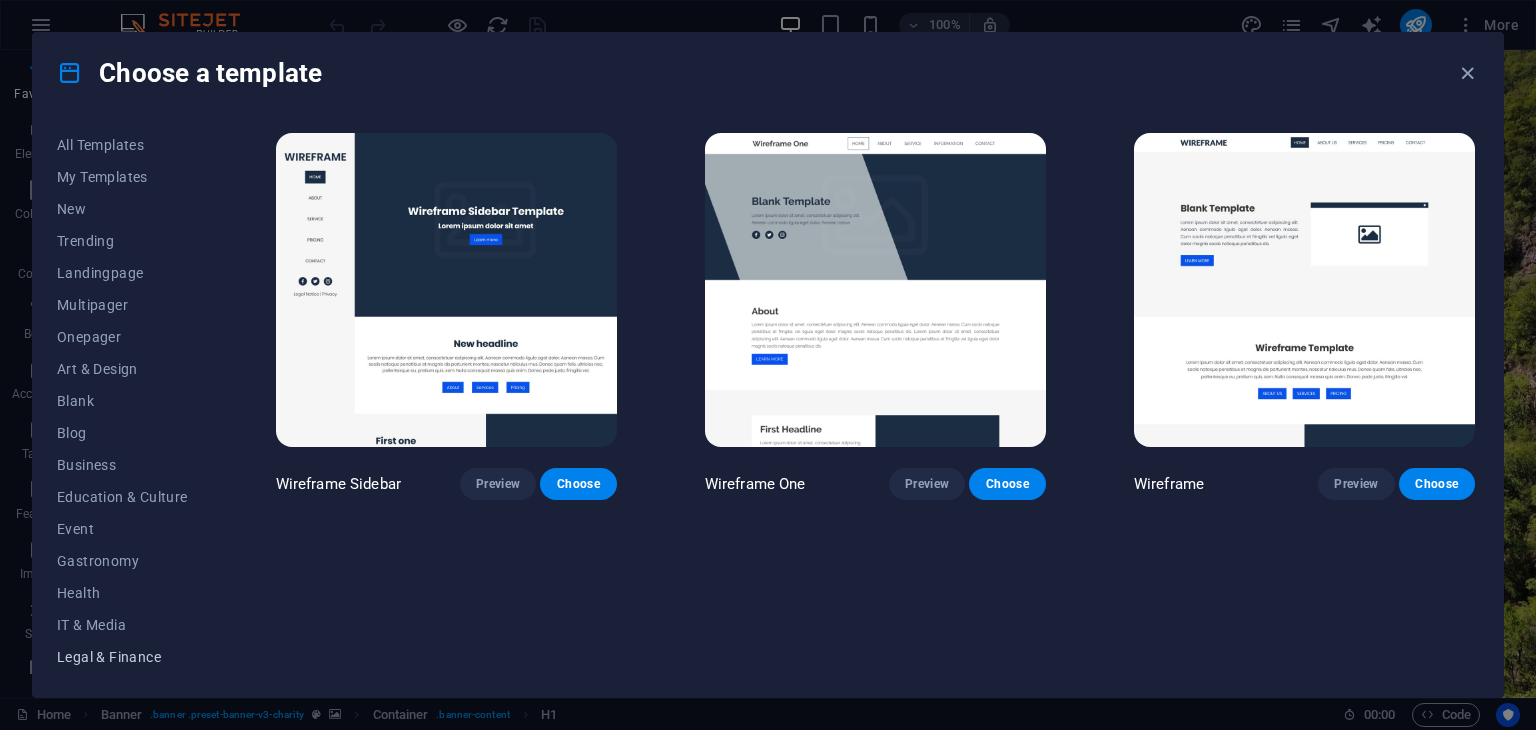 click on "Legal & Finance" at bounding box center [122, 657] 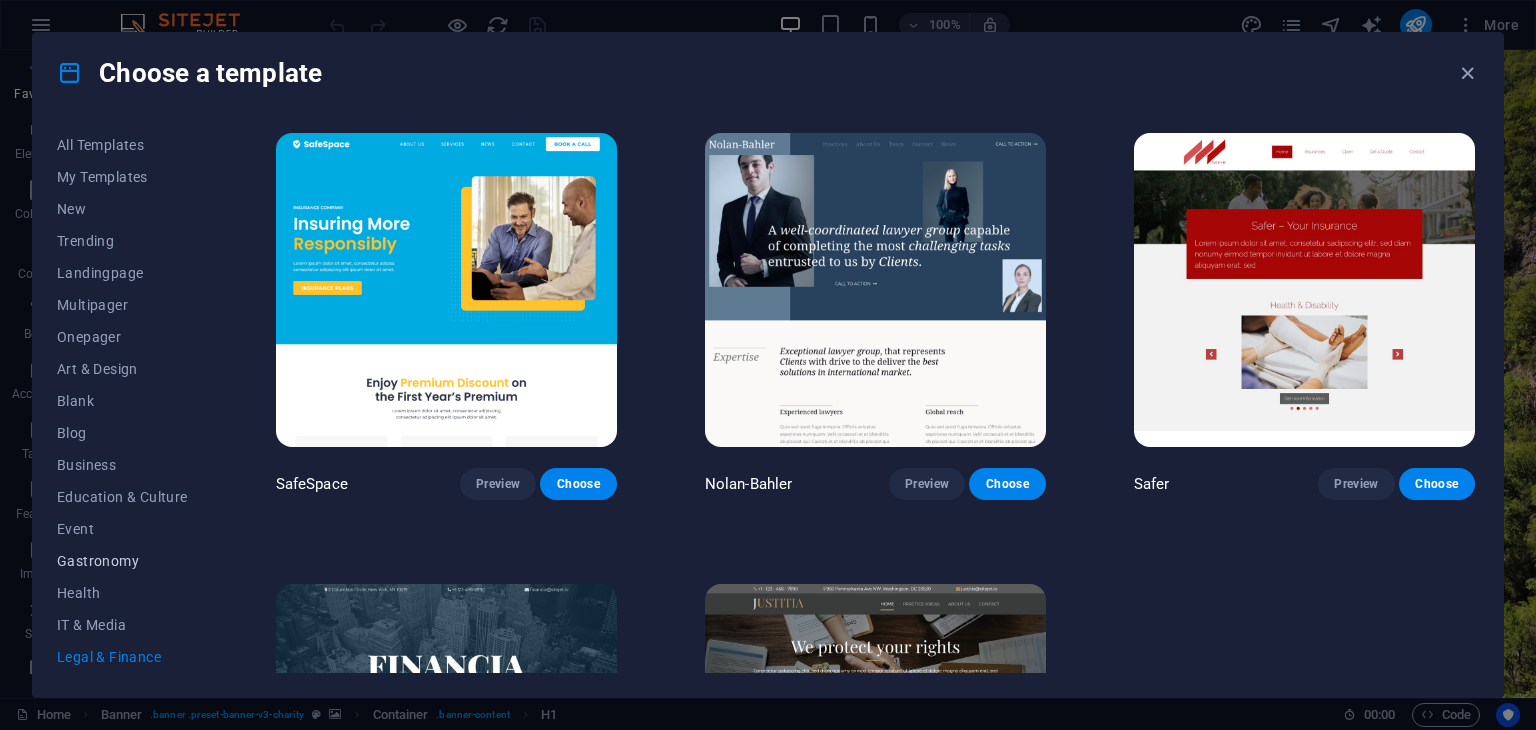 scroll, scrollTop: 256, scrollLeft: 0, axis: vertical 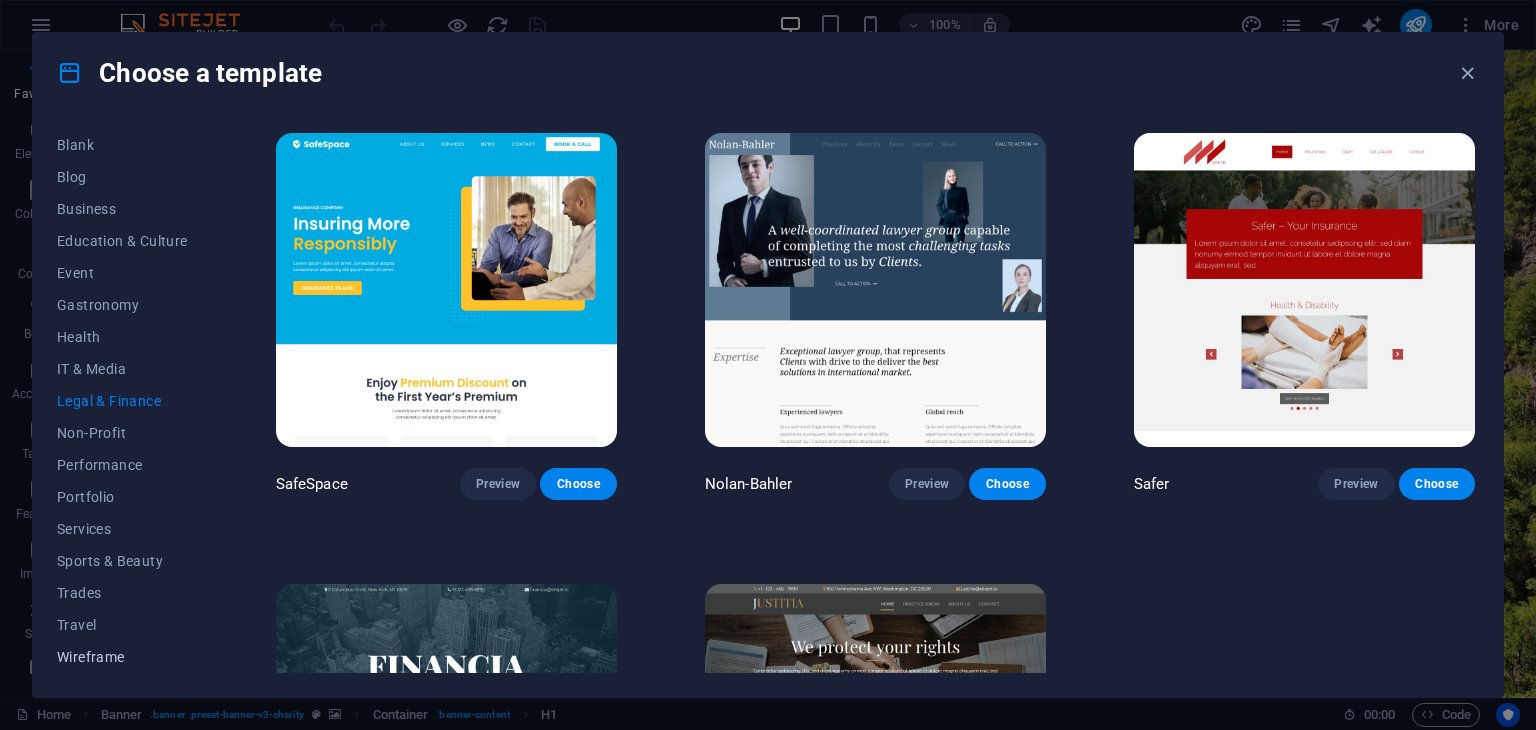 click on "Wireframe" at bounding box center (122, 657) 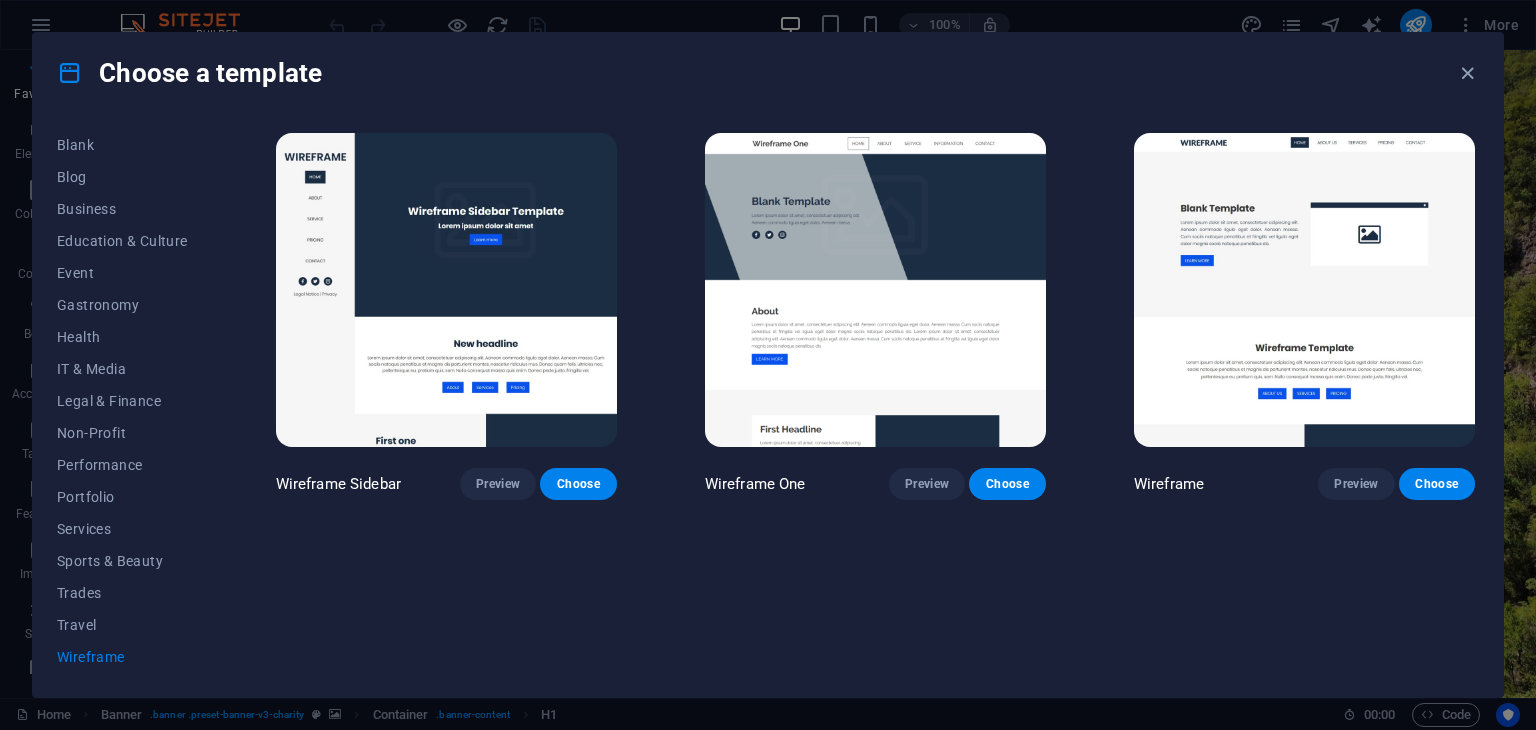 click at bounding box center [1304, 290] 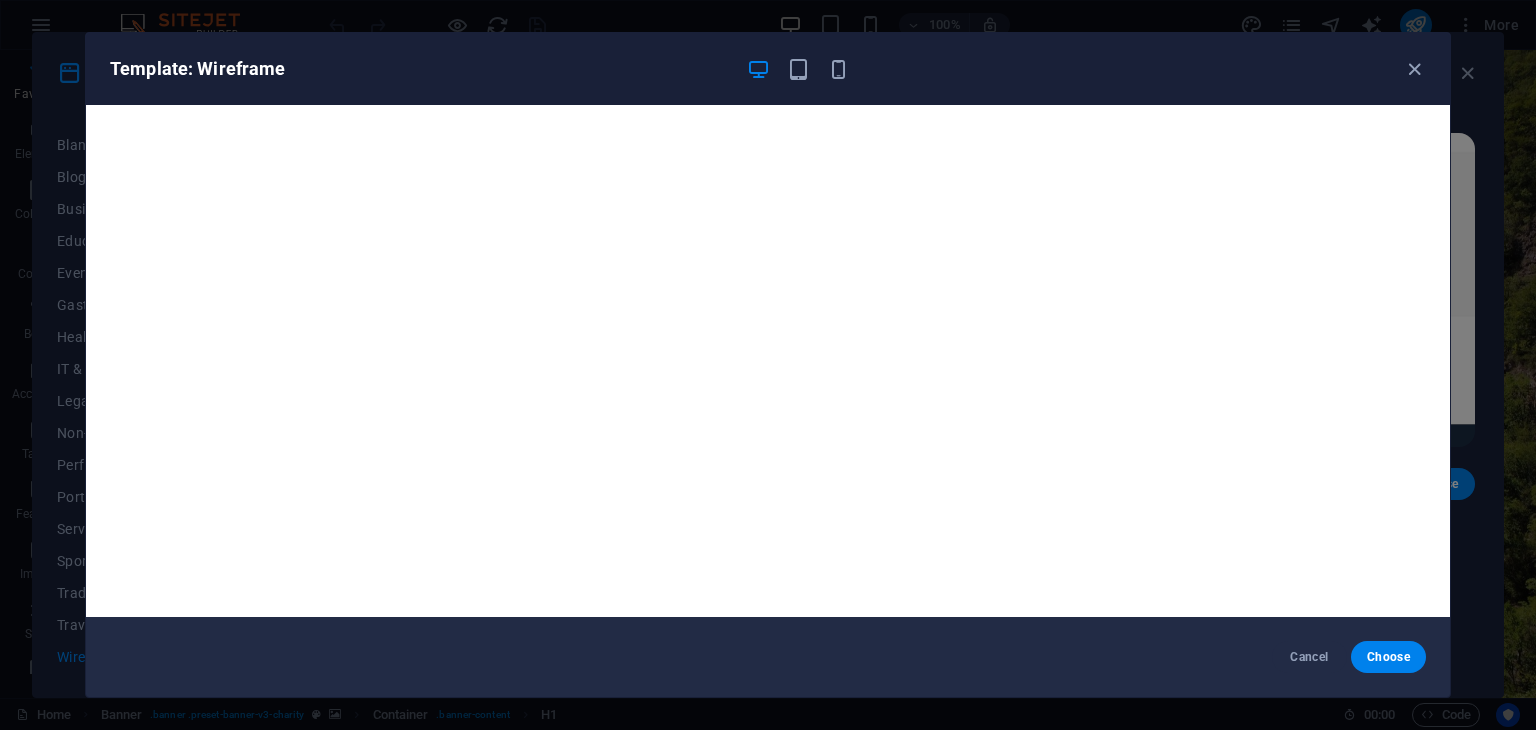 click on "Cancel Choose" at bounding box center (768, 657) 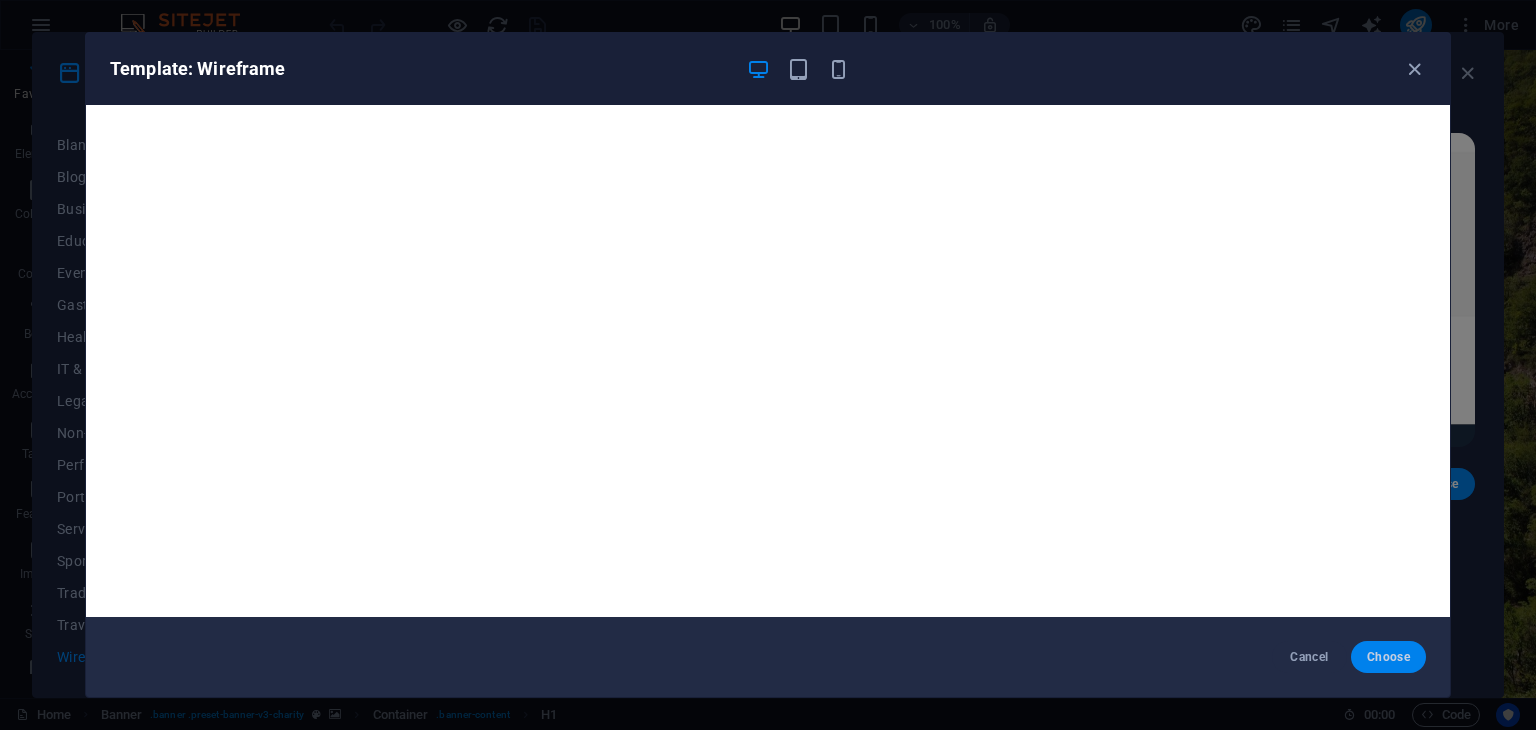 click on "Choose" at bounding box center (1388, 657) 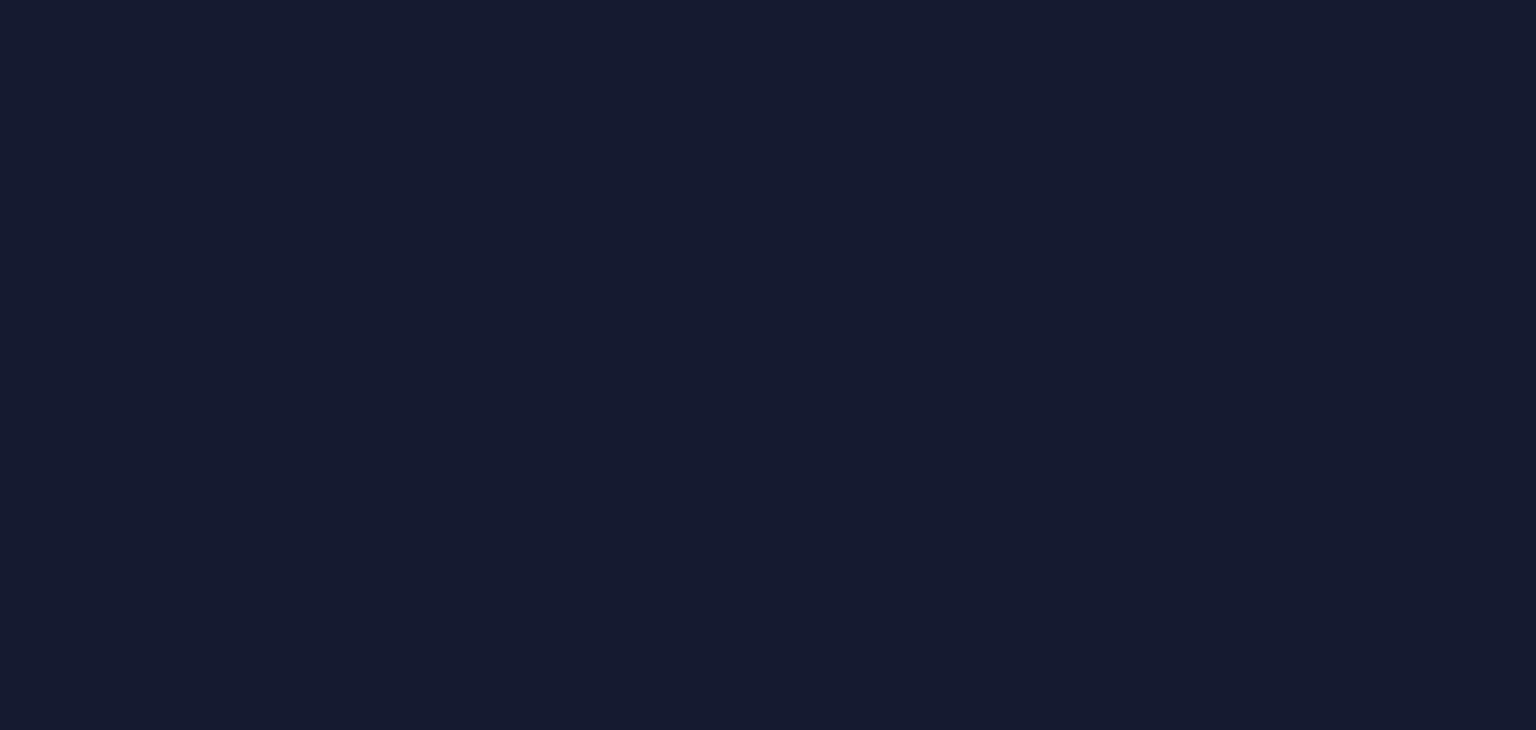 scroll, scrollTop: 0, scrollLeft: 0, axis: both 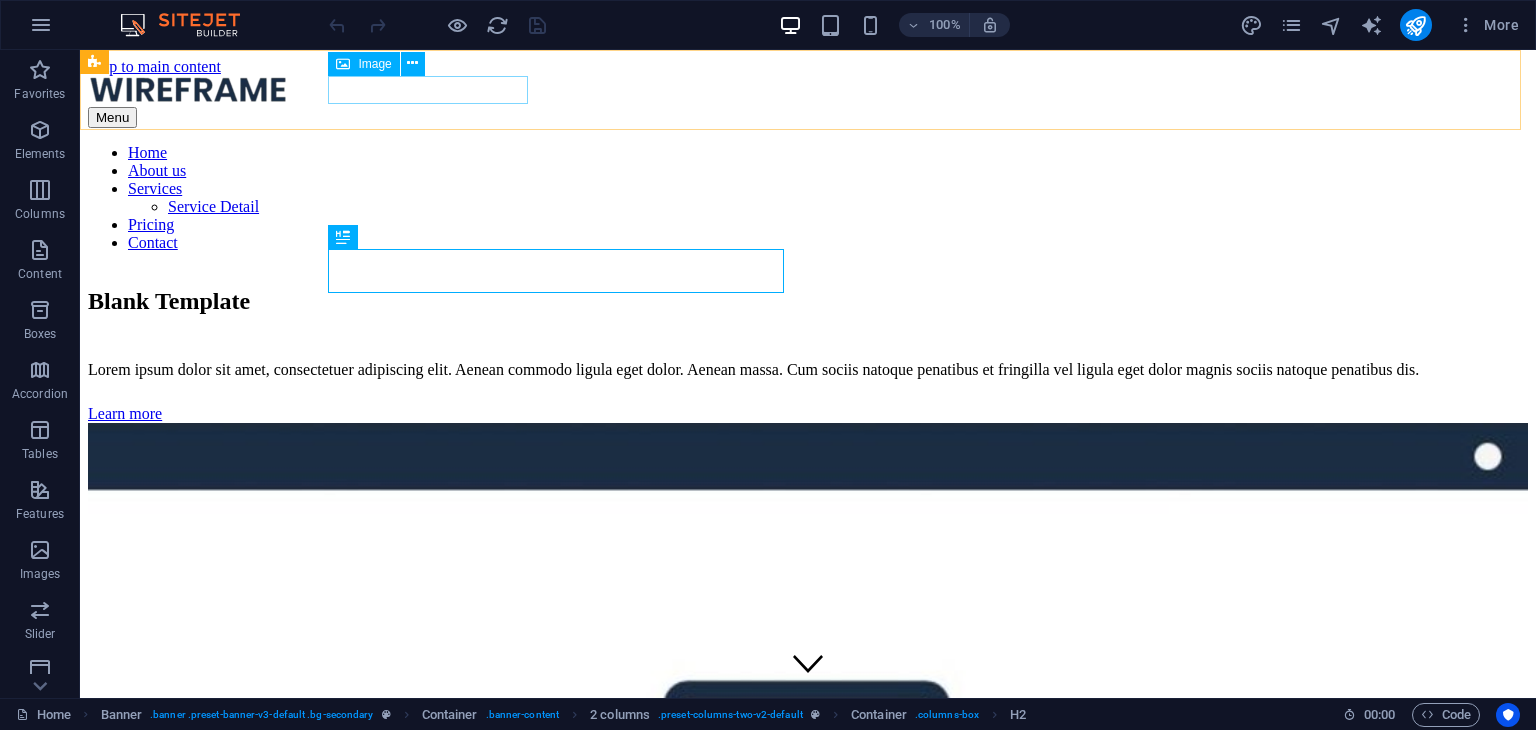 click at bounding box center [808, 91] 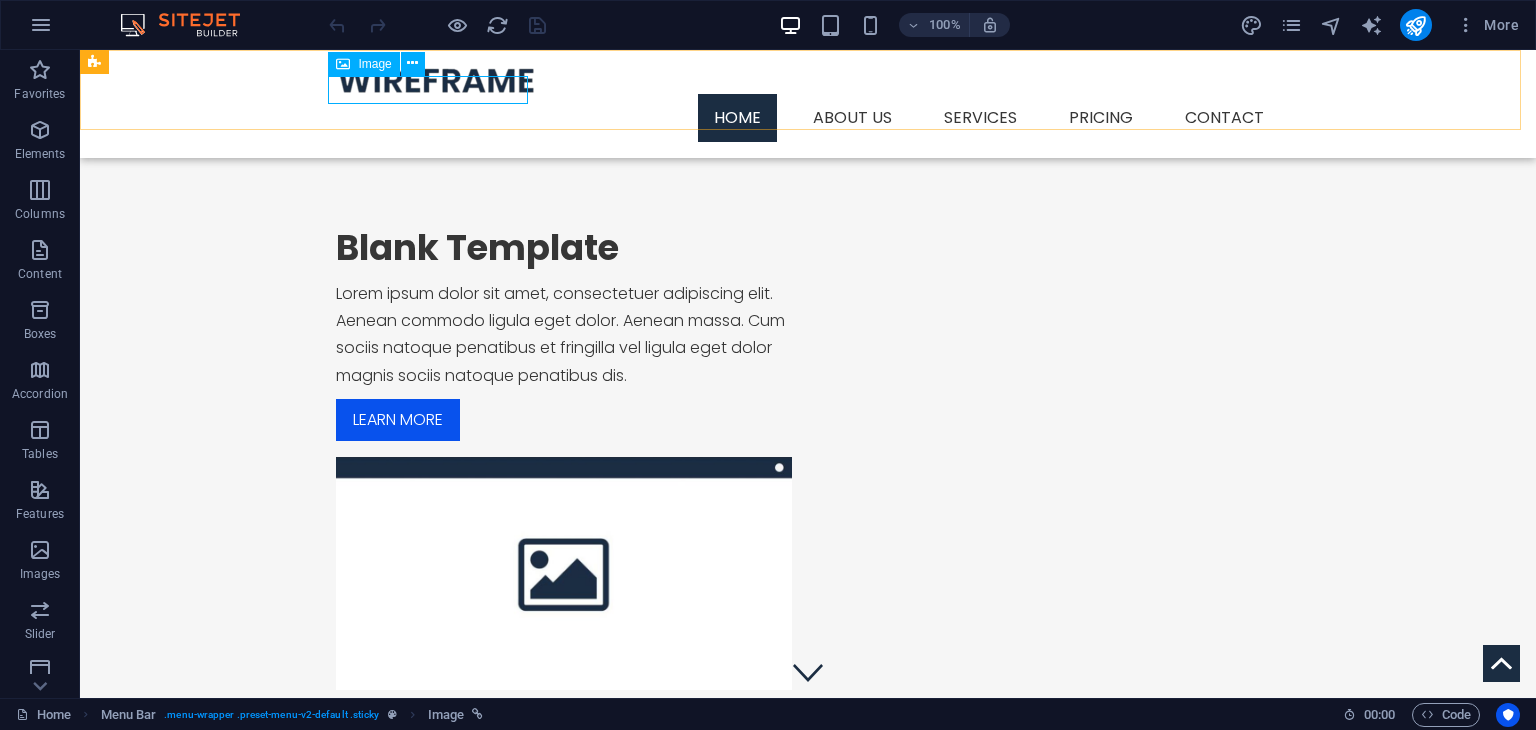 click at bounding box center (808, 80) 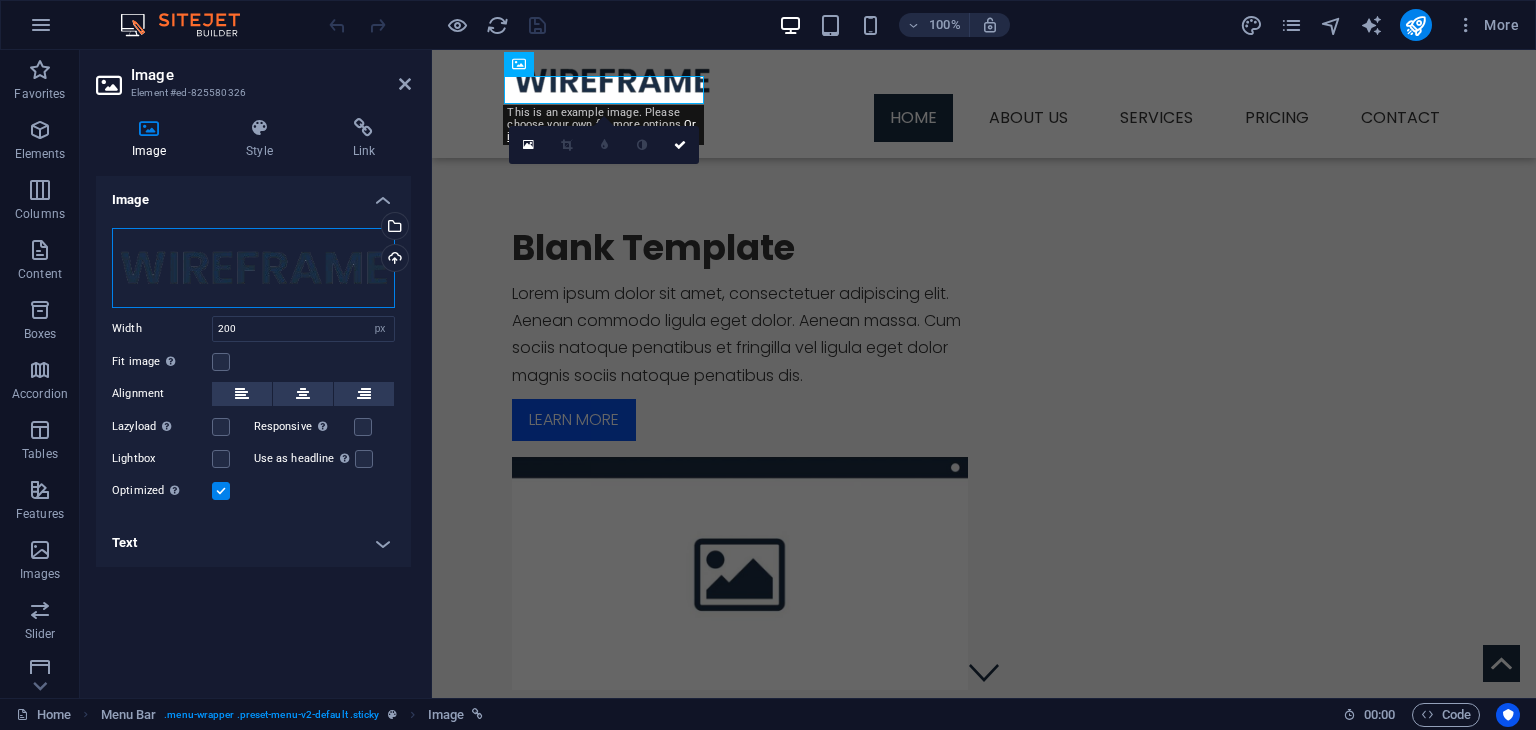 click on "Drag files here, click to choose files or select files from Files or our free stock photos & videos" at bounding box center (253, 268) 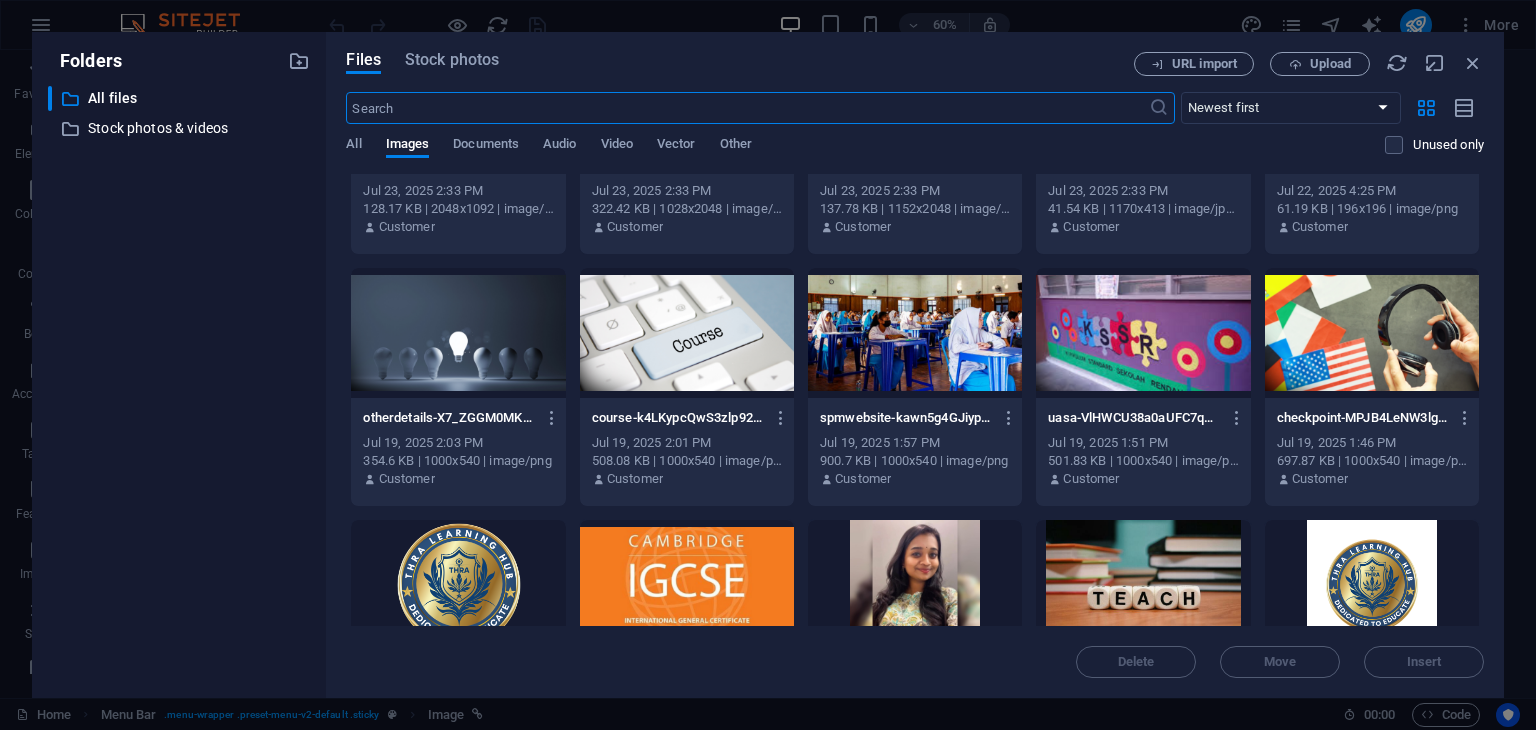scroll, scrollTop: 1552, scrollLeft: 0, axis: vertical 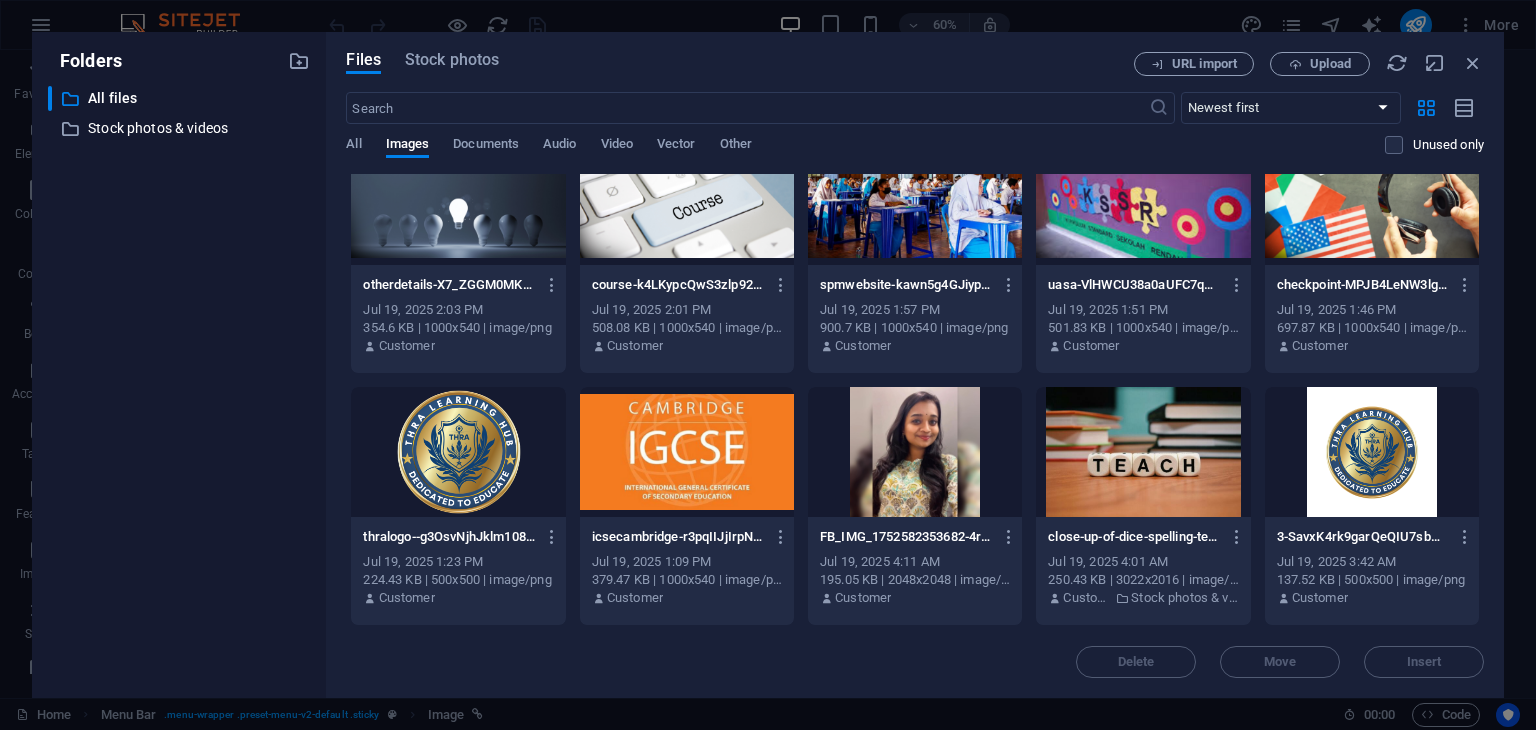 click at bounding box center [458, 452] 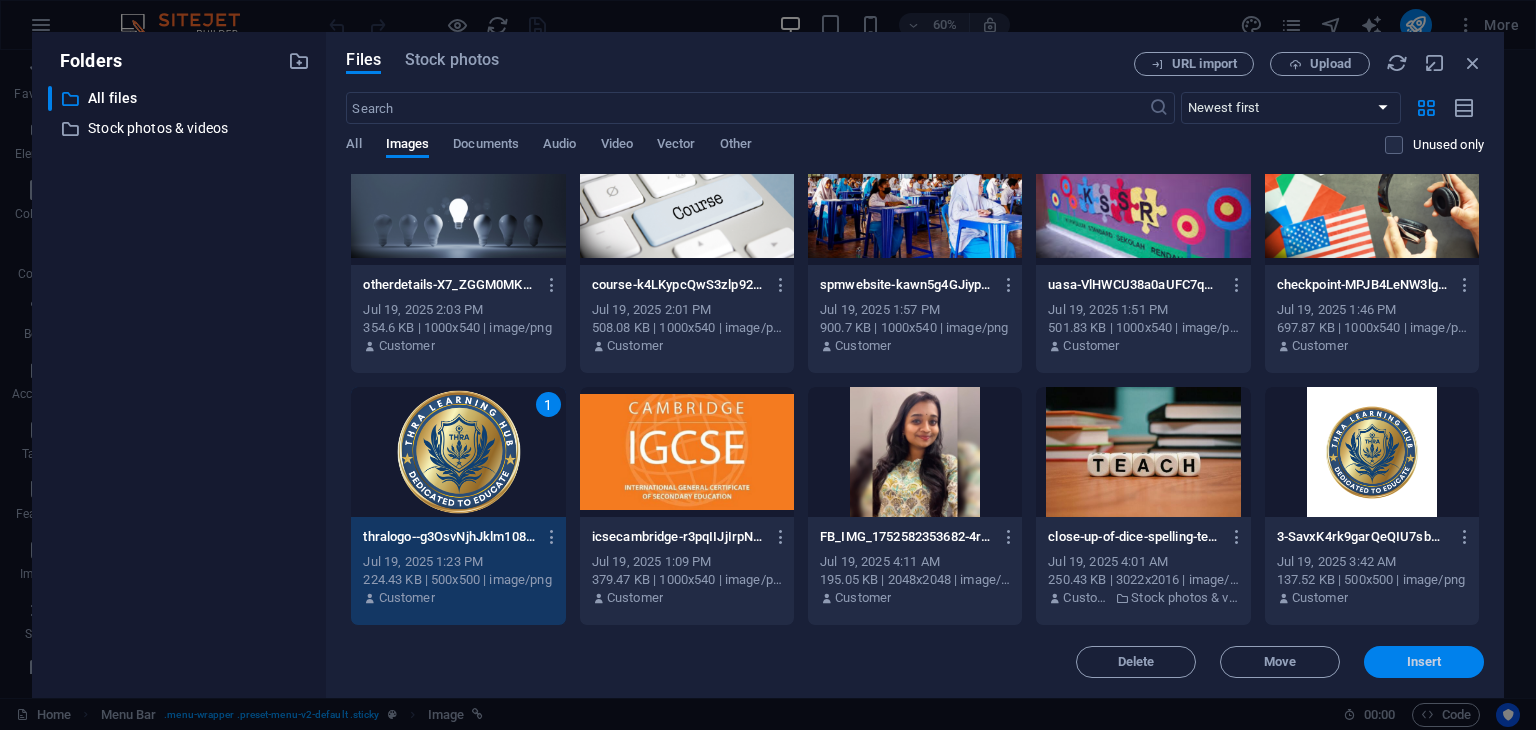 click on "Insert" at bounding box center [1424, 662] 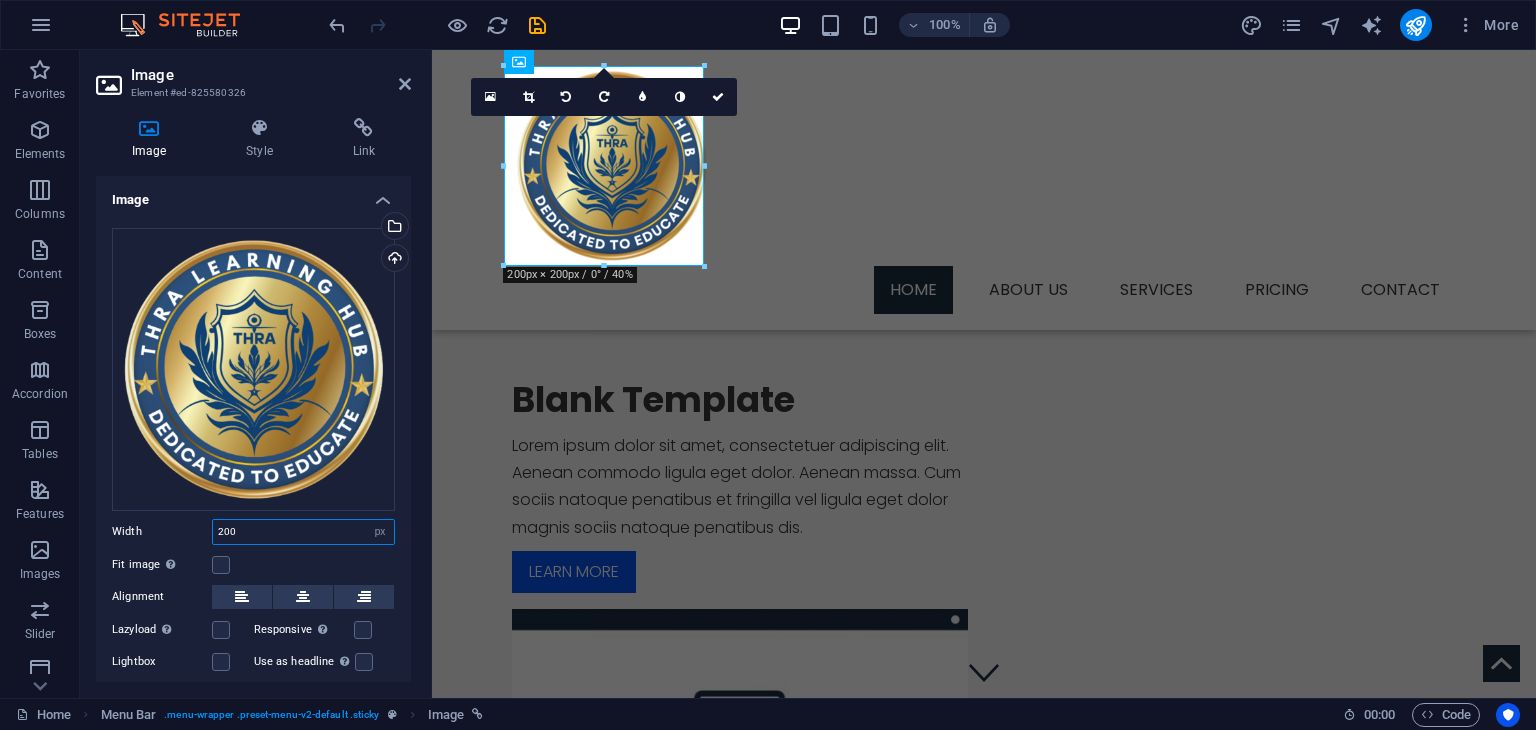 click on "200" at bounding box center (303, 532) 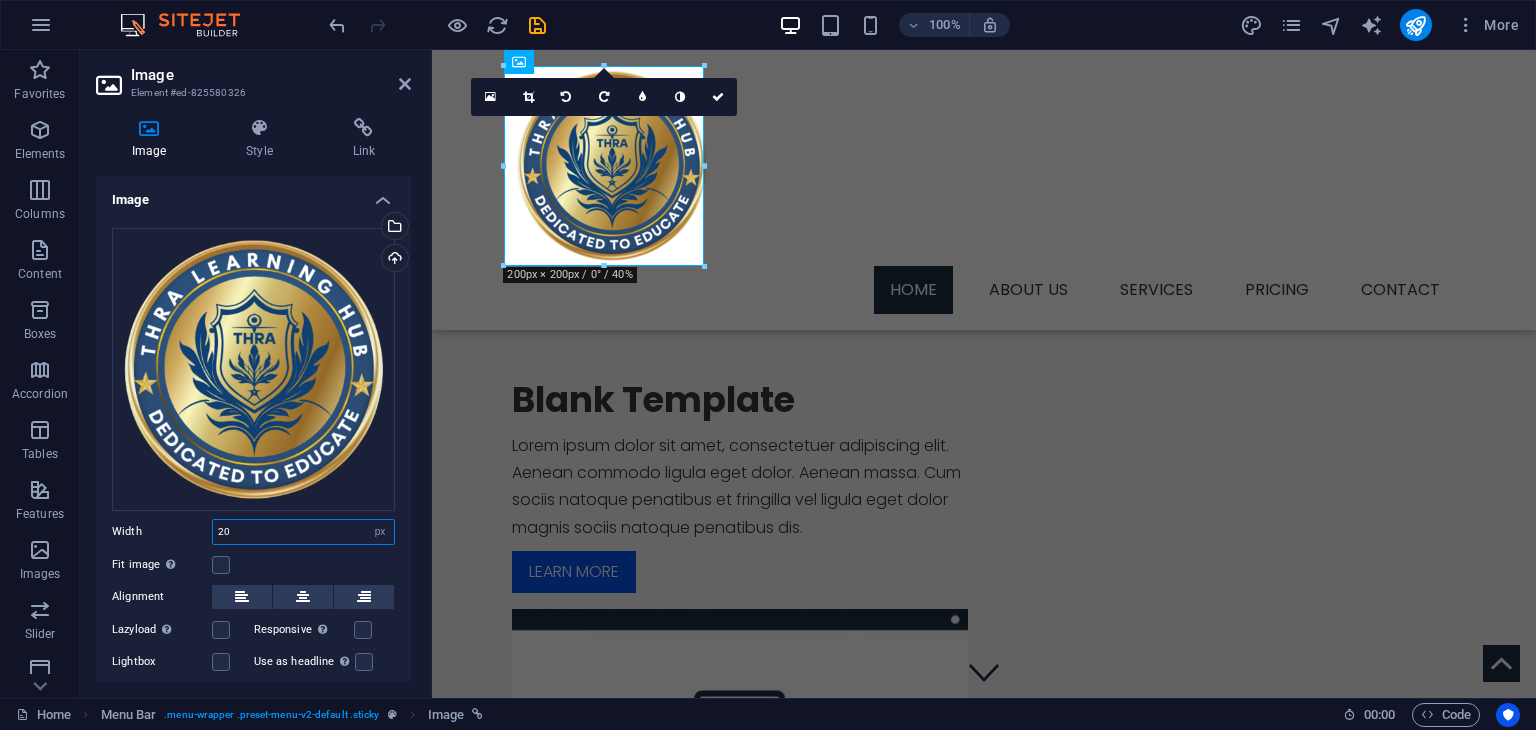 type on "2" 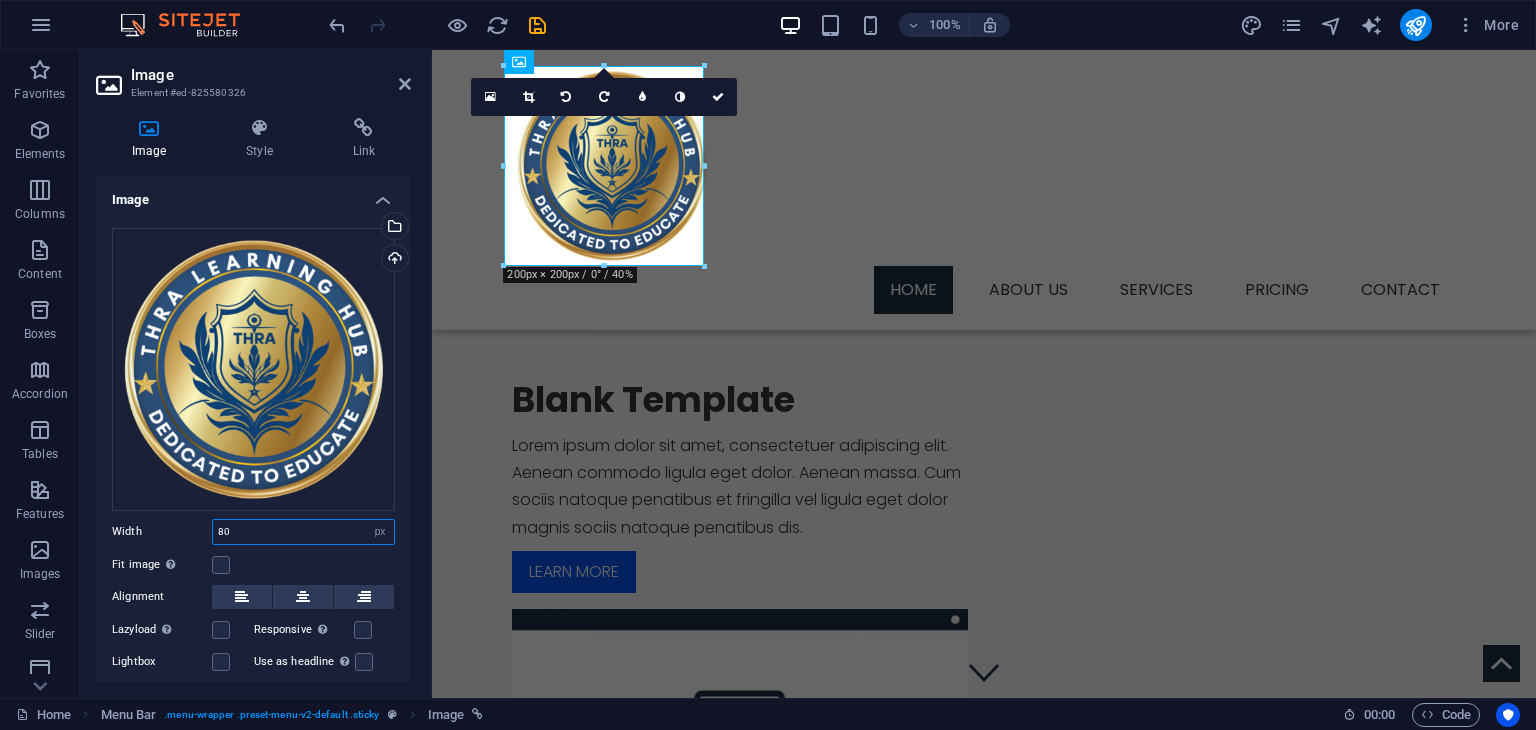 type on "80" 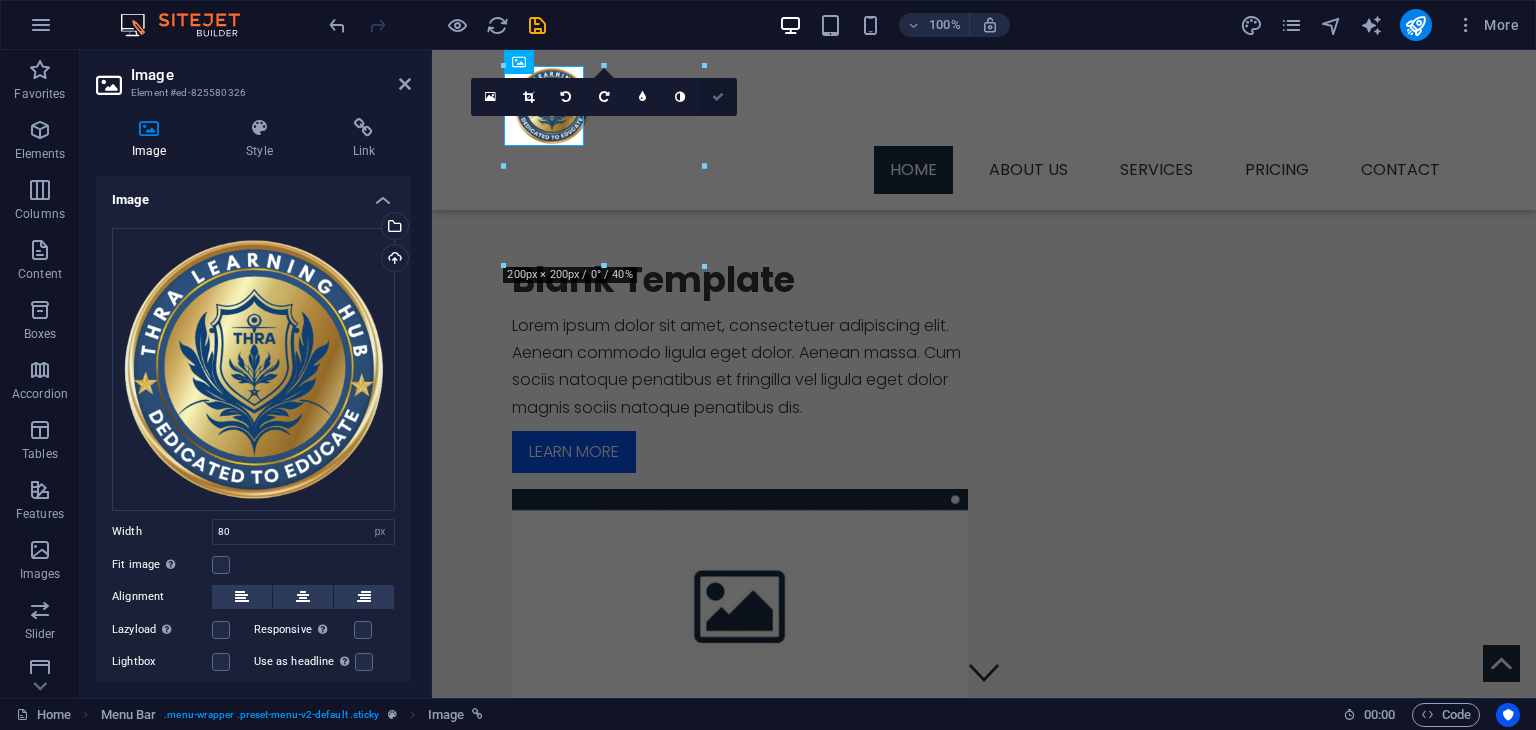click at bounding box center (718, 97) 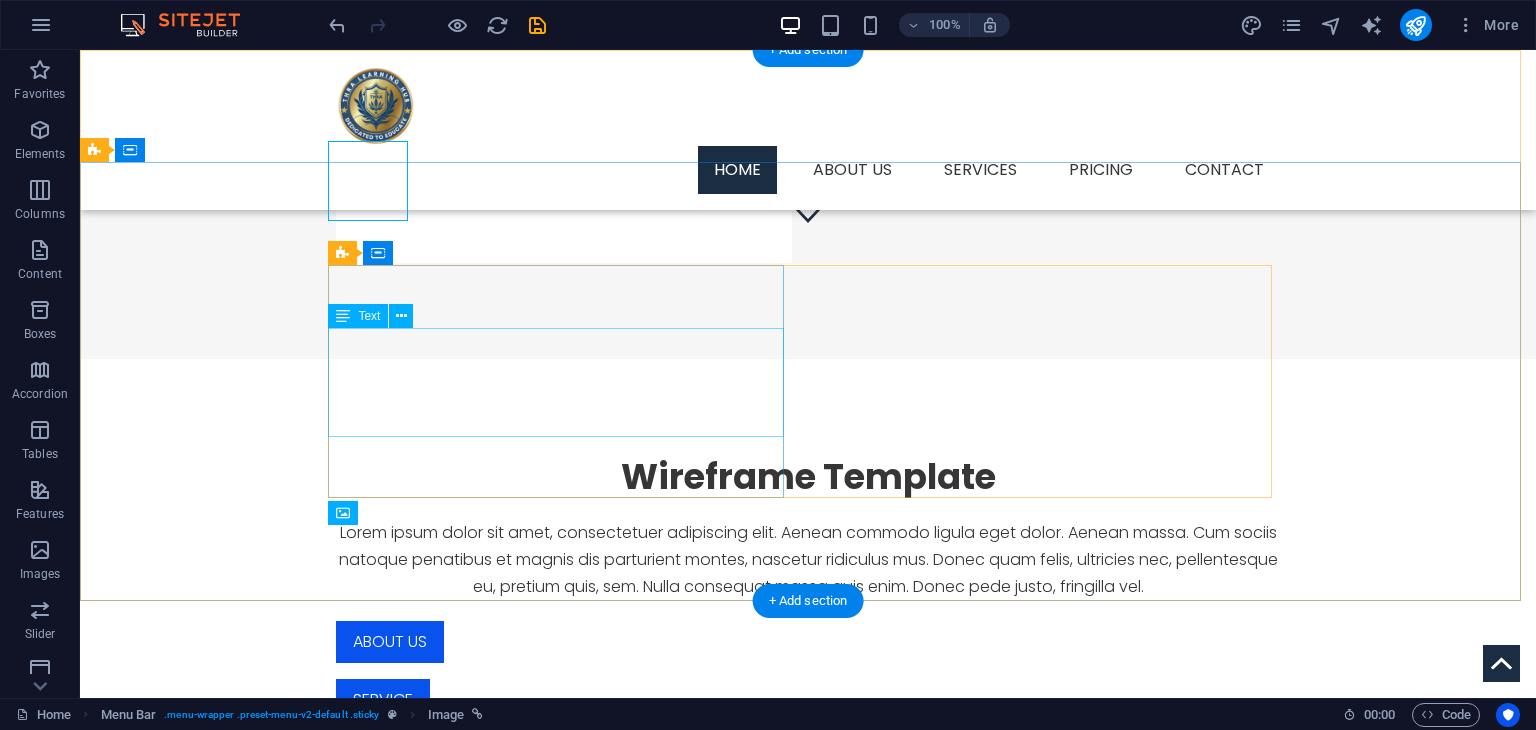 scroll, scrollTop: 0, scrollLeft: 0, axis: both 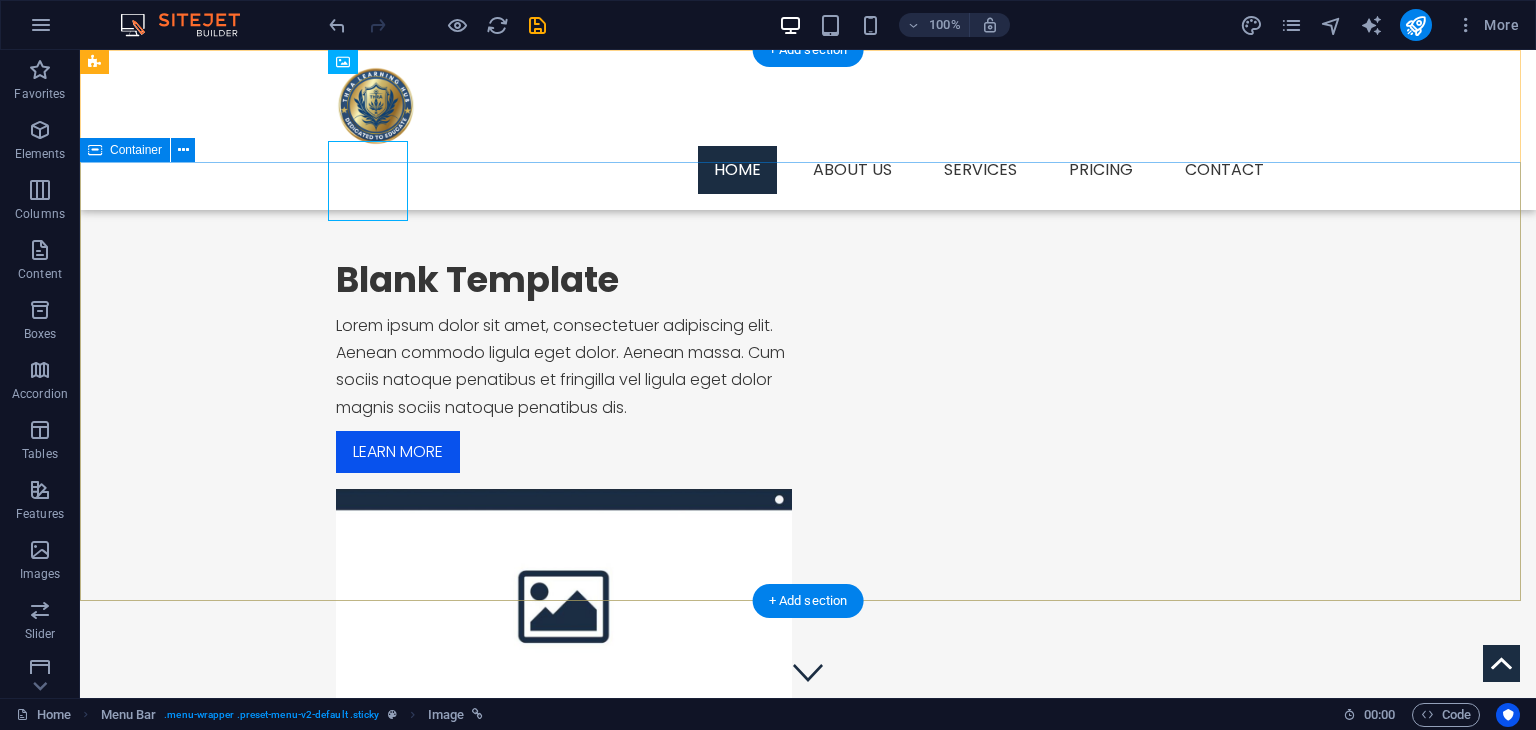 click on "Blank Template Lorem ipsum dolor sit amet, consectetuer adipiscing elit. Aenean commodo ligula eget dolor. Aenean massa. Cum sociis natoque penatibus et fringilla vel ligula eget dolor magnis sociis natoque penatibus dis. Learn more" at bounding box center [808, 490] 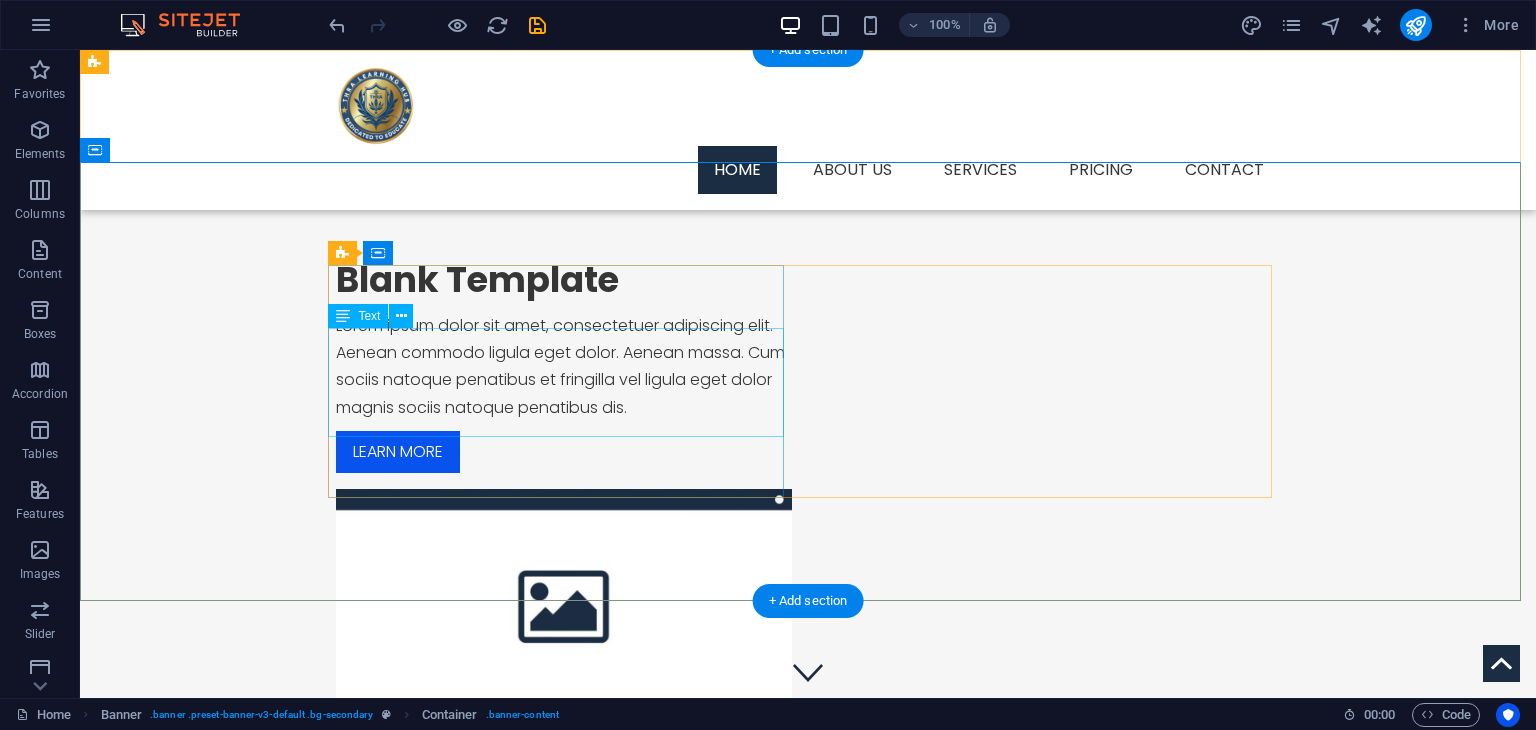 click on "Lorem ipsum dolor sit amet, consectetuer adipiscing elit. Aenean commodo ligula eget dolor. Aenean massa. Cum sociis natoque penatibus et fringilla vel ligula eget dolor magnis sociis natoque penatibus dis." at bounding box center [564, 366] 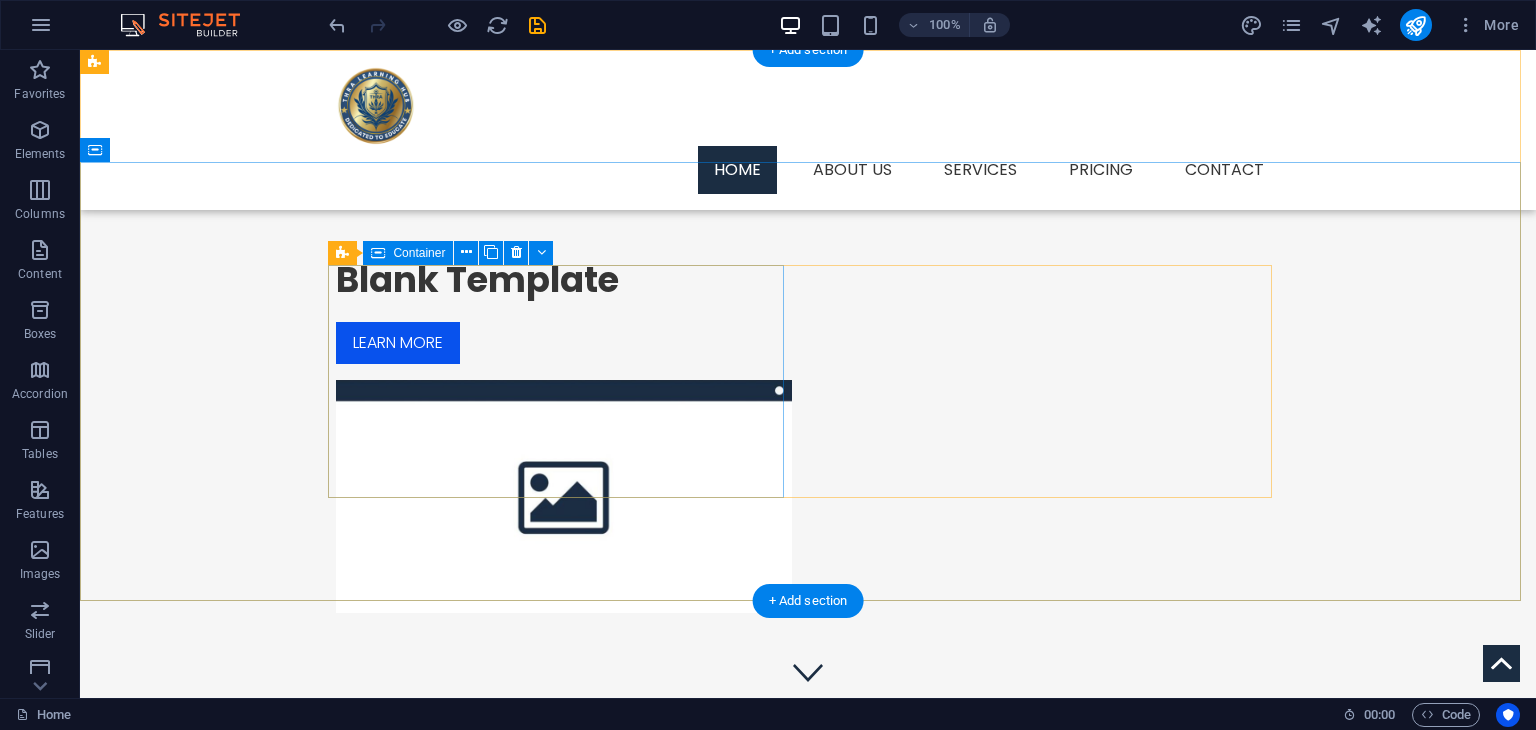 click on "Blank Template Learn more" at bounding box center [564, 311] 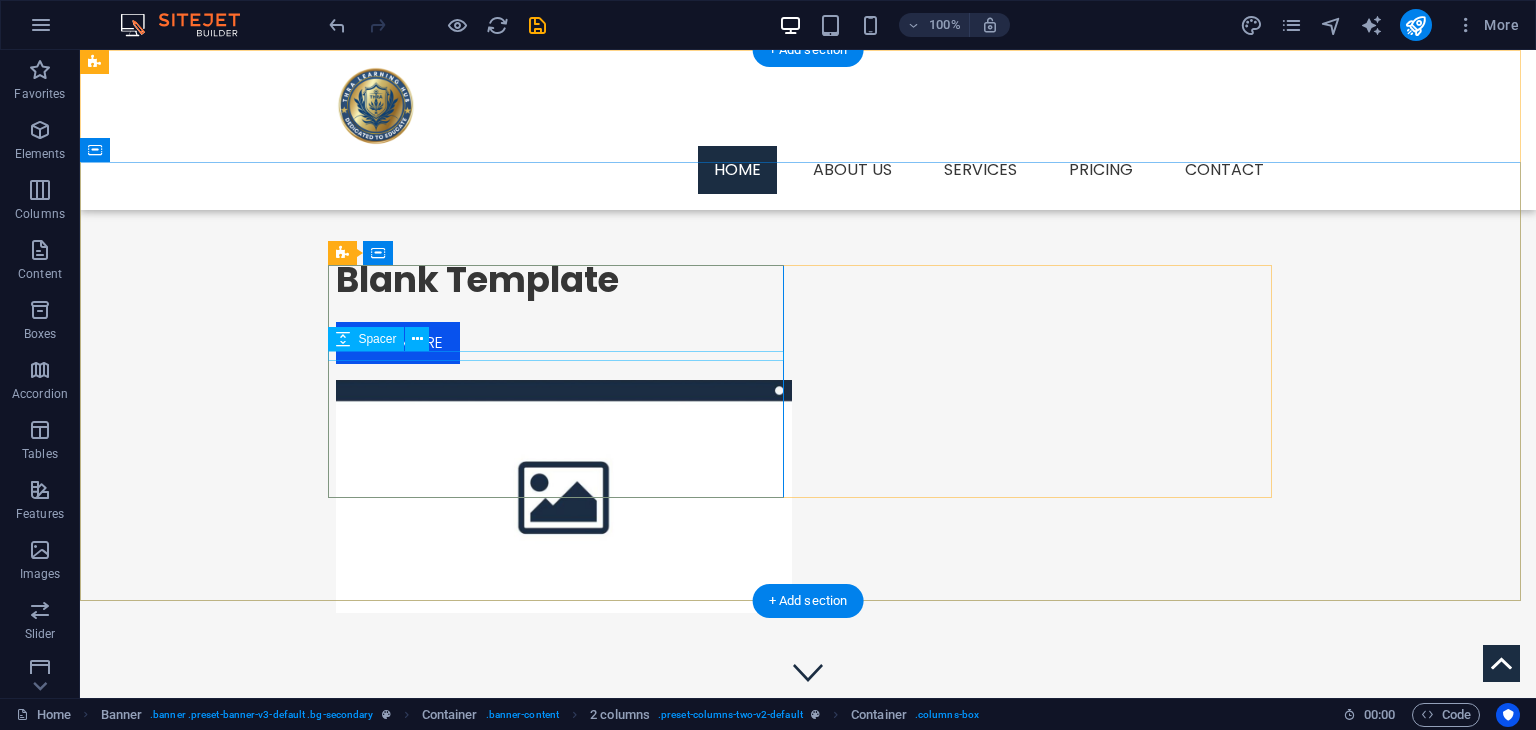 click at bounding box center (564, 307) 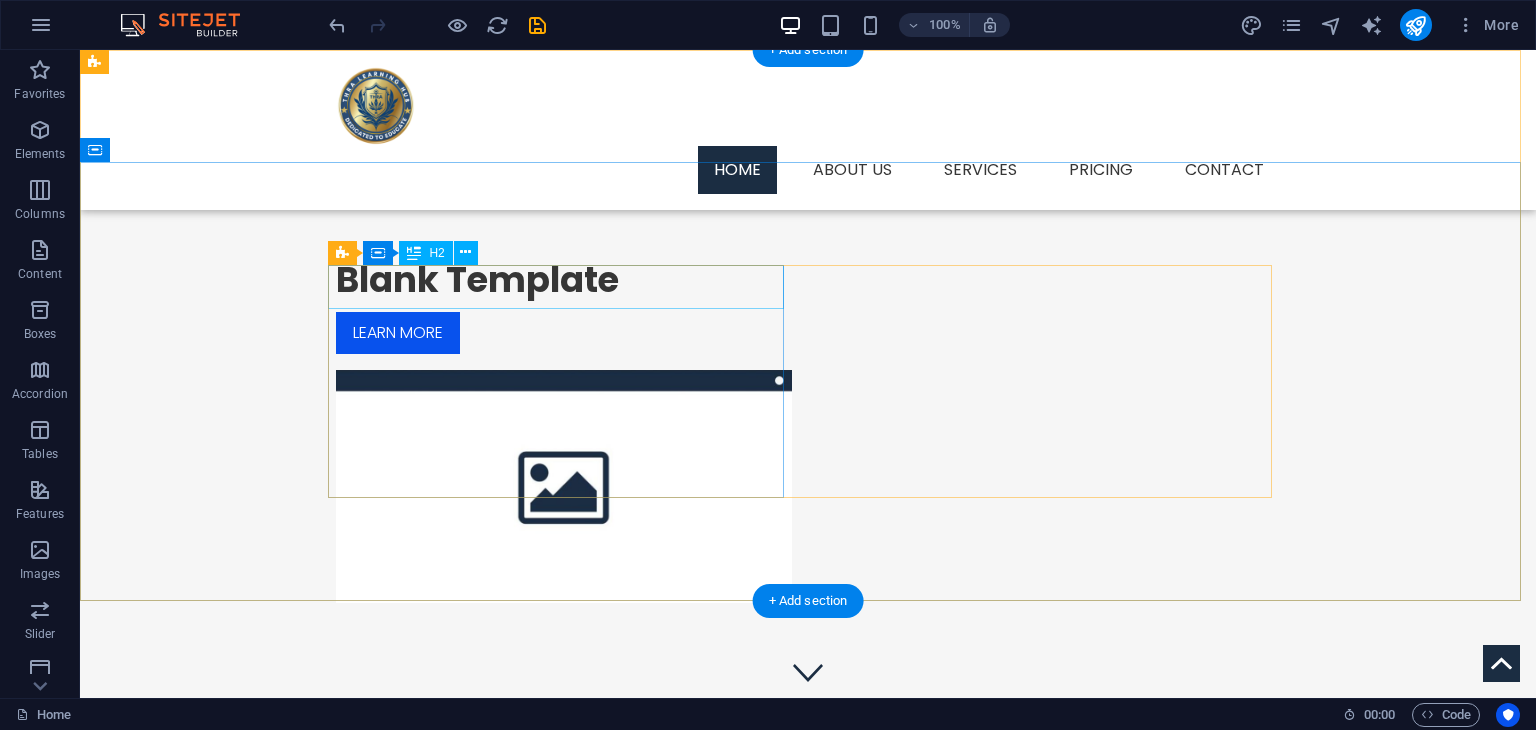 click on "Blank Template" at bounding box center (564, 280) 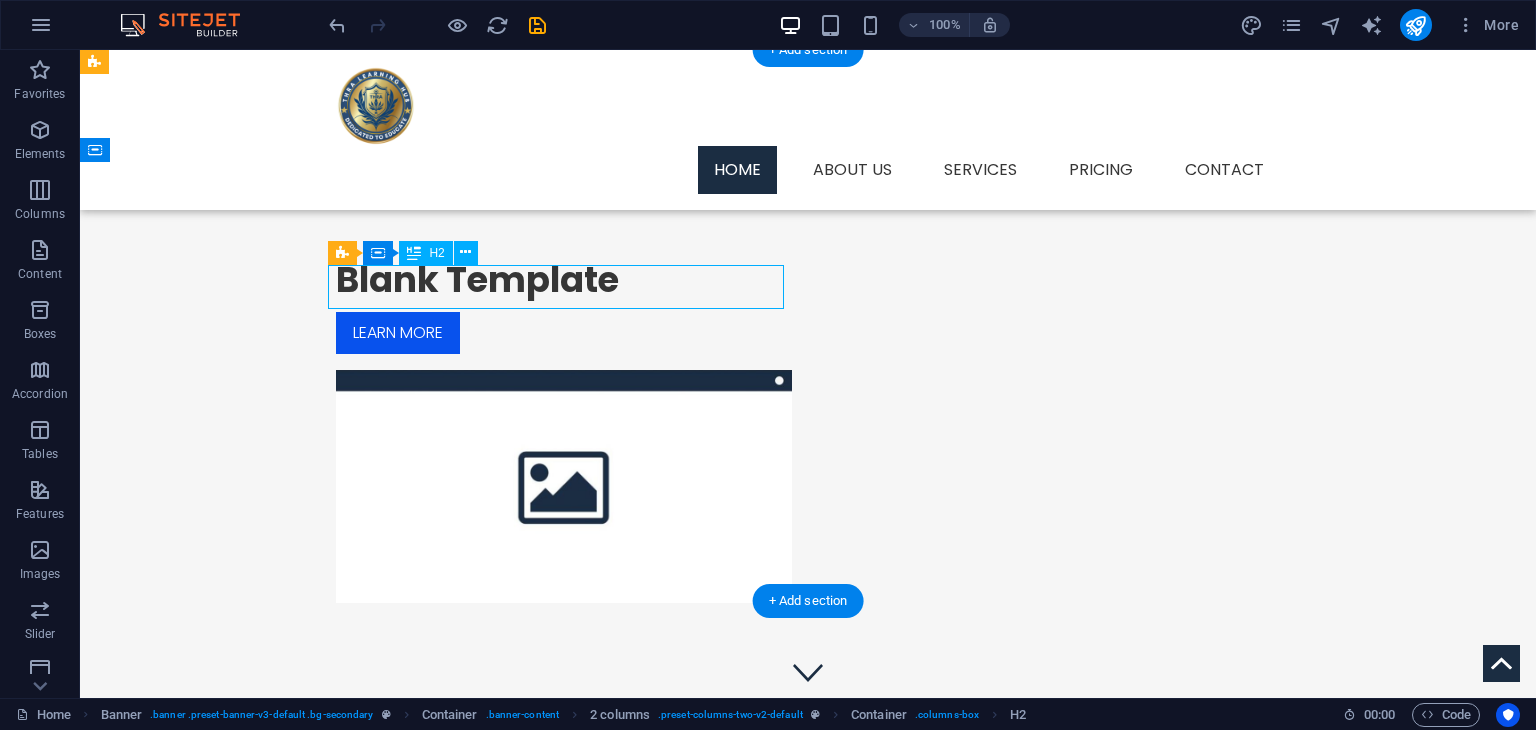 click on "Blank Template" at bounding box center (564, 280) 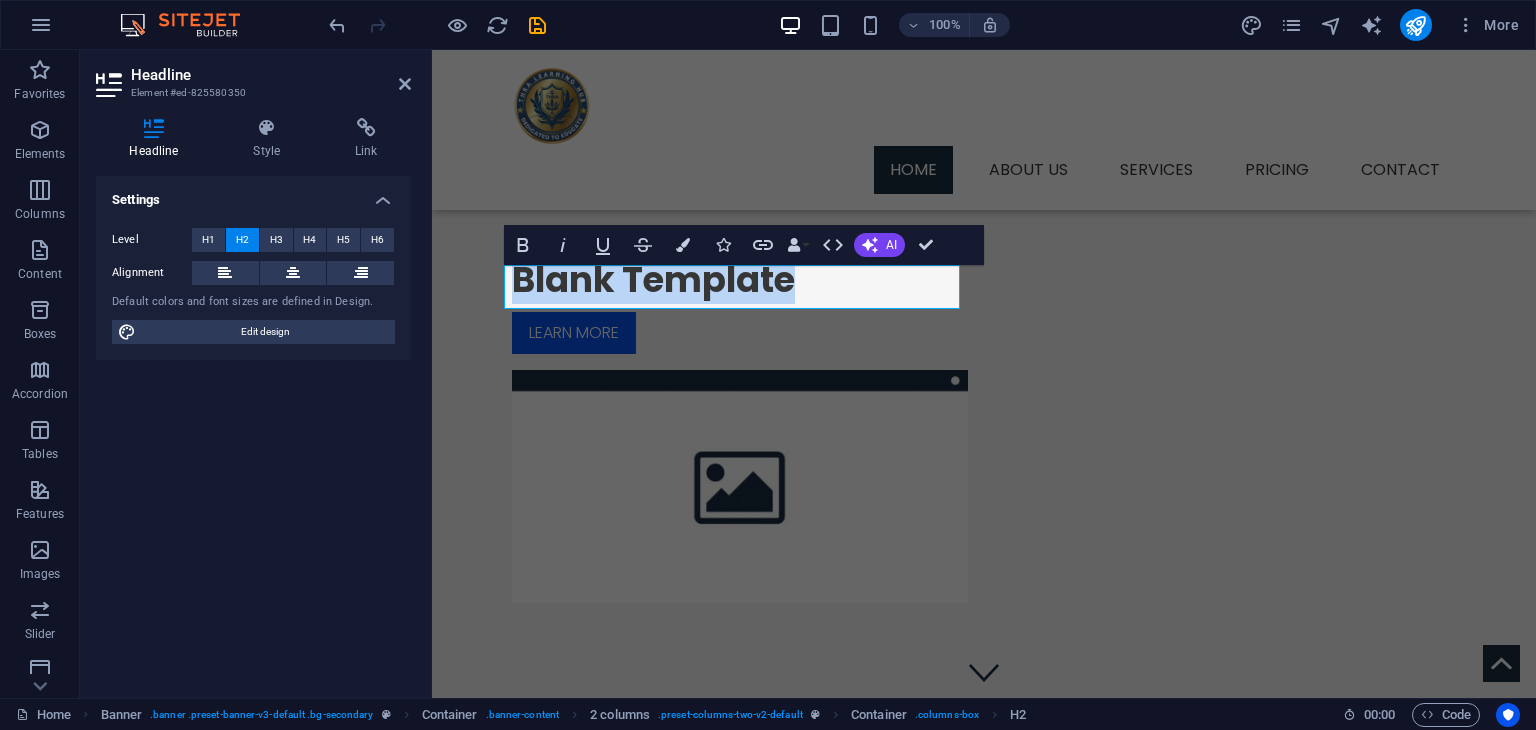 type 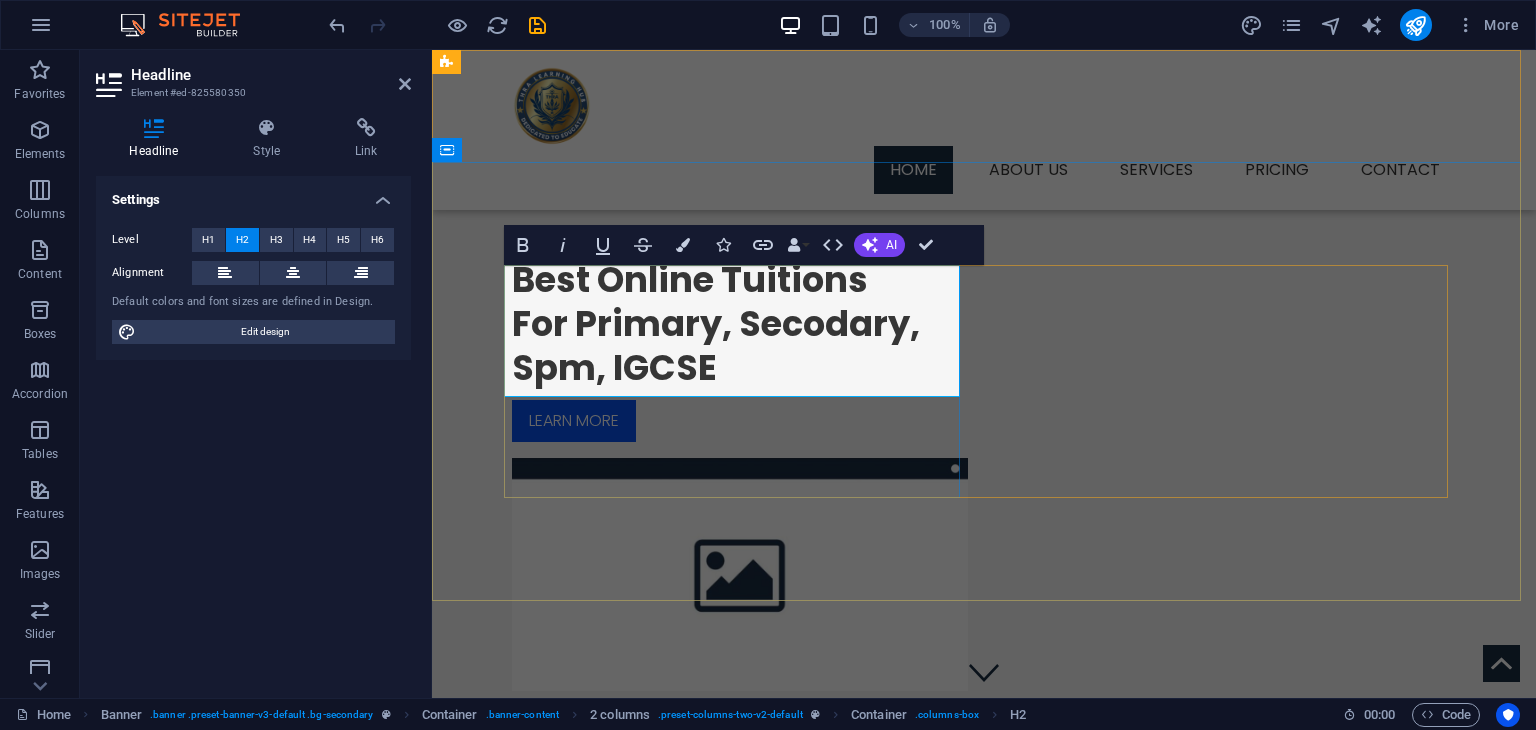 click on "Best Online Tuitions ‌For Primary, Secodary, ‌Spm, IGCSE" at bounding box center [740, 324] 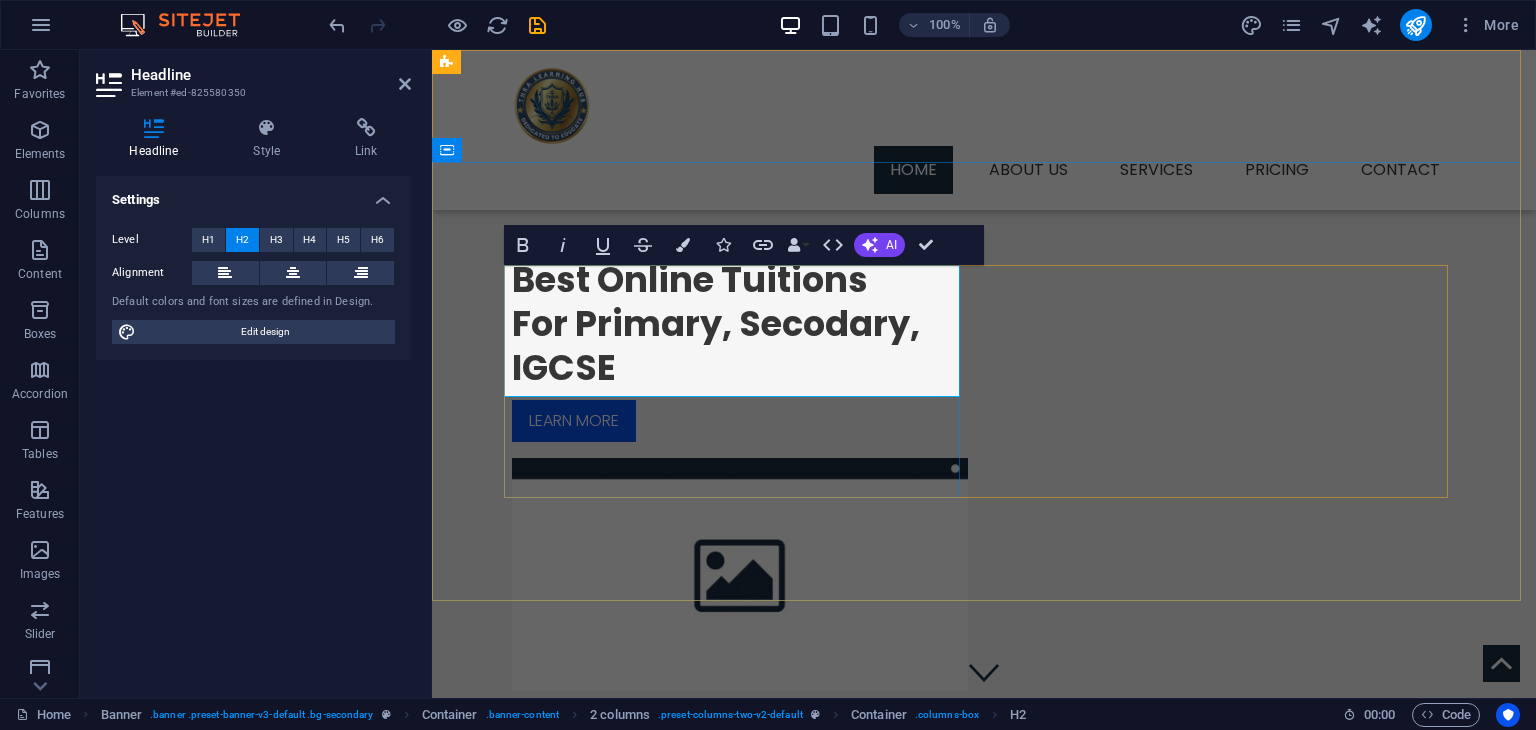 click on "Best Online Tuitions ‌For Primary, Secodary, IGCSE" at bounding box center [740, 324] 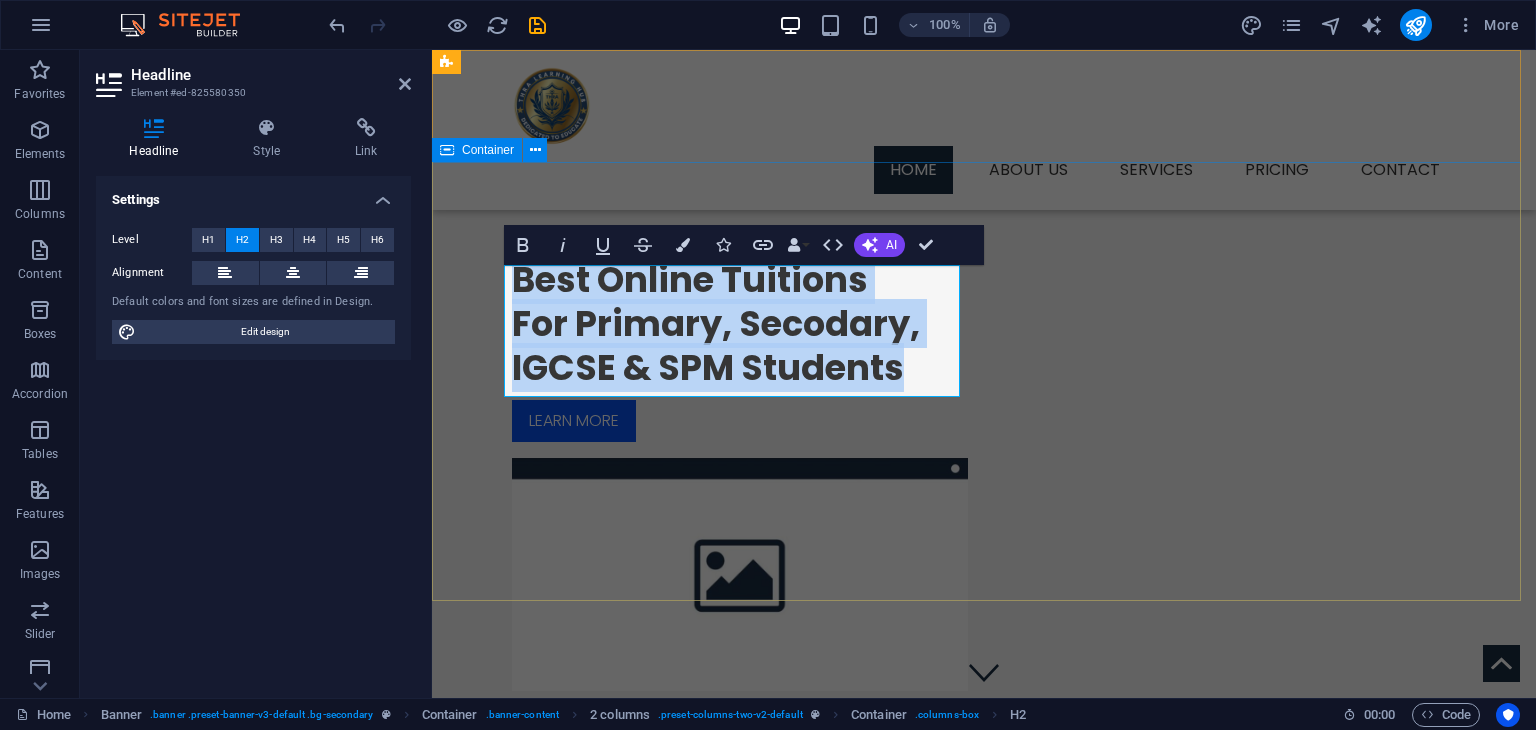 drag, startPoint x: 924, startPoint y: 378, endPoint x: 460, endPoint y: 268, distance: 476.86057 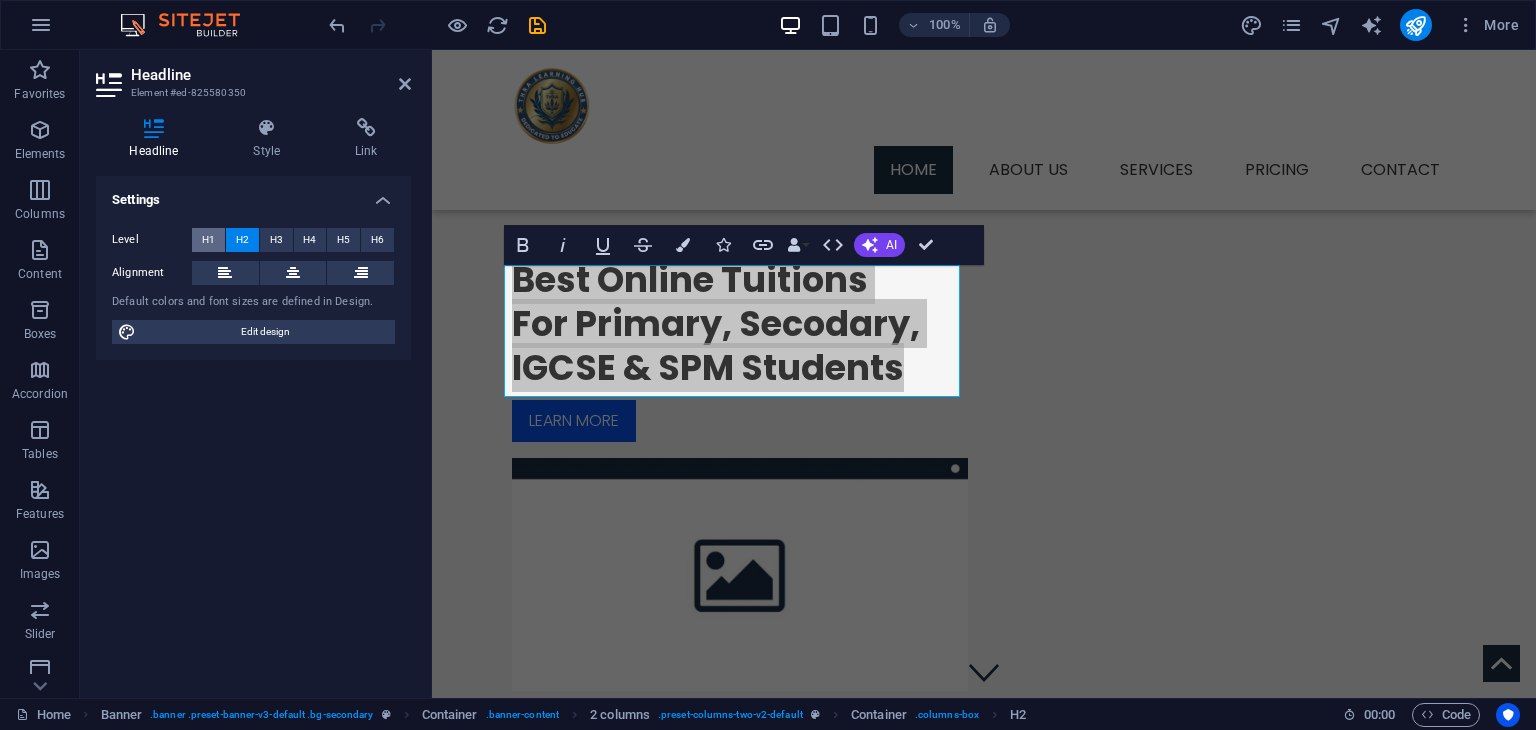 click on "H1" at bounding box center (208, 240) 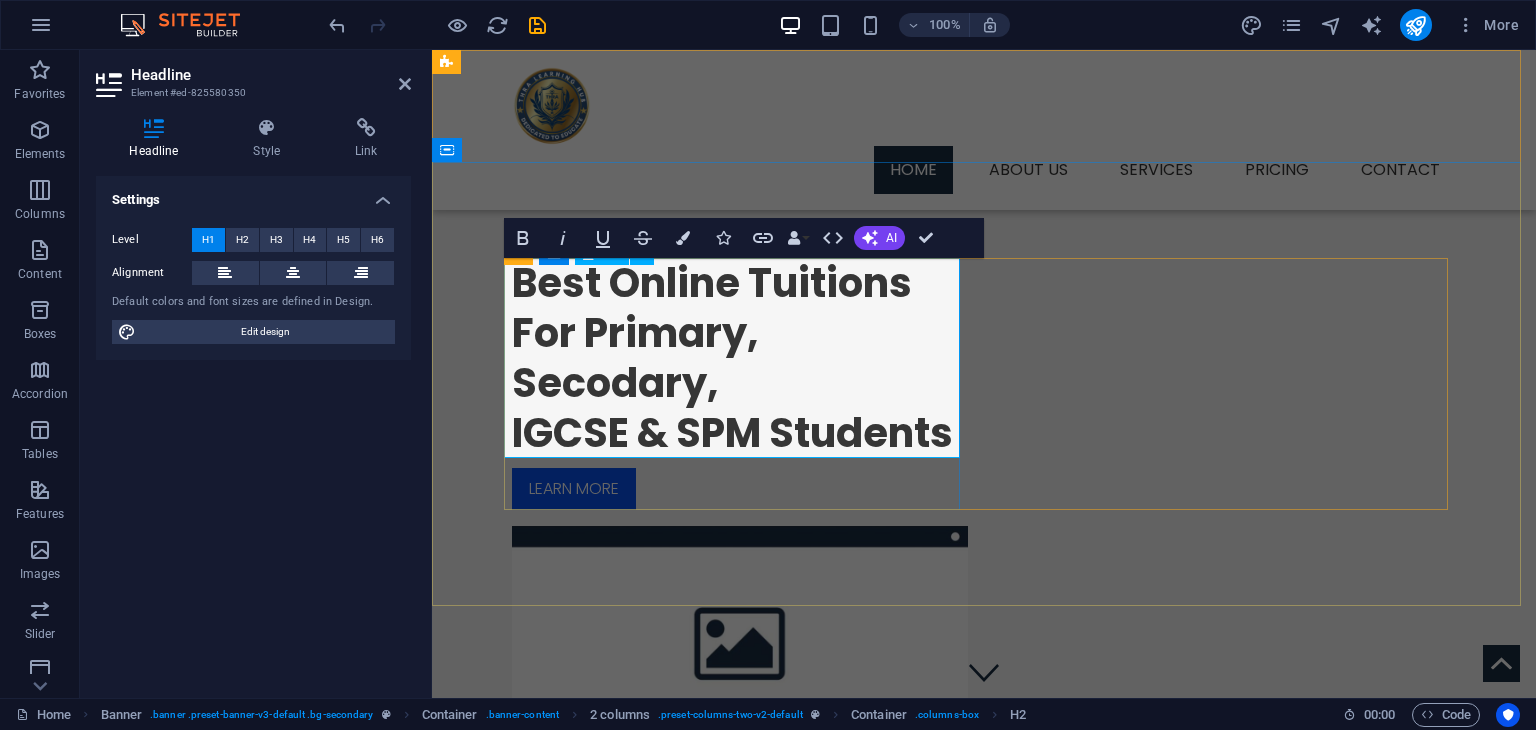 click on "Best Online Tuitions ‌For Primary, Secodary, IGCSE & SPM Students" at bounding box center (740, 358) 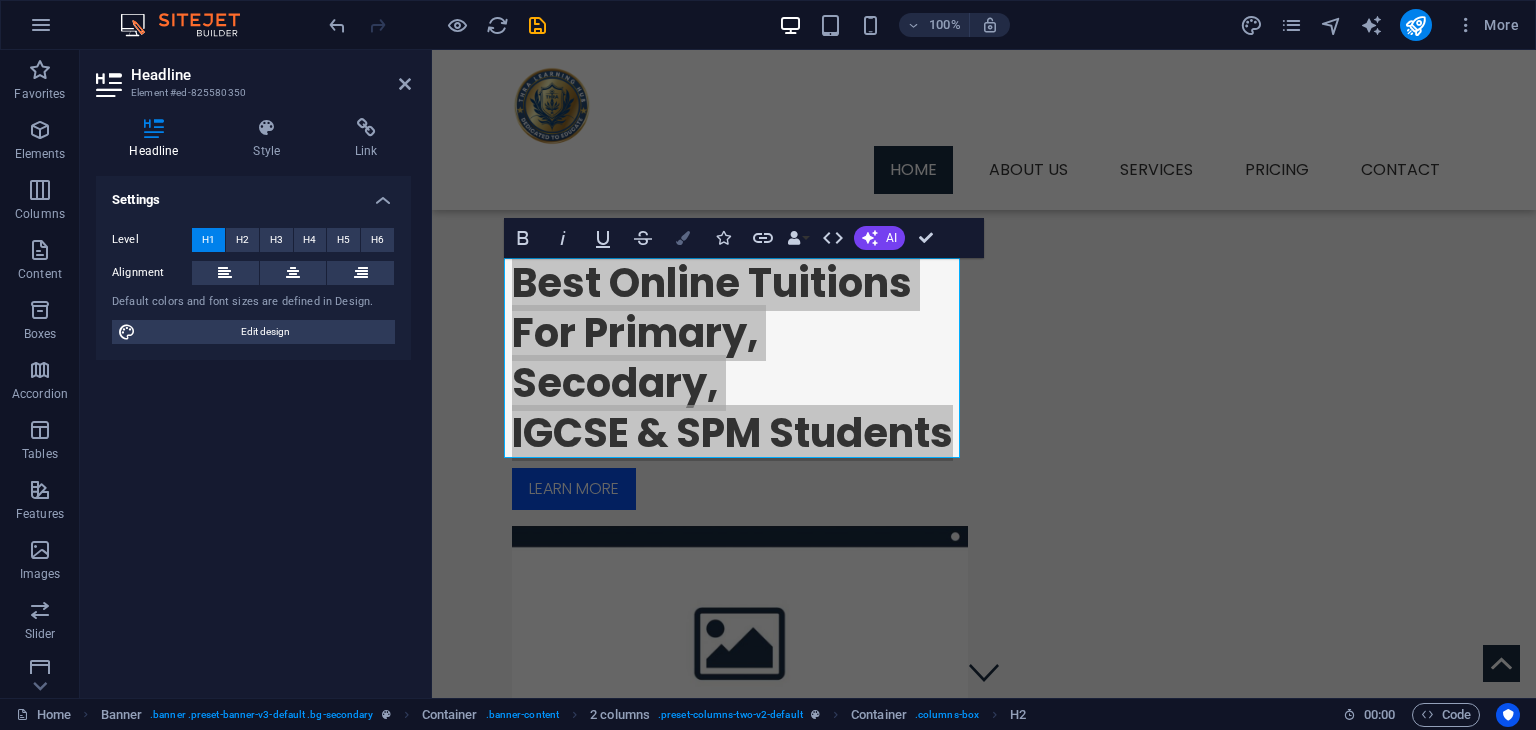 click on "Colors" at bounding box center (683, 238) 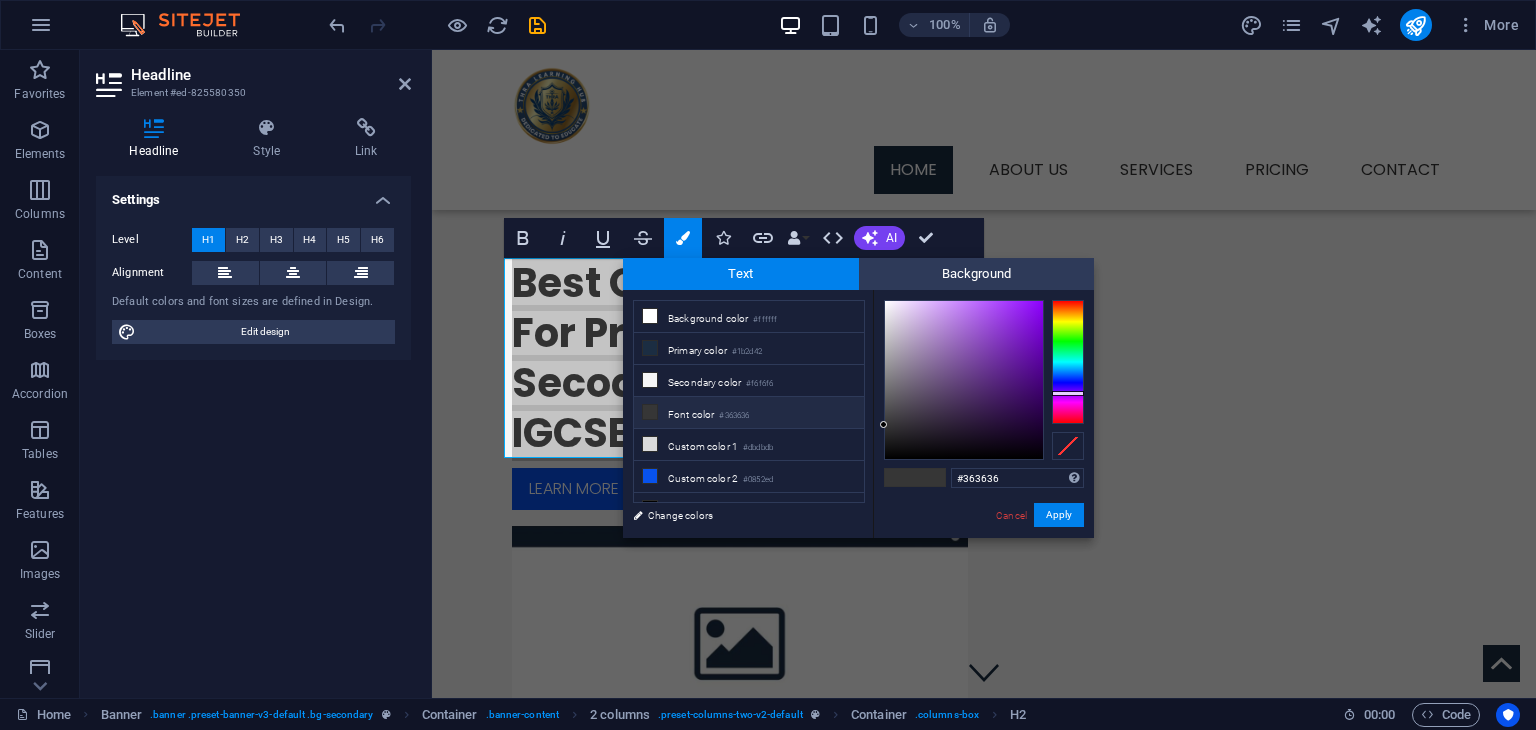 click at bounding box center [1068, 362] 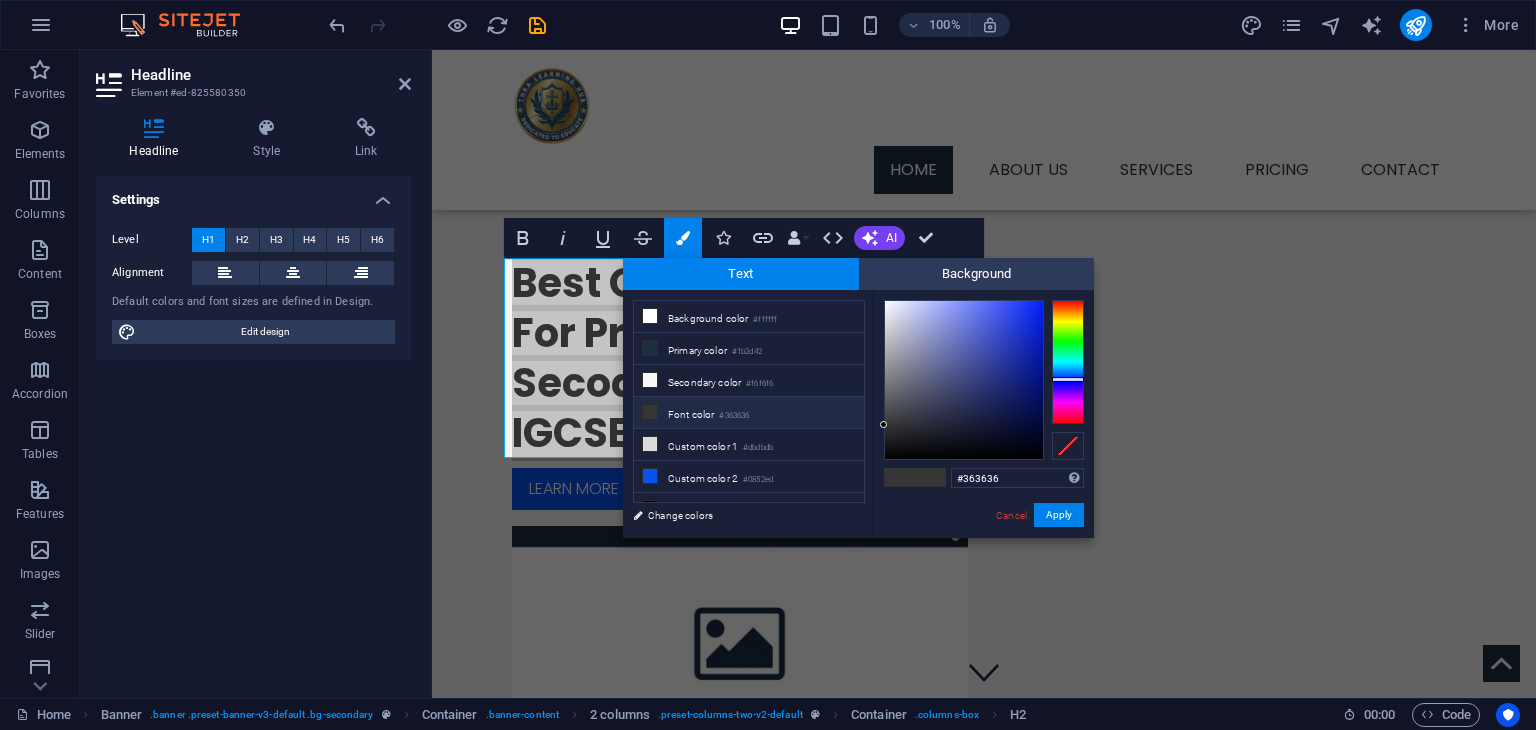click at bounding box center (1068, 362) 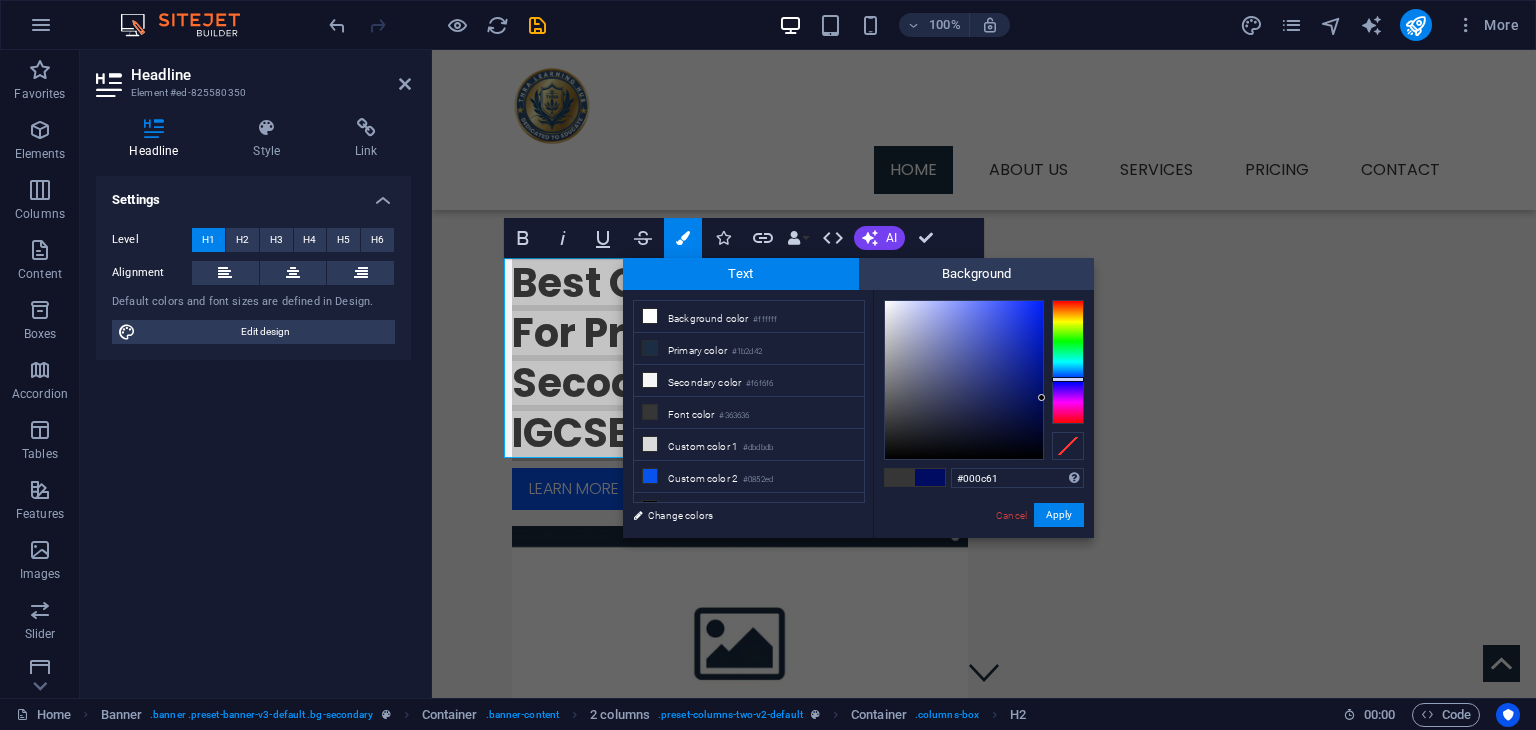 drag, startPoint x: 1007, startPoint y: 383, endPoint x: 1054, endPoint y: 398, distance: 49.335587 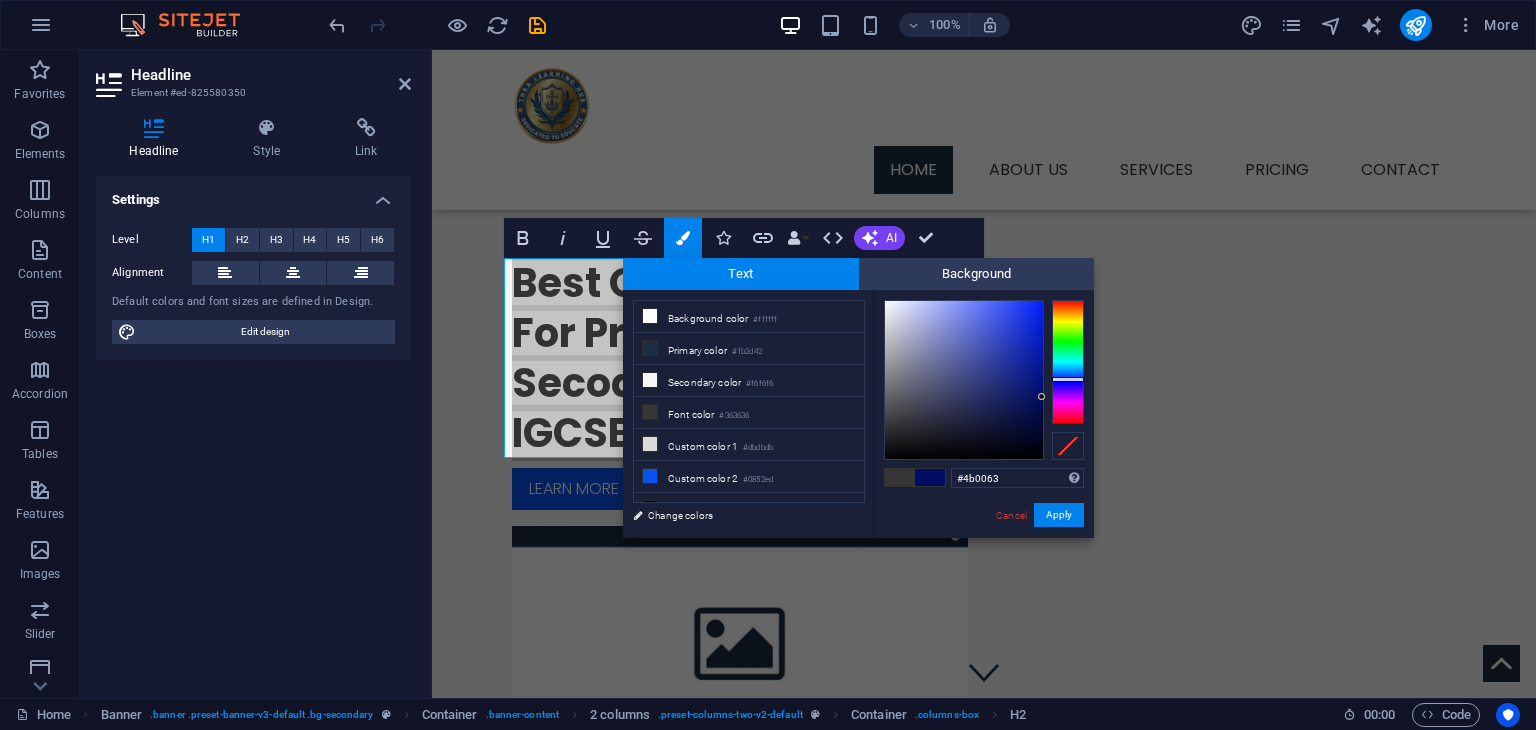 click at bounding box center (1068, 362) 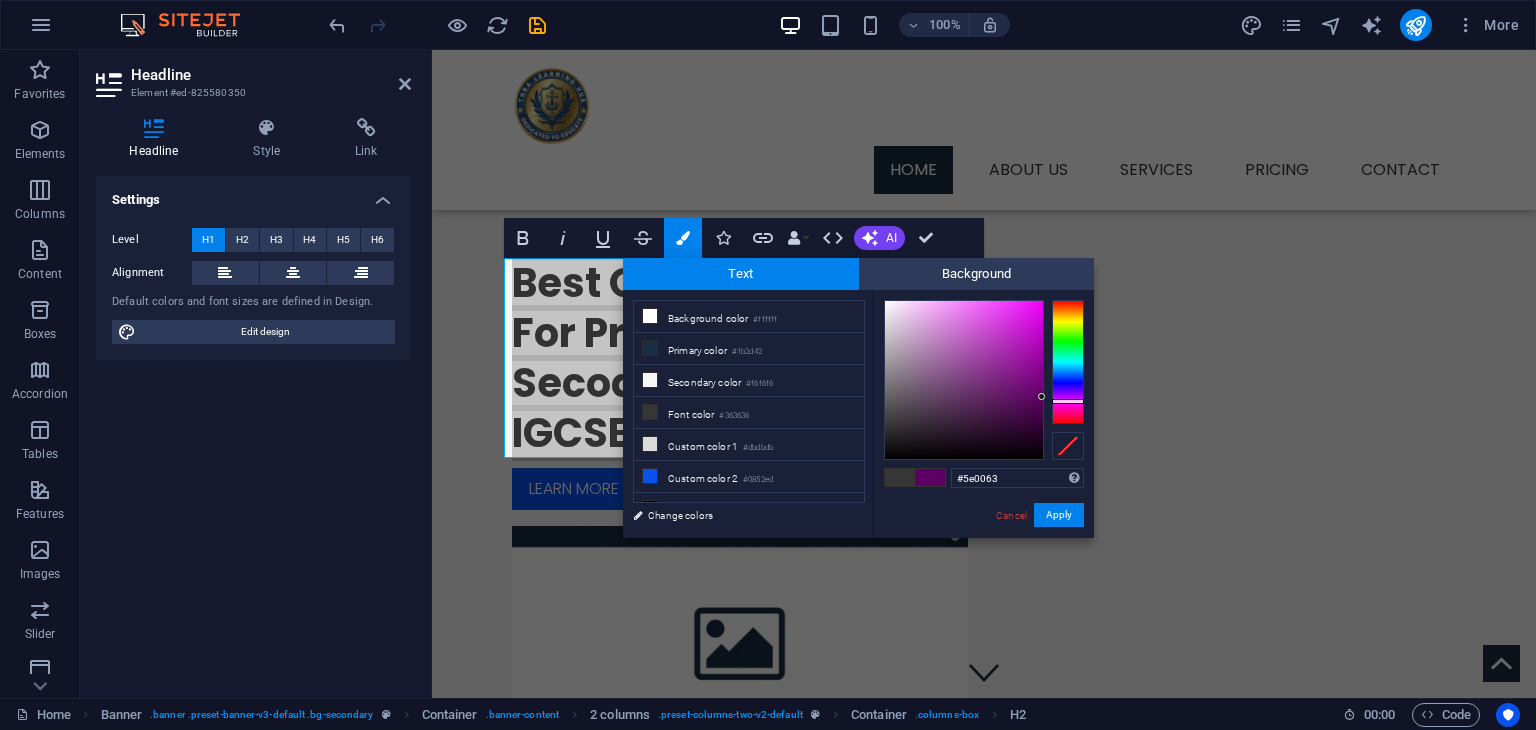 click at bounding box center [1068, 362] 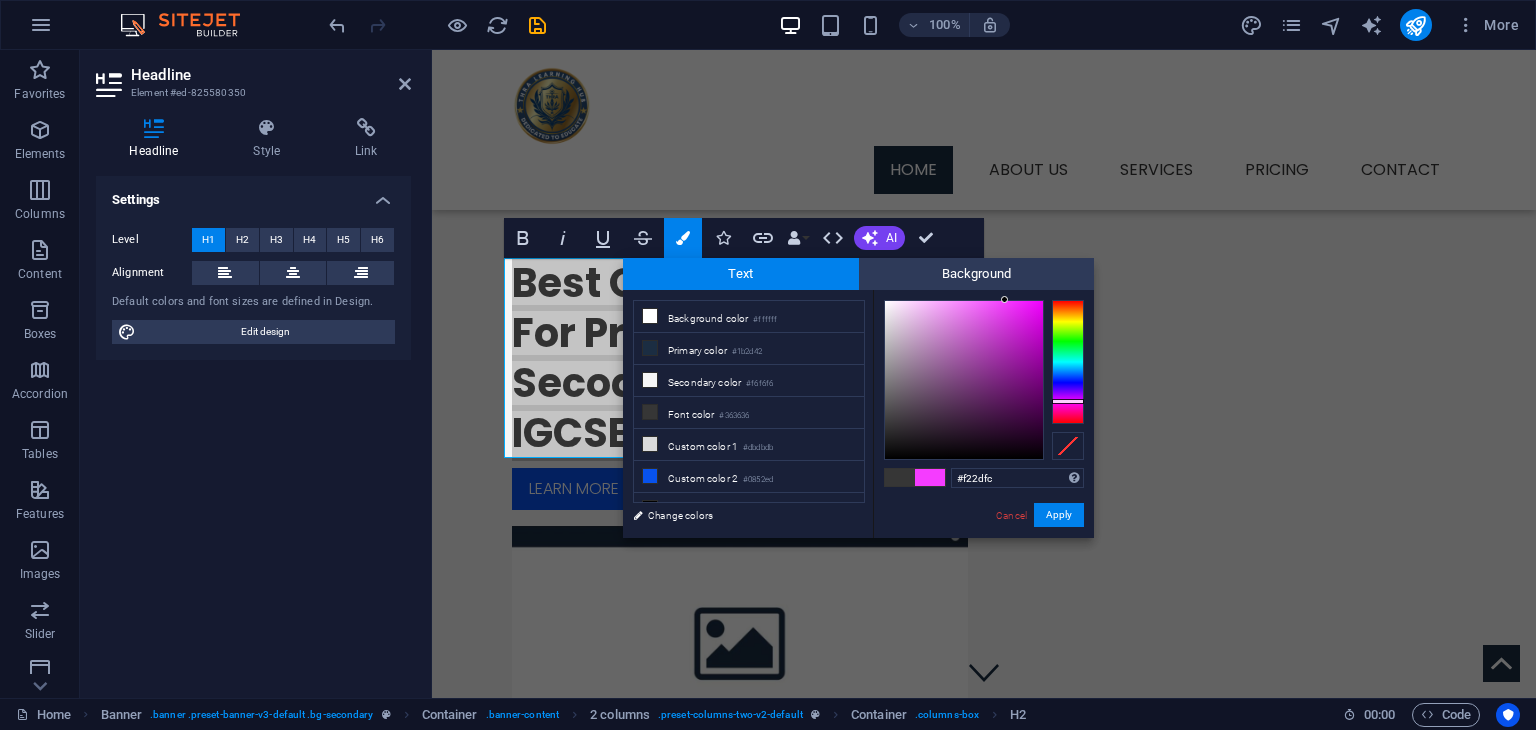 drag, startPoint x: 1000, startPoint y: 364, endPoint x: 1016, endPoint y: 302, distance: 64.03124 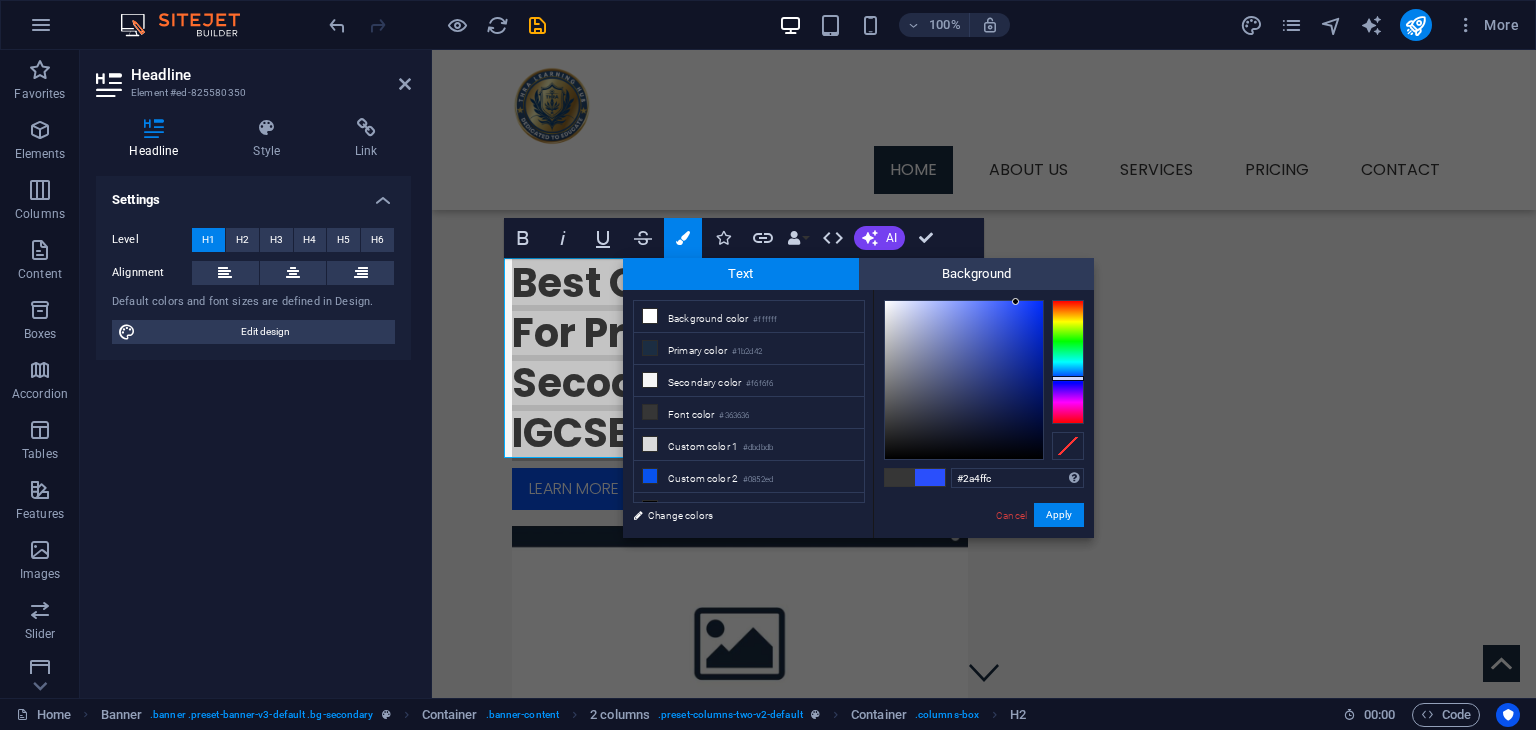 drag, startPoint x: 1060, startPoint y: 409, endPoint x: 1086, endPoint y: 378, distance: 40.459858 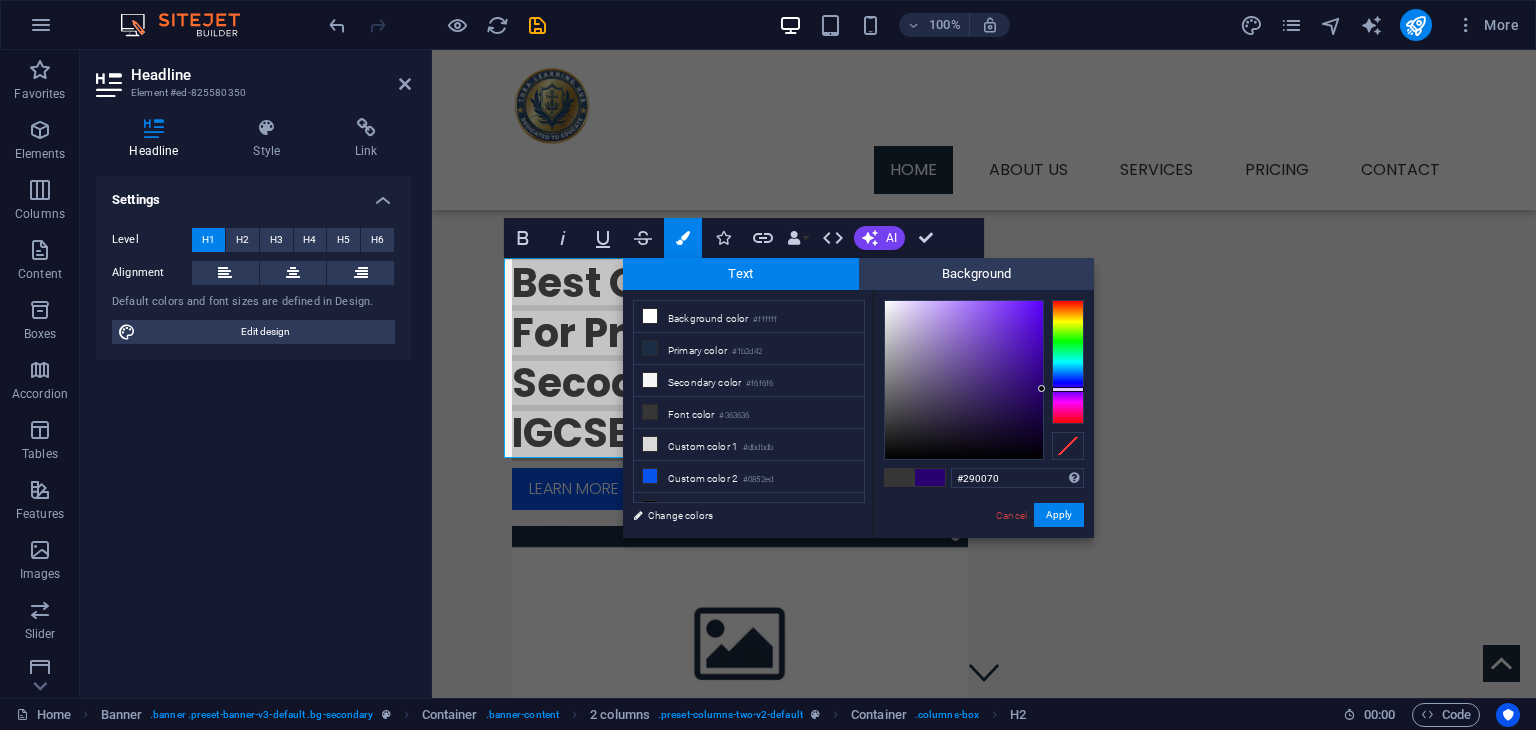 drag, startPoint x: 1012, startPoint y: 381, endPoint x: 1053, endPoint y: 389, distance: 41.773197 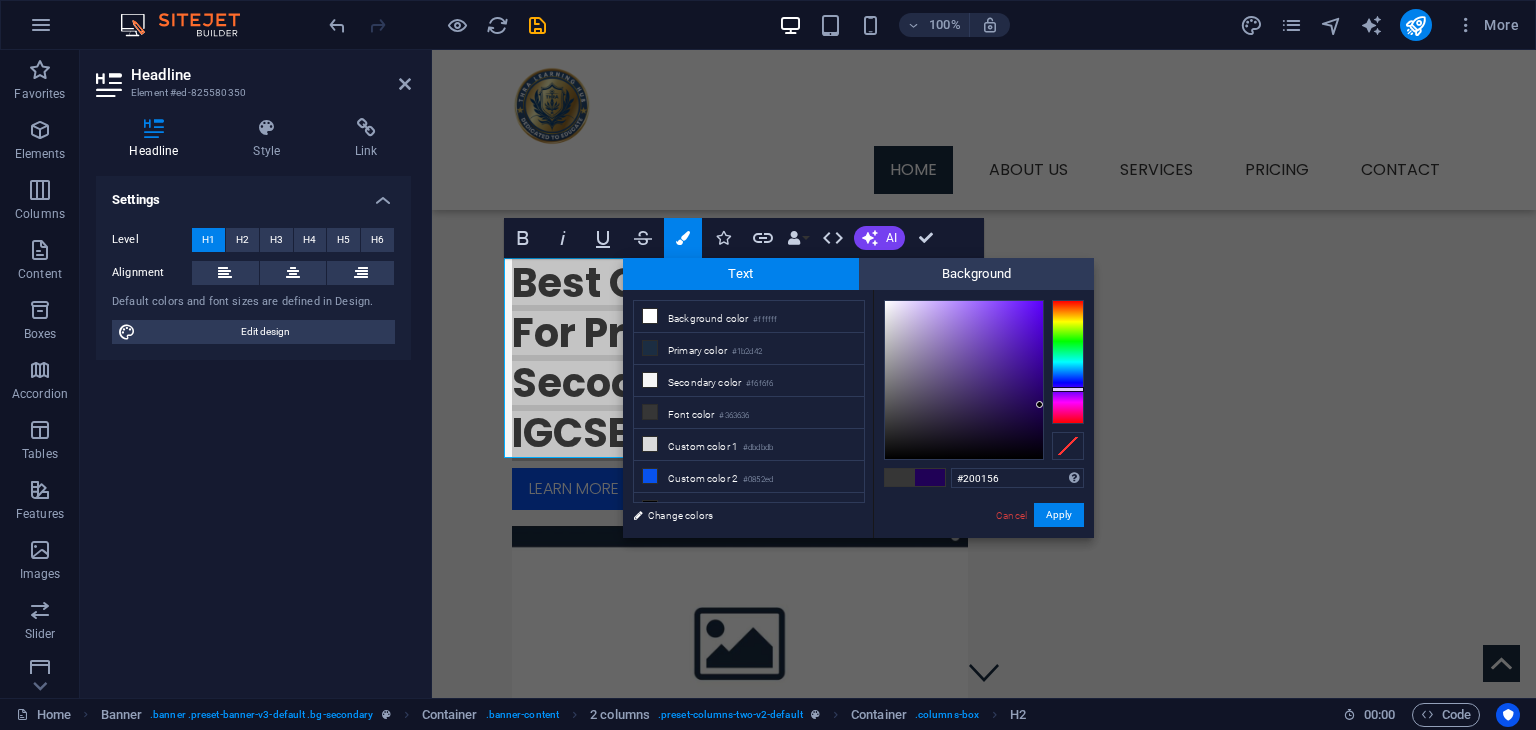 click at bounding box center (964, 380) 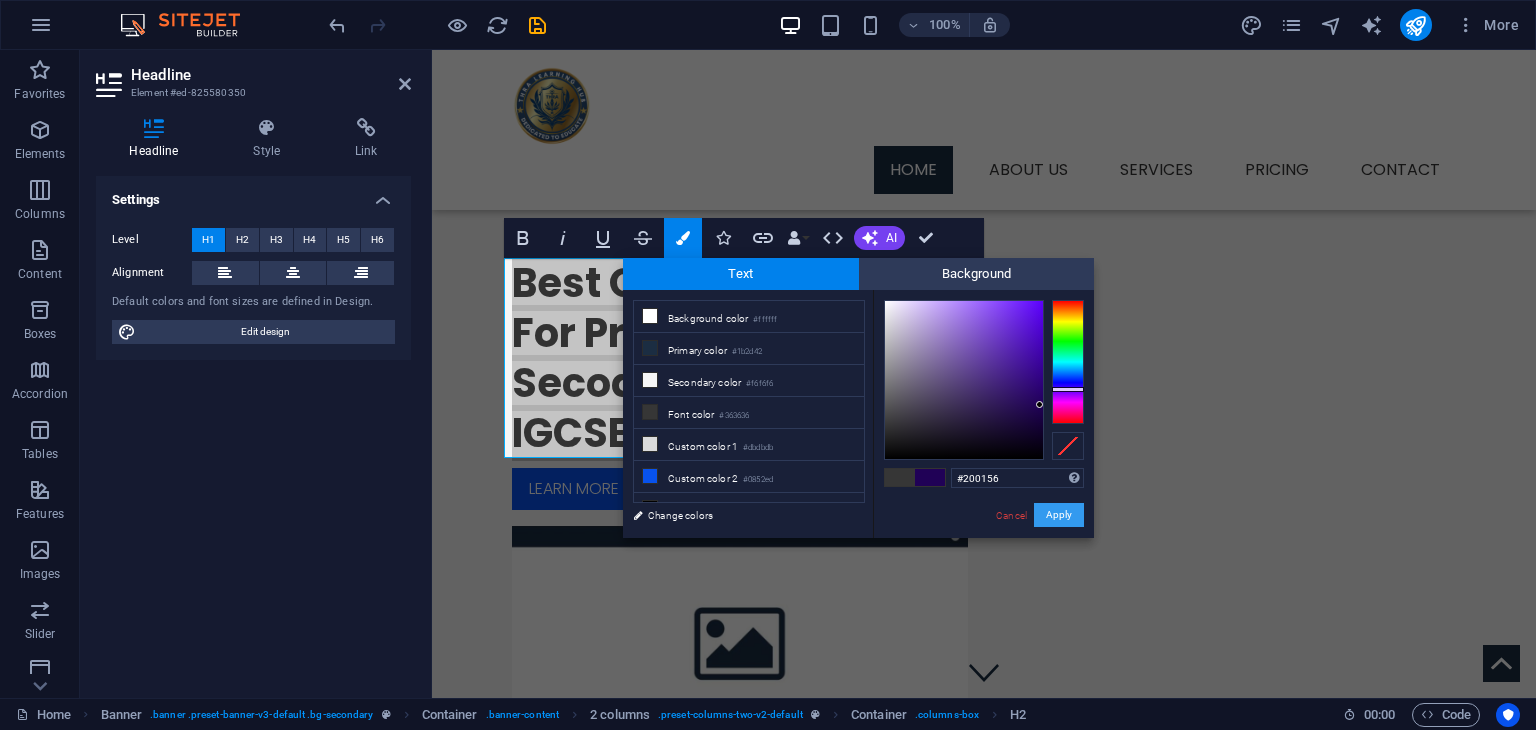click on "Apply" at bounding box center [1059, 515] 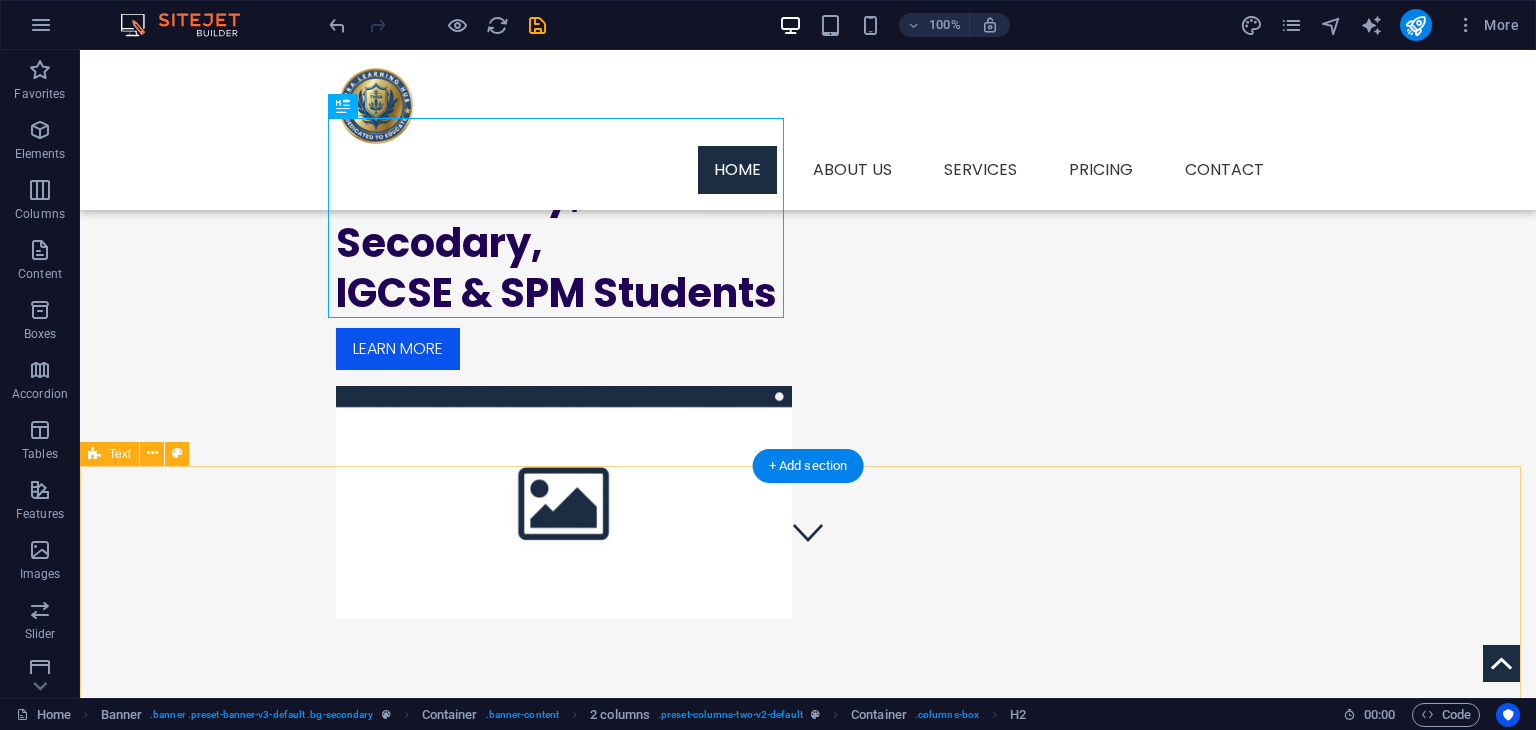 scroll, scrollTop: 0, scrollLeft: 0, axis: both 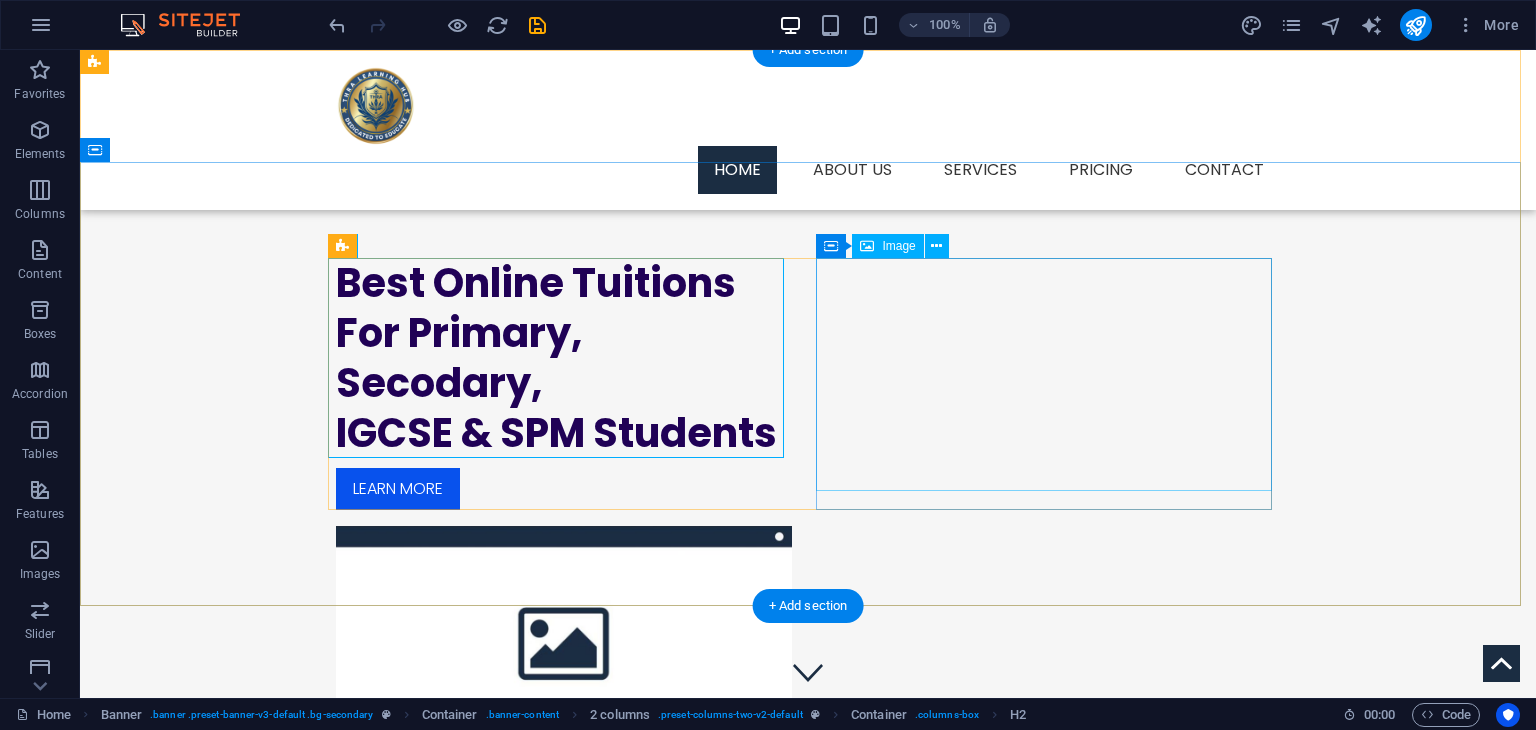click at bounding box center [564, 642] 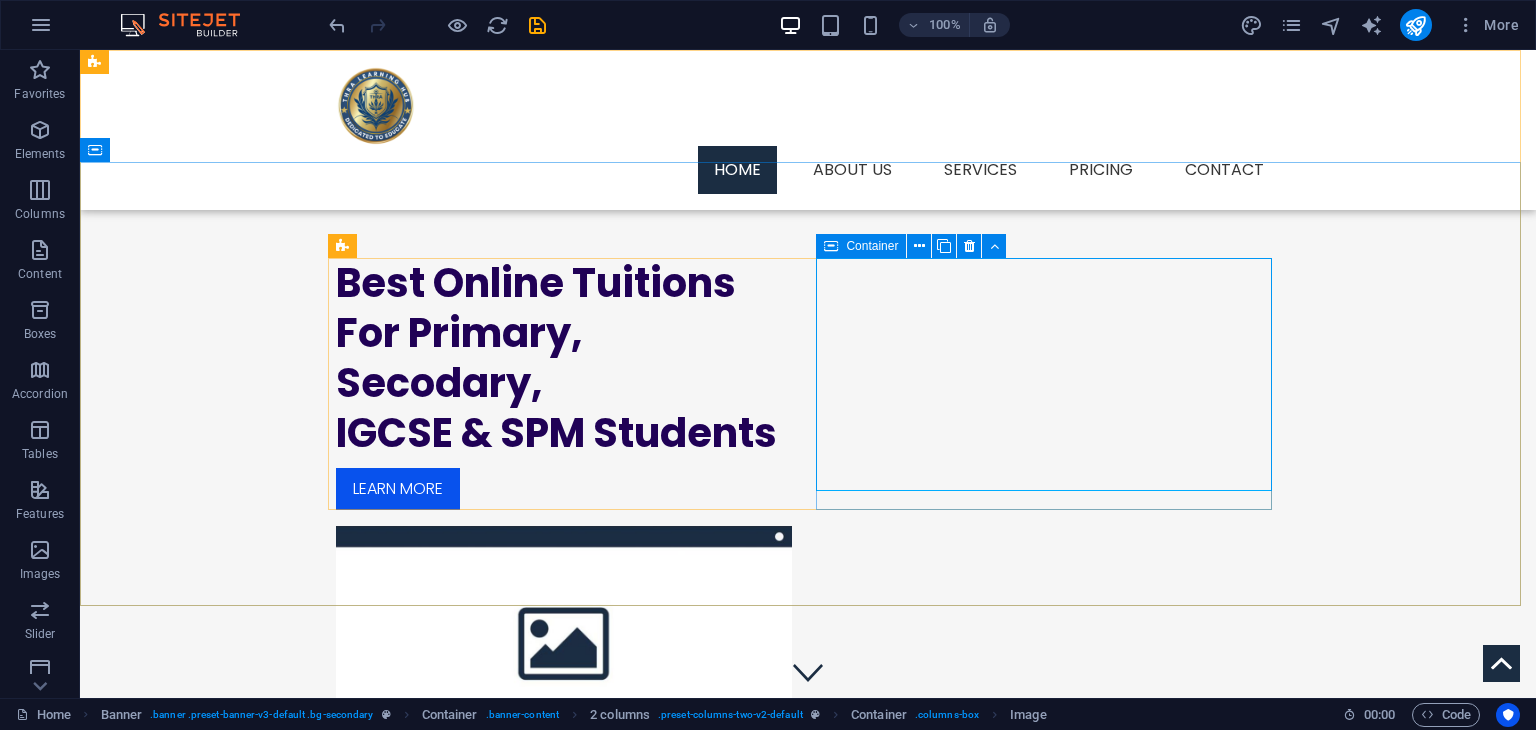 click at bounding box center [831, 246] 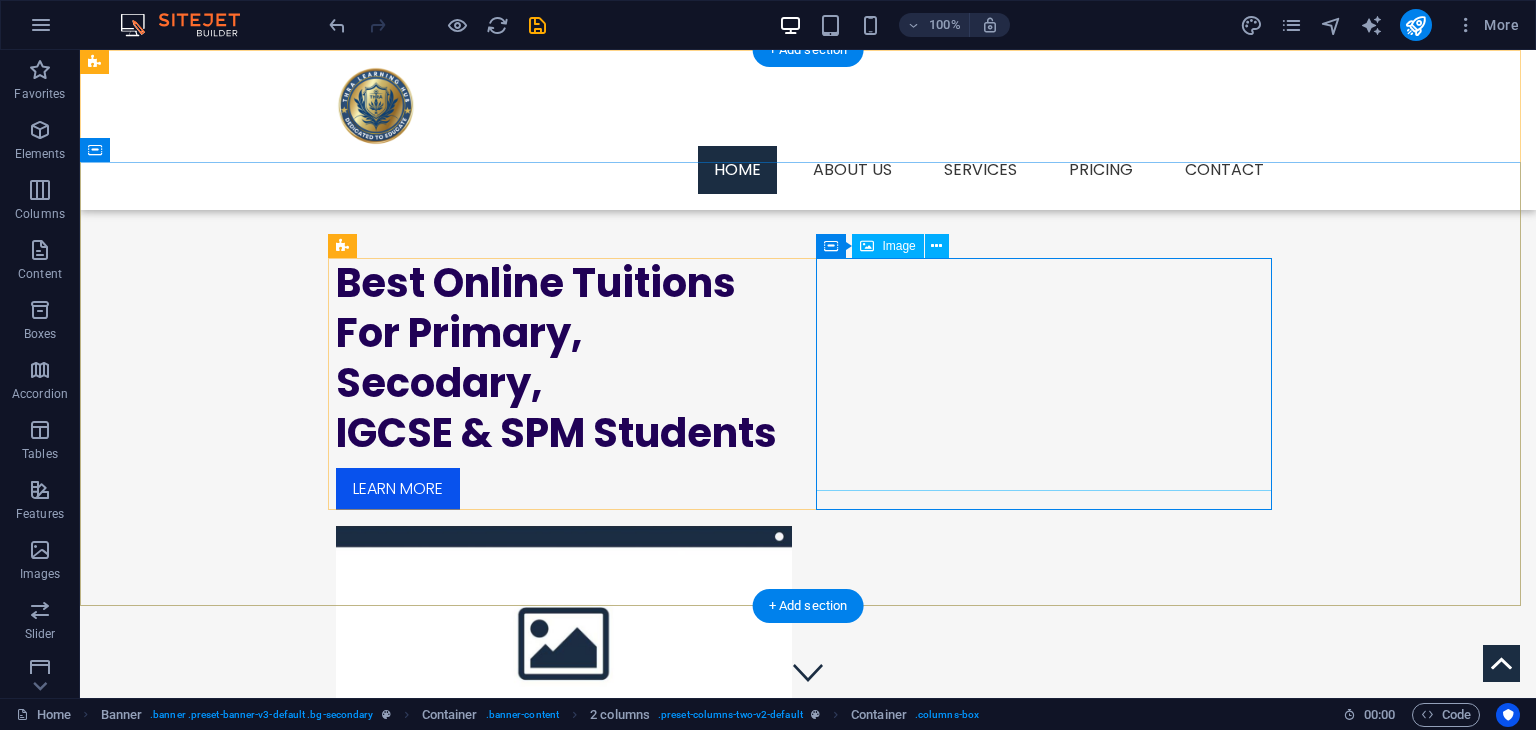 click at bounding box center [564, 642] 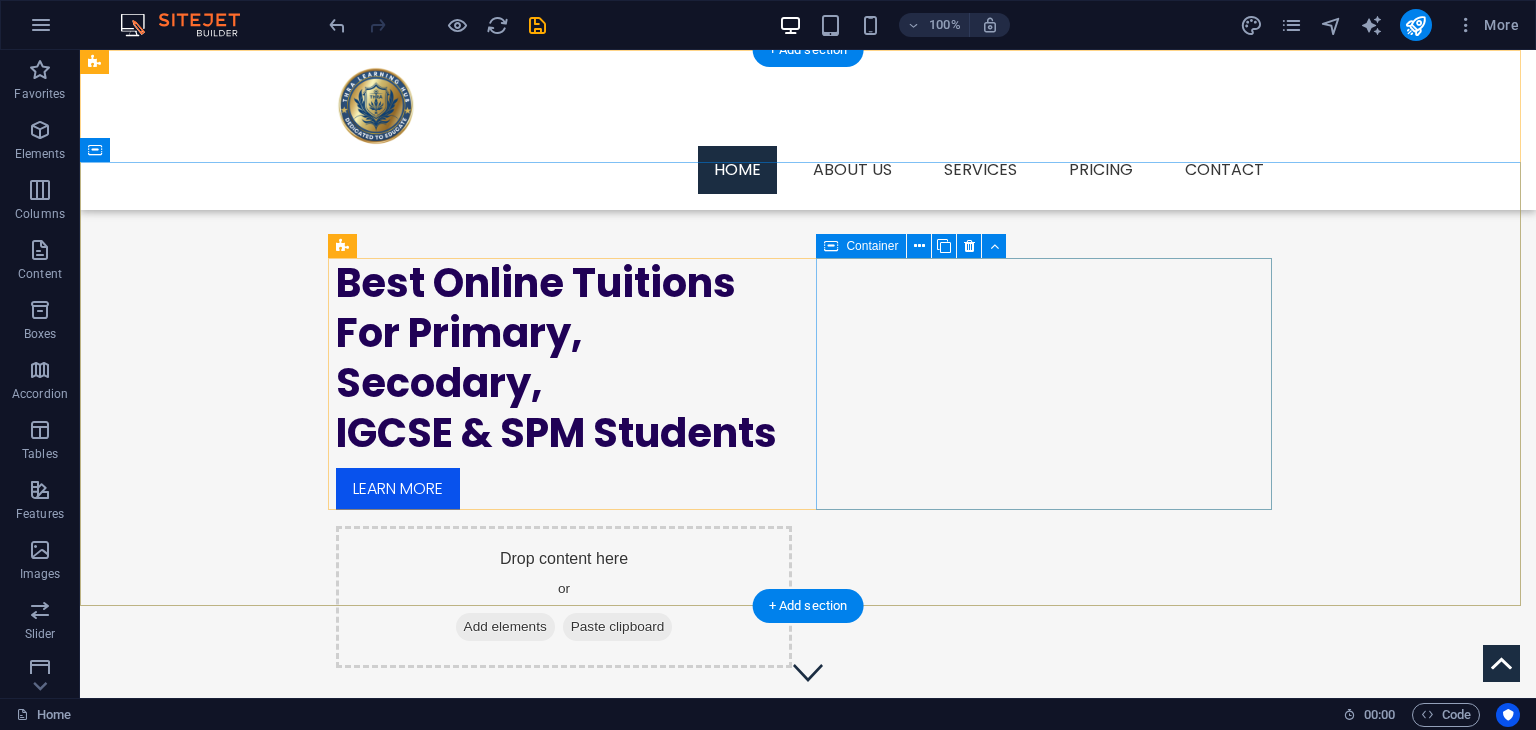 click on "Add elements" at bounding box center [505, 627] 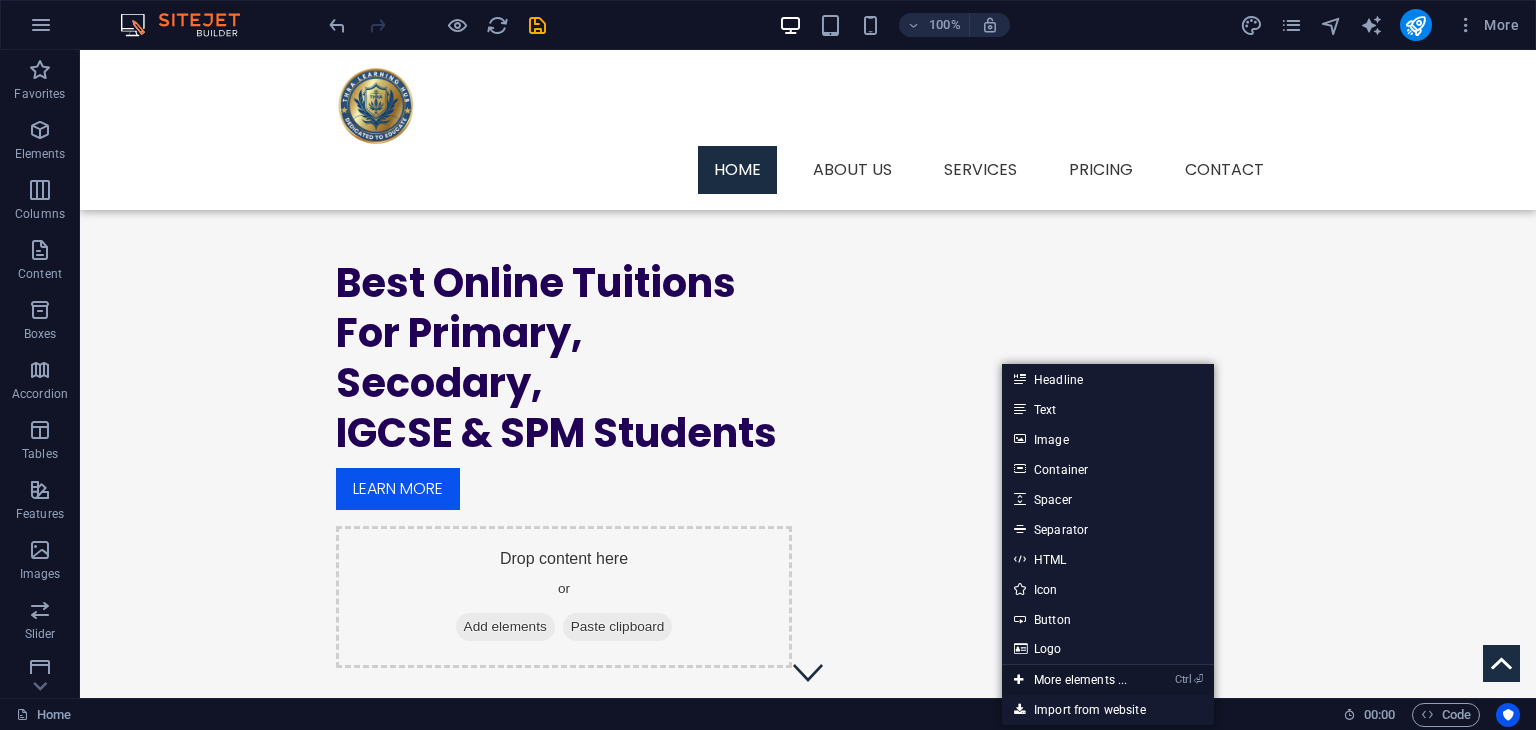 click on "Ctrl ⏎  More elements ..." at bounding box center [1070, 680] 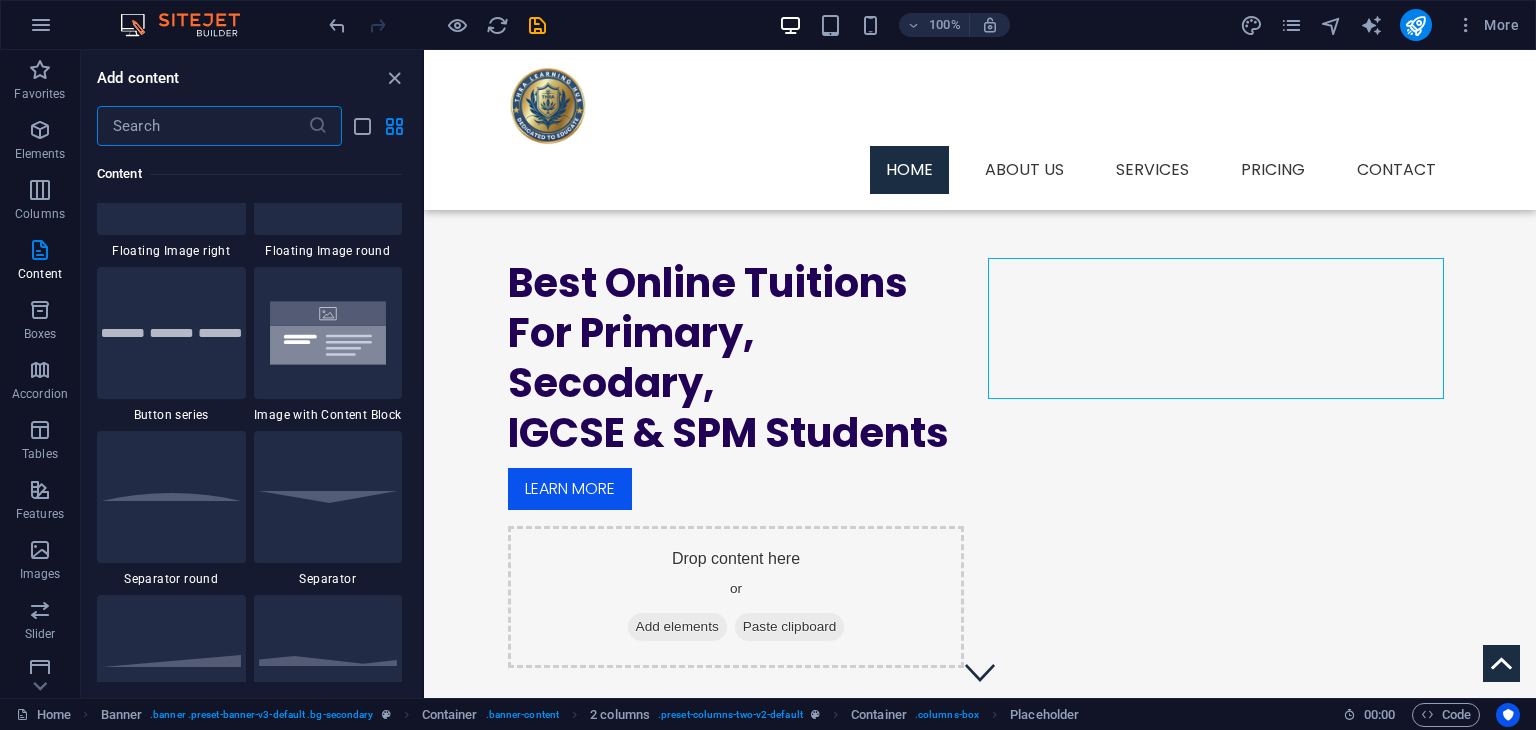 scroll, scrollTop: 4580, scrollLeft: 0, axis: vertical 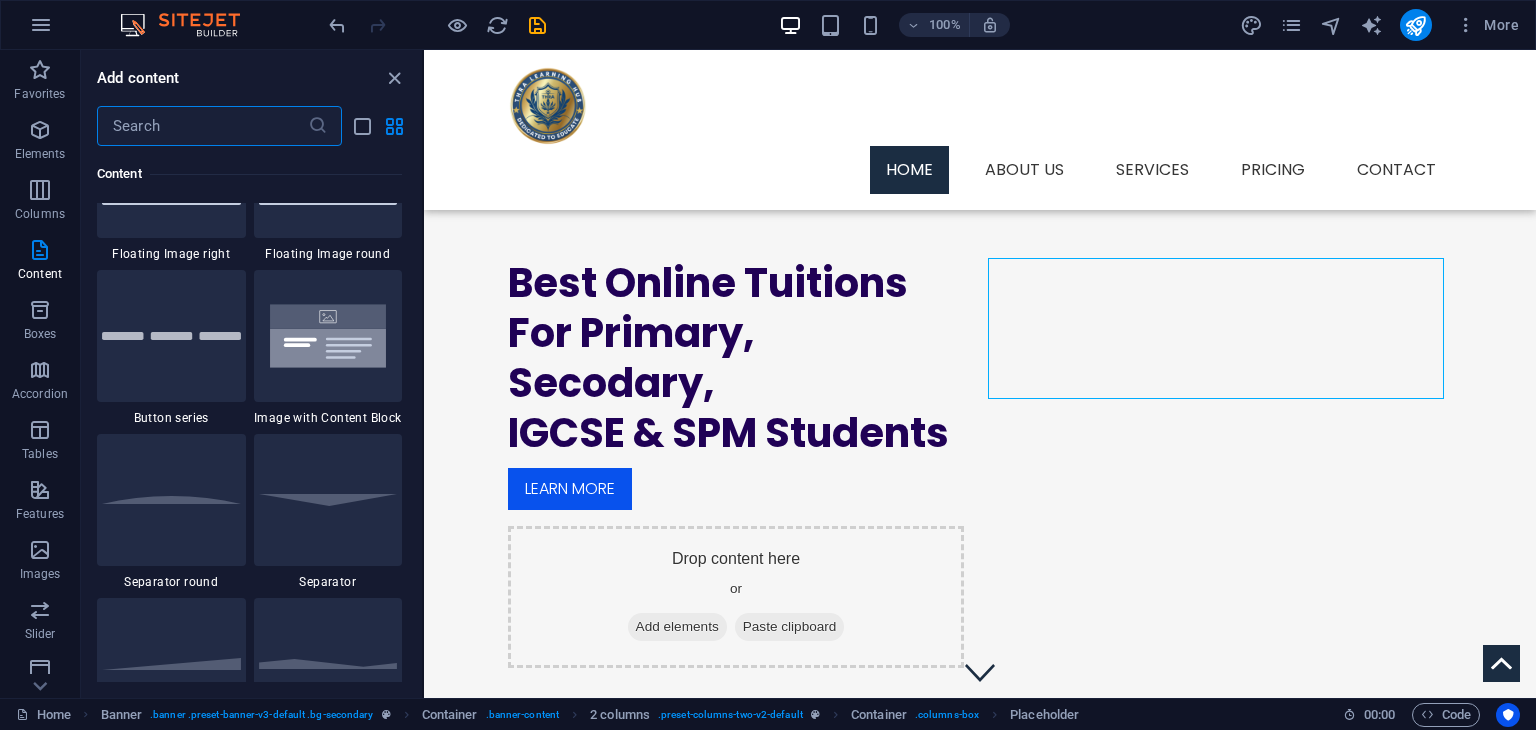 click at bounding box center (202, 126) 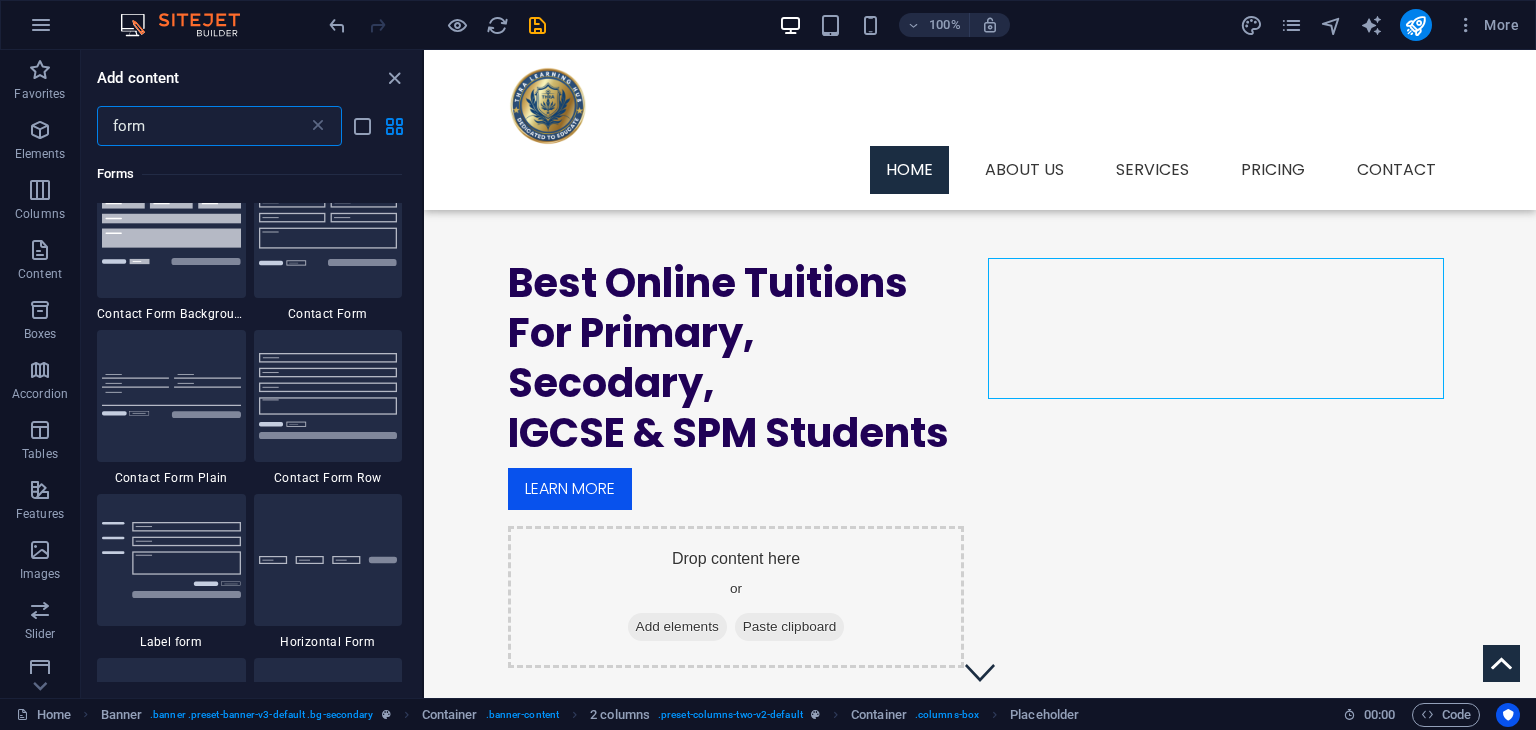 scroll, scrollTop: 774, scrollLeft: 0, axis: vertical 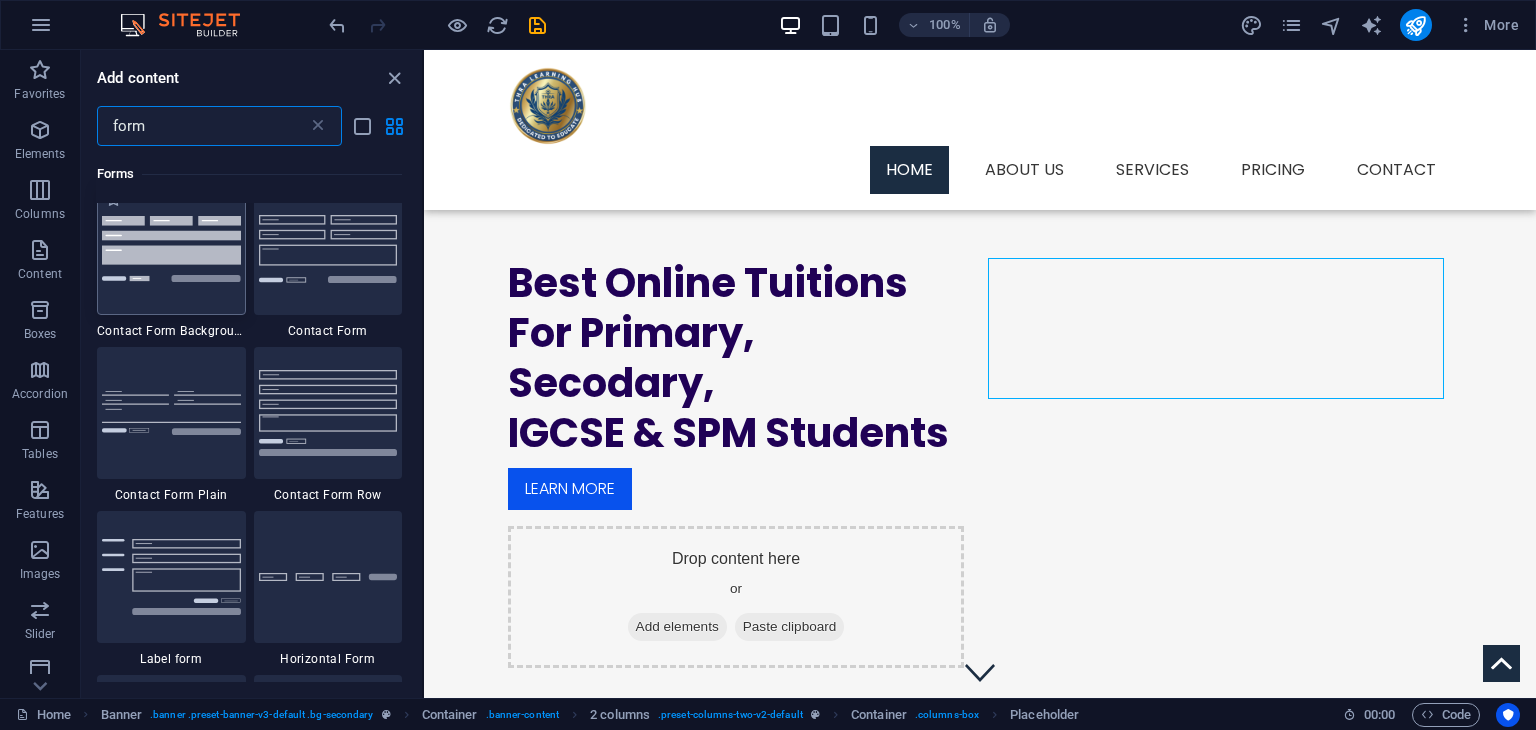 type on "form" 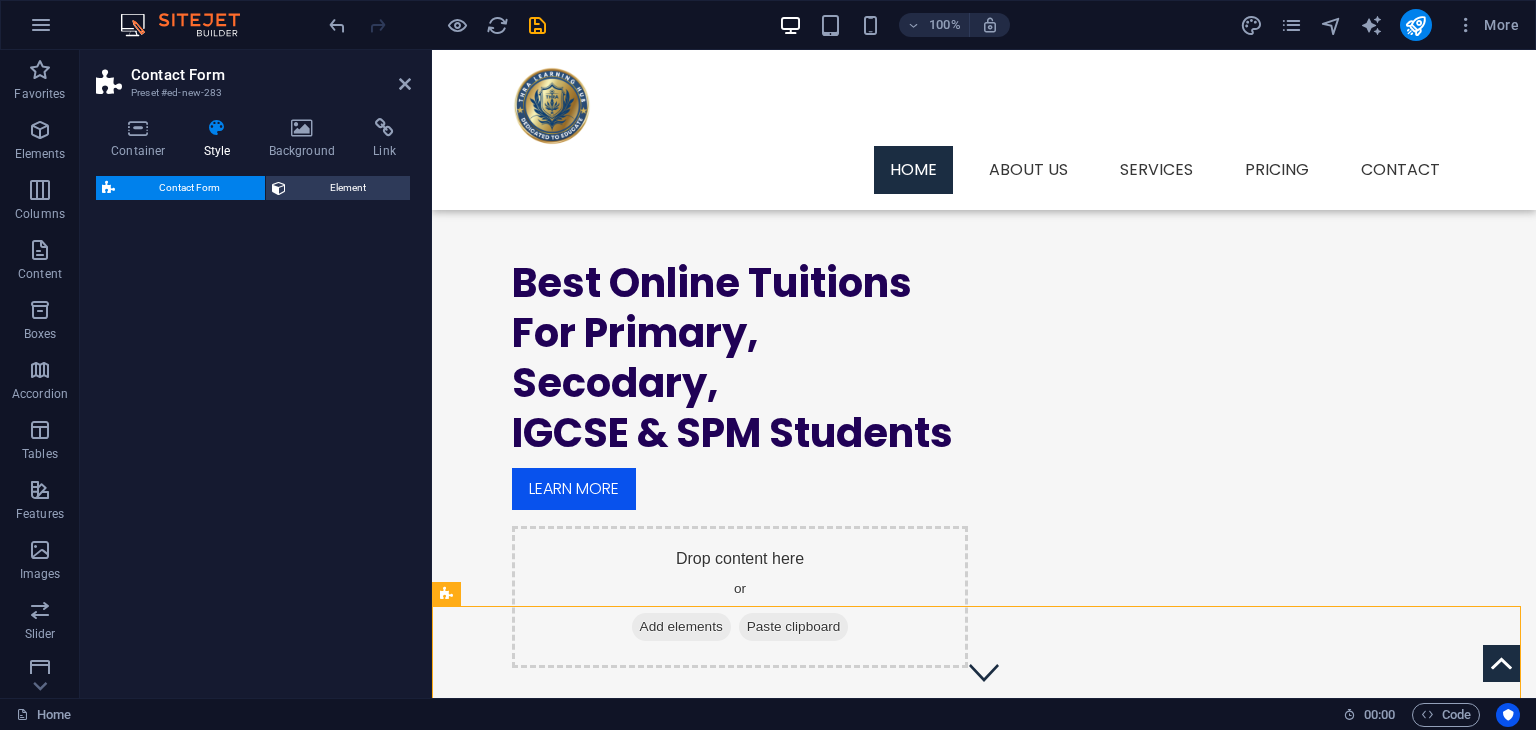 select on "rem" 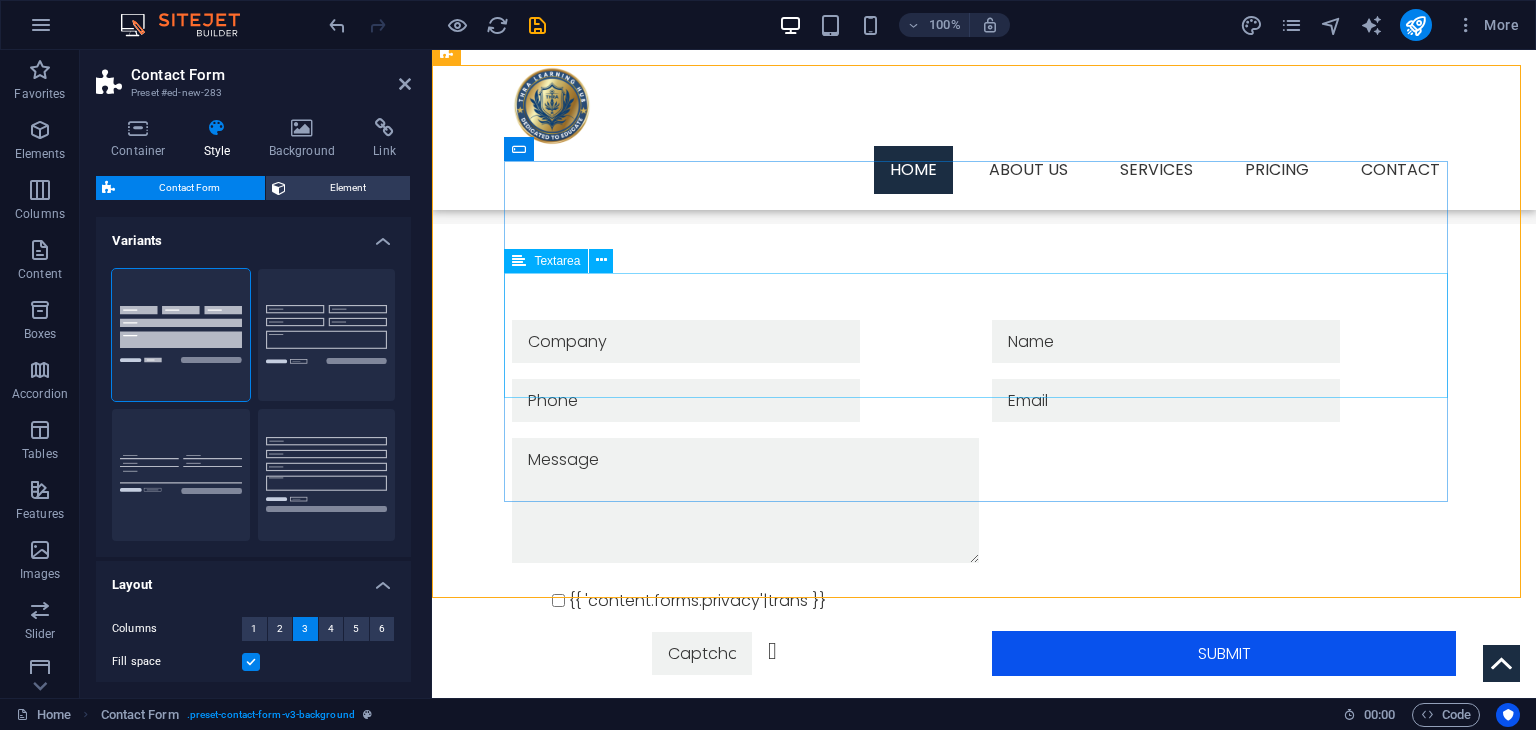 scroll, scrollTop: 540, scrollLeft: 0, axis: vertical 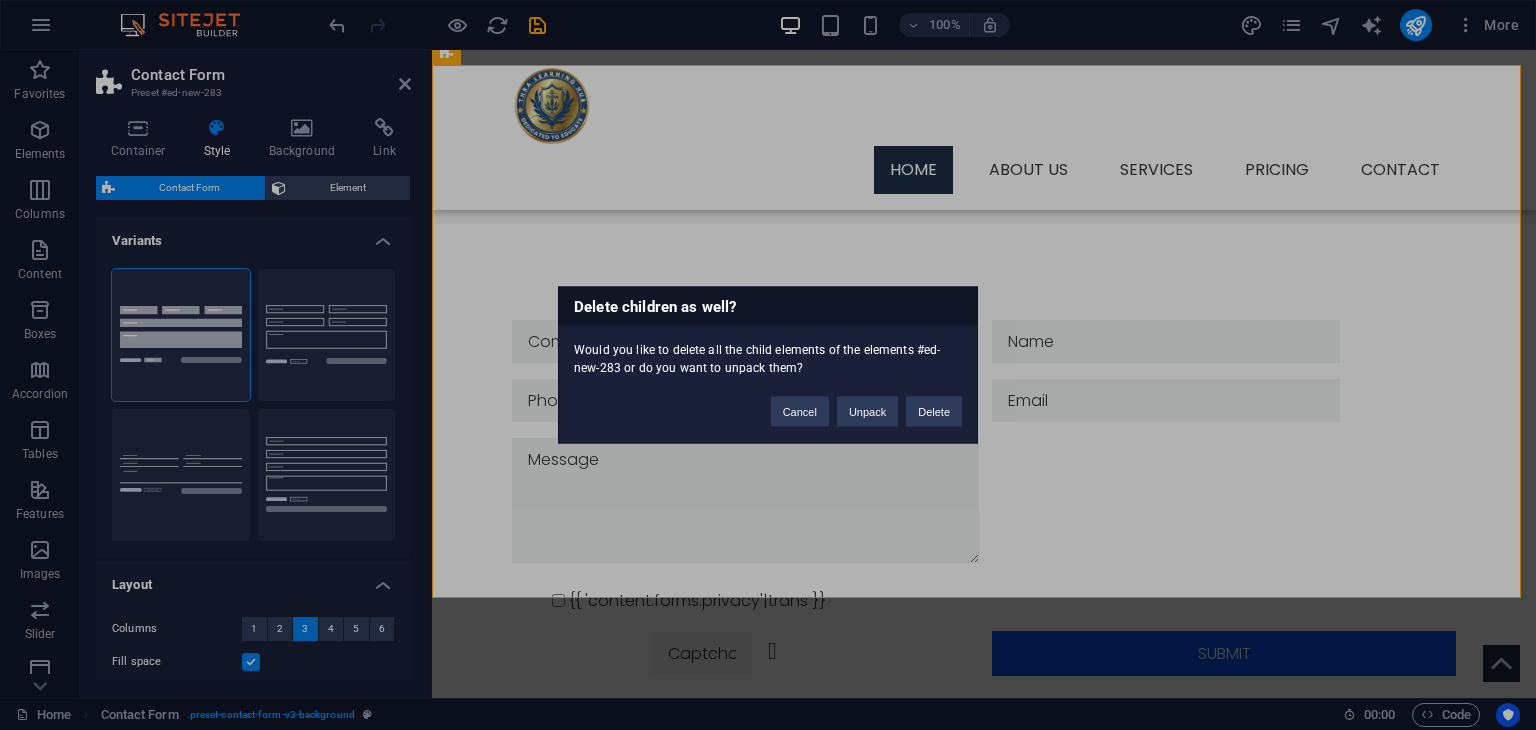type 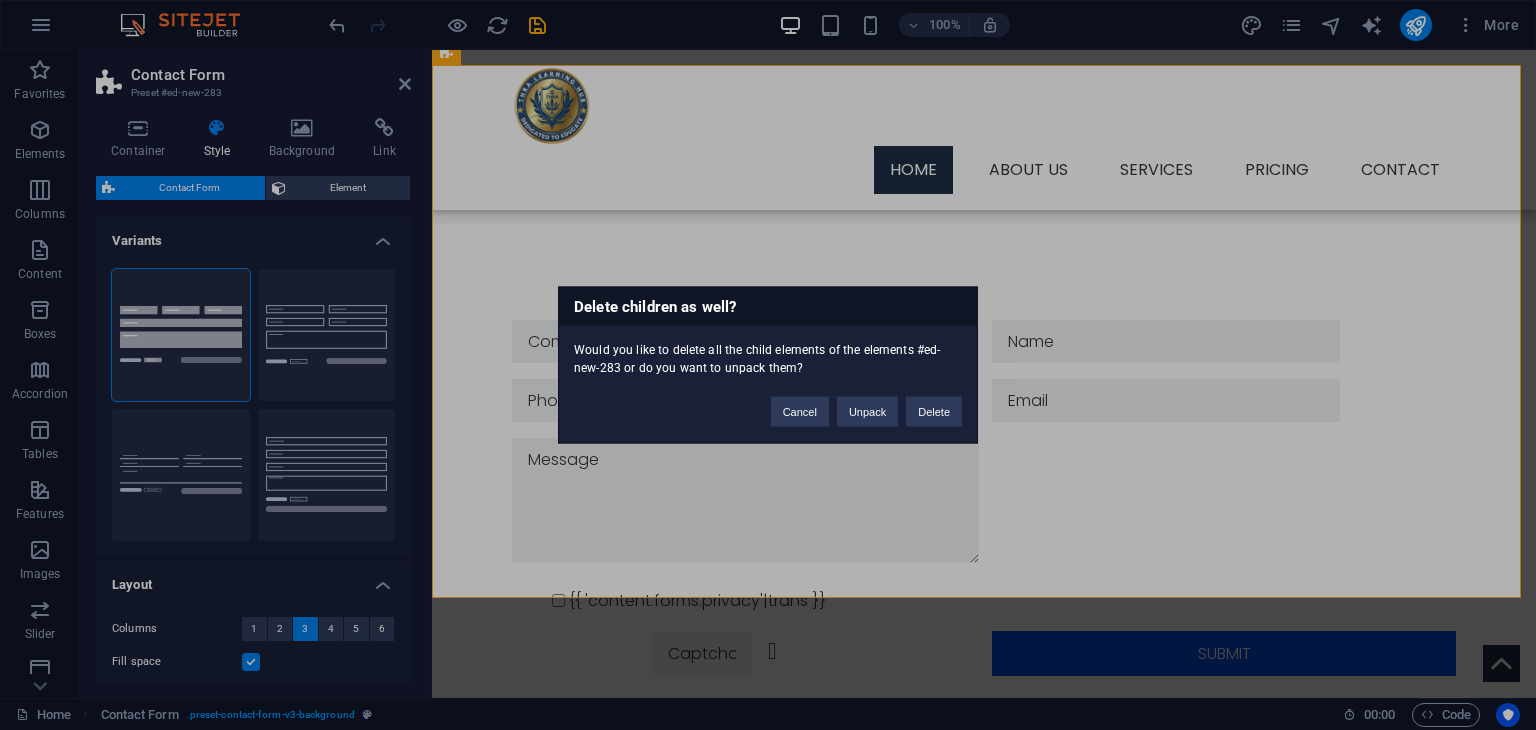 click on "Delete children as well? Would you like to delete all the child elements of the elements #ed-new-283 or do you want to unpack them? Cancel Unpack Delete" at bounding box center [768, 365] 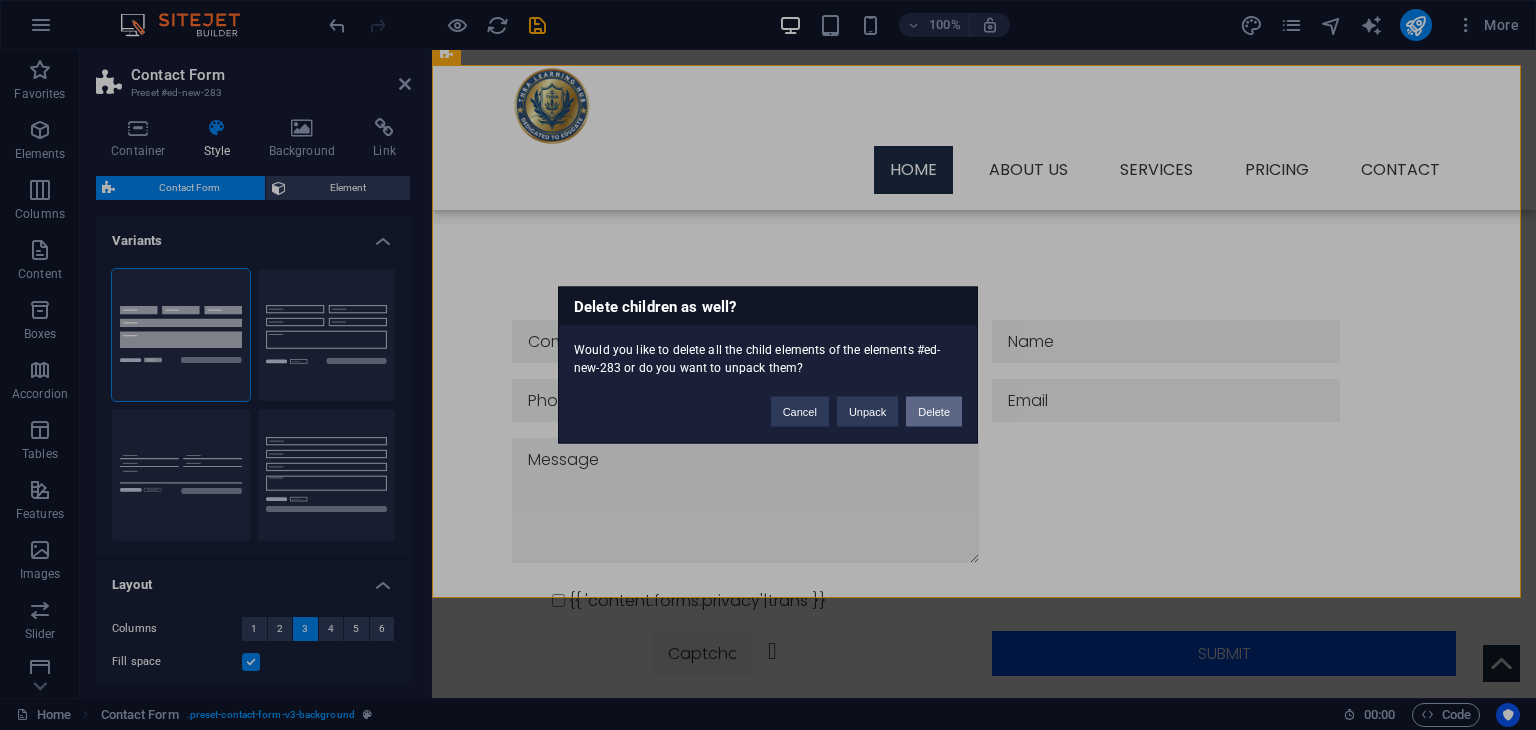 click on "Delete" at bounding box center [934, 412] 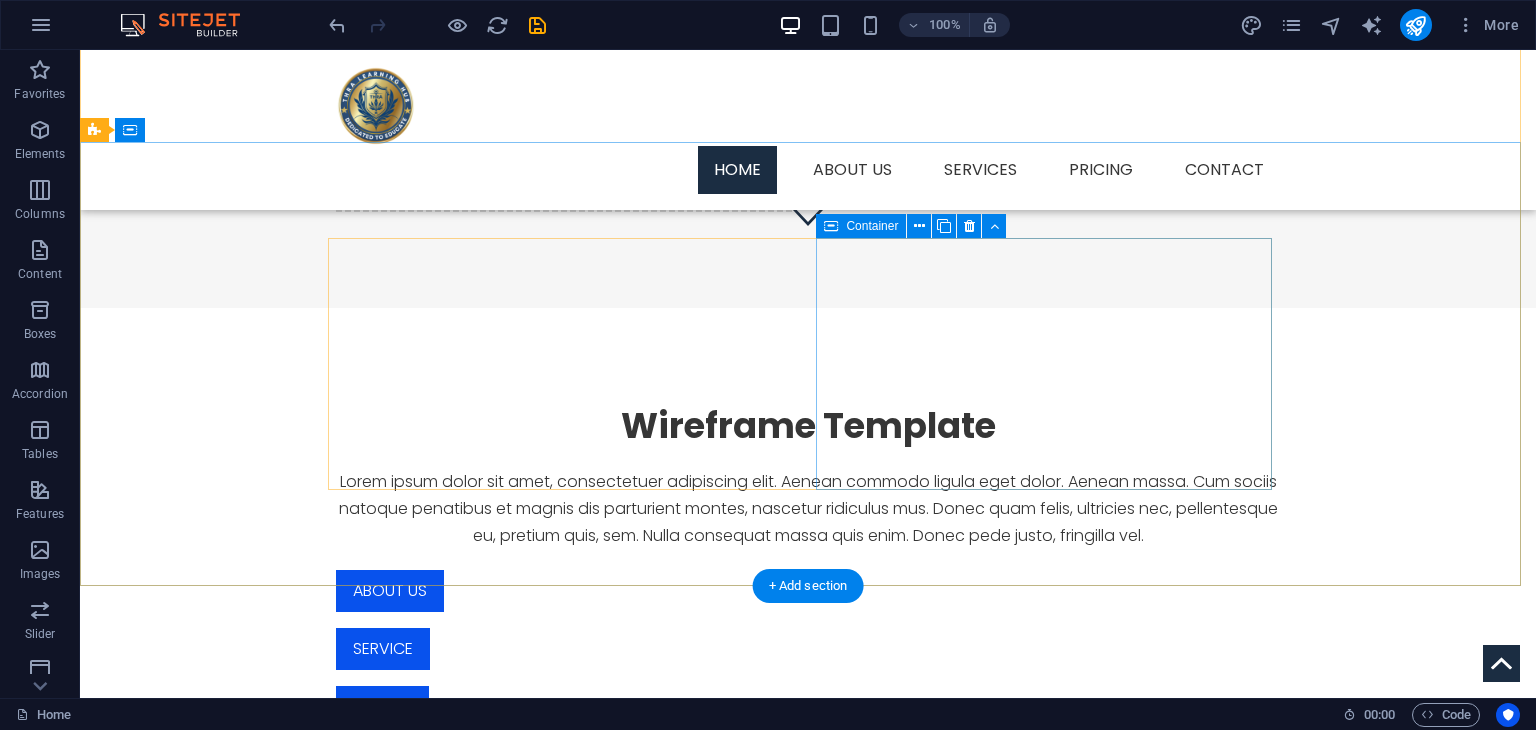 scroll, scrollTop: 0, scrollLeft: 0, axis: both 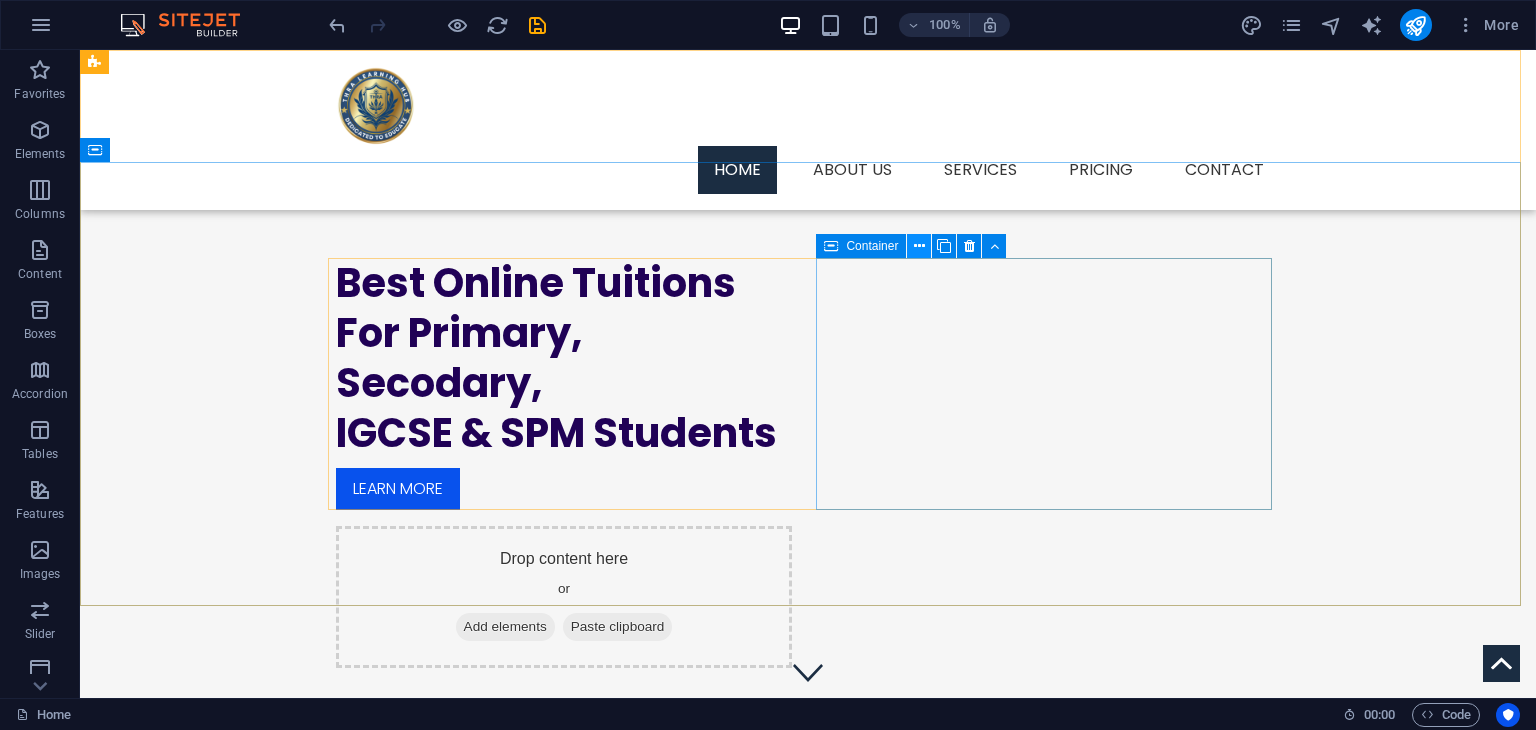 click at bounding box center [919, 246] 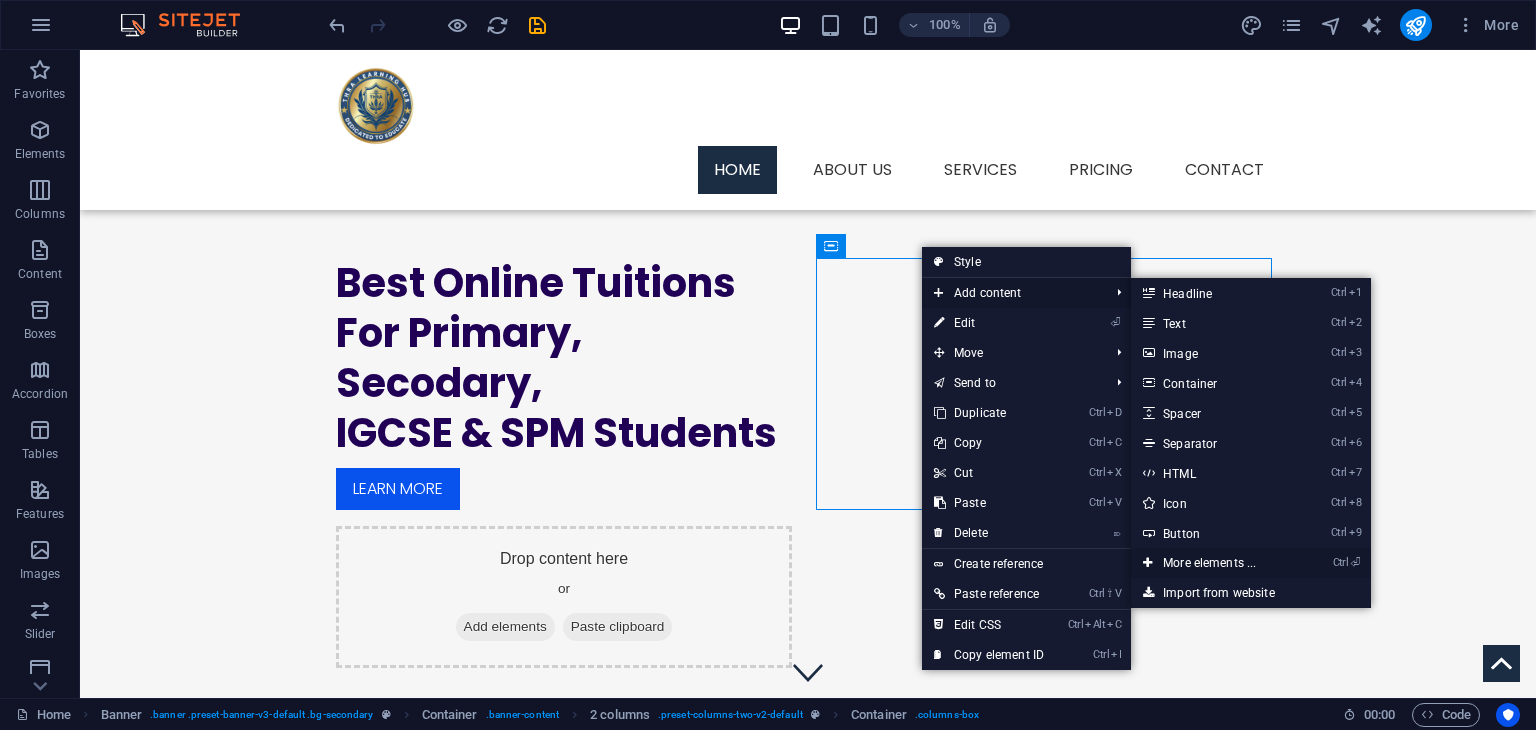 click on "Ctrl ⏎  More elements ..." at bounding box center [1213, 563] 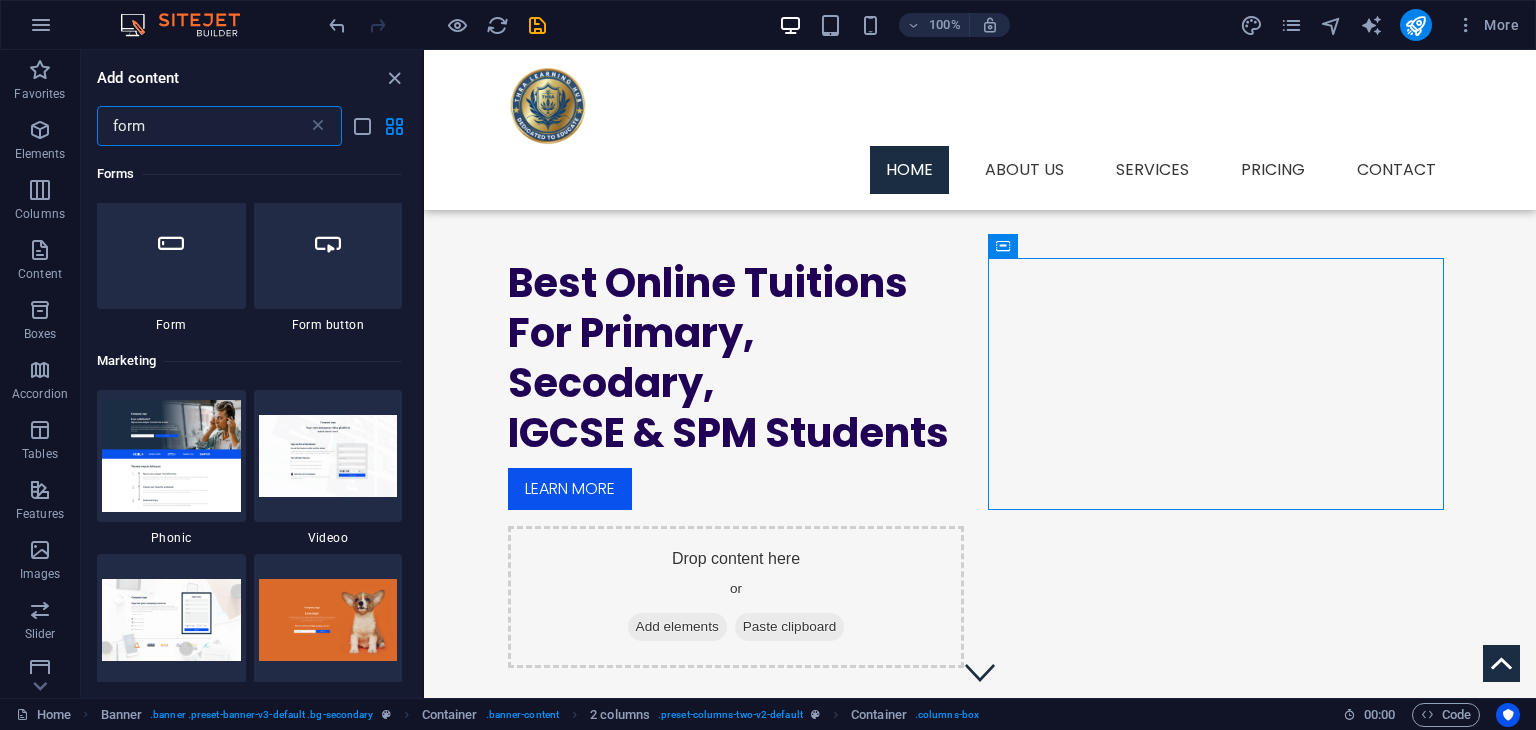 scroll, scrollTop: 1256, scrollLeft: 0, axis: vertical 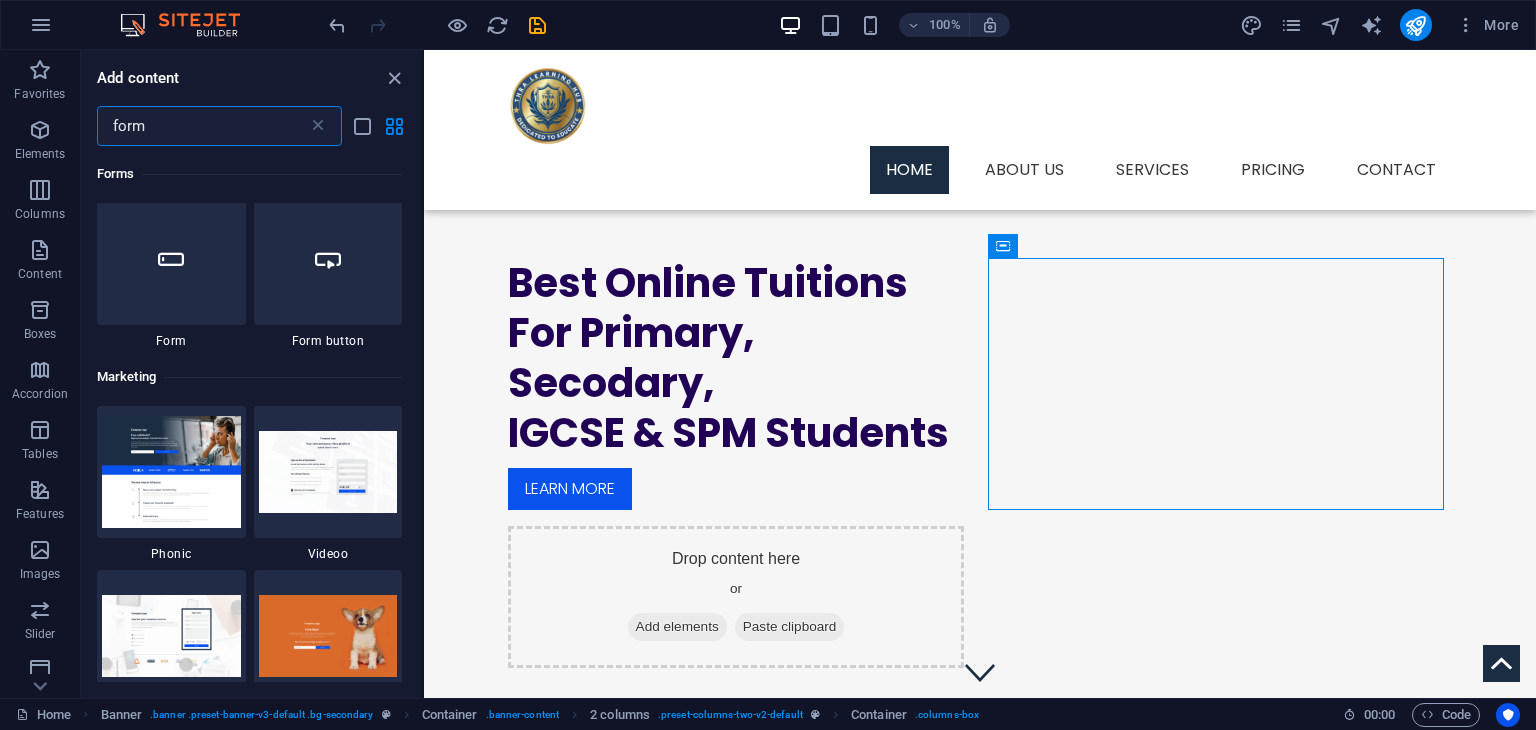 click on "Marketing" at bounding box center (249, 377) 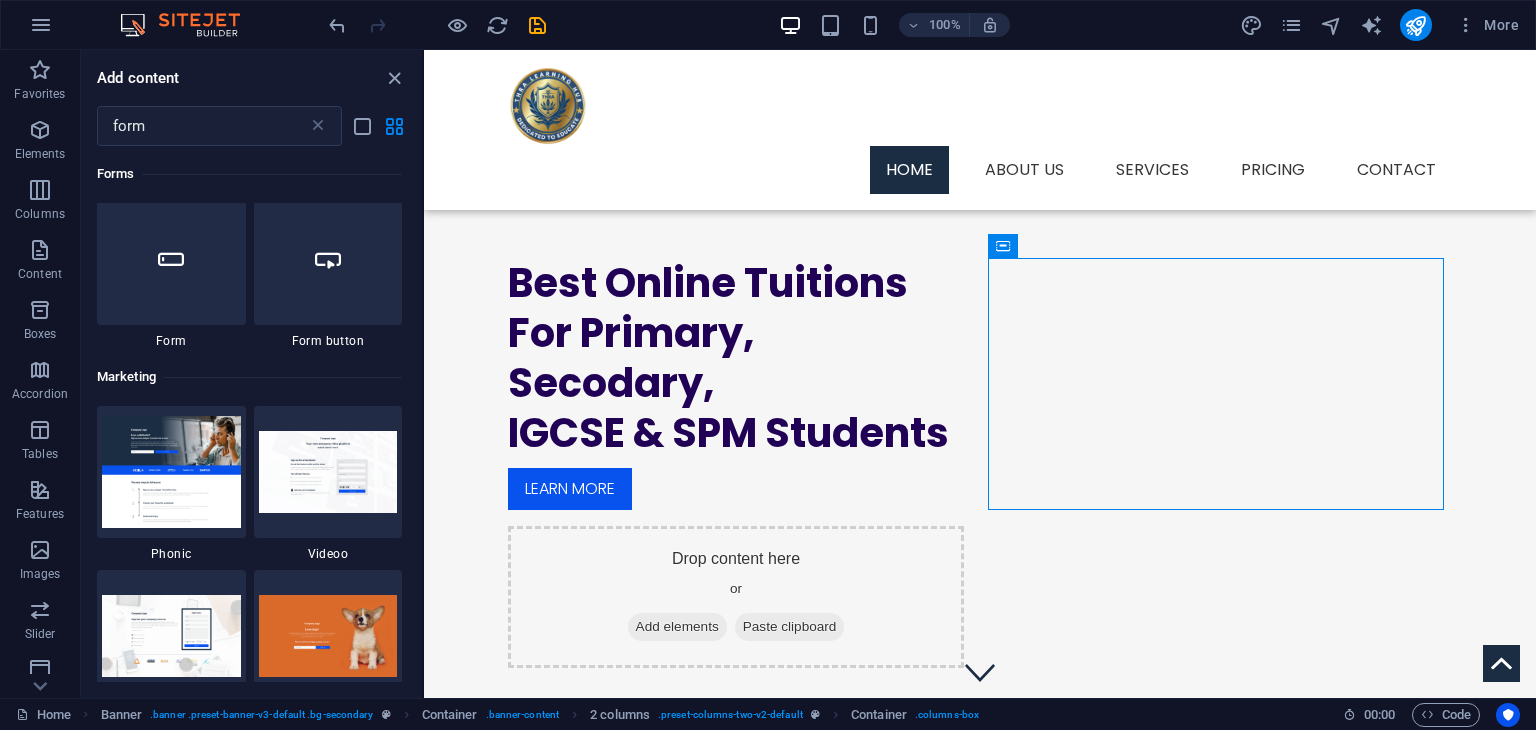 click on "Marketing" at bounding box center (249, 377) 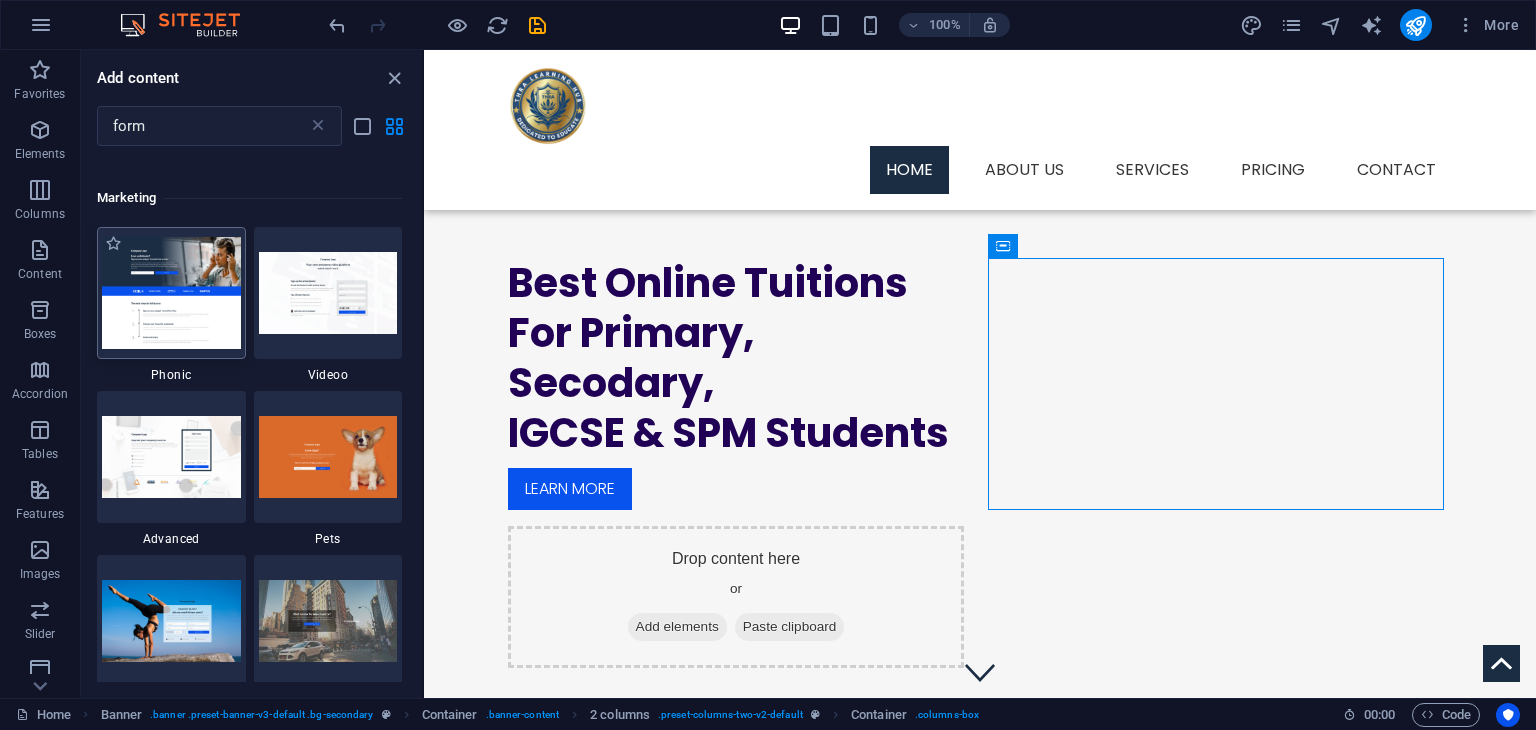 scroll, scrollTop: 1440, scrollLeft: 0, axis: vertical 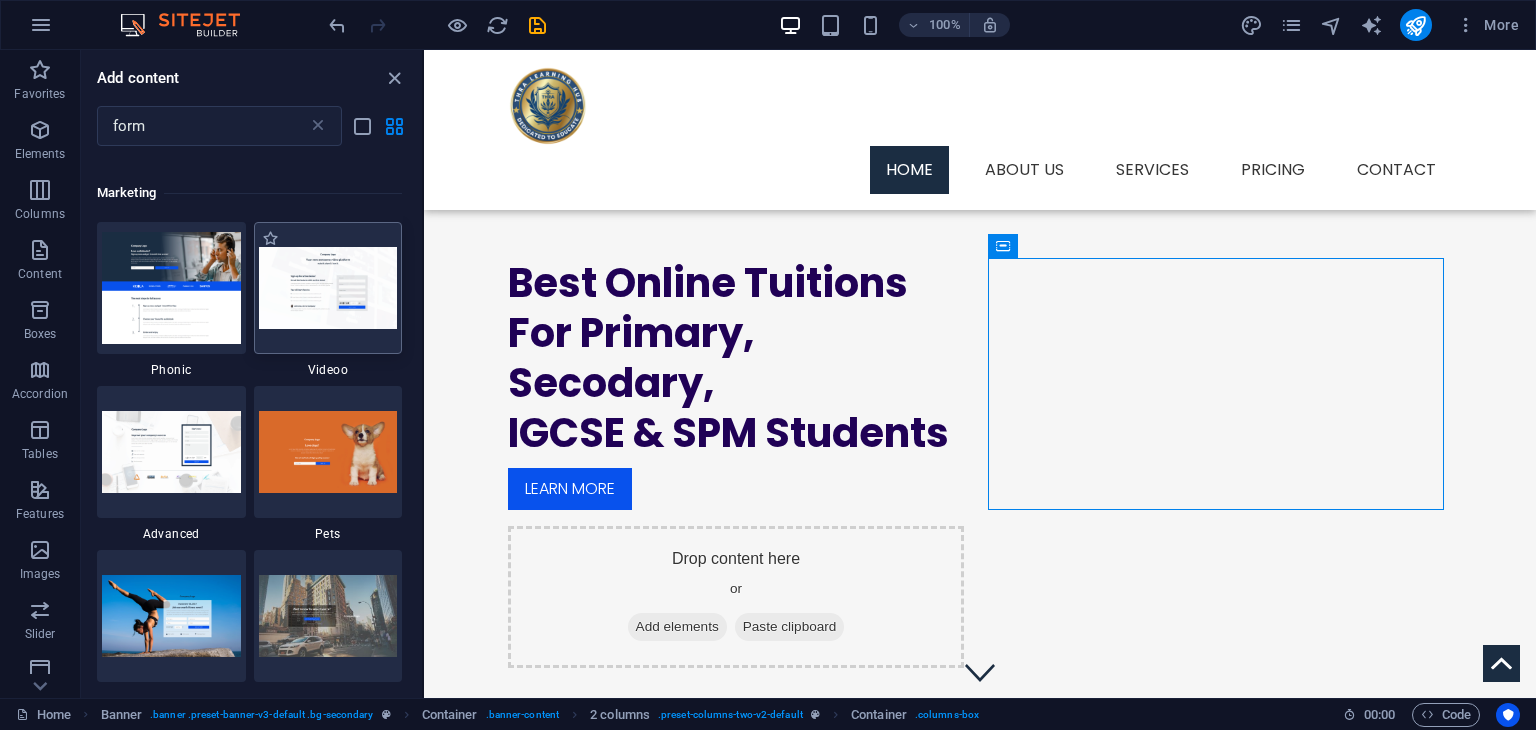 click at bounding box center (328, 287) 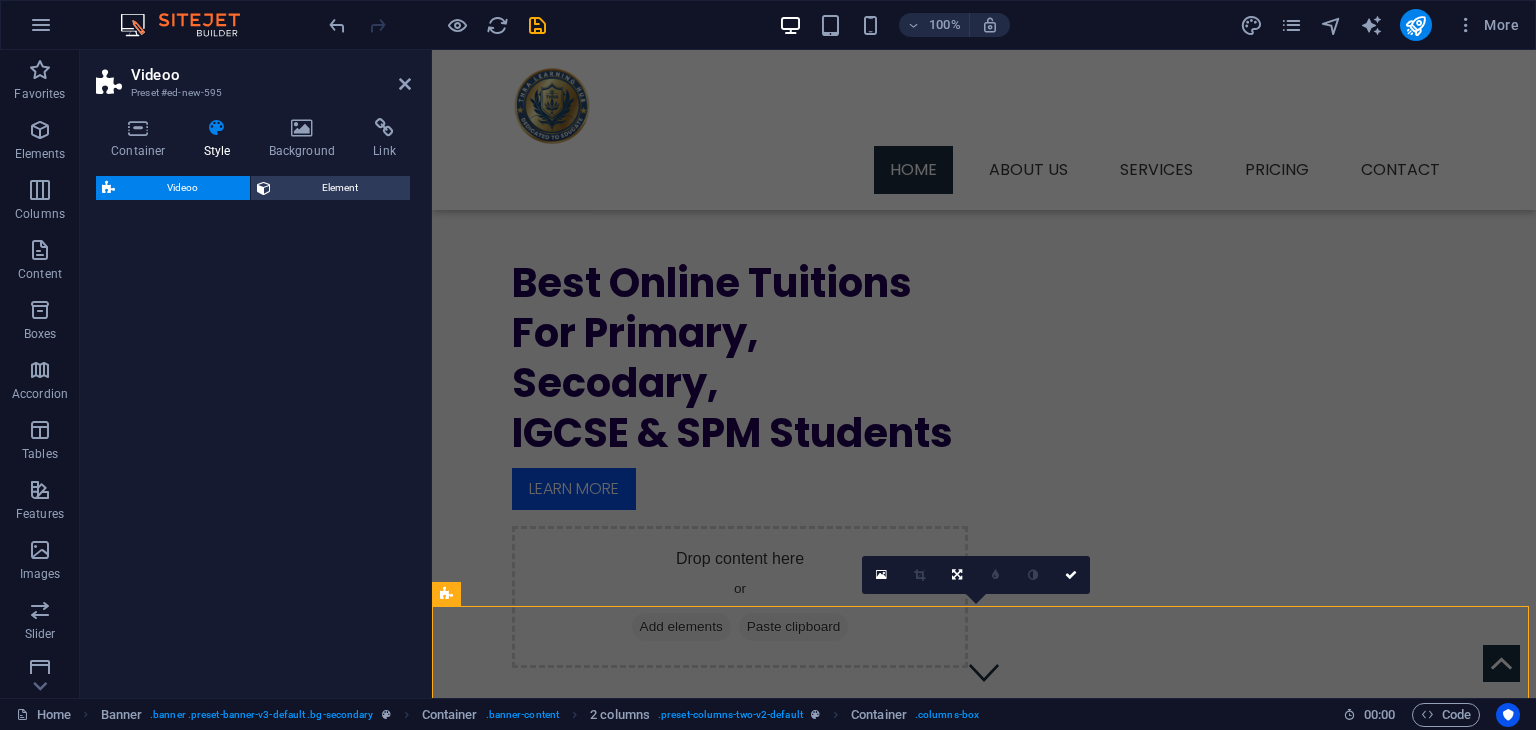 select on "%" 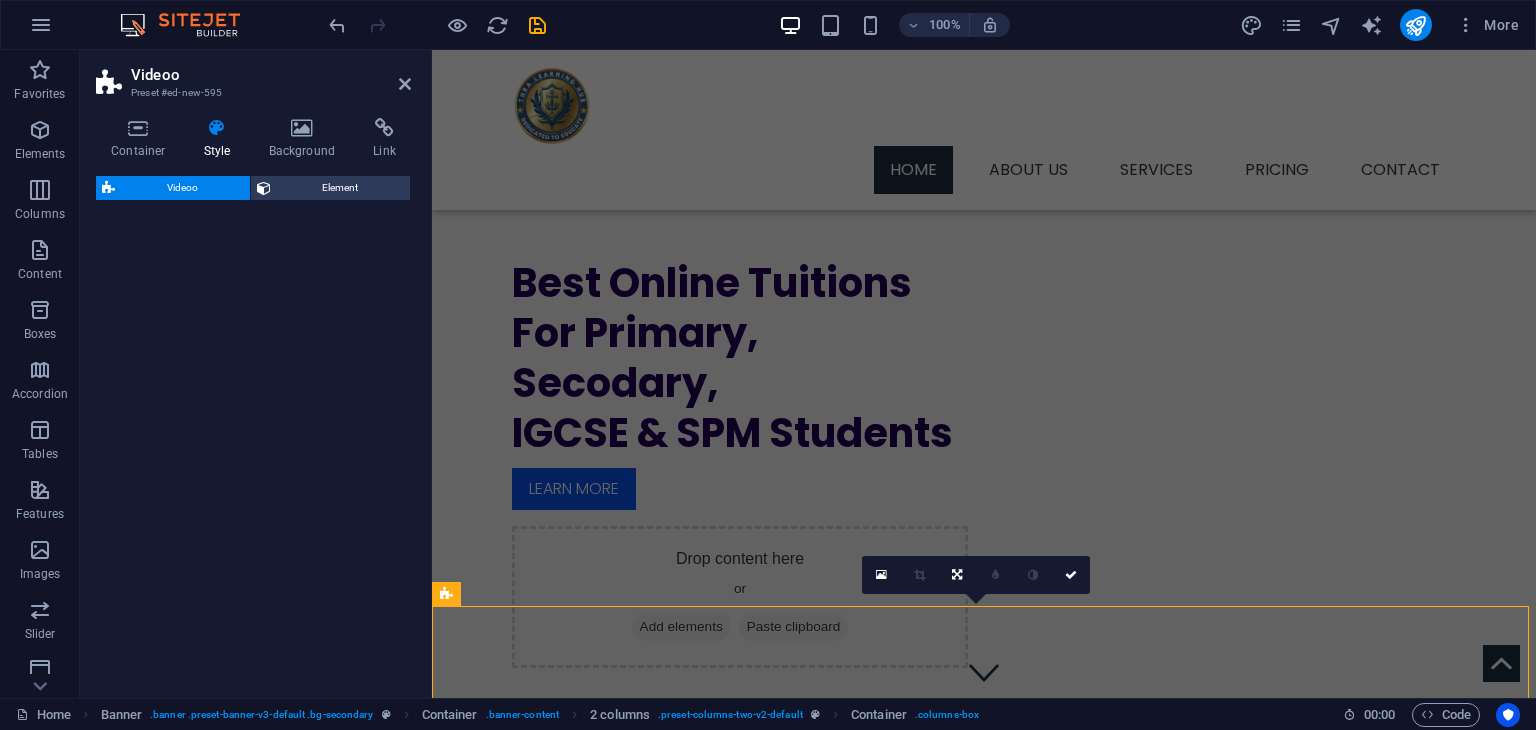 select on "rem" 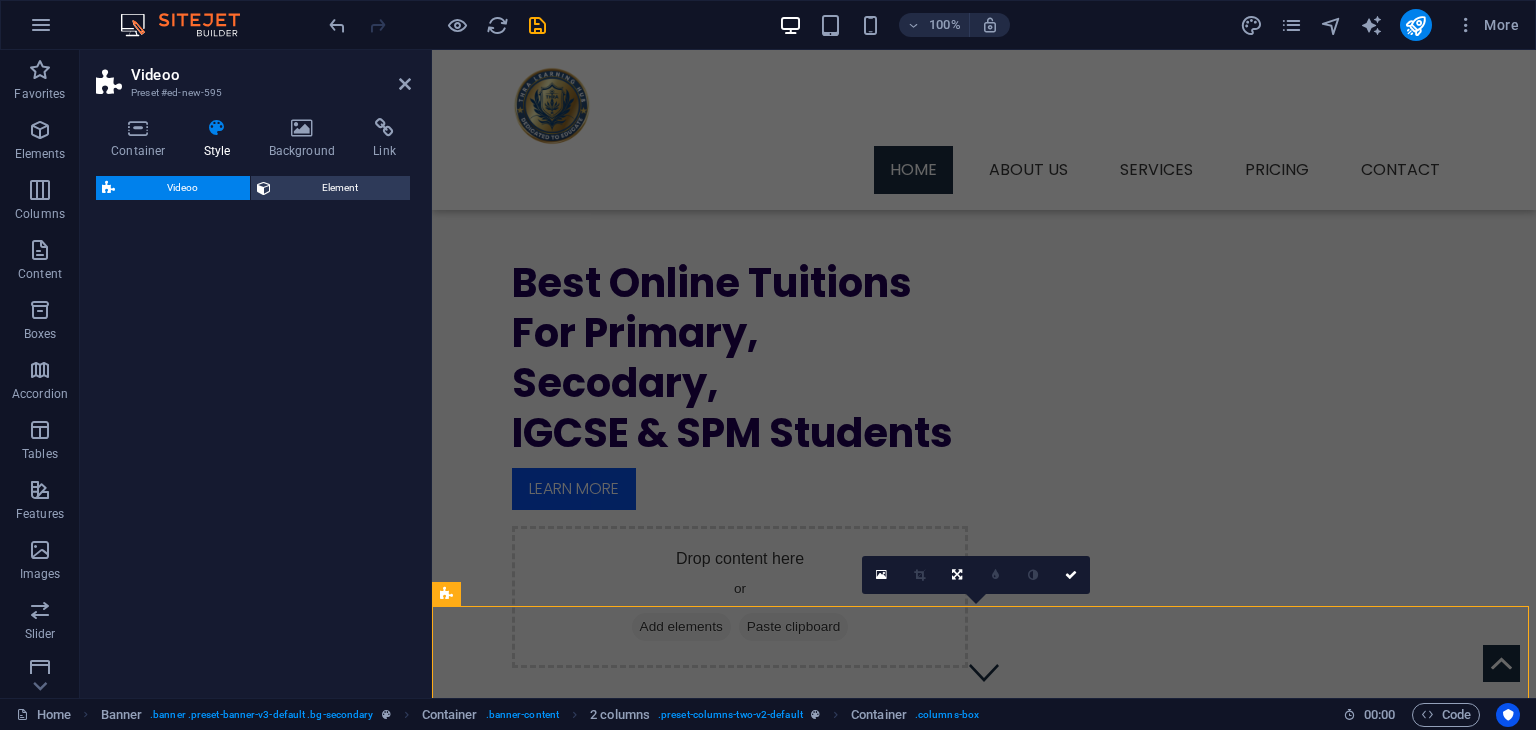 select on "rem" 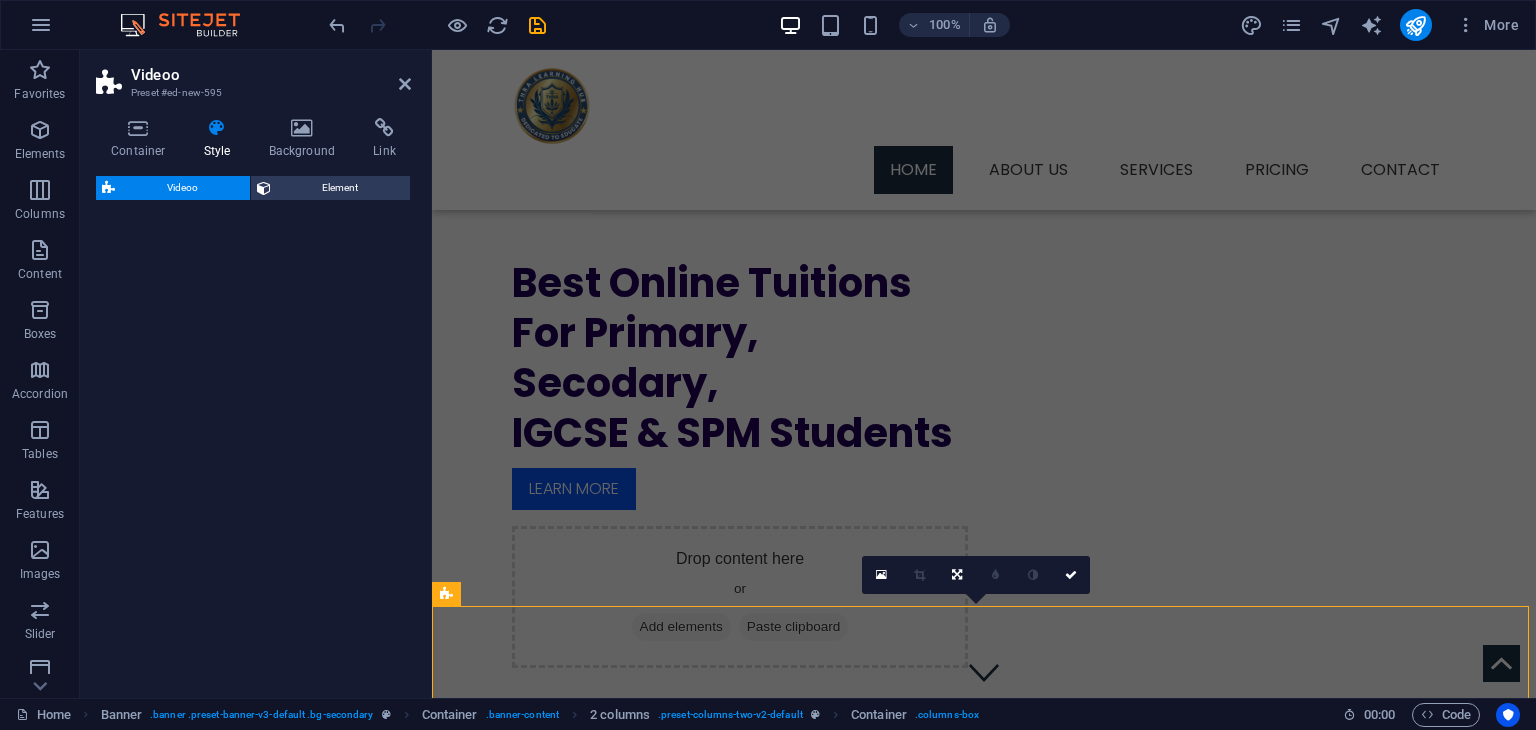 select on "px" 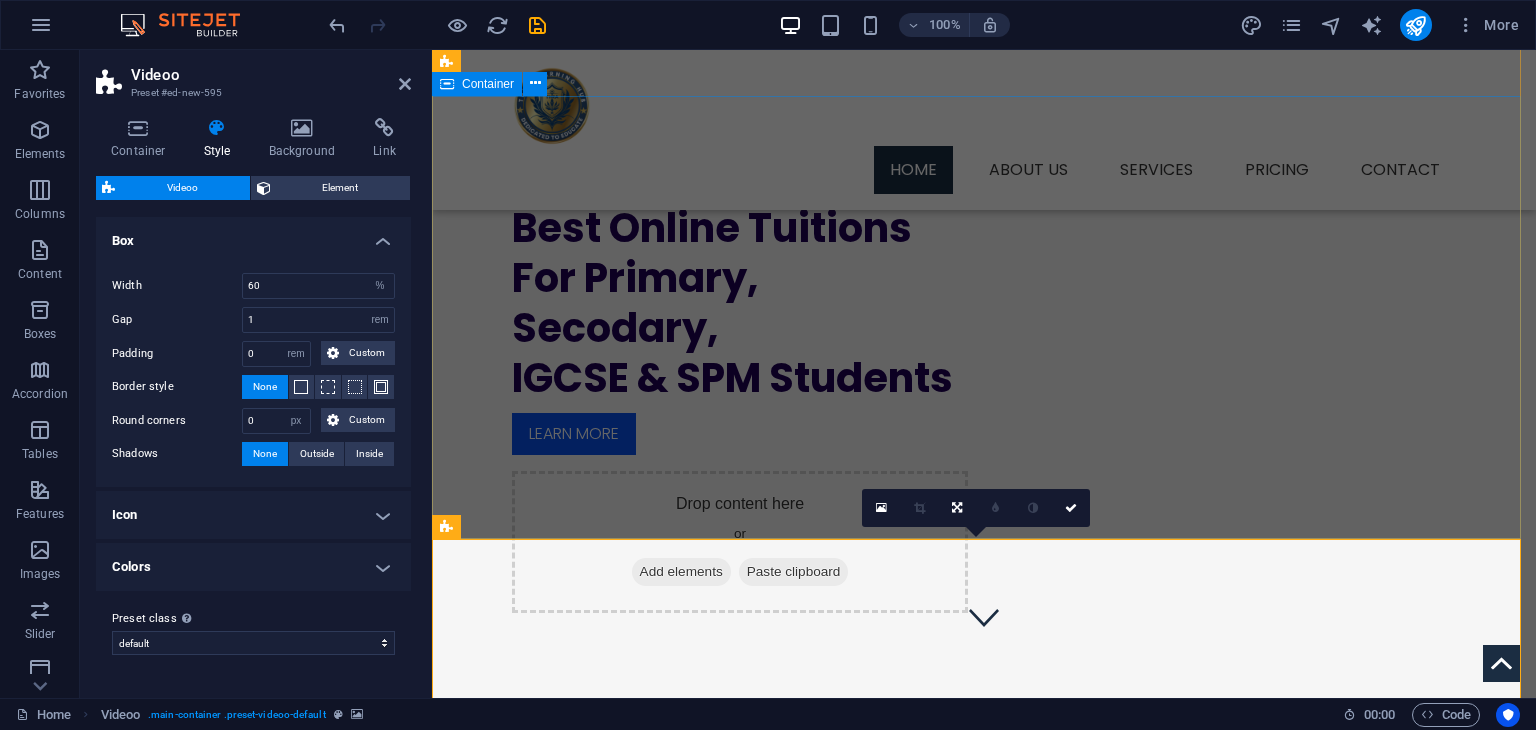 scroll, scrollTop: 0, scrollLeft: 0, axis: both 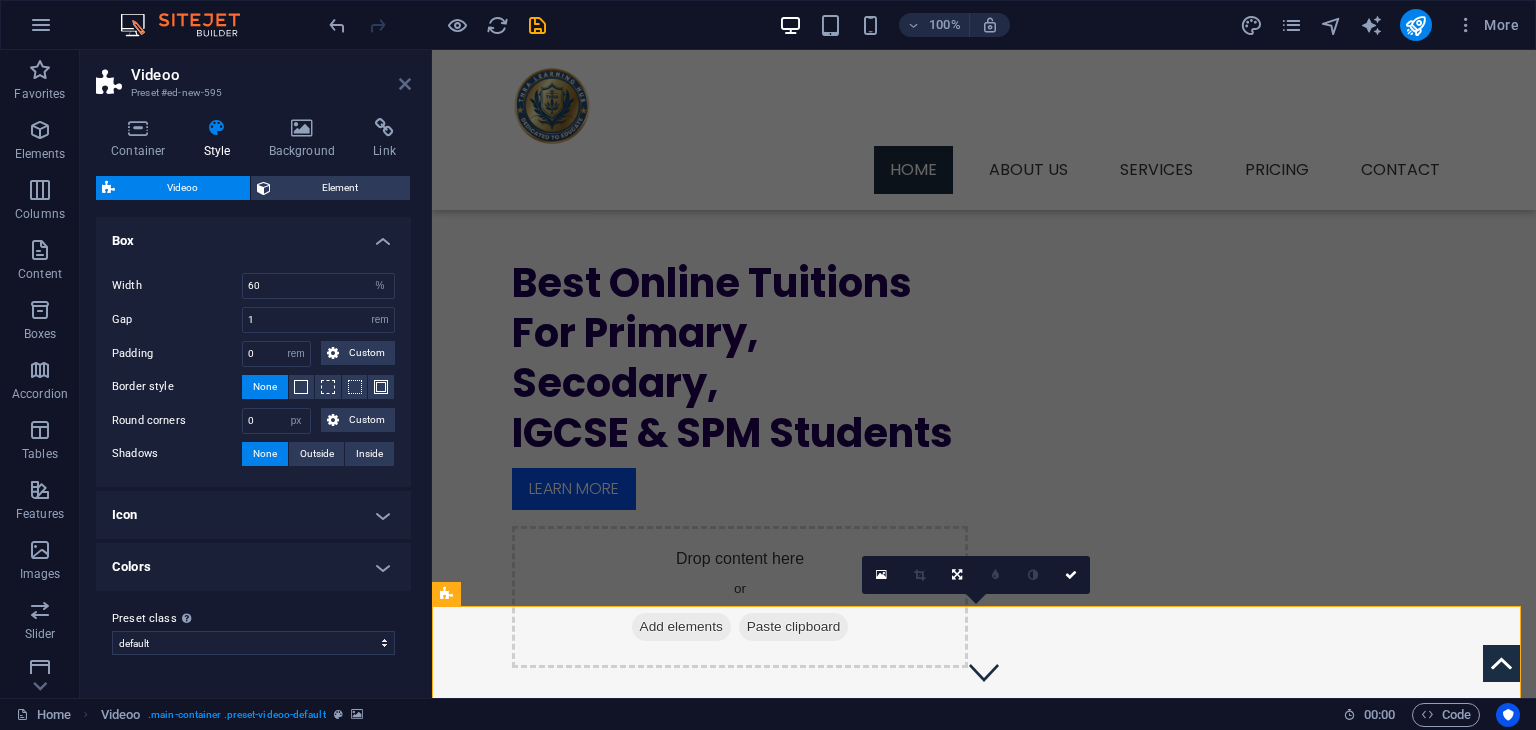 click at bounding box center (405, 84) 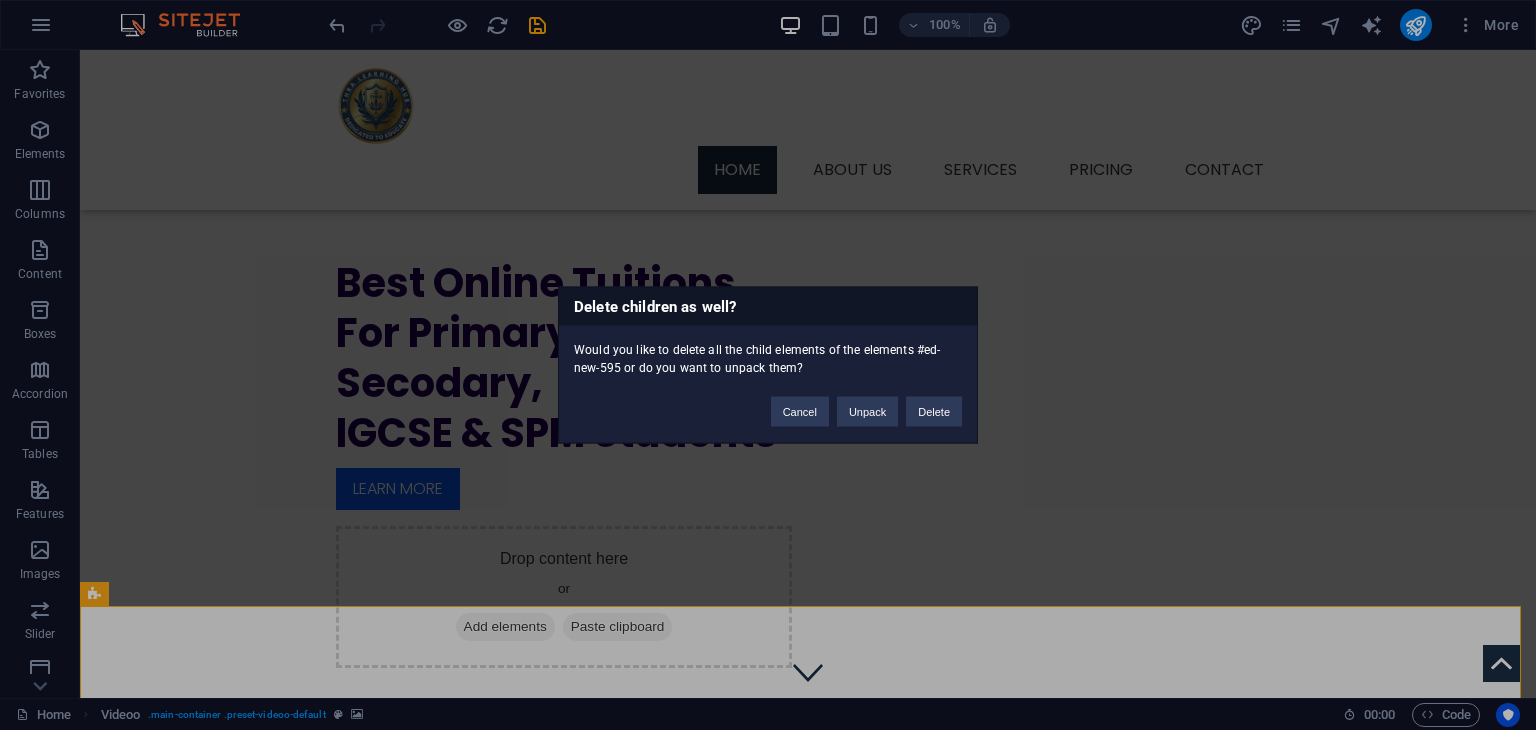 type 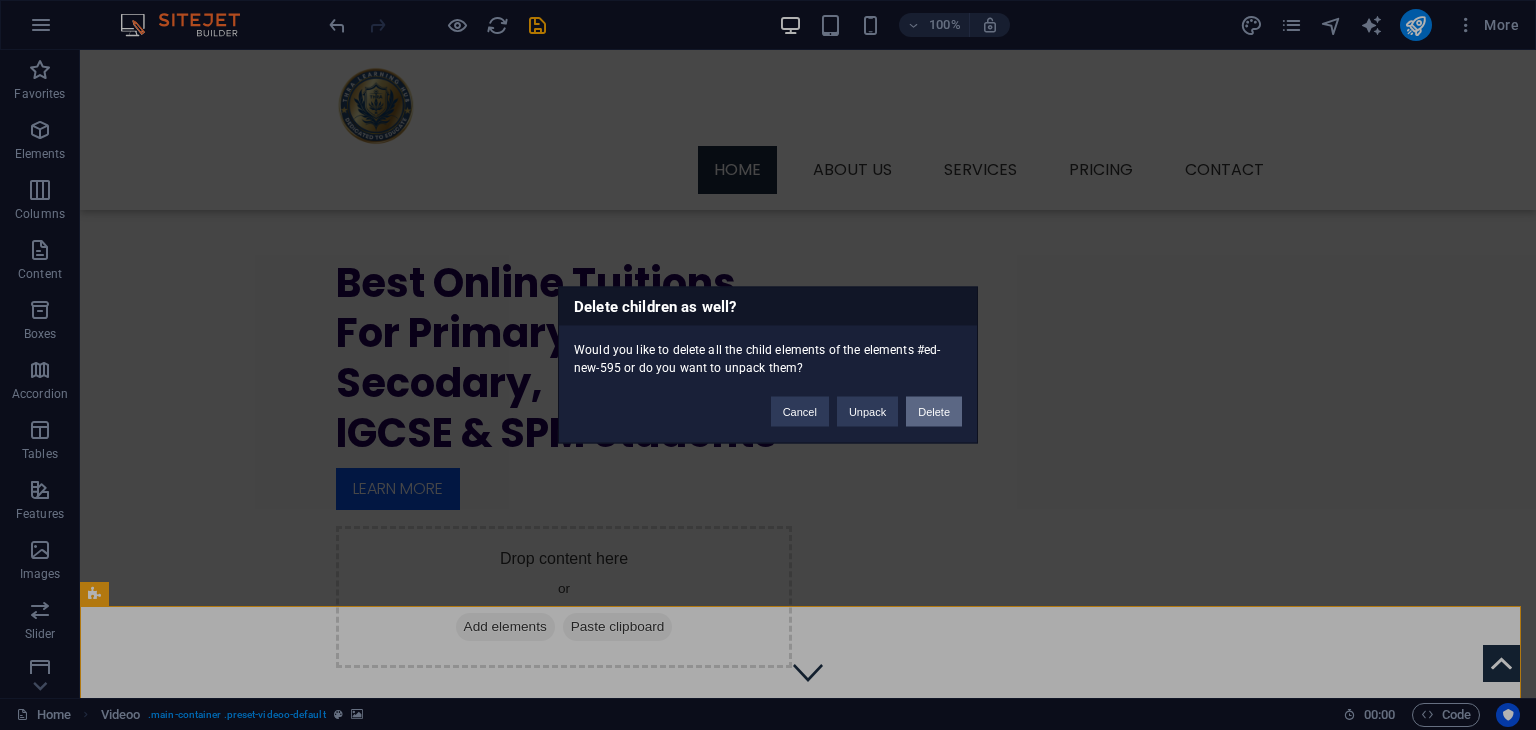 click on "Delete" at bounding box center (934, 412) 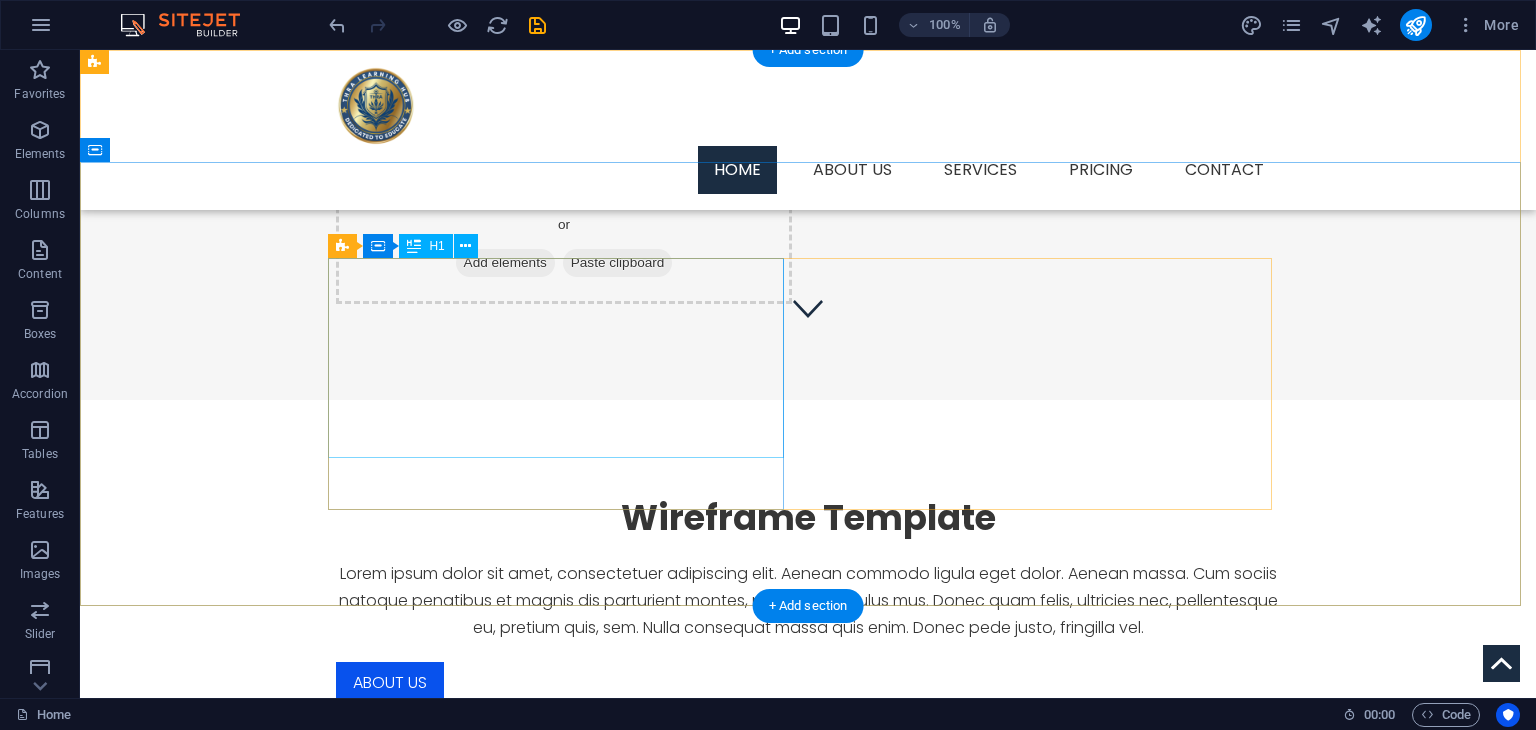scroll, scrollTop: 0, scrollLeft: 0, axis: both 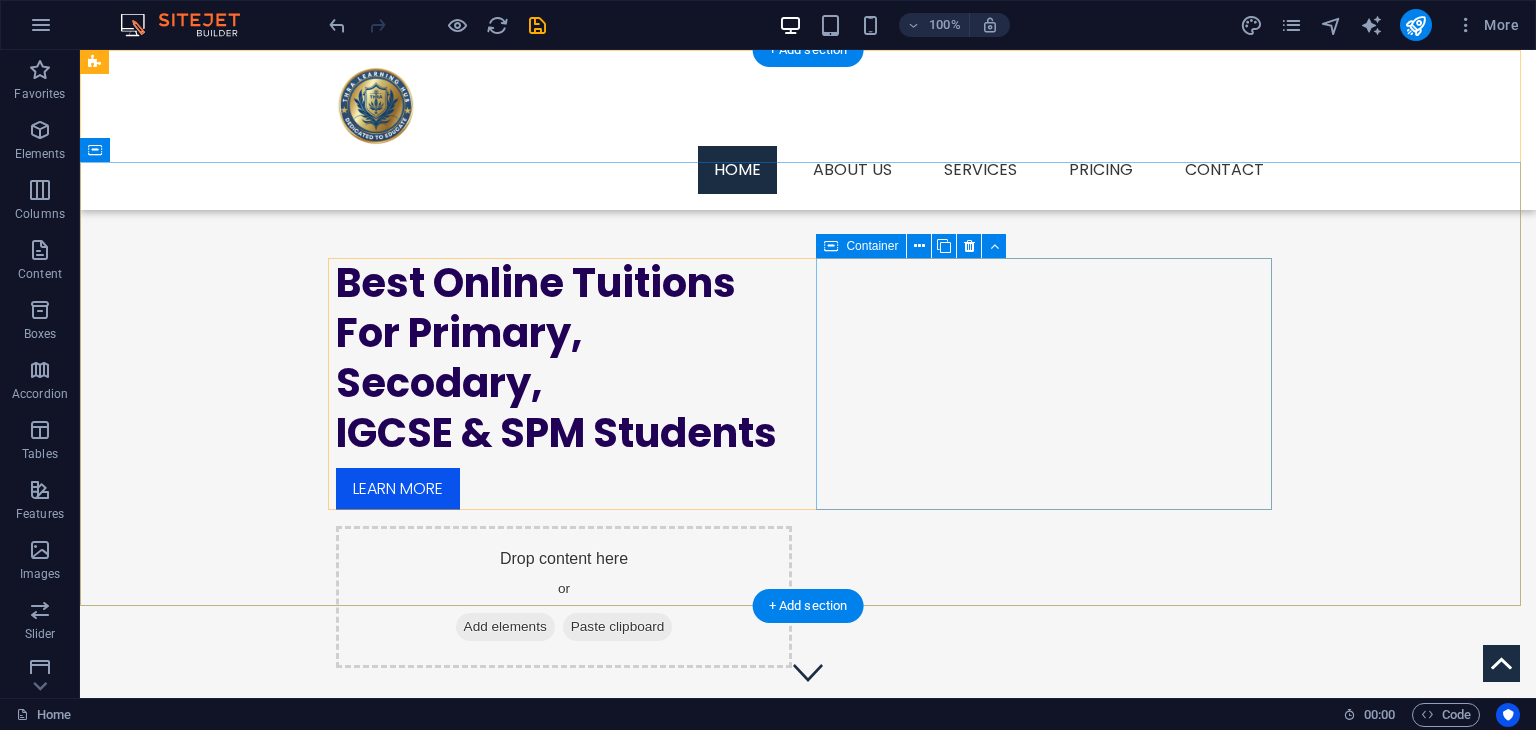 click on "Add elements" at bounding box center (505, 627) 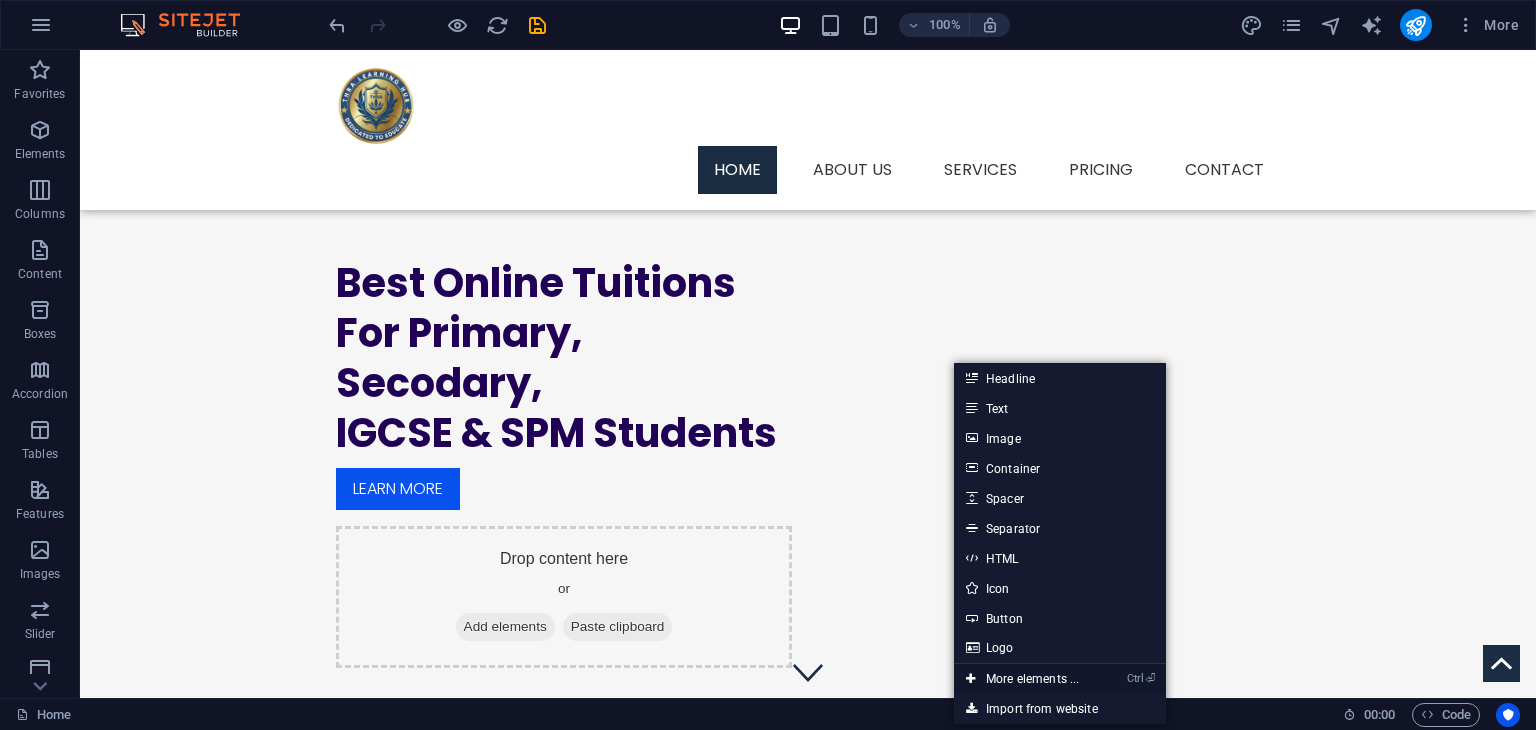 click on "Ctrl ⏎  More elements ..." at bounding box center (1022, 679) 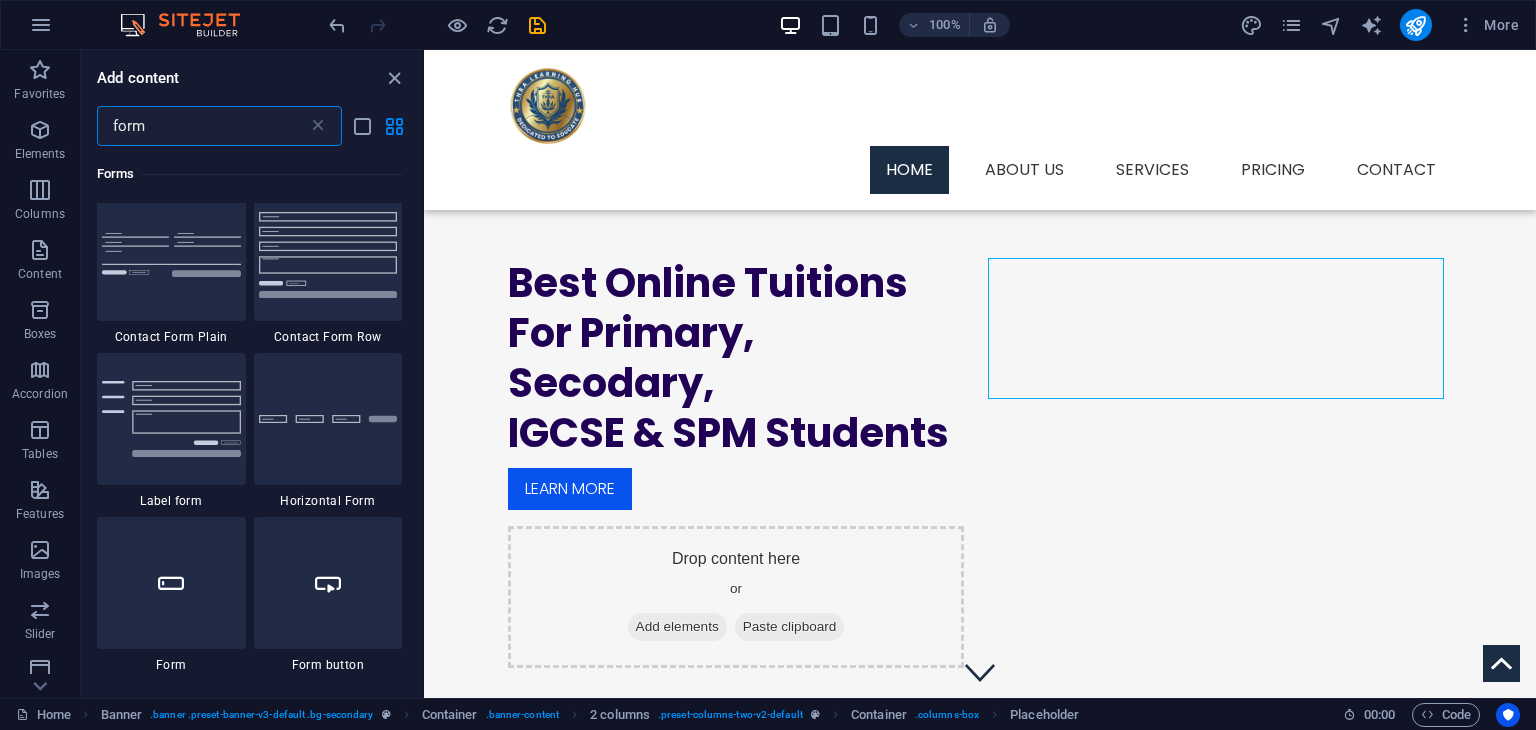 scroll, scrollTop: 932, scrollLeft: 0, axis: vertical 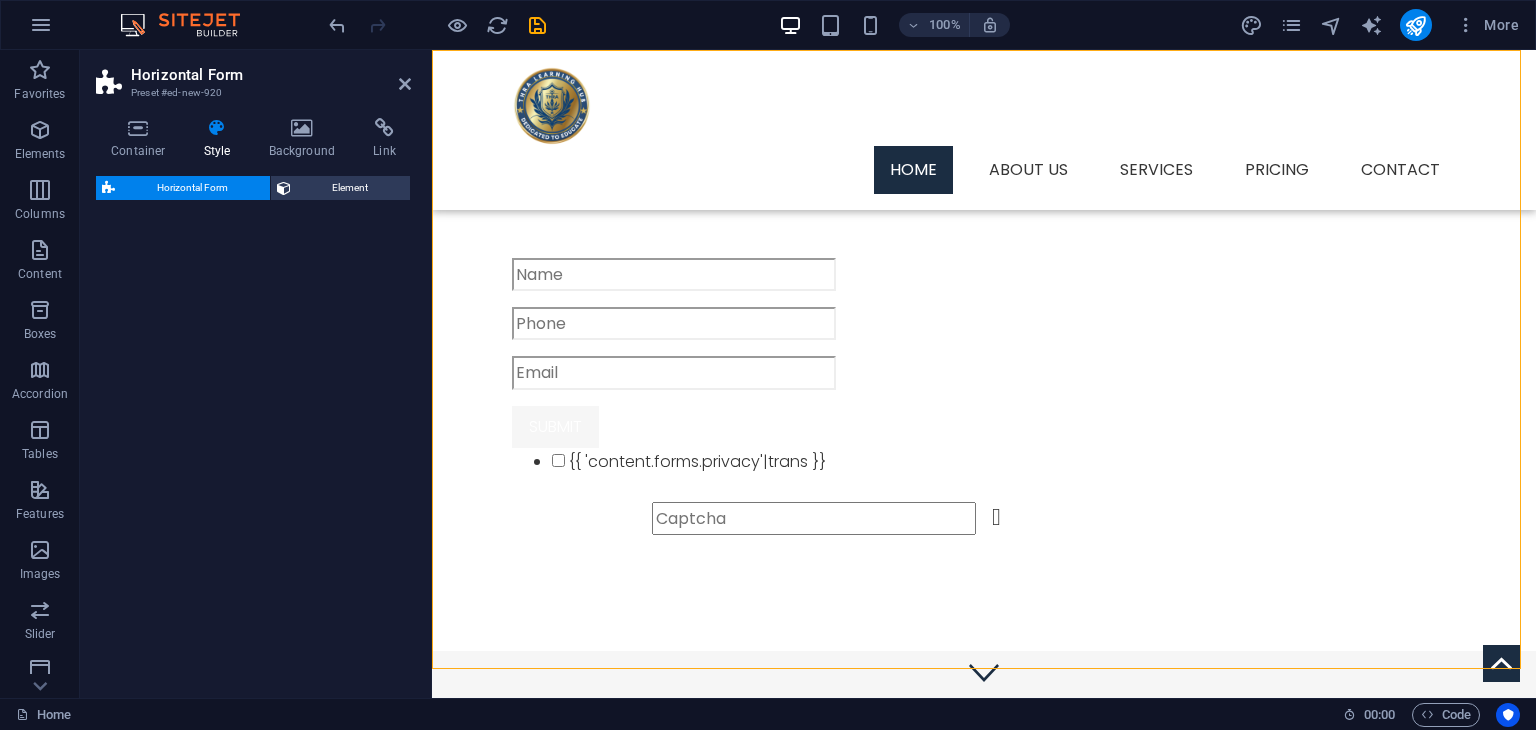 select on "rem" 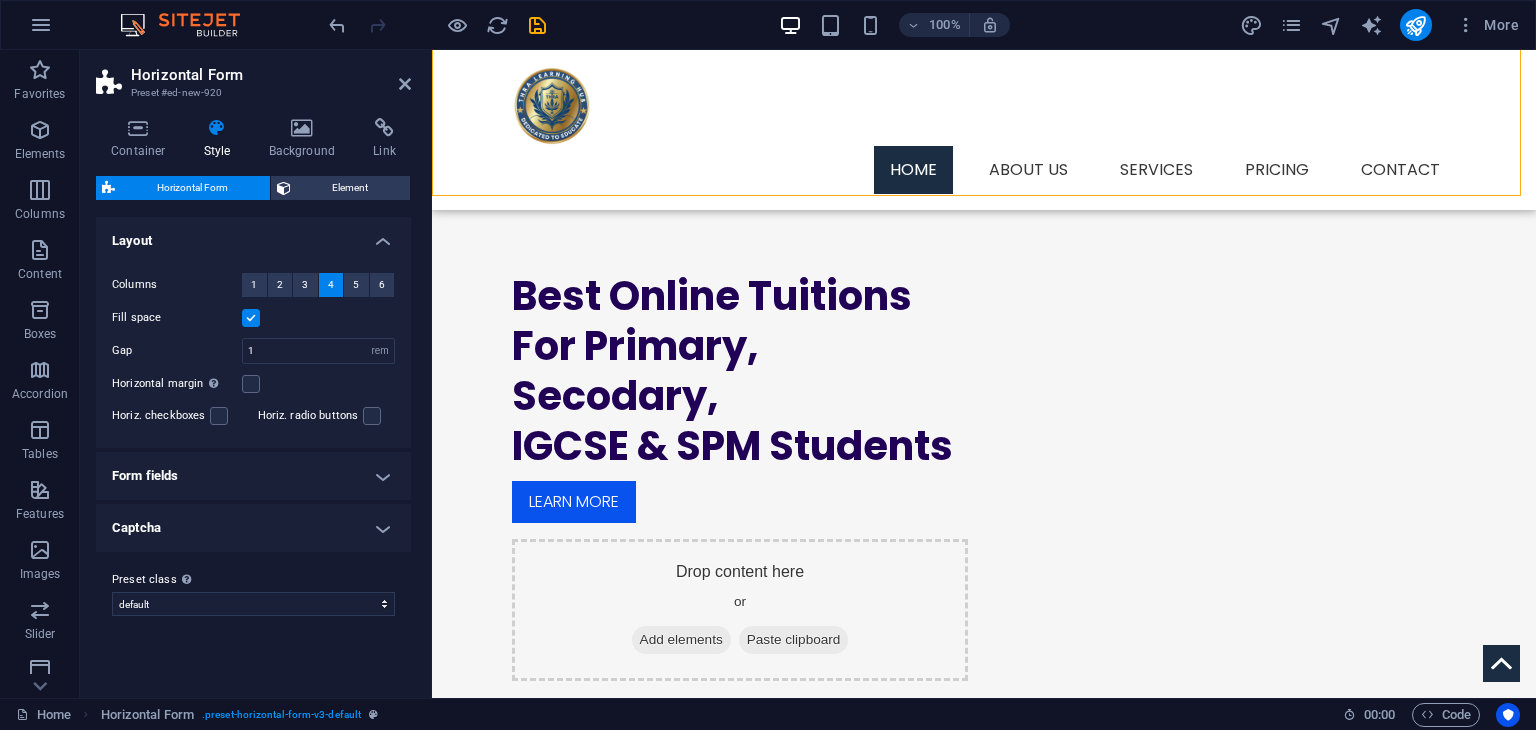 scroll, scrollTop: 0, scrollLeft: 0, axis: both 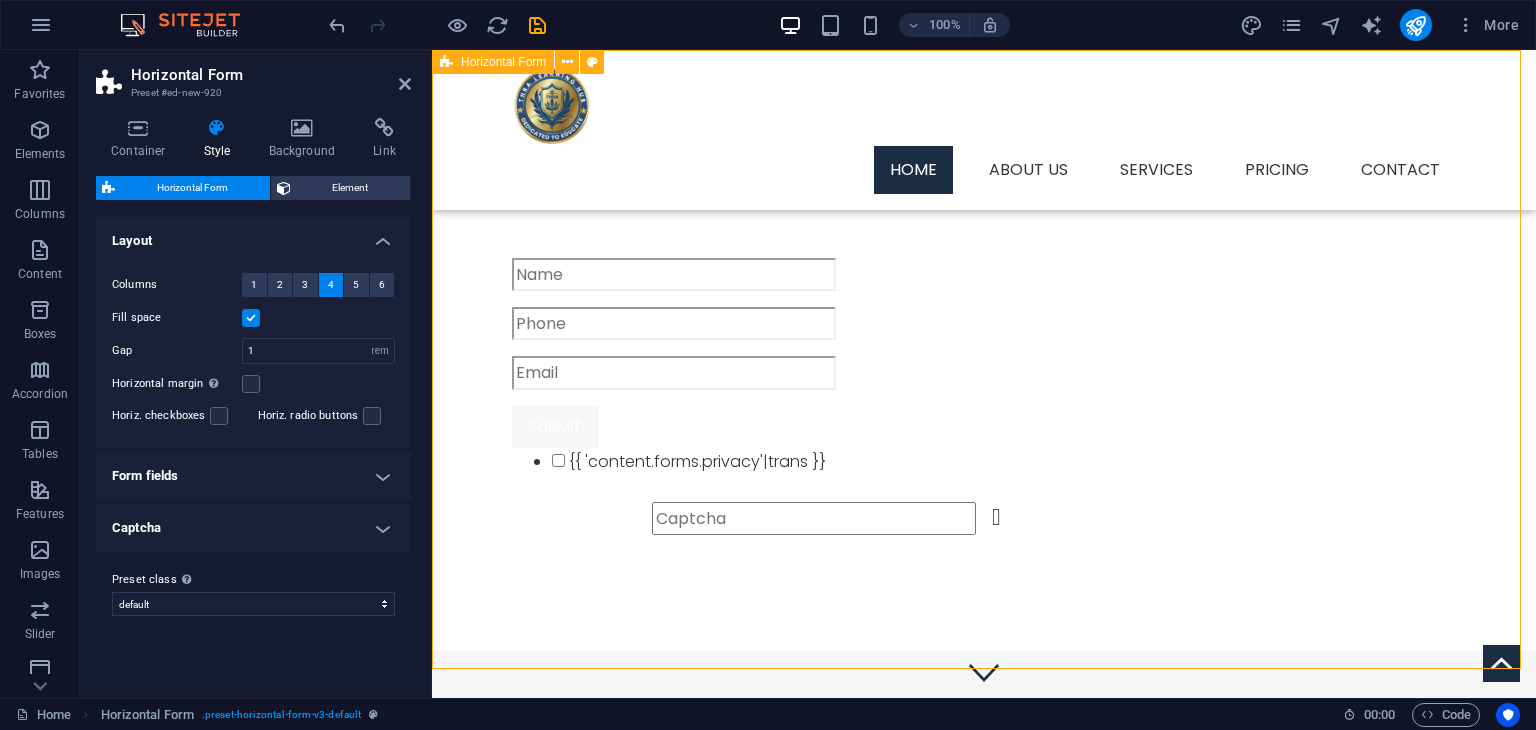 click on "Submit   {{ 'content.forms.privacy'|trans }} Unreadable? Load new" at bounding box center [984, 350] 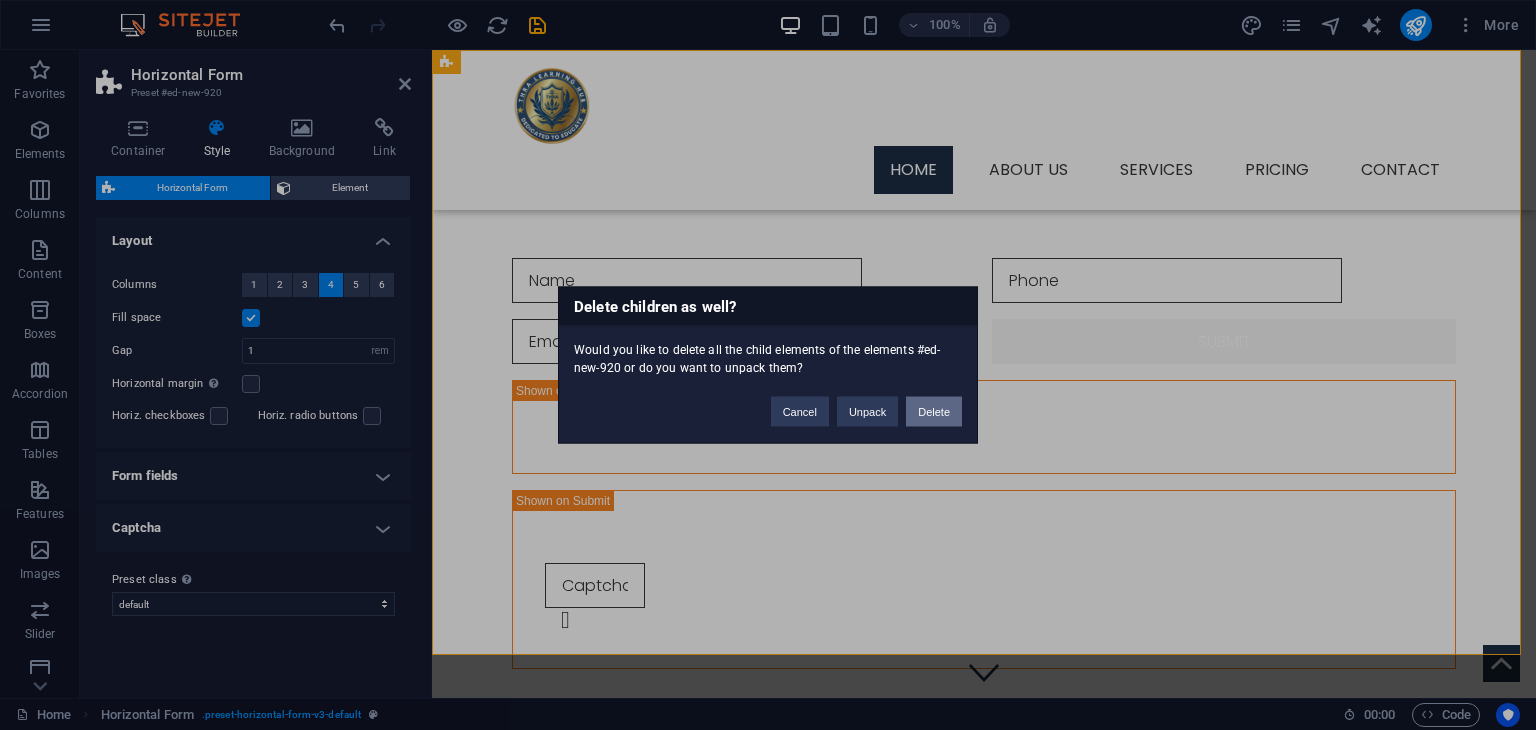 click on "Delete" at bounding box center [934, 412] 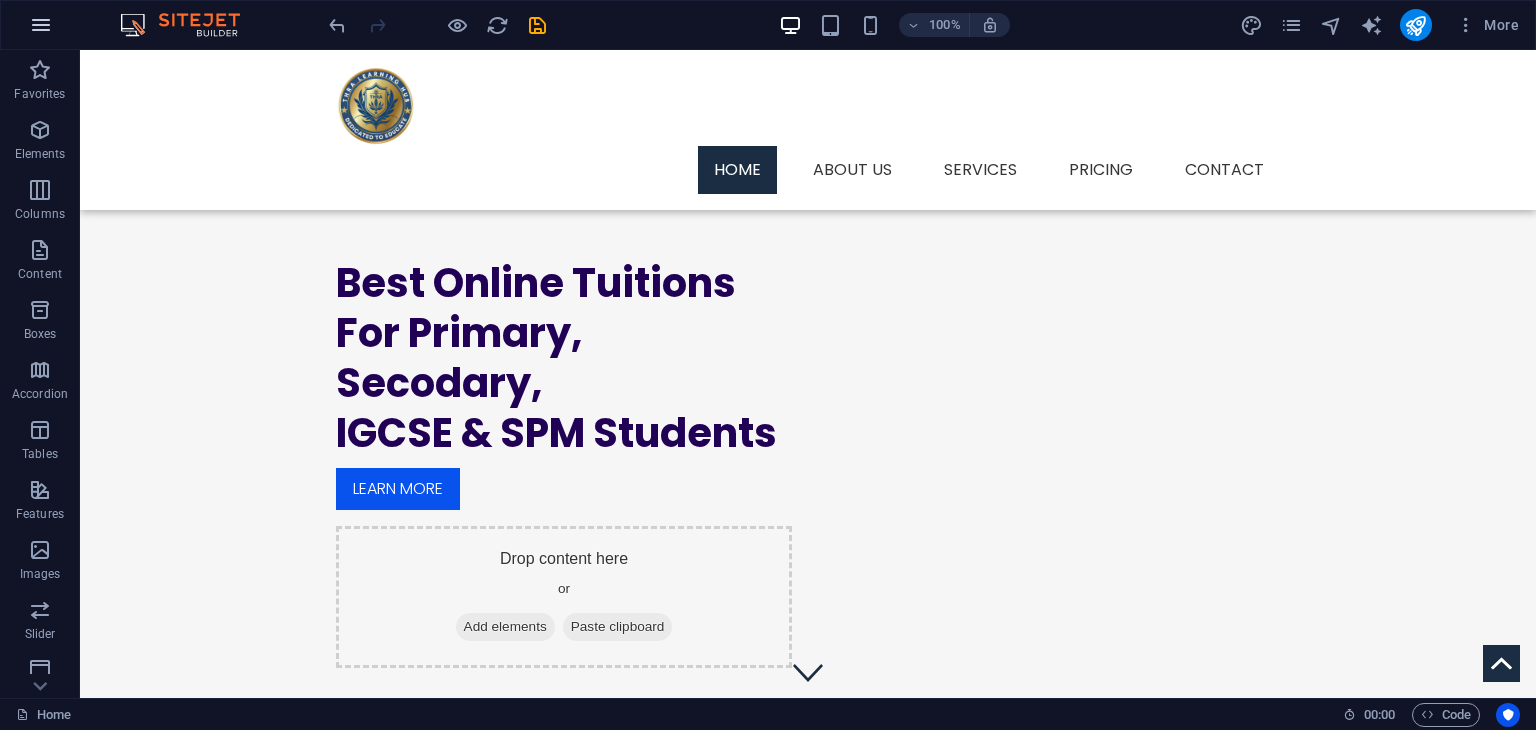 click at bounding box center [41, 25] 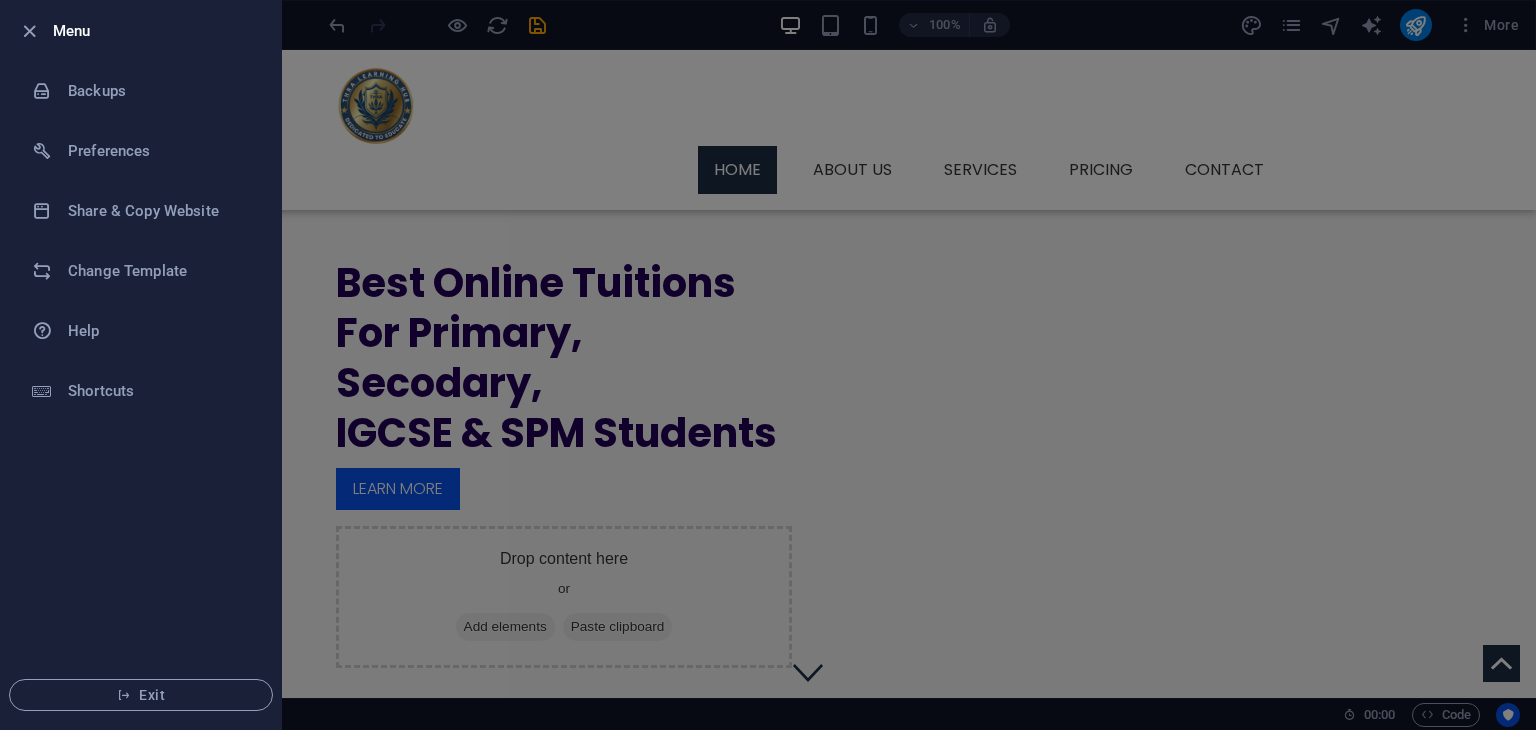 click at bounding box center (768, 365) 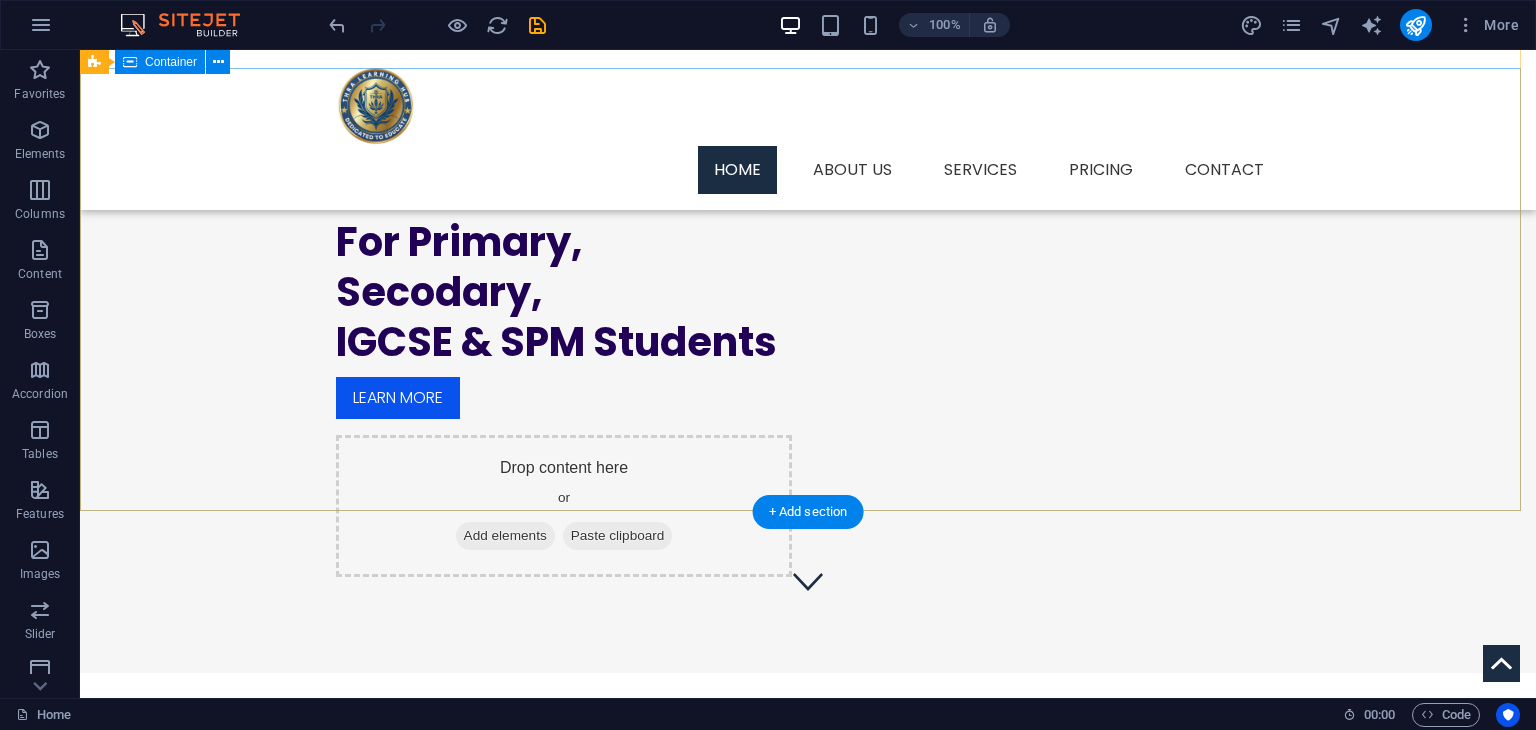 scroll, scrollTop: 0, scrollLeft: 0, axis: both 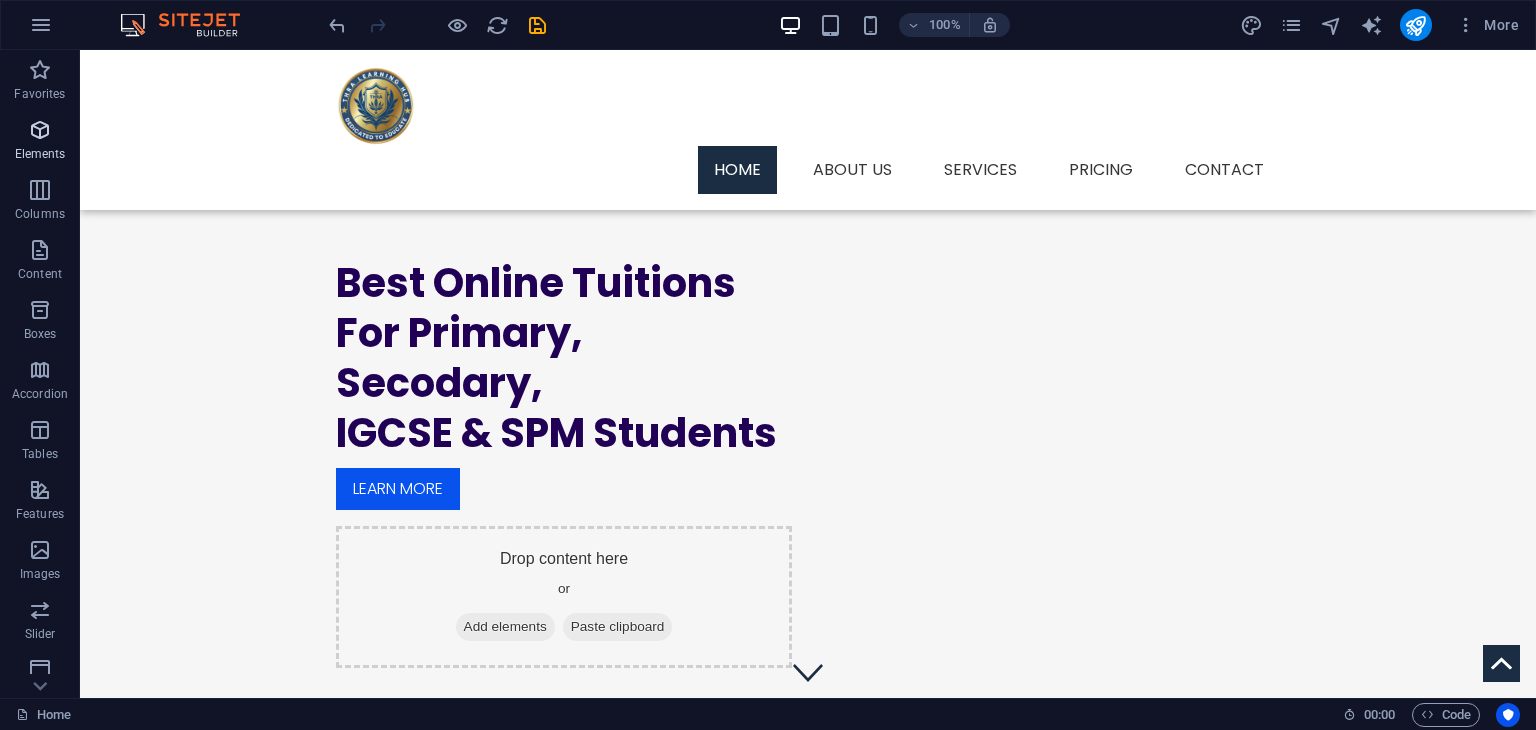 click at bounding box center (40, 130) 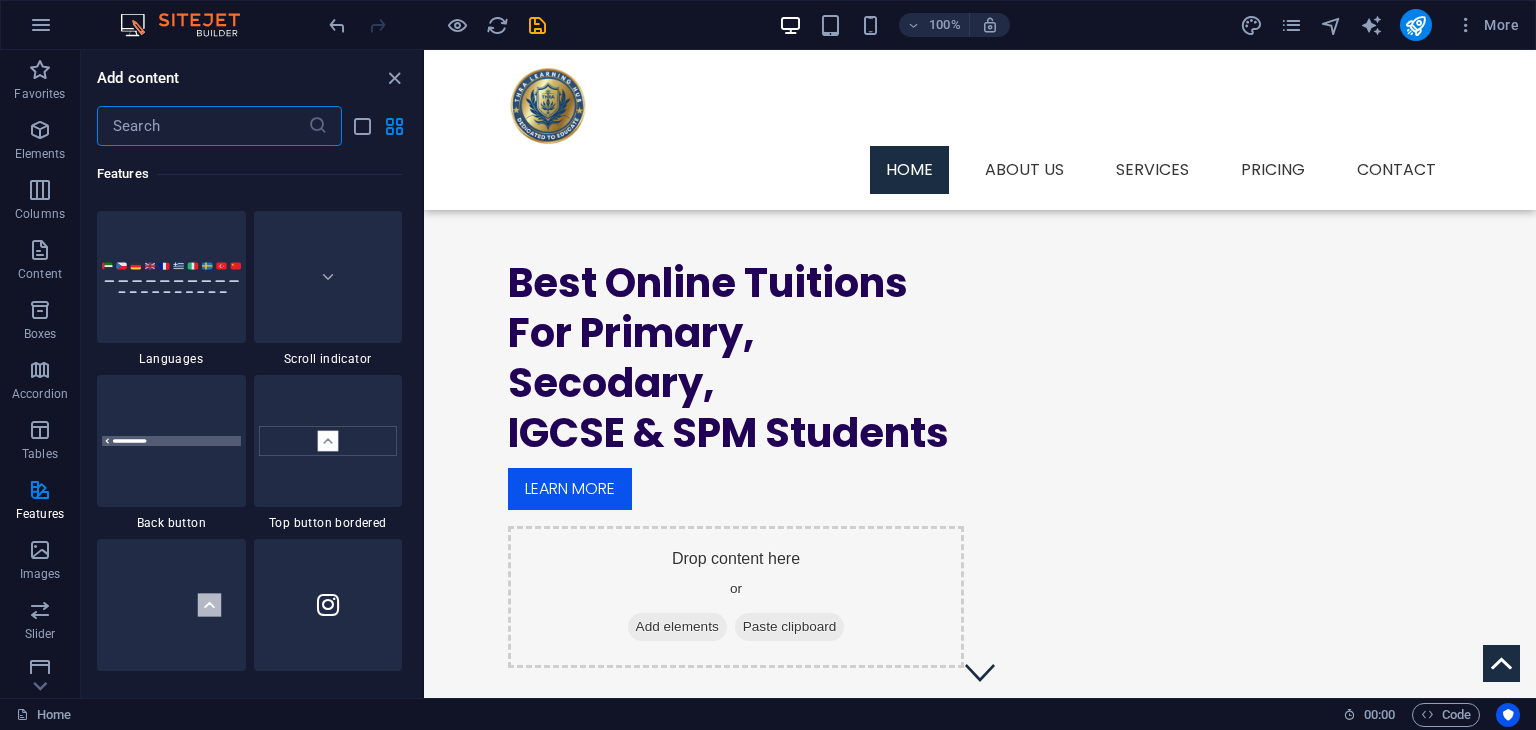scroll, scrollTop: 9265, scrollLeft: 0, axis: vertical 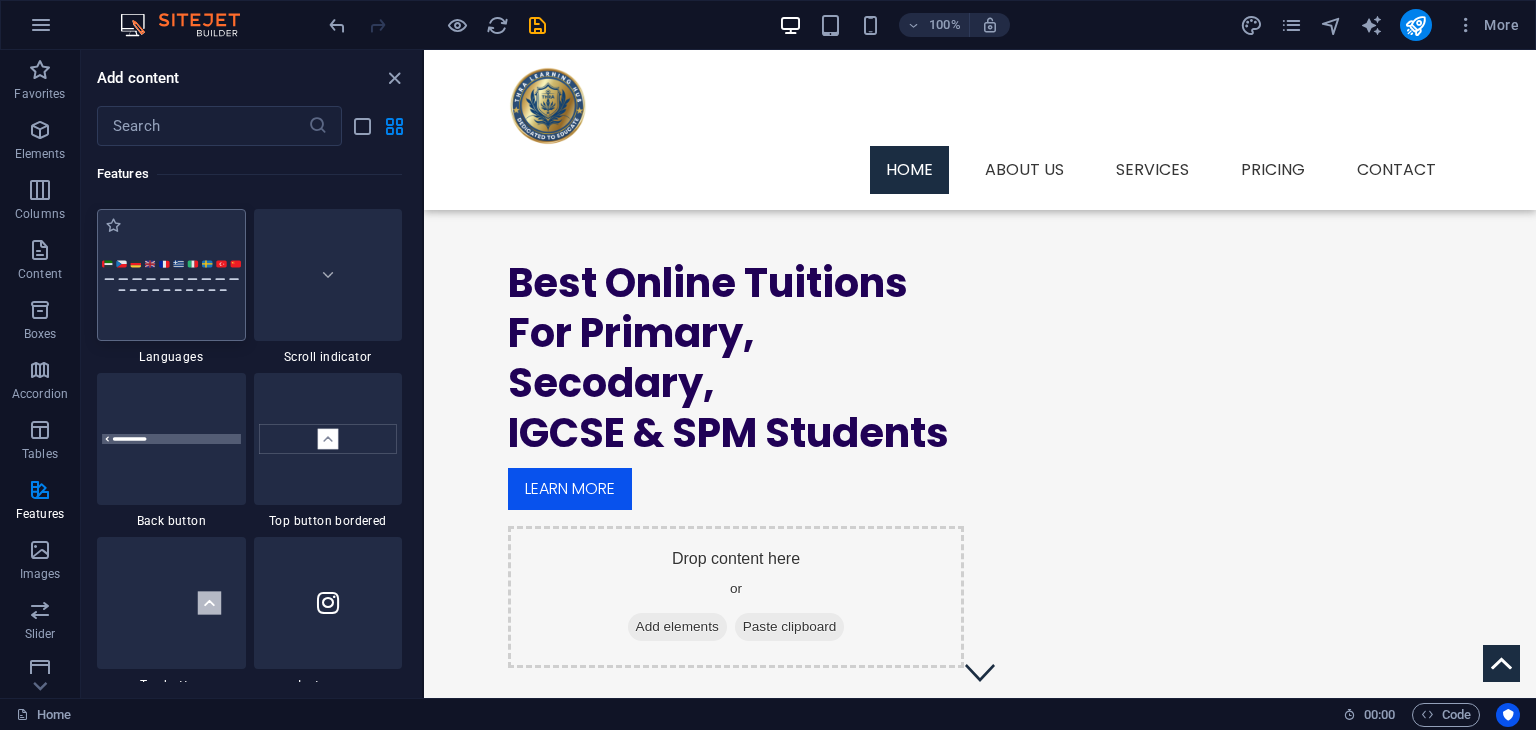 click at bounding box center (171, 275) 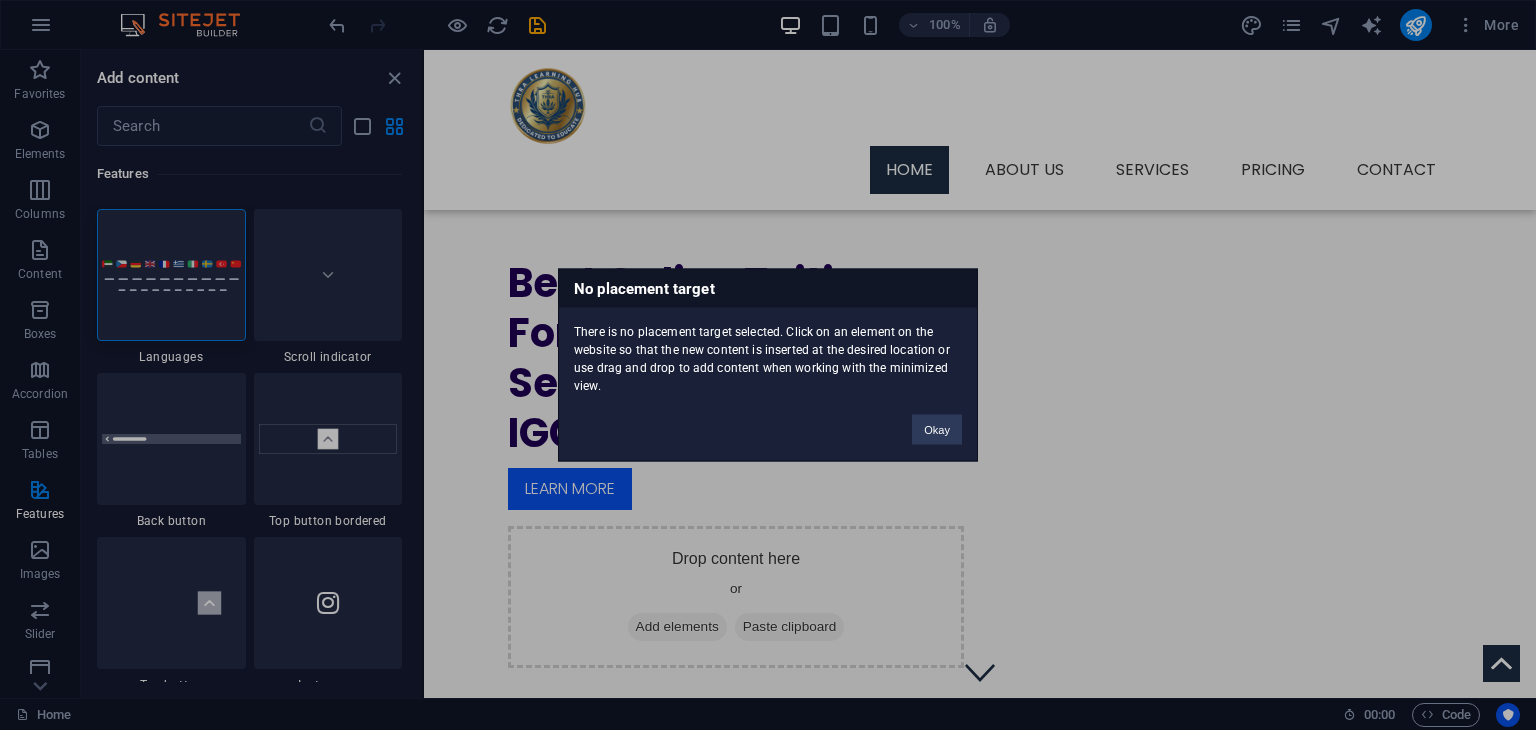 click on "Okay" at bounding box center (937, 420) 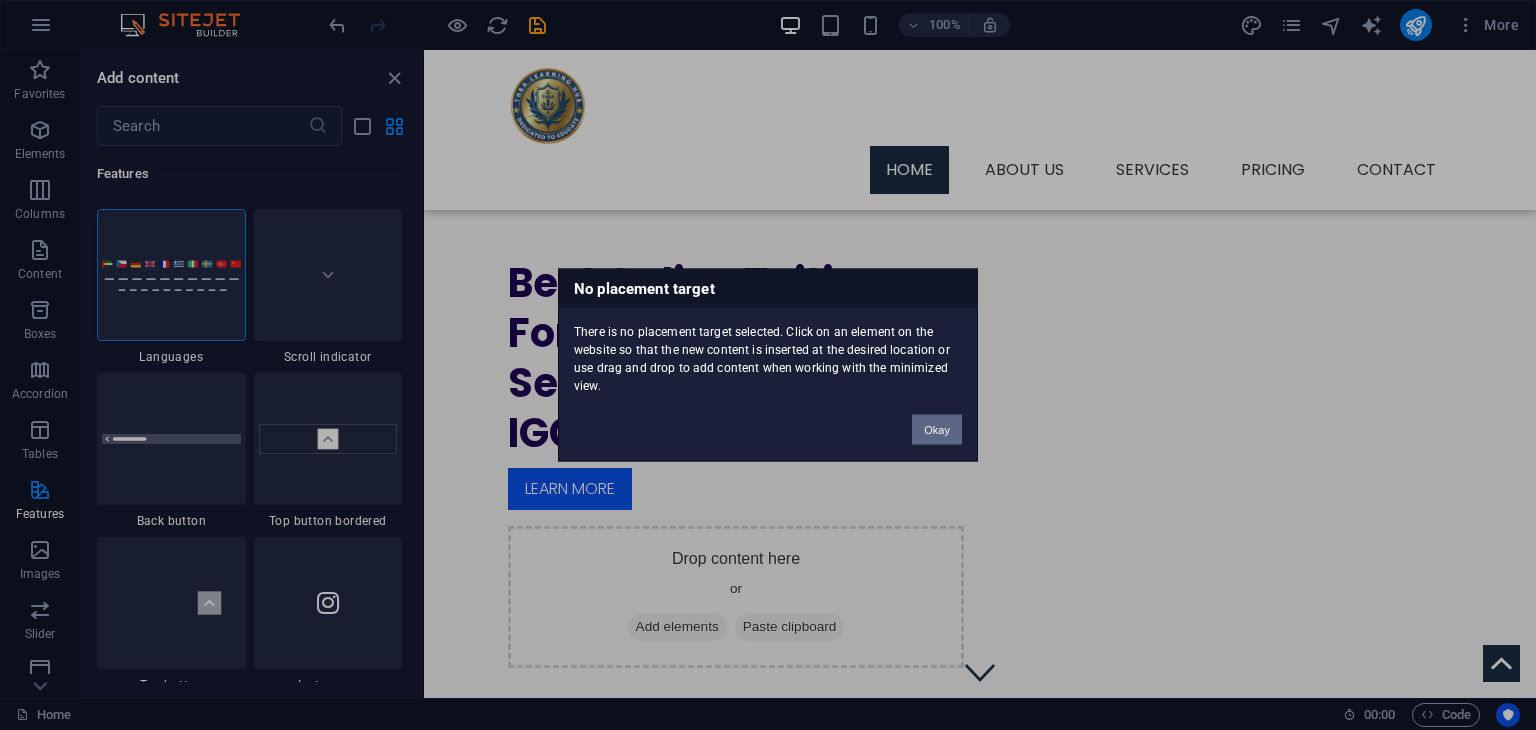 click on "Okay" at bounding box center [937, 430] 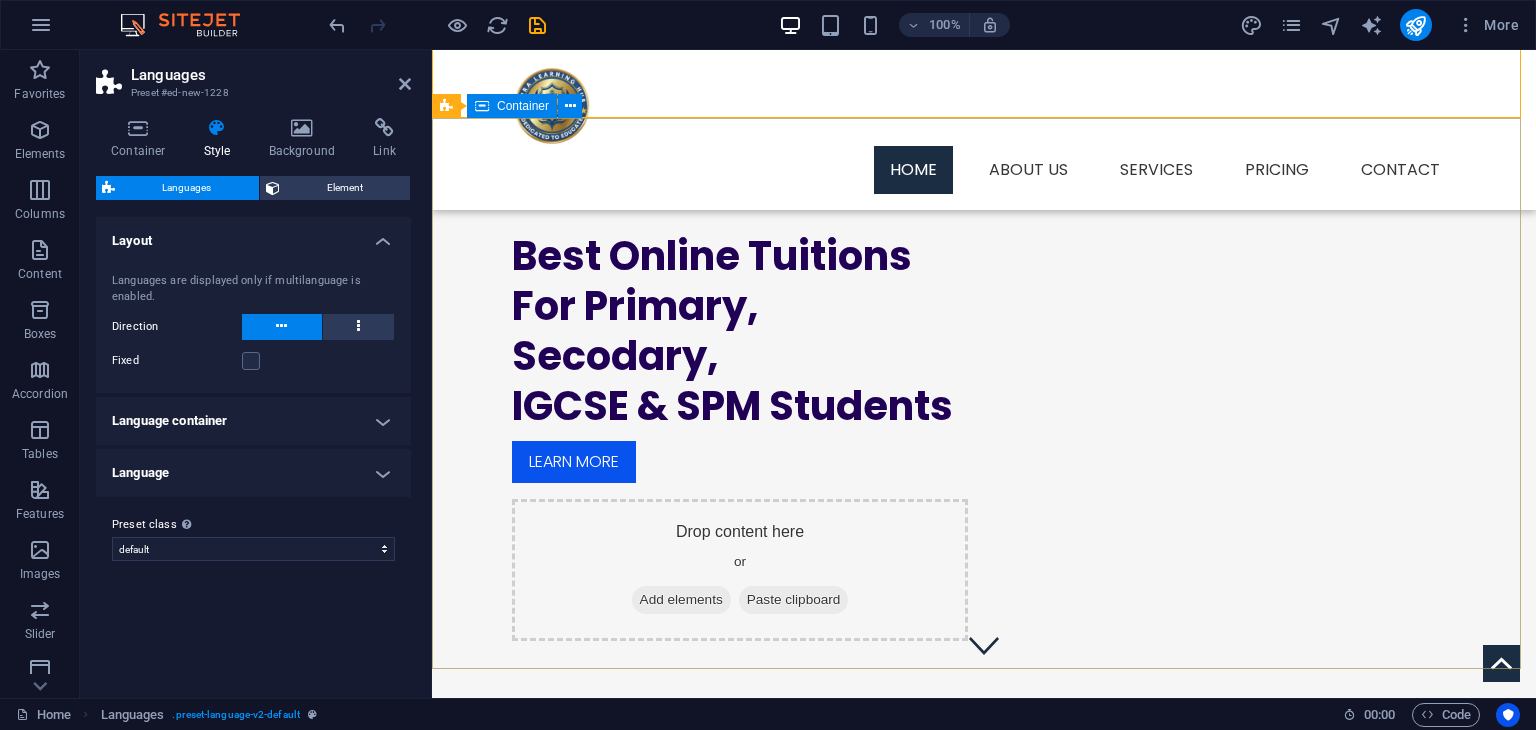 scroll, scrollTop: 0, scrollLeft: 0, axis: both 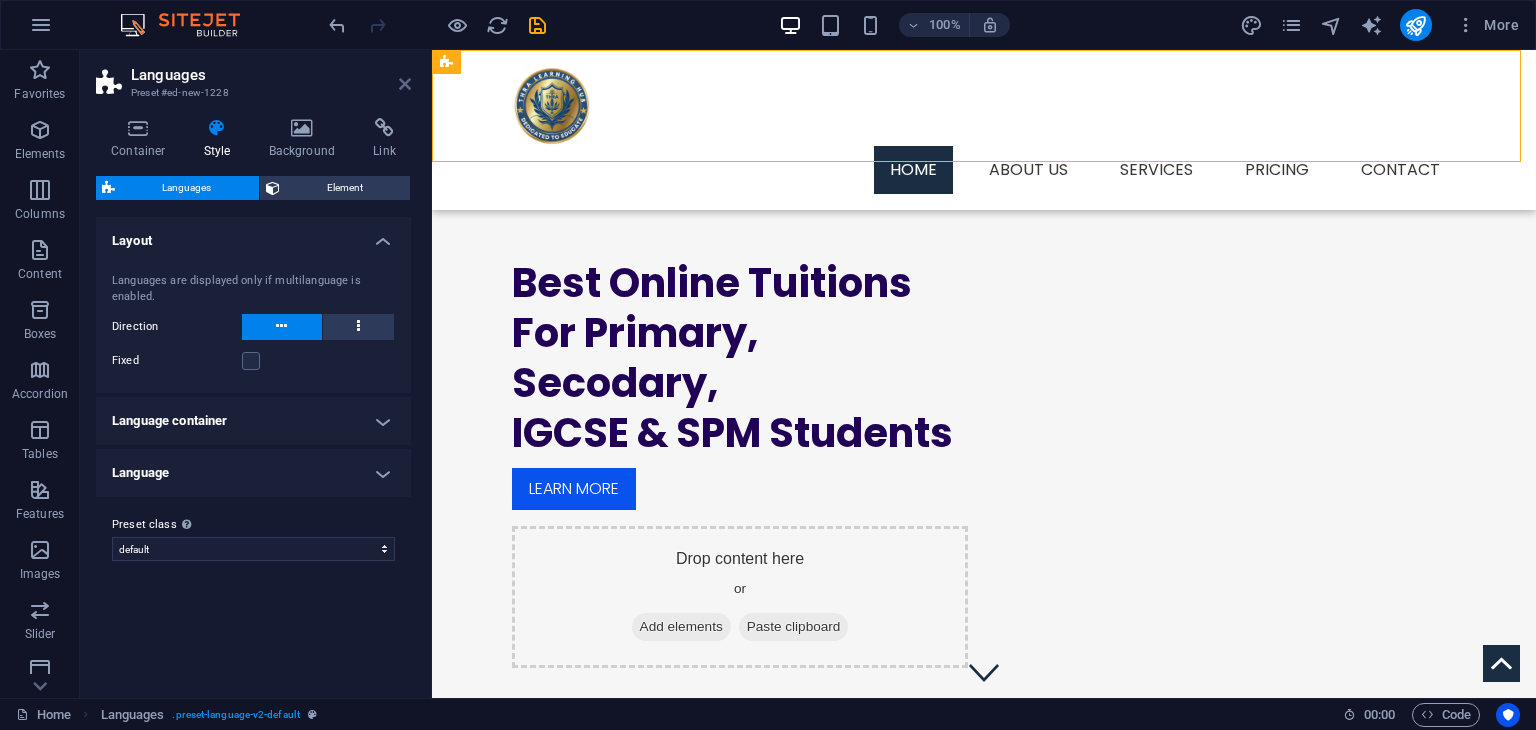 click at bounding box center [405, 84] 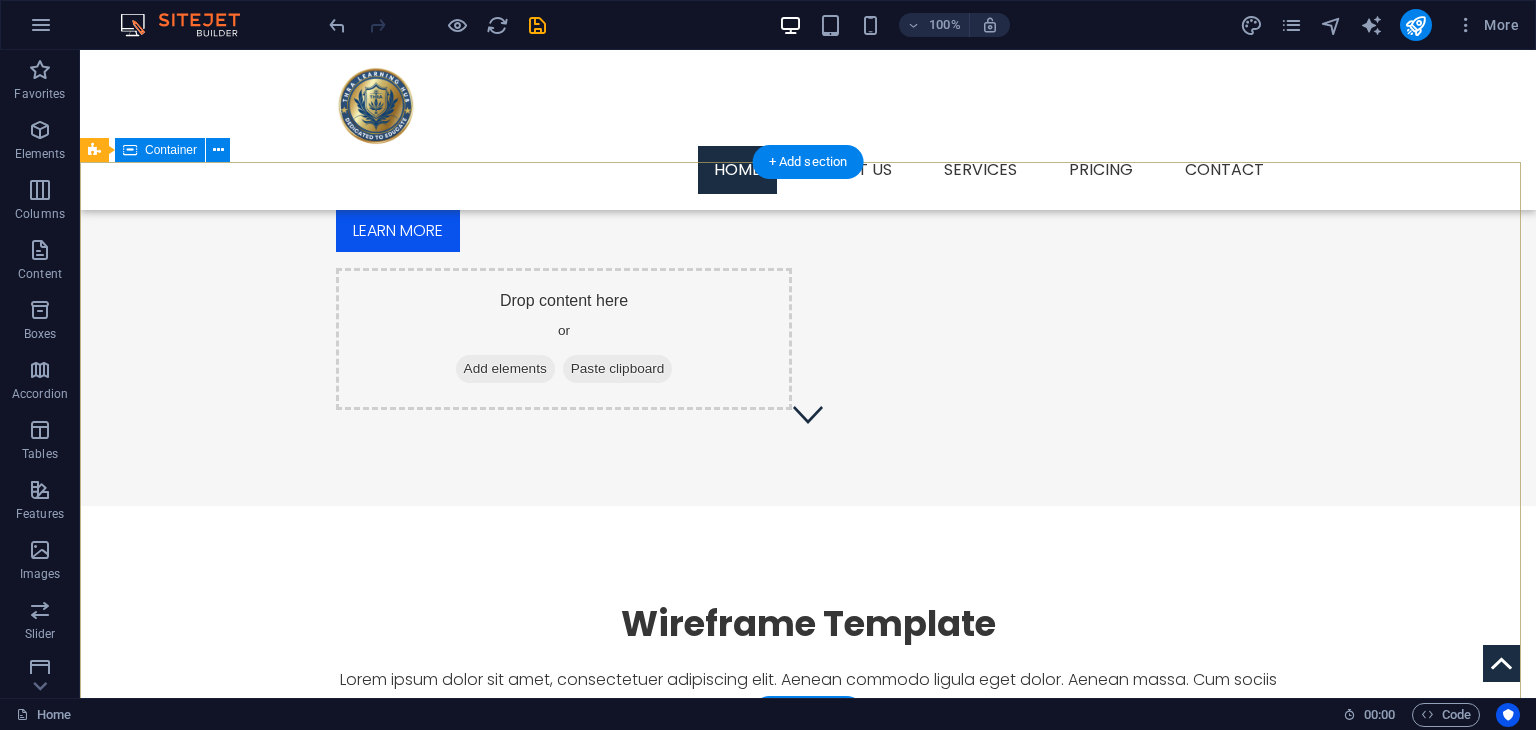 scroll, scrollTop: 0, scrollLeft: 0, axis: both 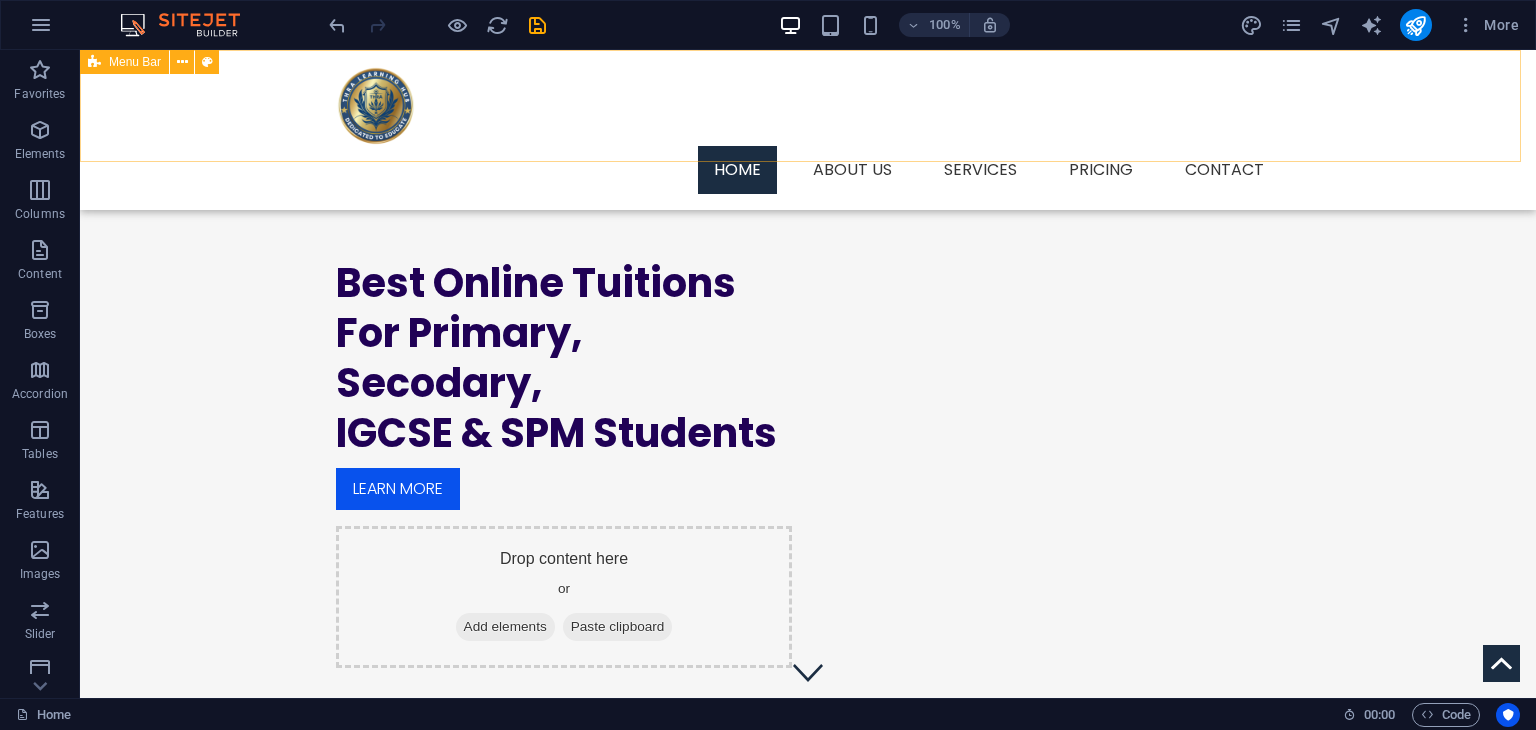 click on "Menu Home About us Services Service Detail Pricing Contact" at bounding box center (808, 130) 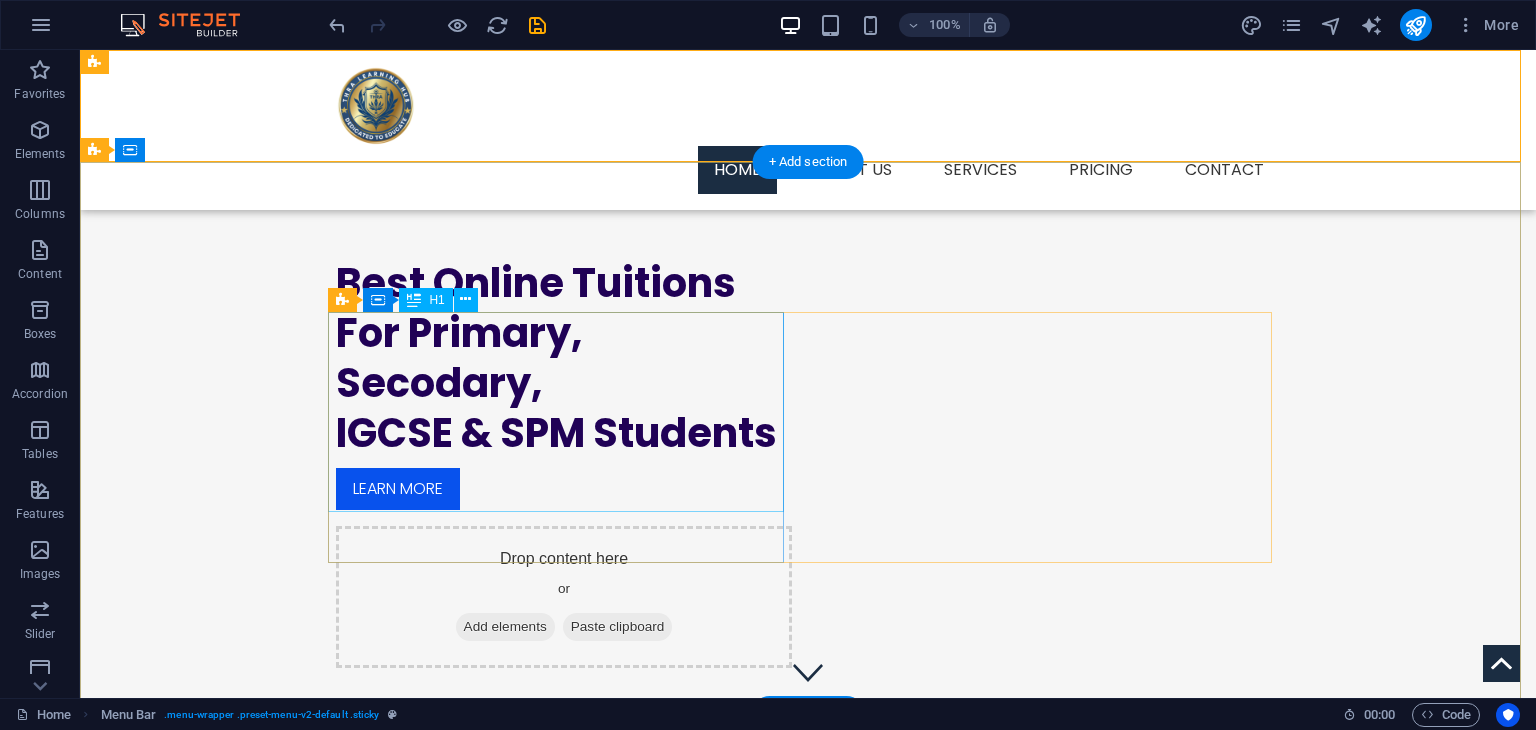 click on "Best Online Tuitions For Primary, Secodary, IGCSE & SPM Students" at bounding box center (564, 358) 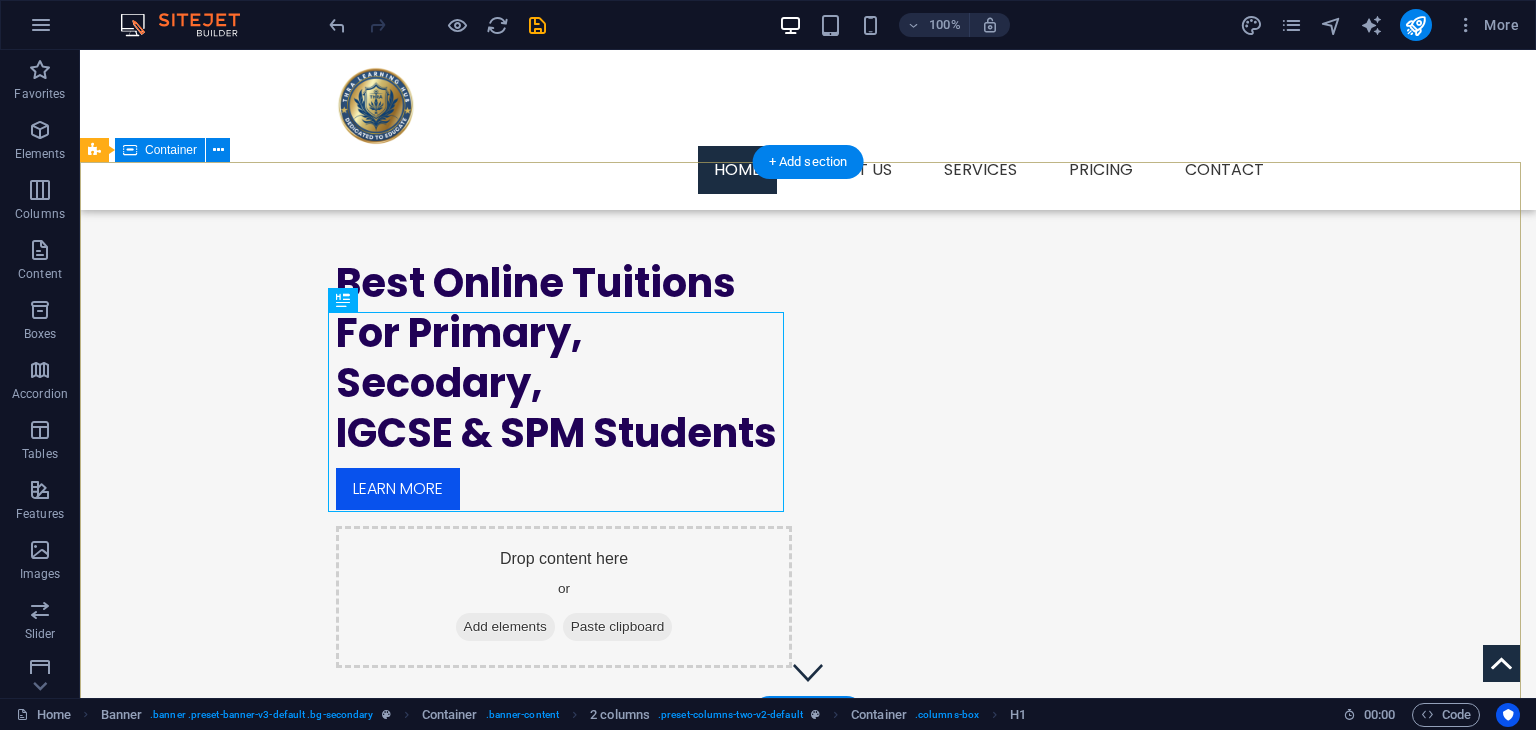 click on "Best Online Tuitions For Primary, Secodary, IGCSE & SPM Students Learn more Drop content here or  Add elements  Paste clipboard" at bounding box center [808, 463] 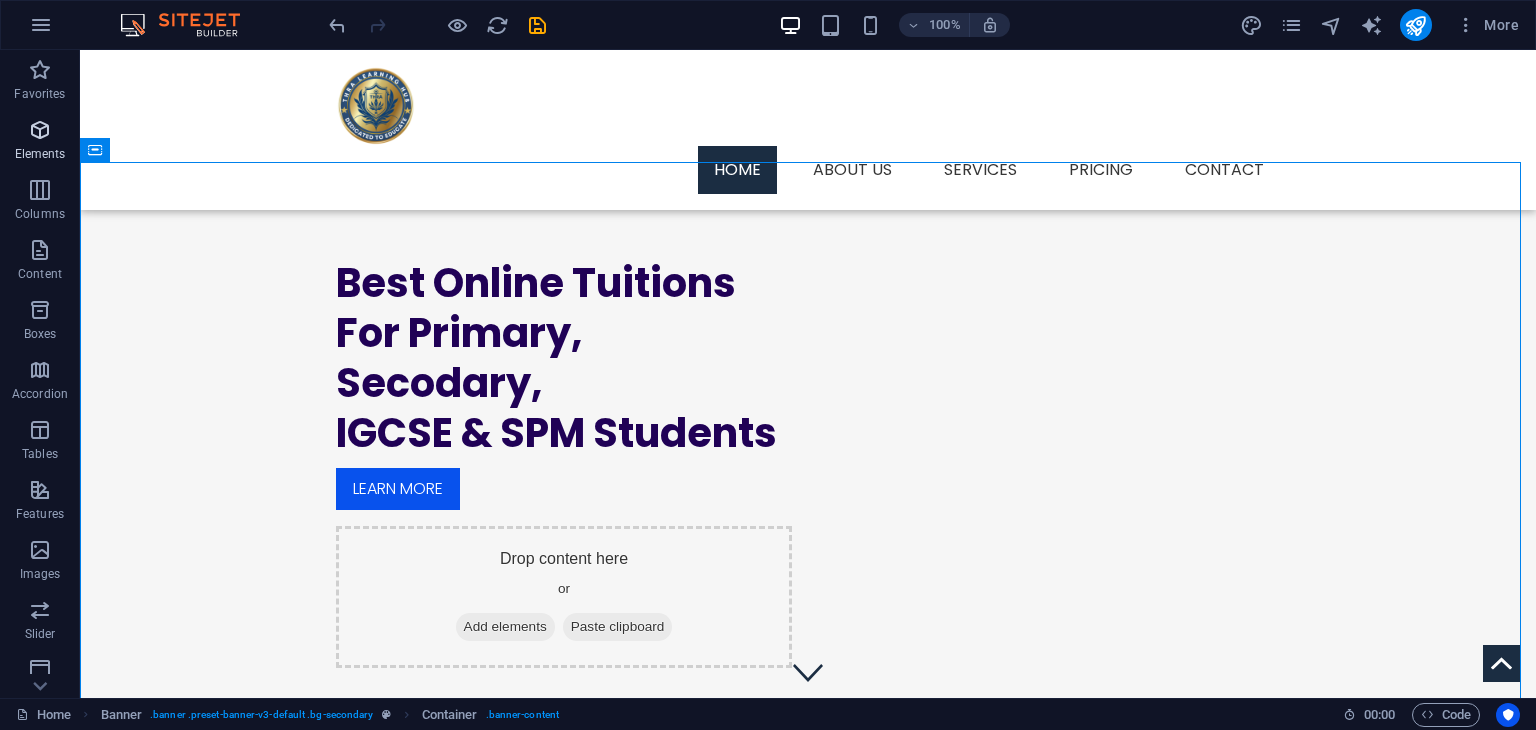 click at bounding box center [40, 130] 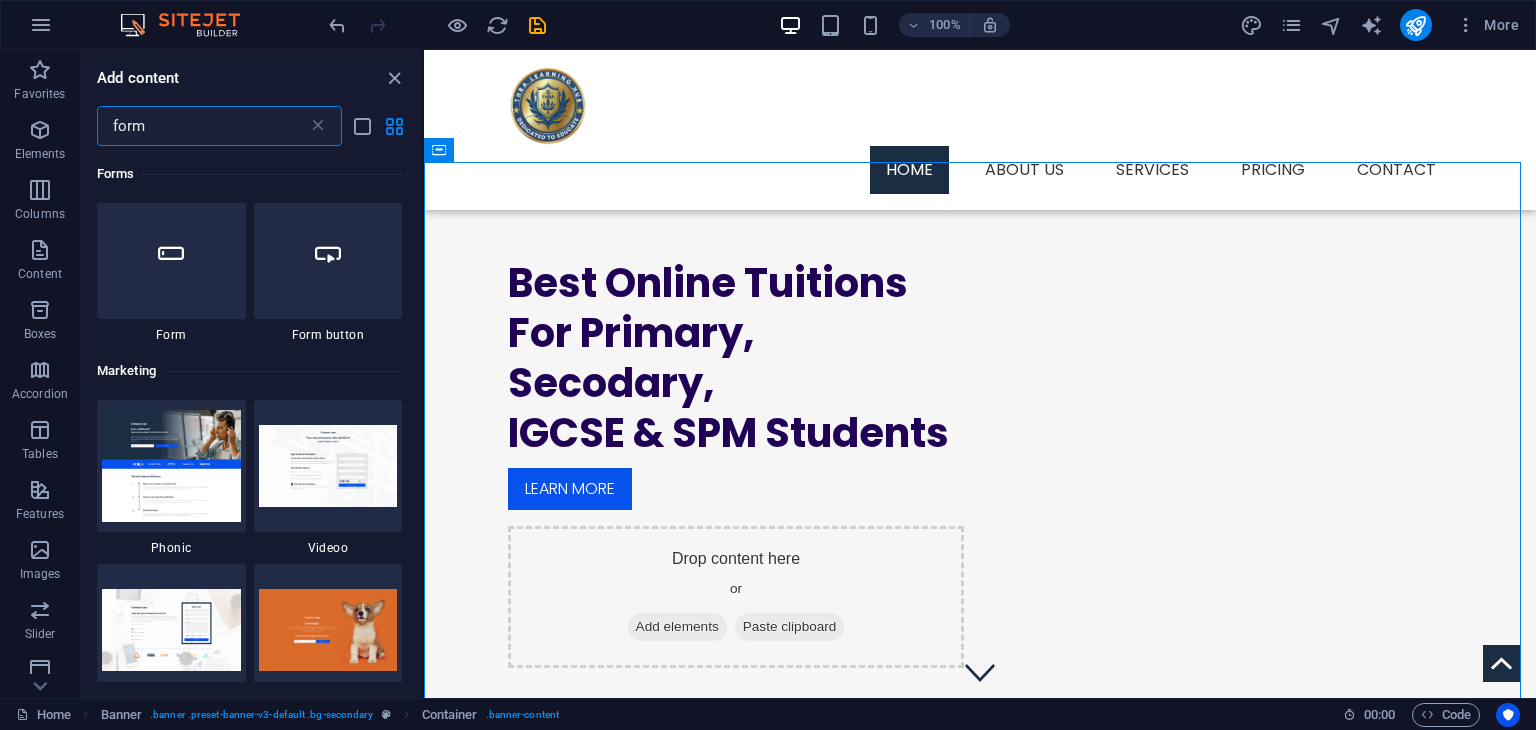 scroll, scrollTop: 1248, scrollLeft: 0, axis: vertical 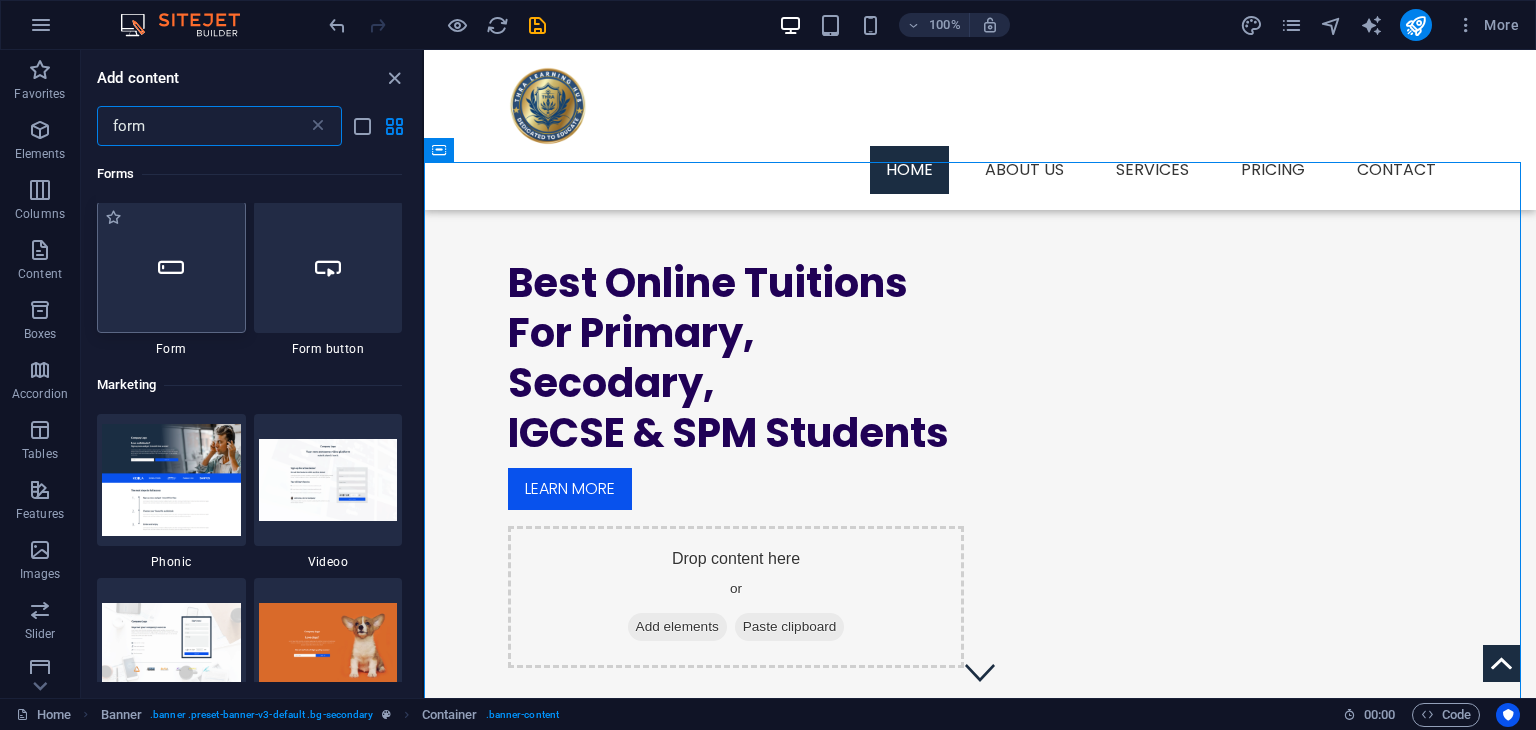 type on "form" 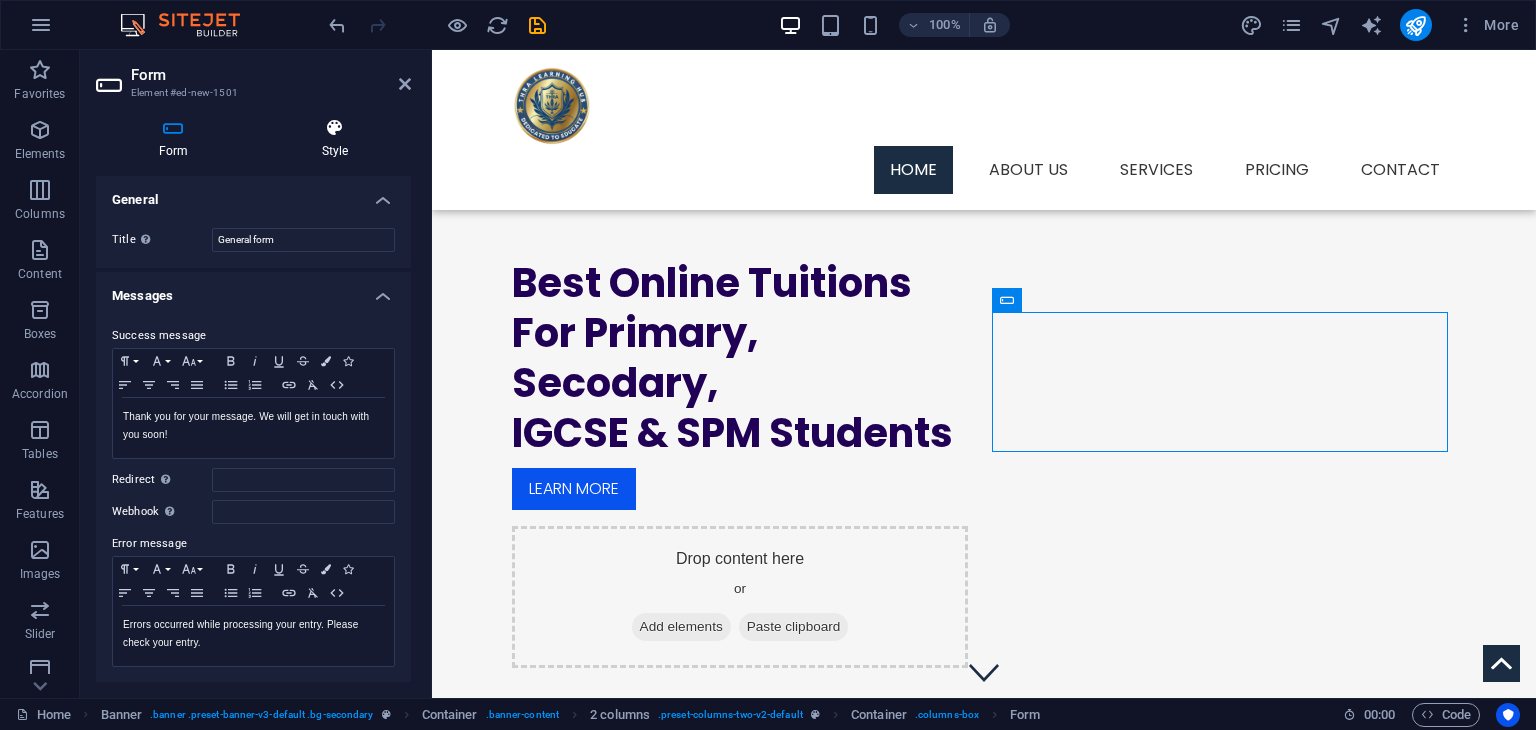 click at bounding box center [335, 128] 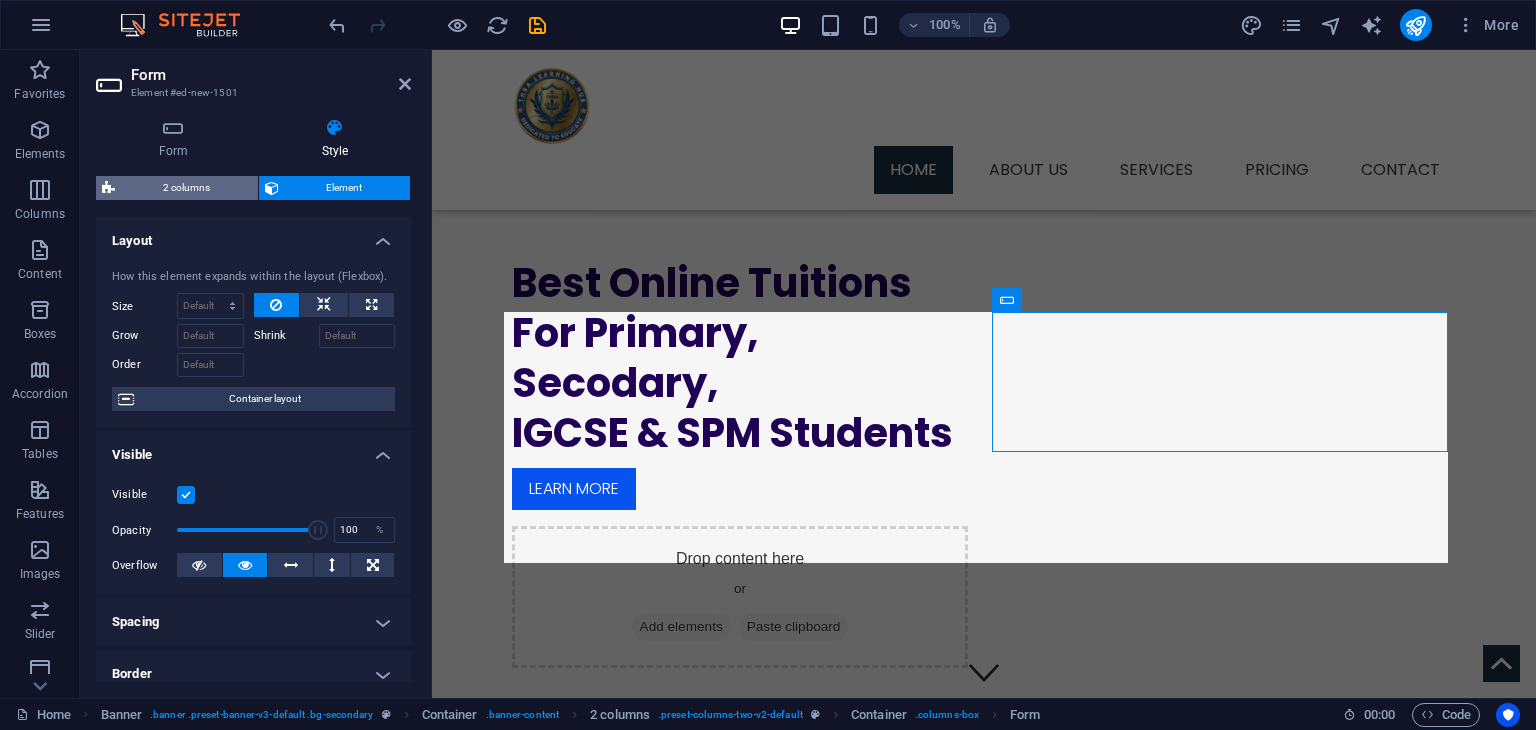 click on "2 columns" at bounding box center (186, 188) 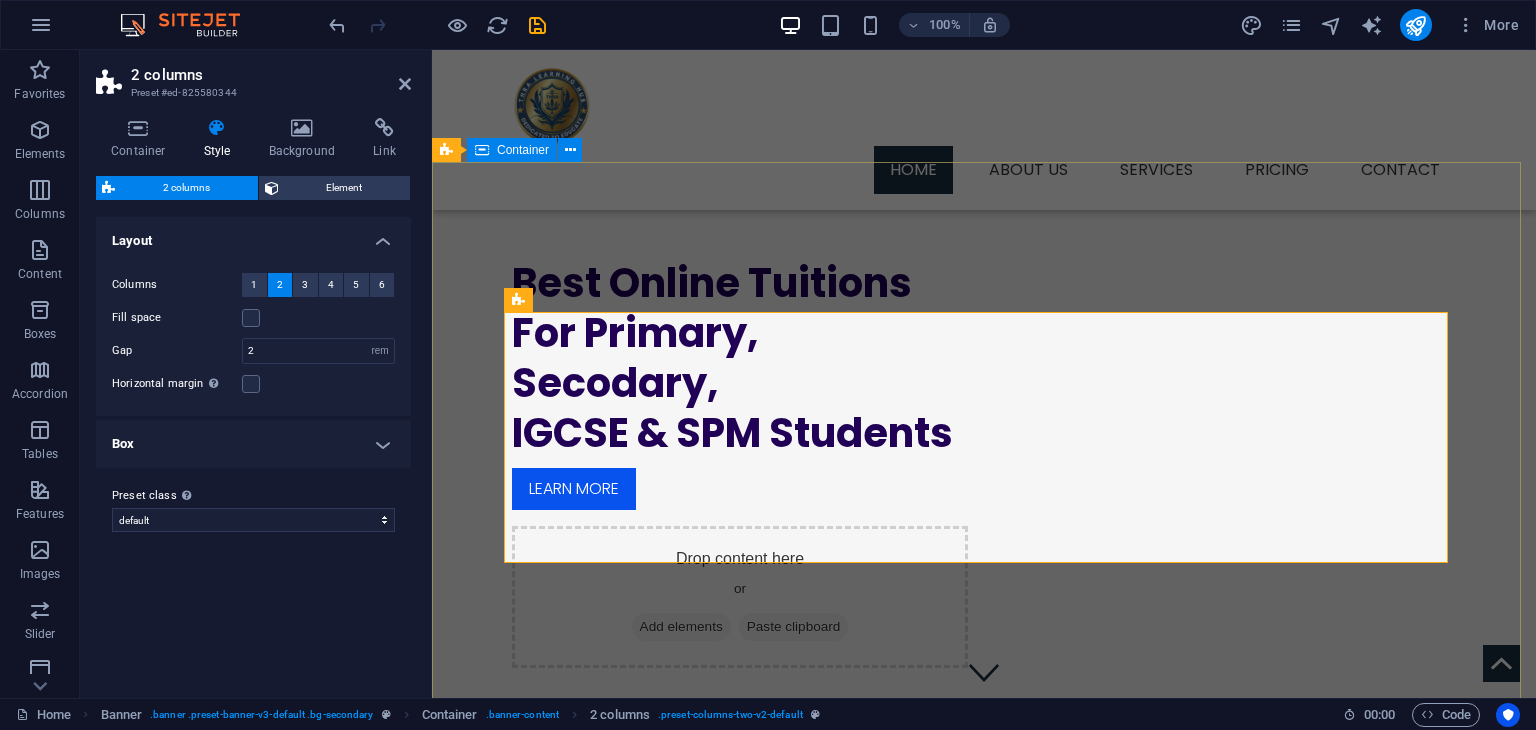click on "Best Online Tuitions For Primary, Secodary, IGCSE & SPM Students Learn more Drop content here or  Add elements  Paste clipboard" at bounding box center [984, 463] 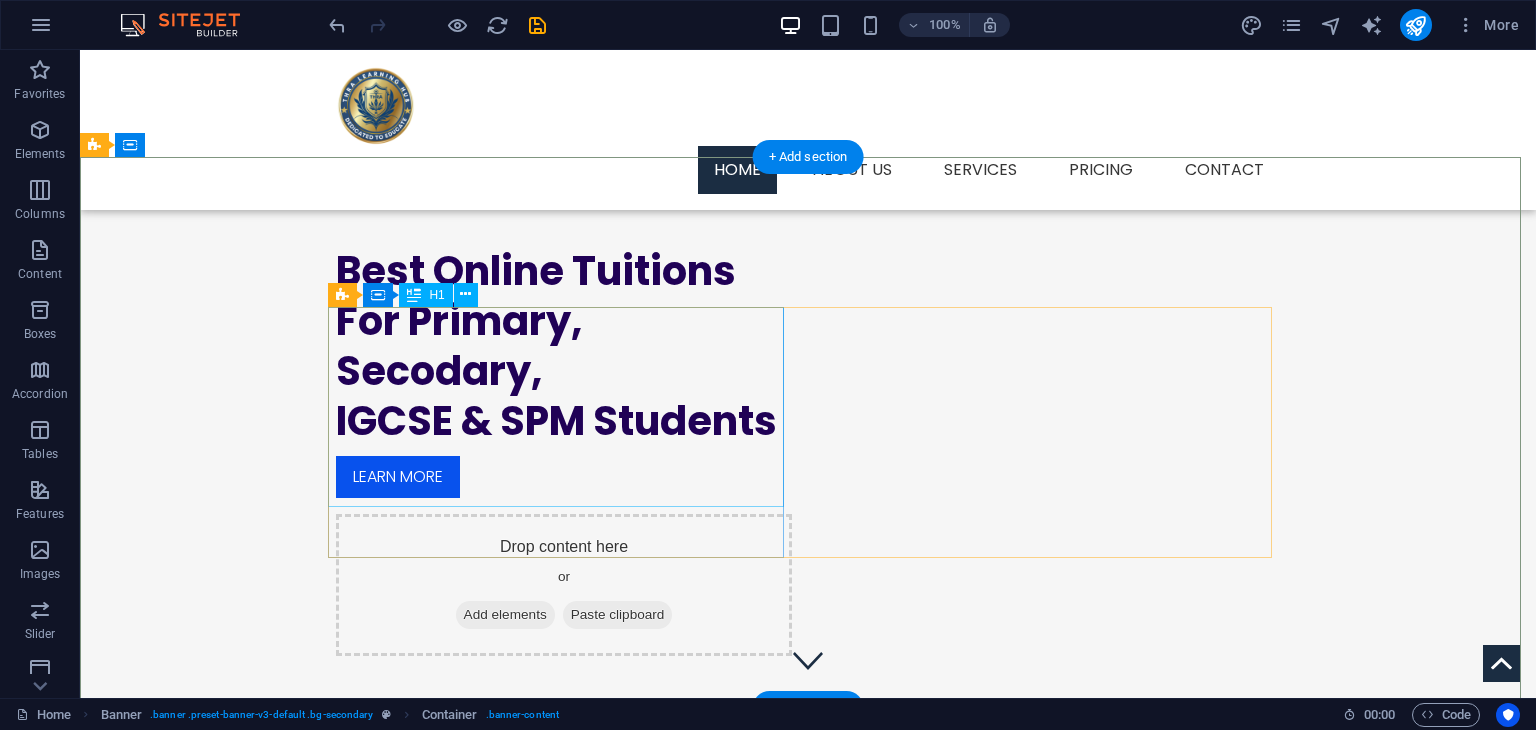 scroll, scrollTop: 4, scrollLeft: 0, axis: vertical 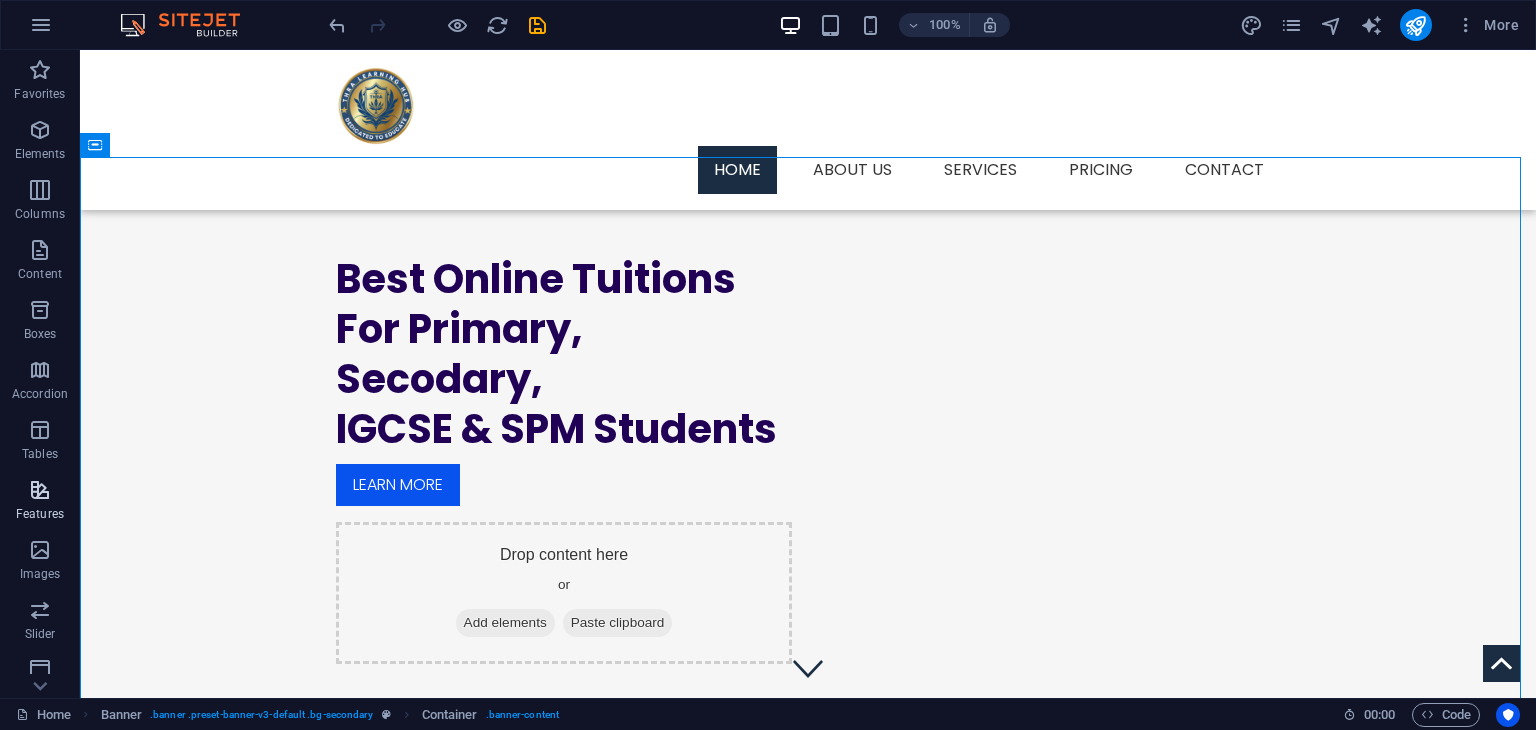 click at bounding box center (40, 490) 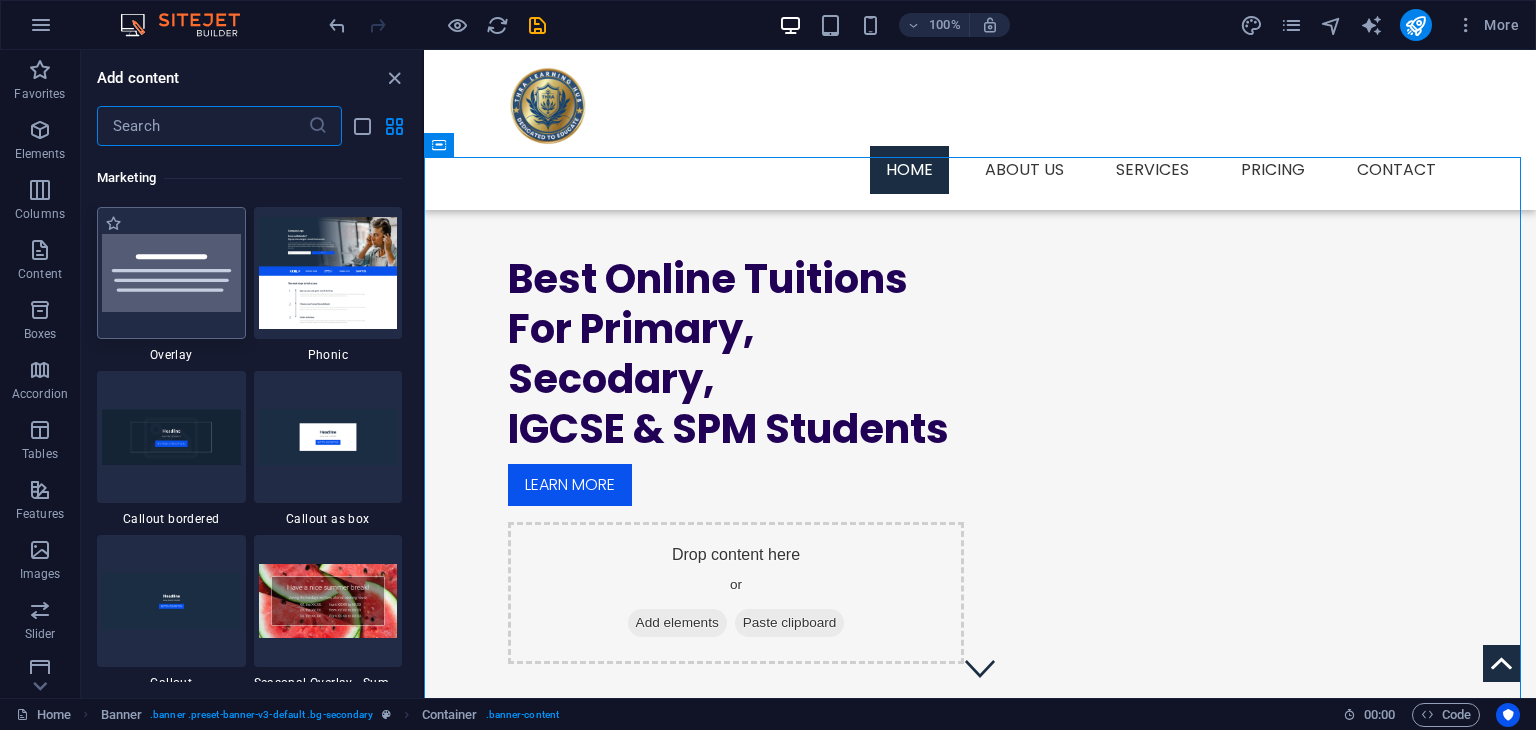 scroll, scrollTop: 16181, scrollLeft: 0, axis: vertical 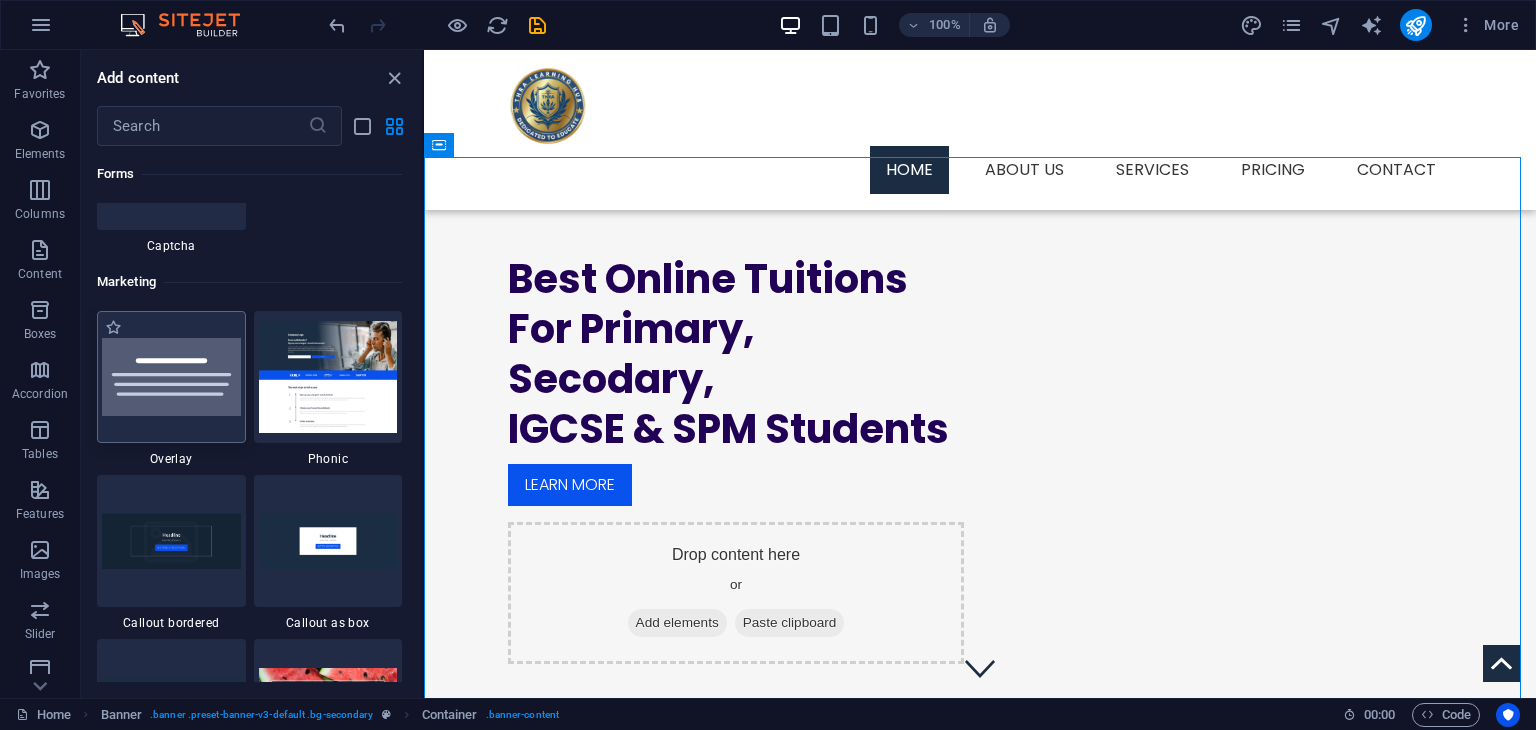 click at bounding box center [171, 377] 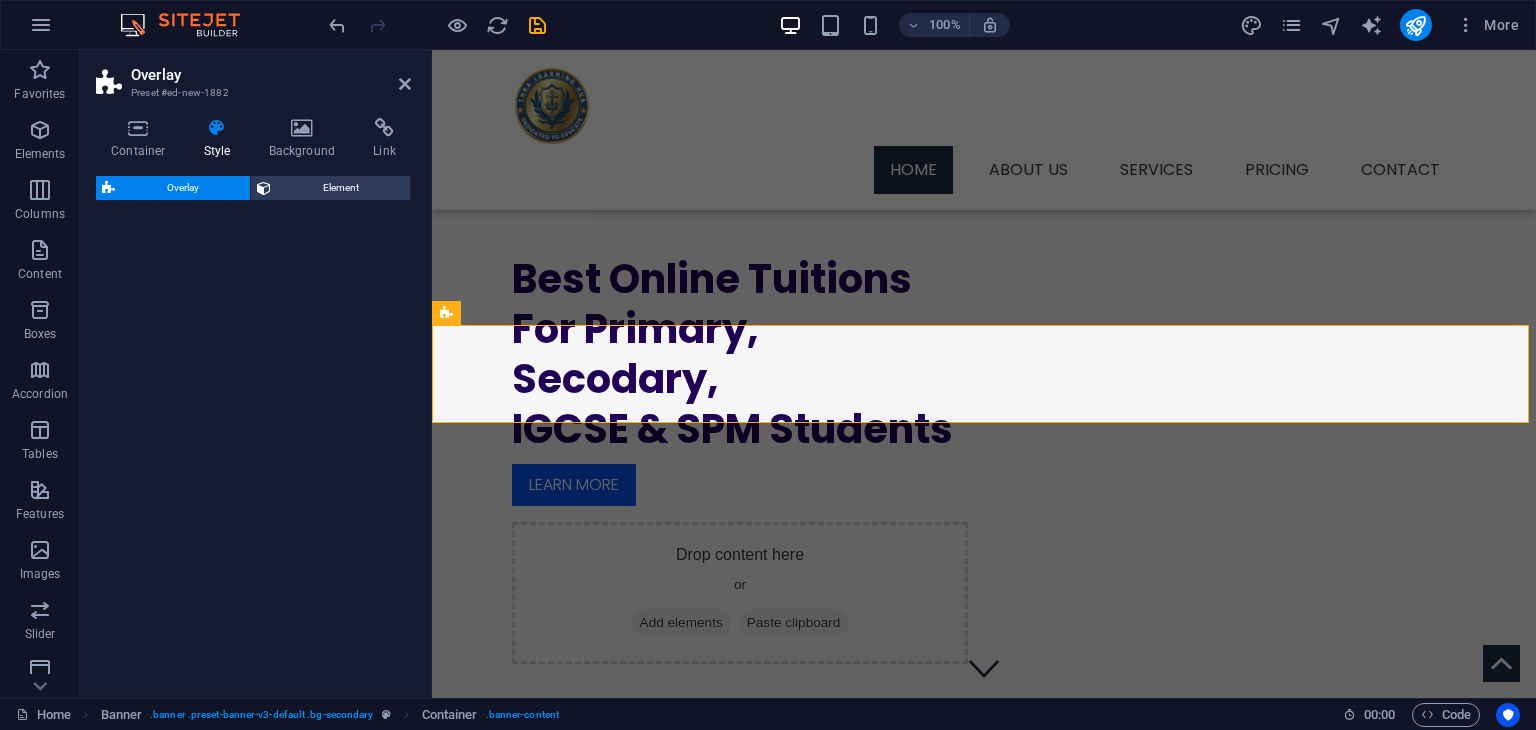 scroll, scrollTop: 388, scrollLeft: 0, axis: vertical 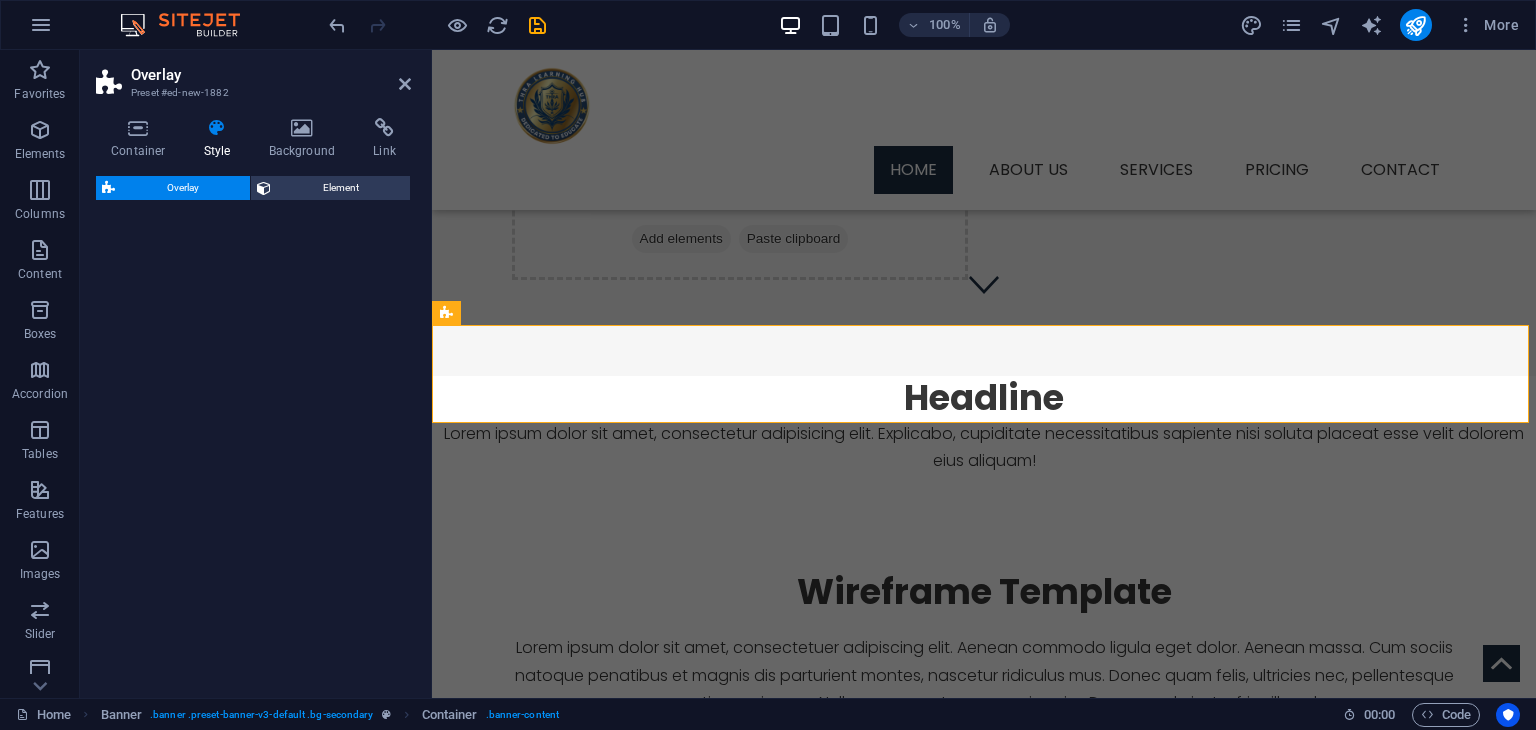 select on "rem" 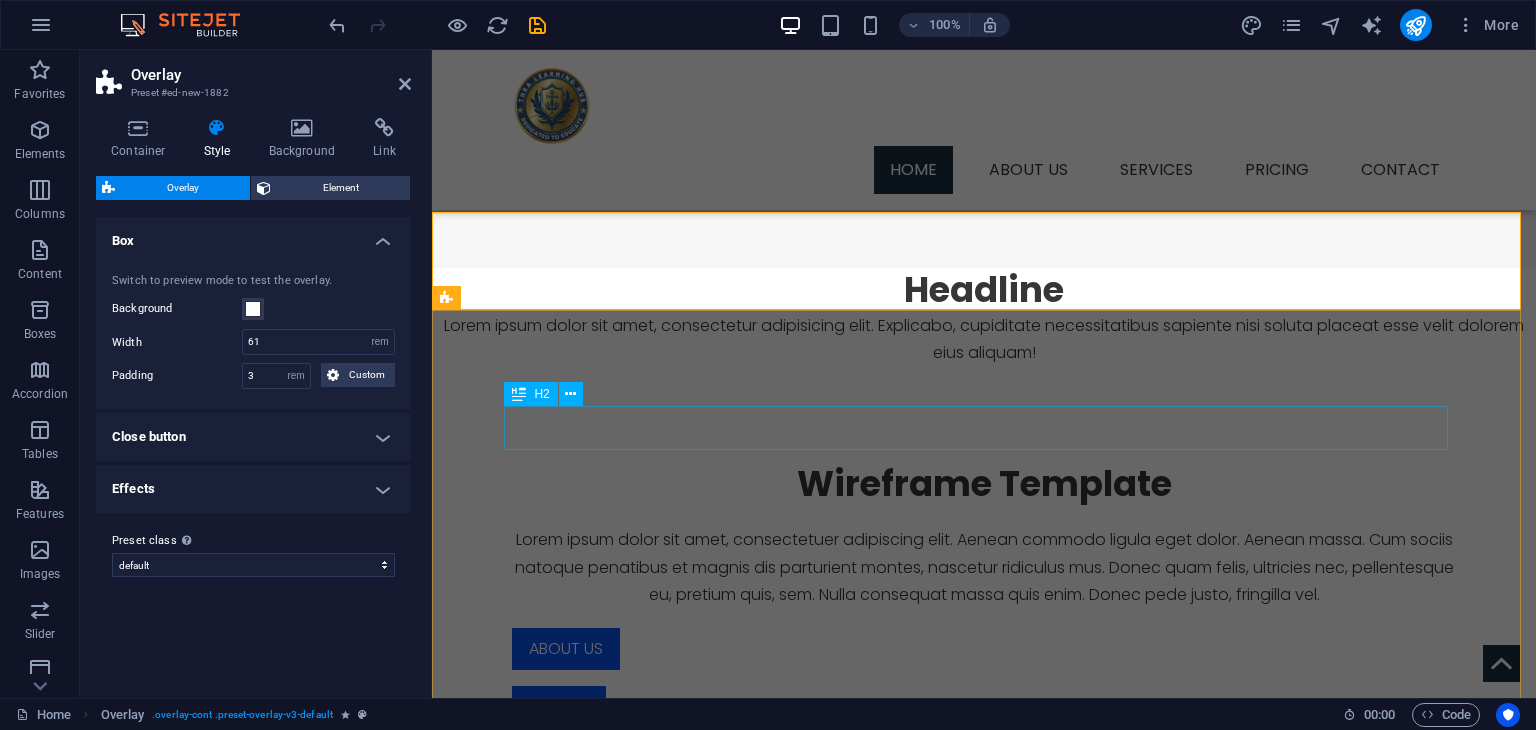 scroll, scrollTop: 504, scrollLeft: 0, axis: vertical 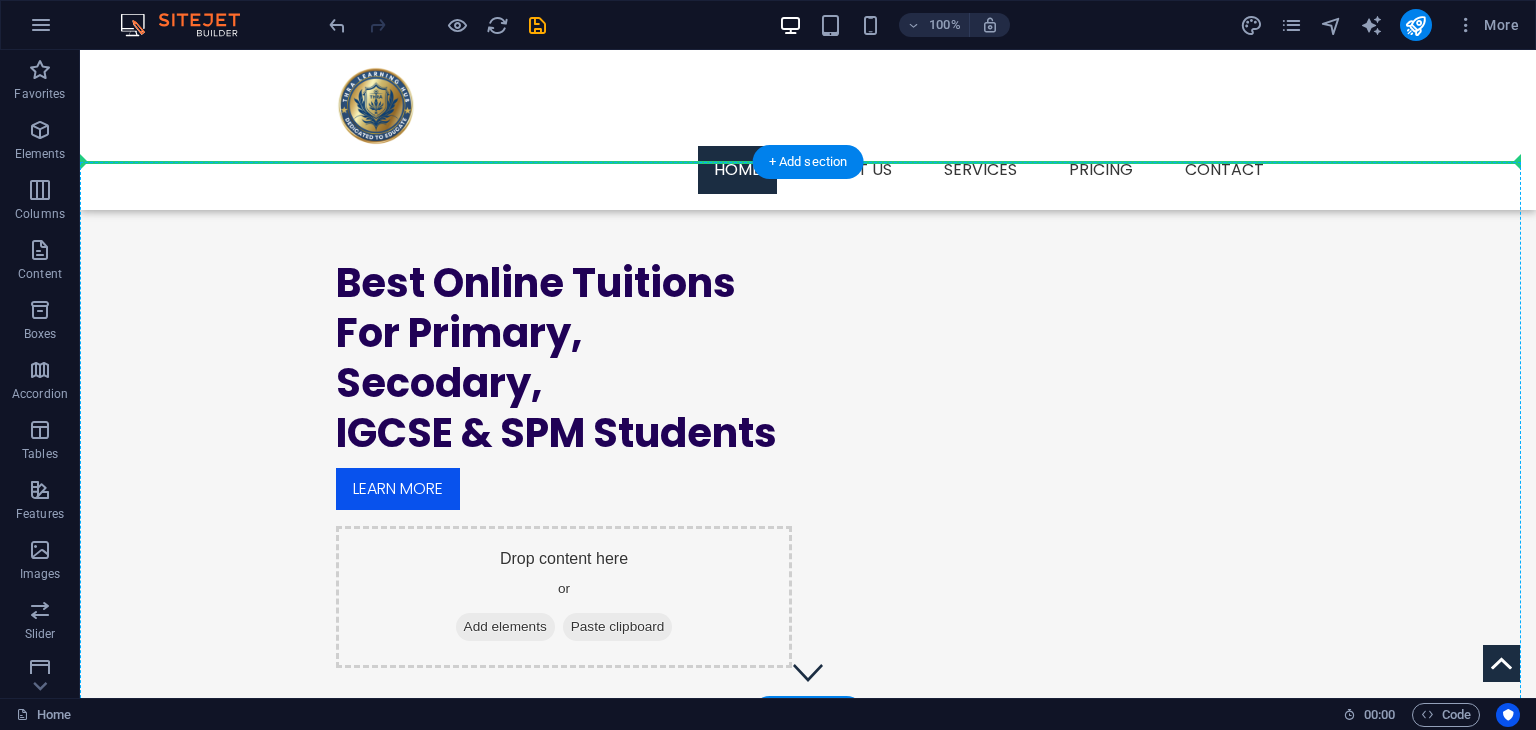drag, startPoint x: 449, startPoint y: 276, endPoint x: 752, endPoint y: 177, distance: 318.76324 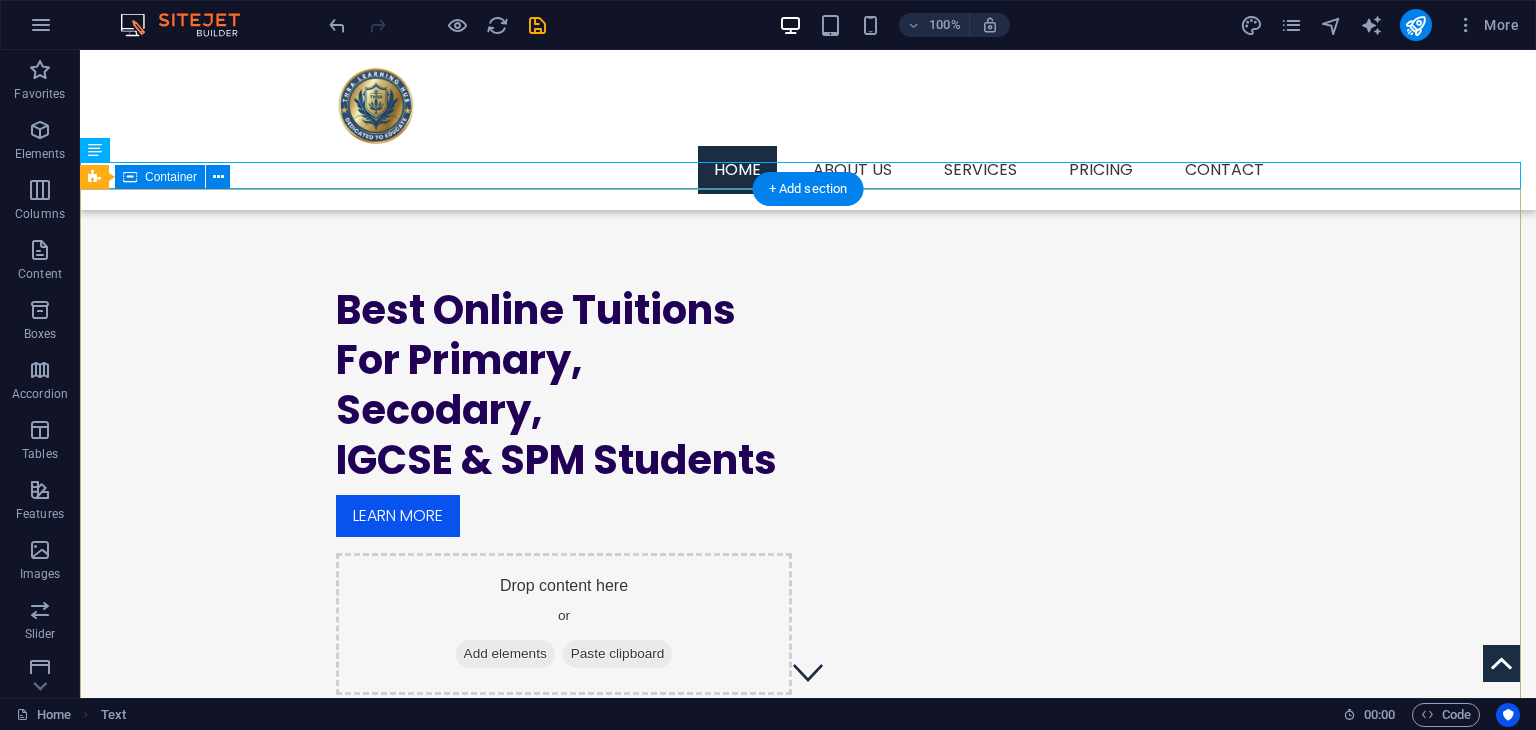 click on "Best Online Tuitions For Primary, Secodary, IGCSE & SPM Students Learn more Drop content here or  Add elements  Paste clipboard" at bounding box center [808, 490] 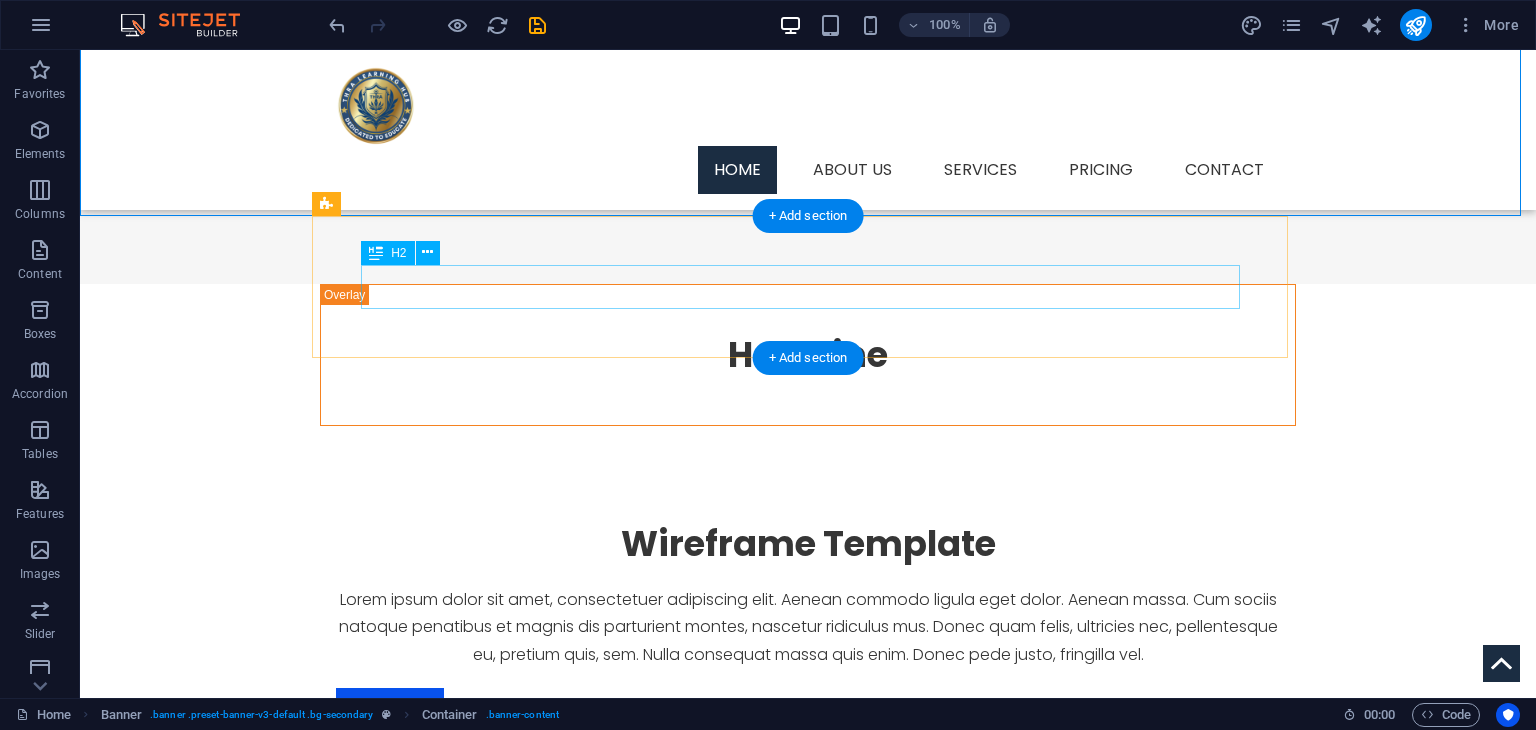 scroll, scrollTop: 501, scrollLeft: 0, axis: vertical 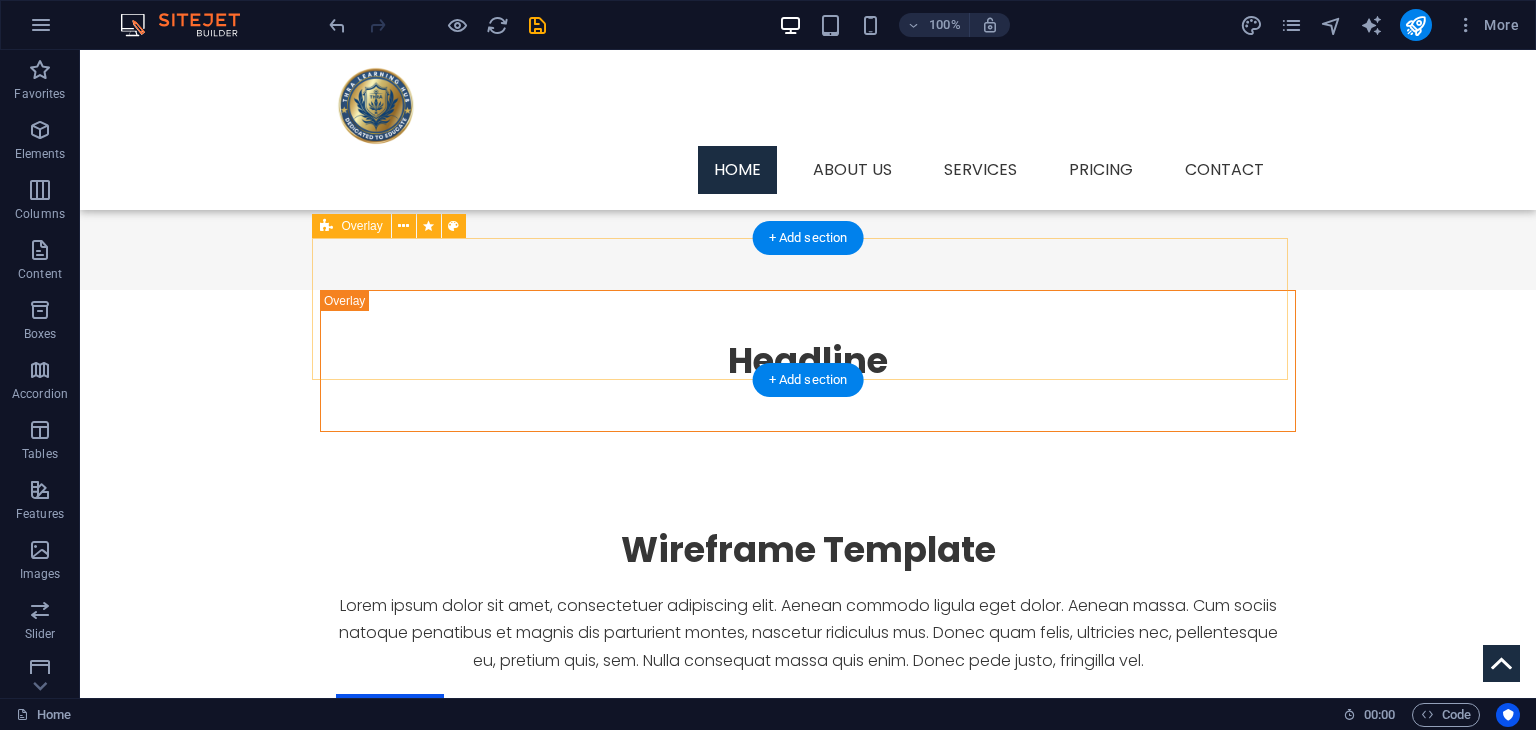 drag, startPoint x: 600, startPoint y: 261, endPoint x: 757, endPoint y: 299, distance: 161.53328 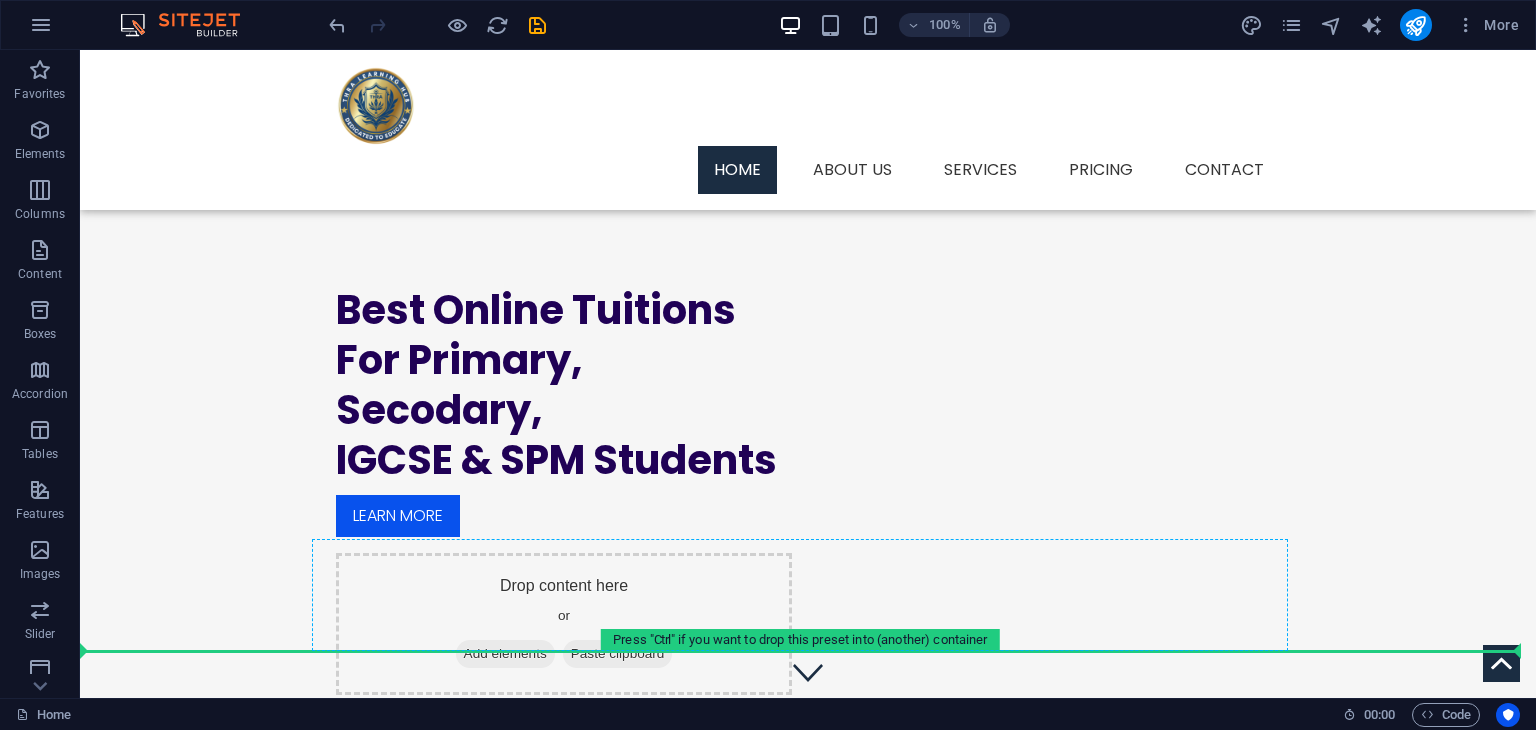 scroll, scrollTop: 0, scrollLeft: 0, axis: both 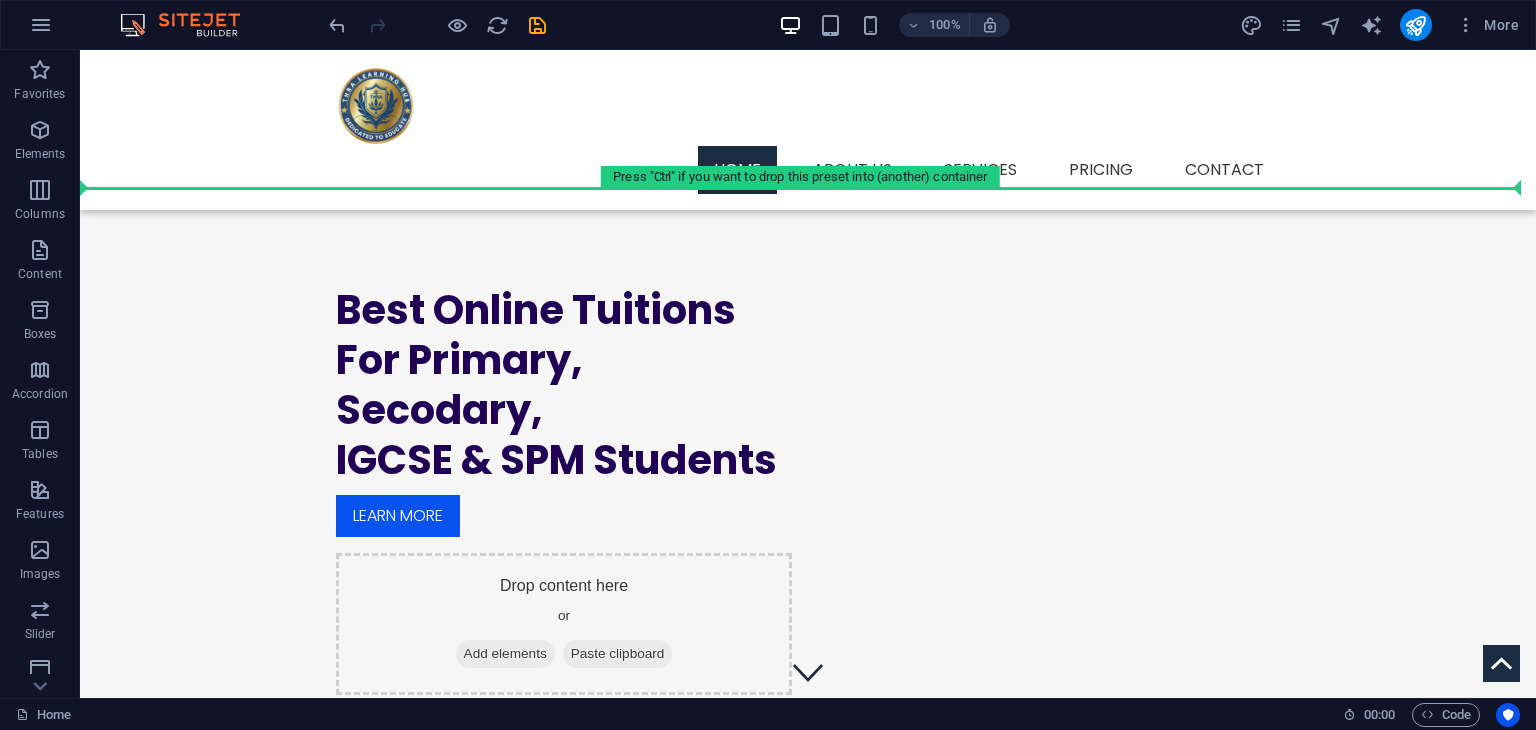 drag, startPoint x: 864, startPoint y: 280, endPoint x: 793, endPoint y: 179, distance: 123.458496 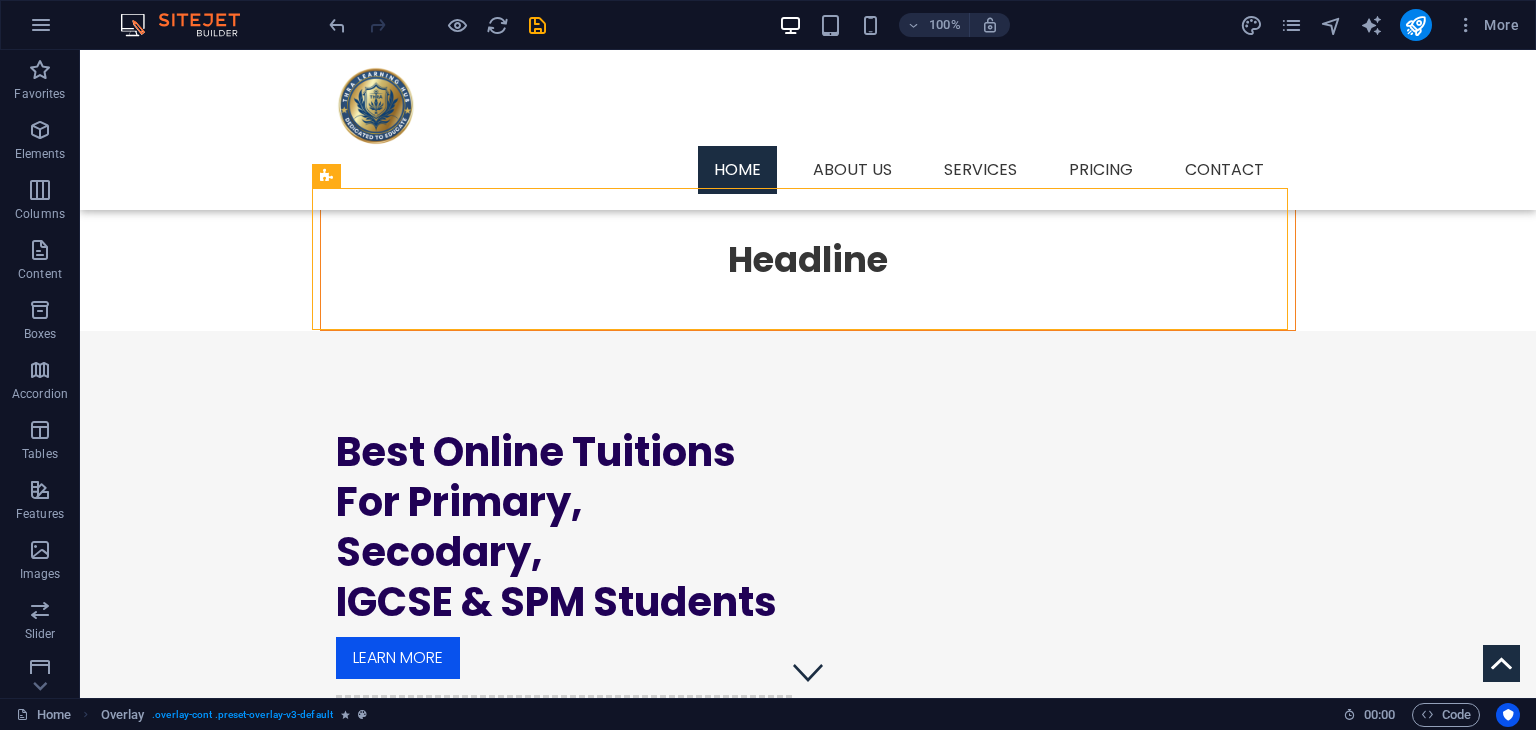 click on "Menu Home About us Services Service Detail Pricing Contact Lorem ipsum dolor sit amet, consectetur adipisicing elit. Explicabo, cupiditate necessitatibus sapiente nisi soluta placeat esse velit dolorem eius aliquam! Headline Best Online Tuitions For Primary, Secodary, IGCSE & SPM Students Learn more Drop content here or Add elements Paste clipboard Wireframe Template Lorem ipsum dolor sit amet, consectetuer adipiscing elit. Aenean commodo ligula eget dolor. Aenean massa. Cum sociis natoque penatibus et magnis dis parturient montes, nascetur ridiculus mus. Donec quam felis, ultricies nec, pellentesque eu, pretium quis, sem. Nulla consequat massa quis enim. Donec pede justo, fringilla vel. About us Service Pricing First one Lorem ipsum dolor sit amet, consectetur adipisicing elit. Vitae, eos, voluptatem, et sequi distinctio adipisci omnis in error quas fuga tempore fugit incidunt quos. Harum libero a voluptatem possimu Culpa nisi eos quas dolore omnis Debitis consequatur fugiat eaque nostrum or Address" at bounding box center (808, 2039) 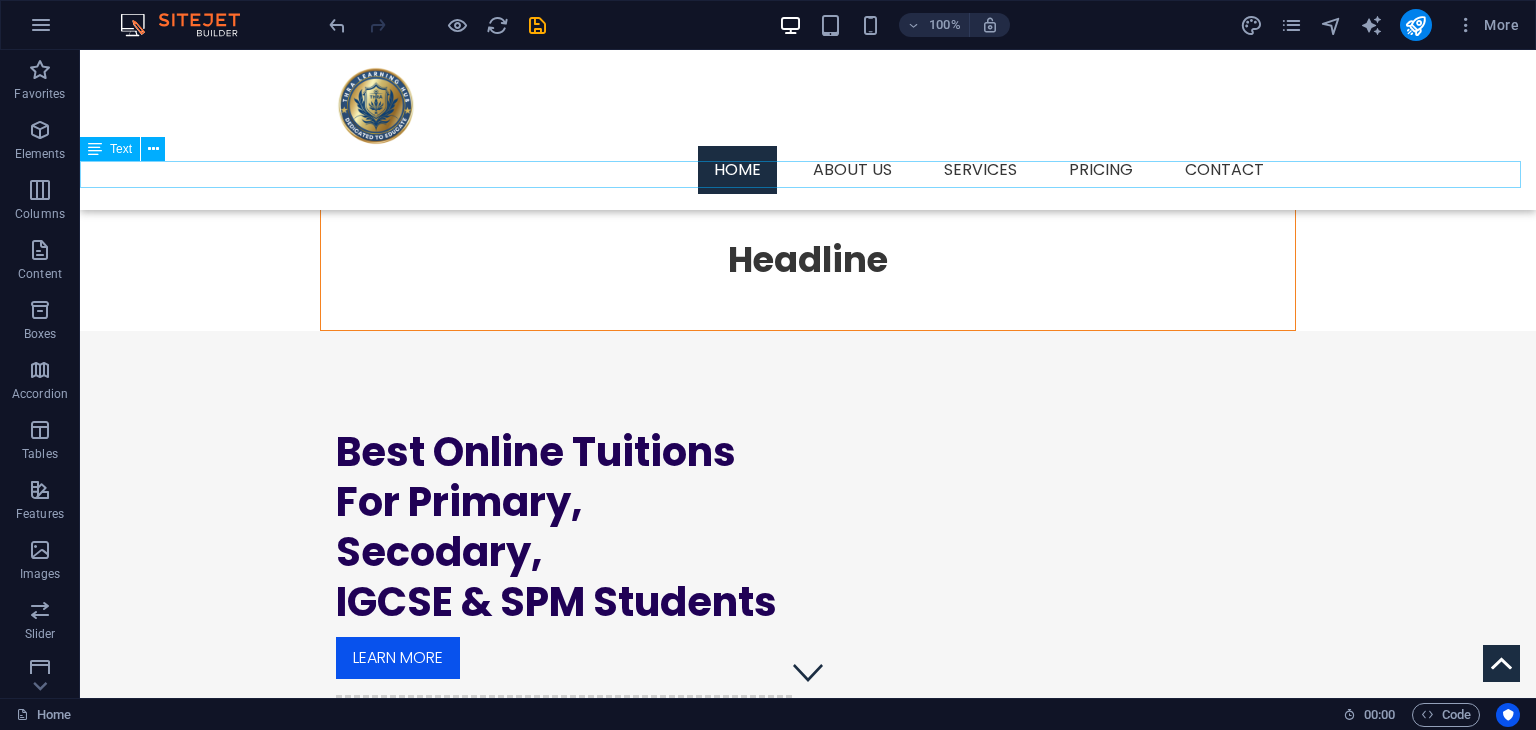 click on "Lorem ipsum dolor sit amet, consectetur adipisicing elit. Explicabo, cupiditate necessitatibus sapiente nisi soluta placeat esse velit dolorem eius aliquam!" at bounding box center (808, 175) 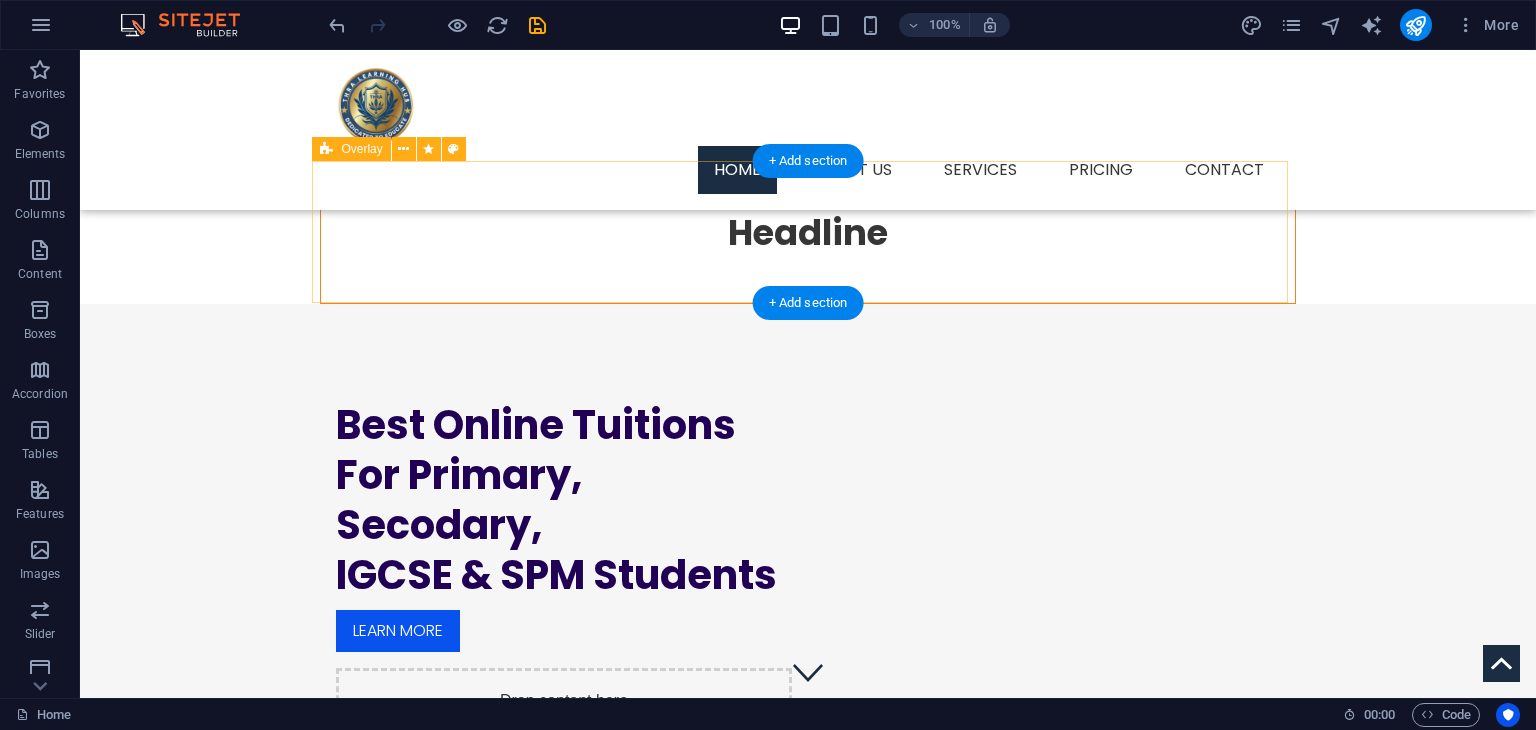 click on "Headline" at bounding box center [808, 233] 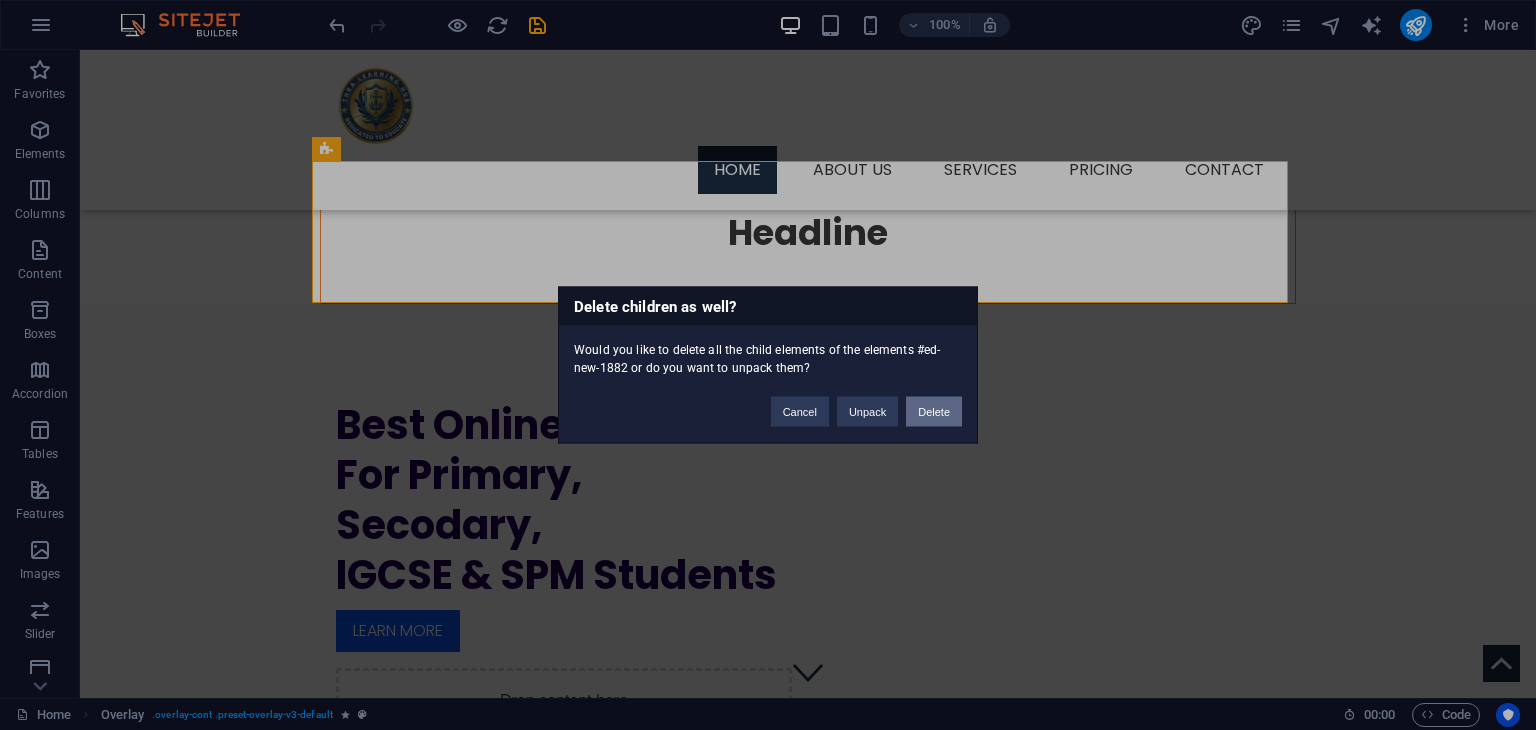 type 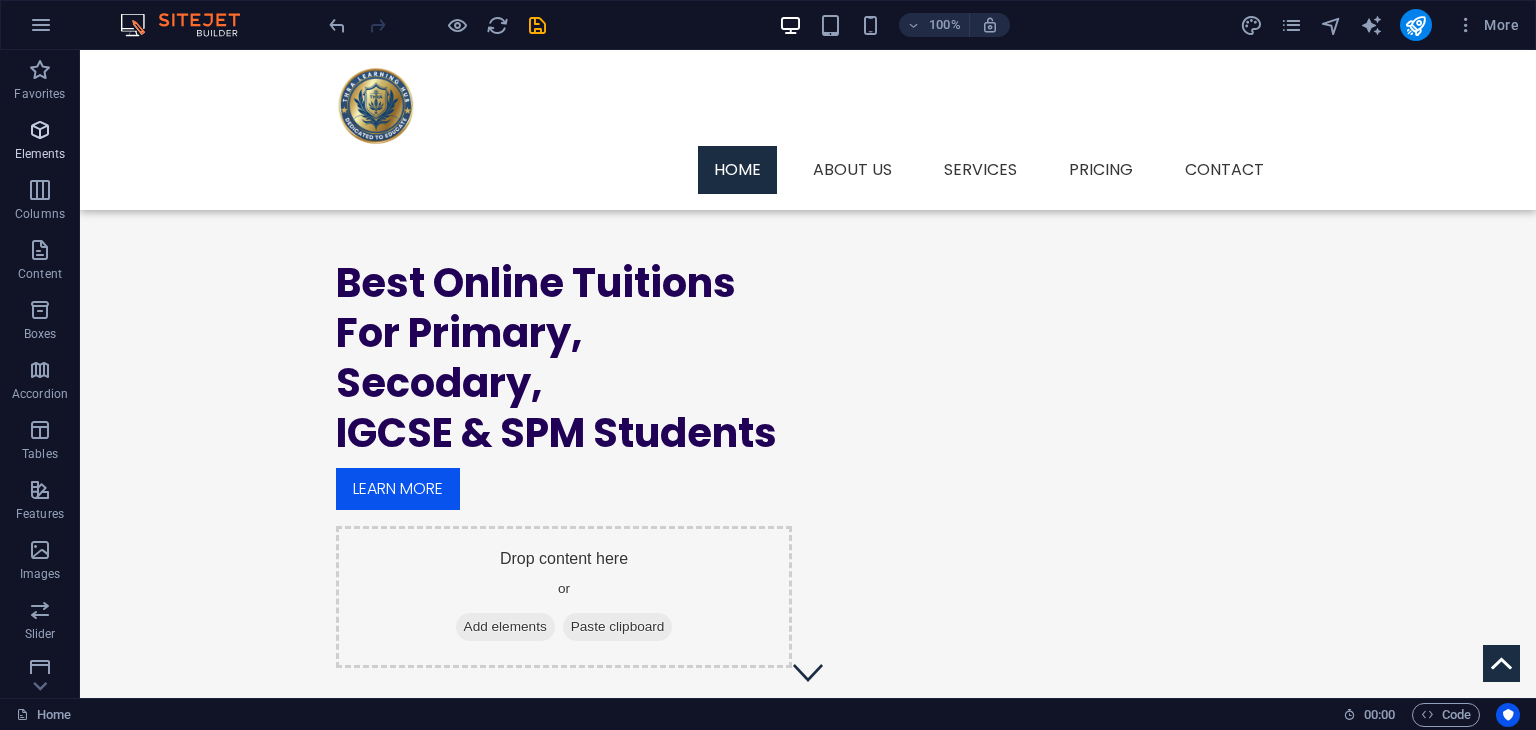 click on "Elements" at bounding box center (40, 154) 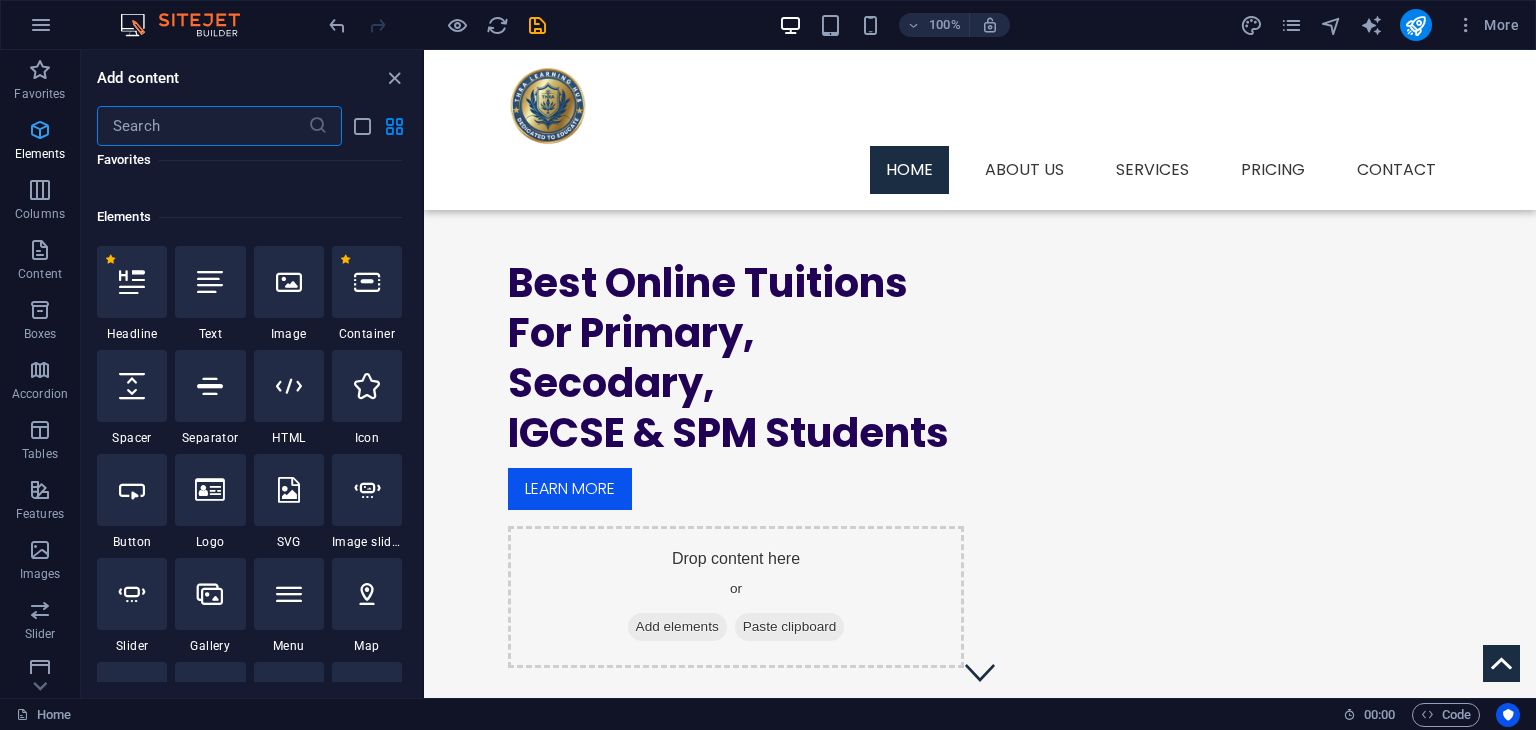 scroll, scrollTop: 212, scrollLeft: 0, axis: vertical 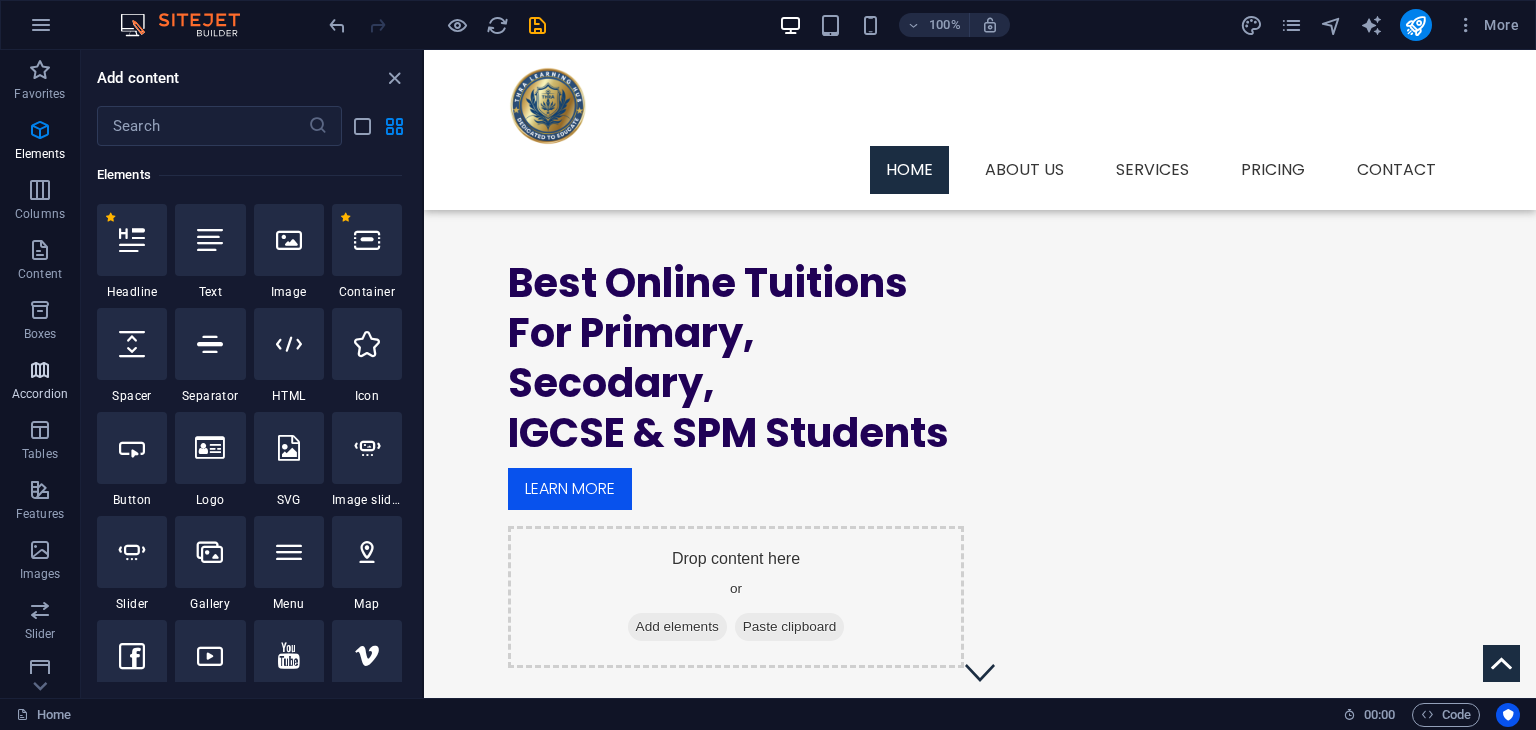 click at bounding box center (40, 370) 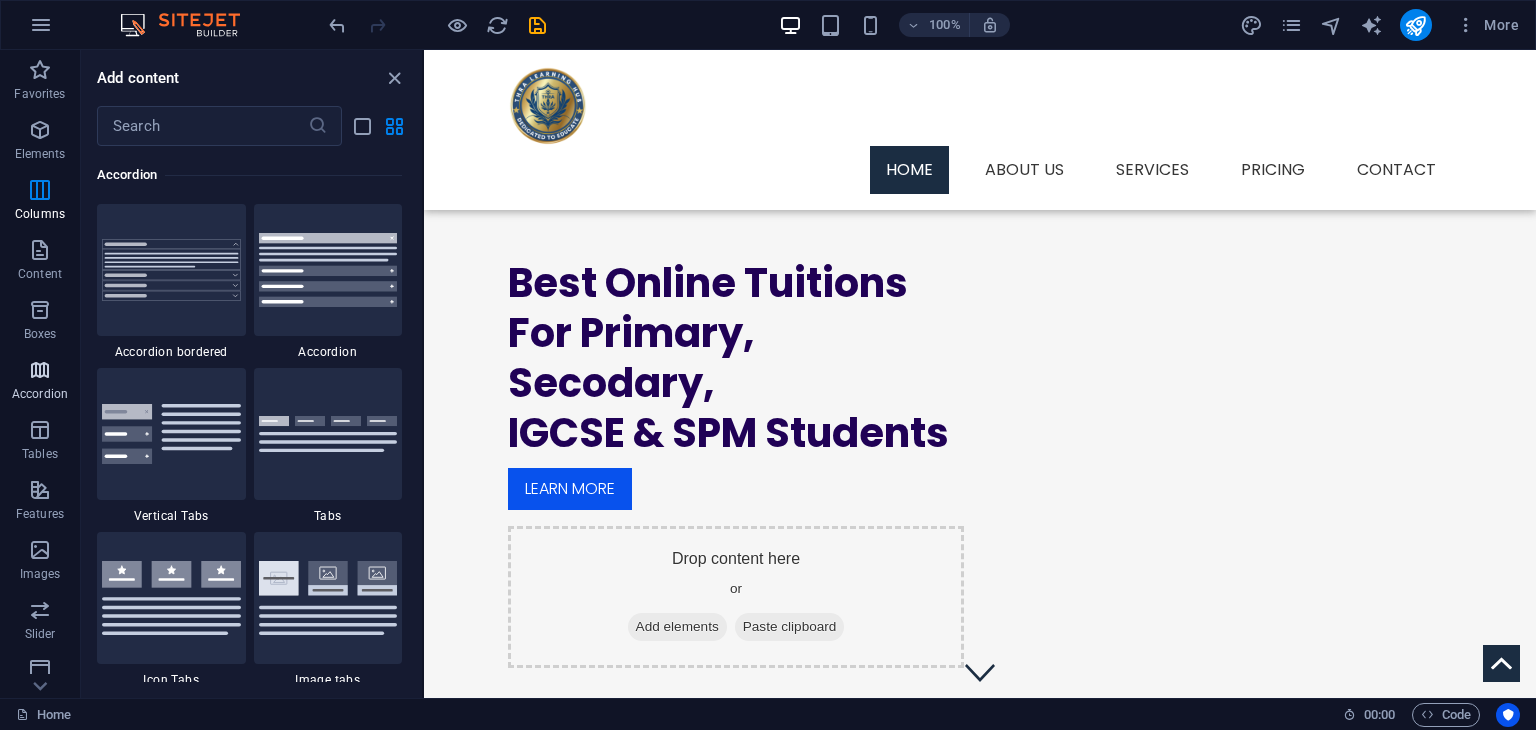 scroll, scrollTop: 6384, scrollLeft: 0, axis: vertical 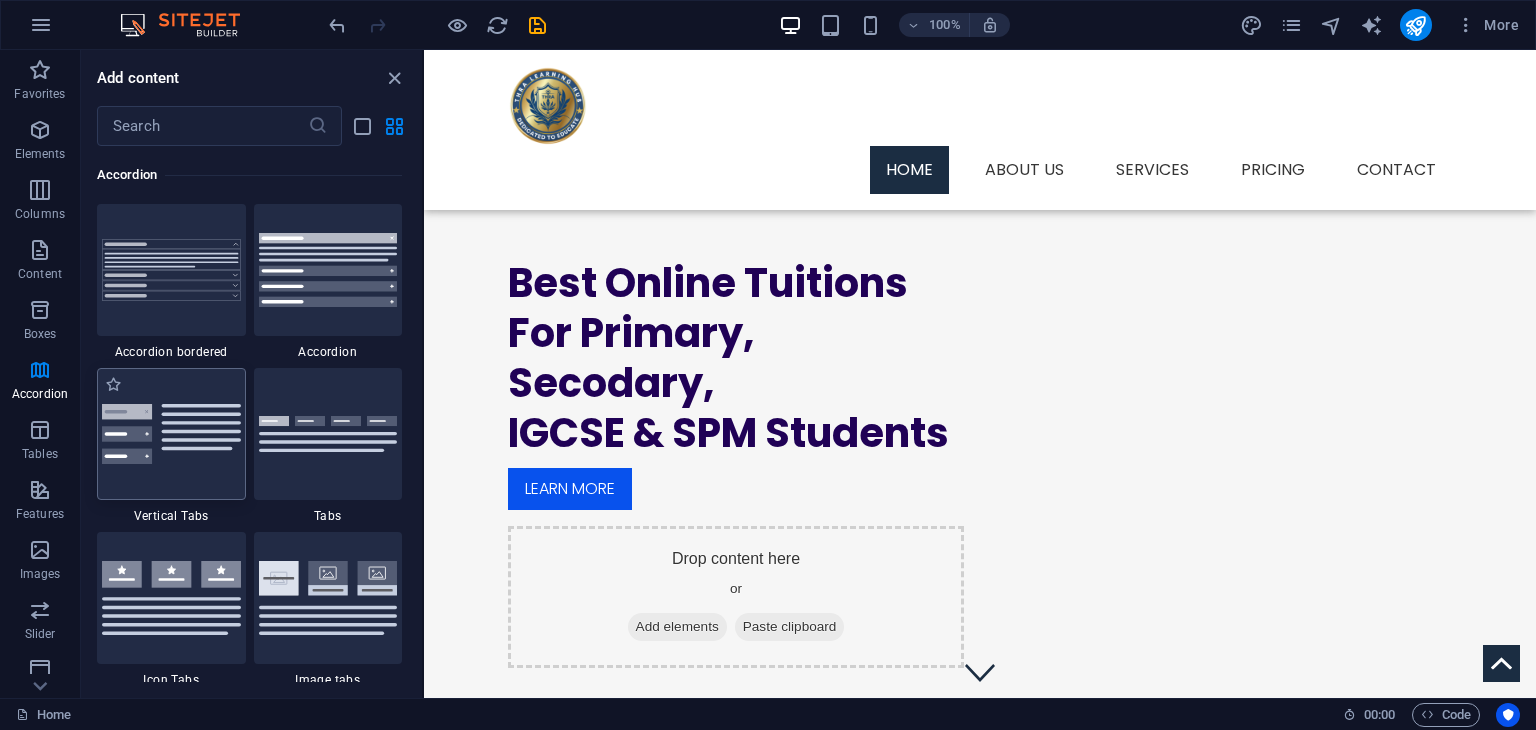 click at bounding box center [171, 434] 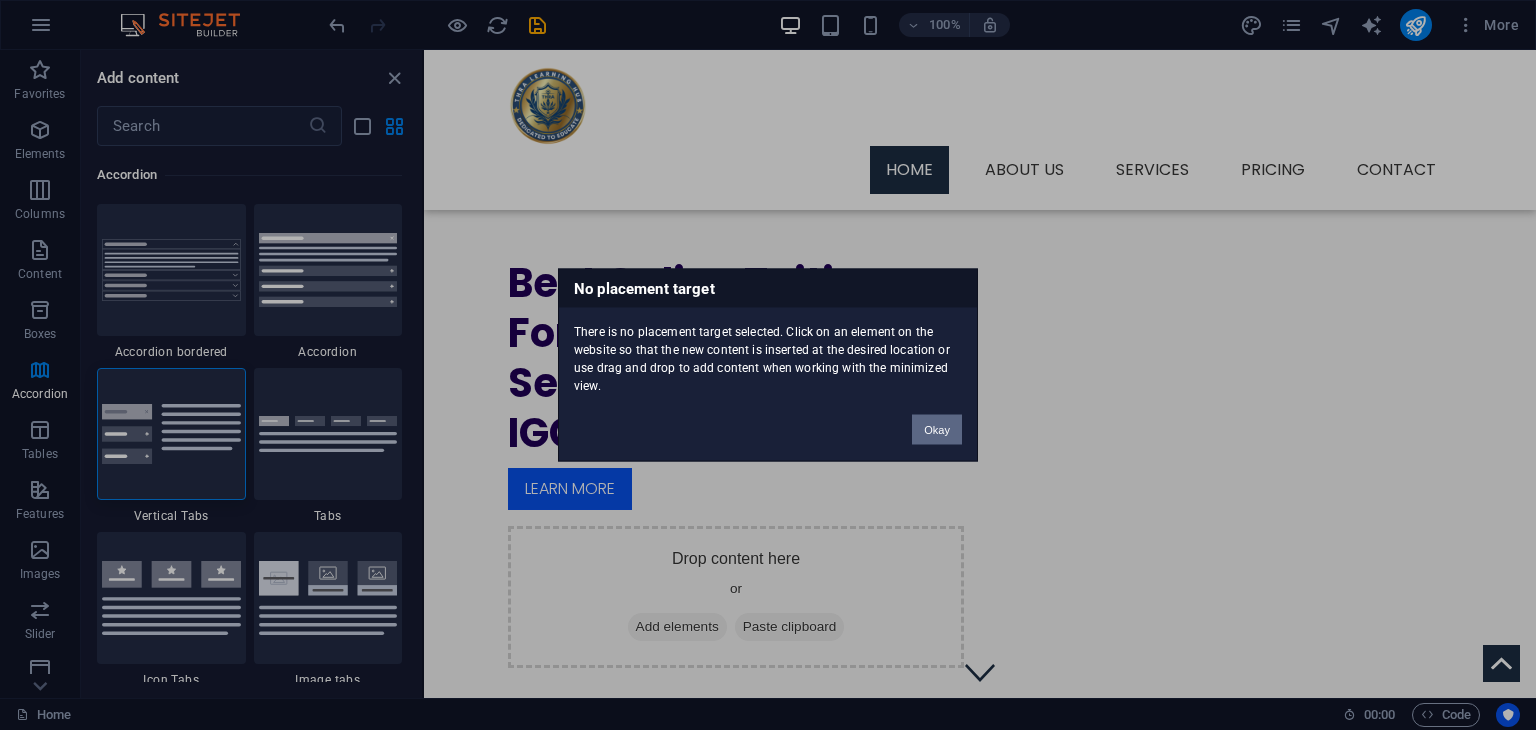 type 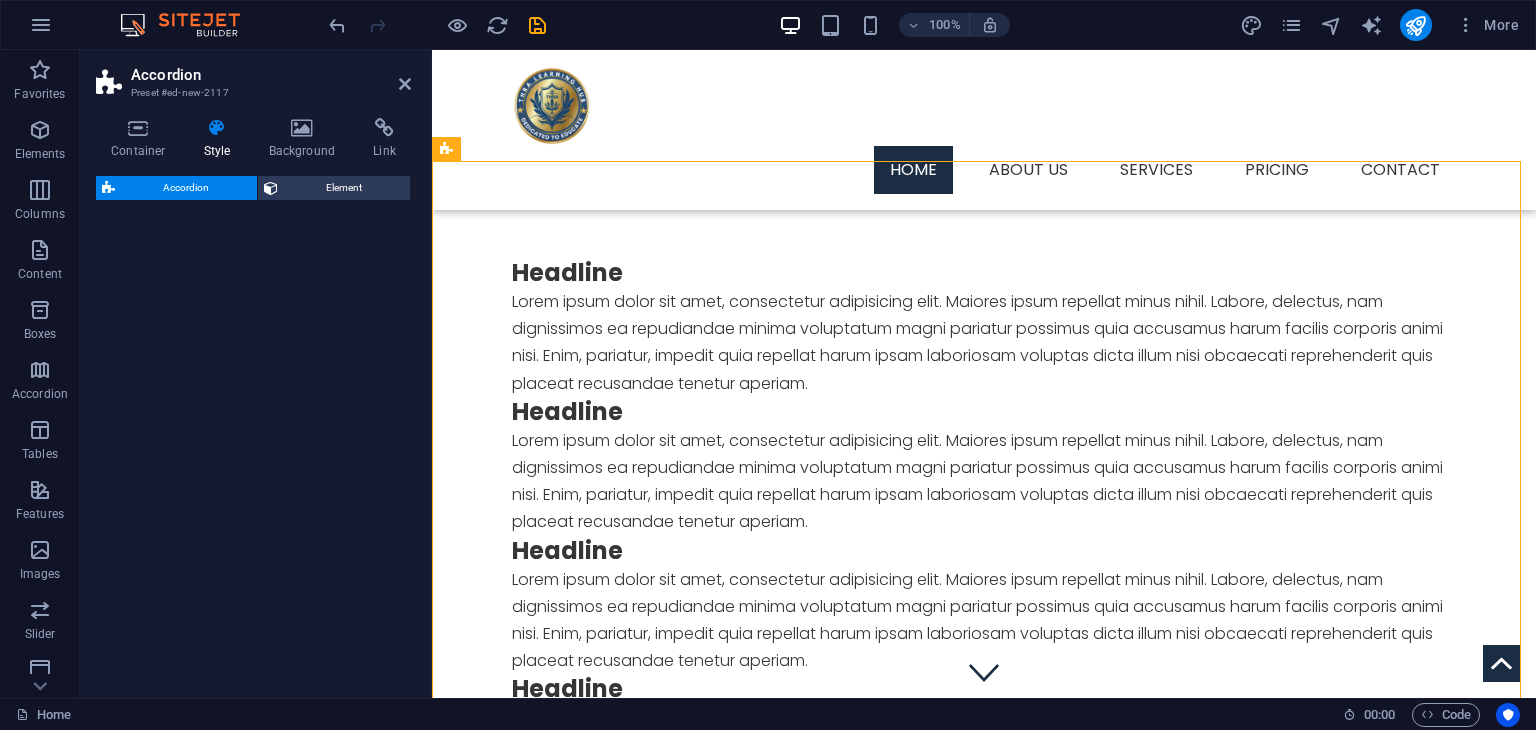 select on "rem" 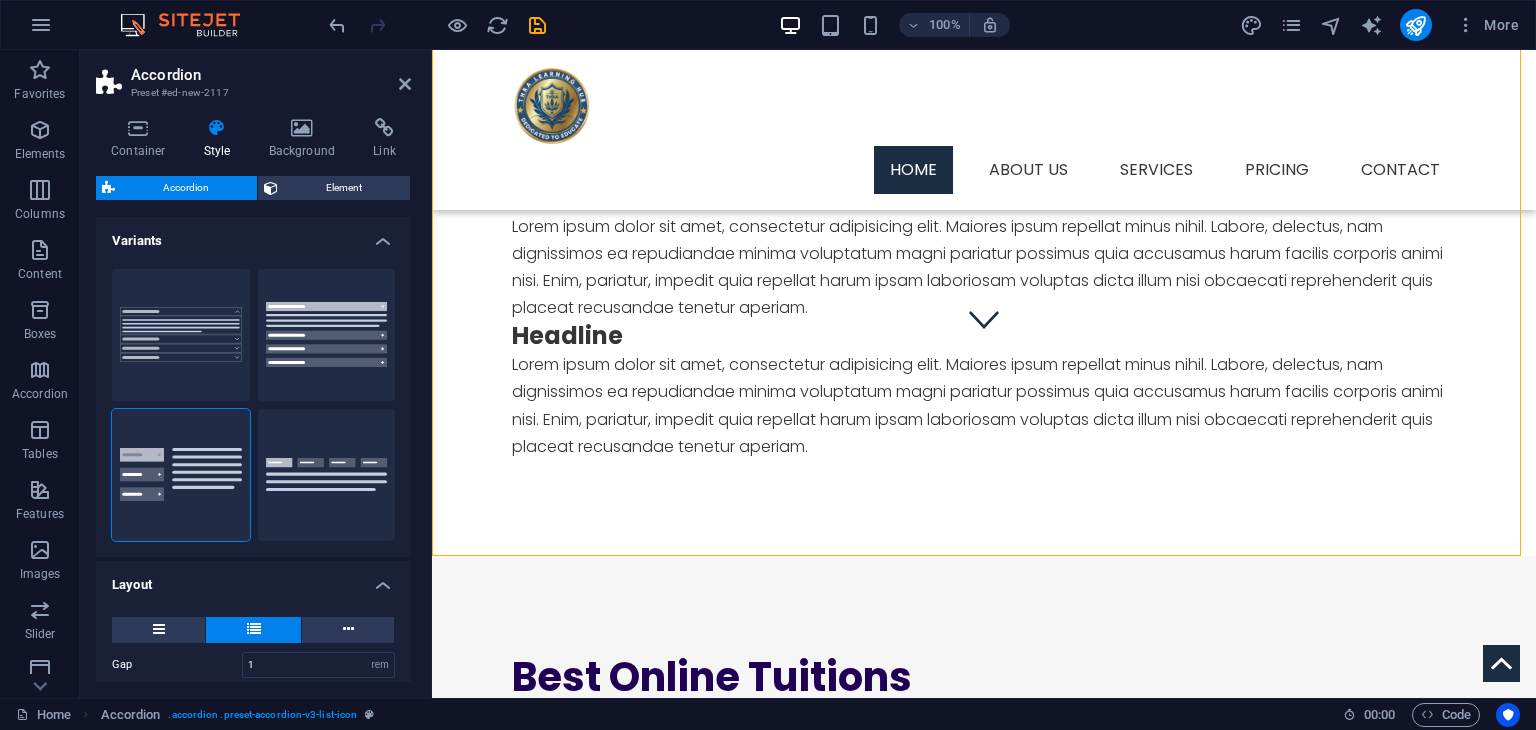 scroll, scrollTop: 356, scrollLeft: 0, axis: vertical 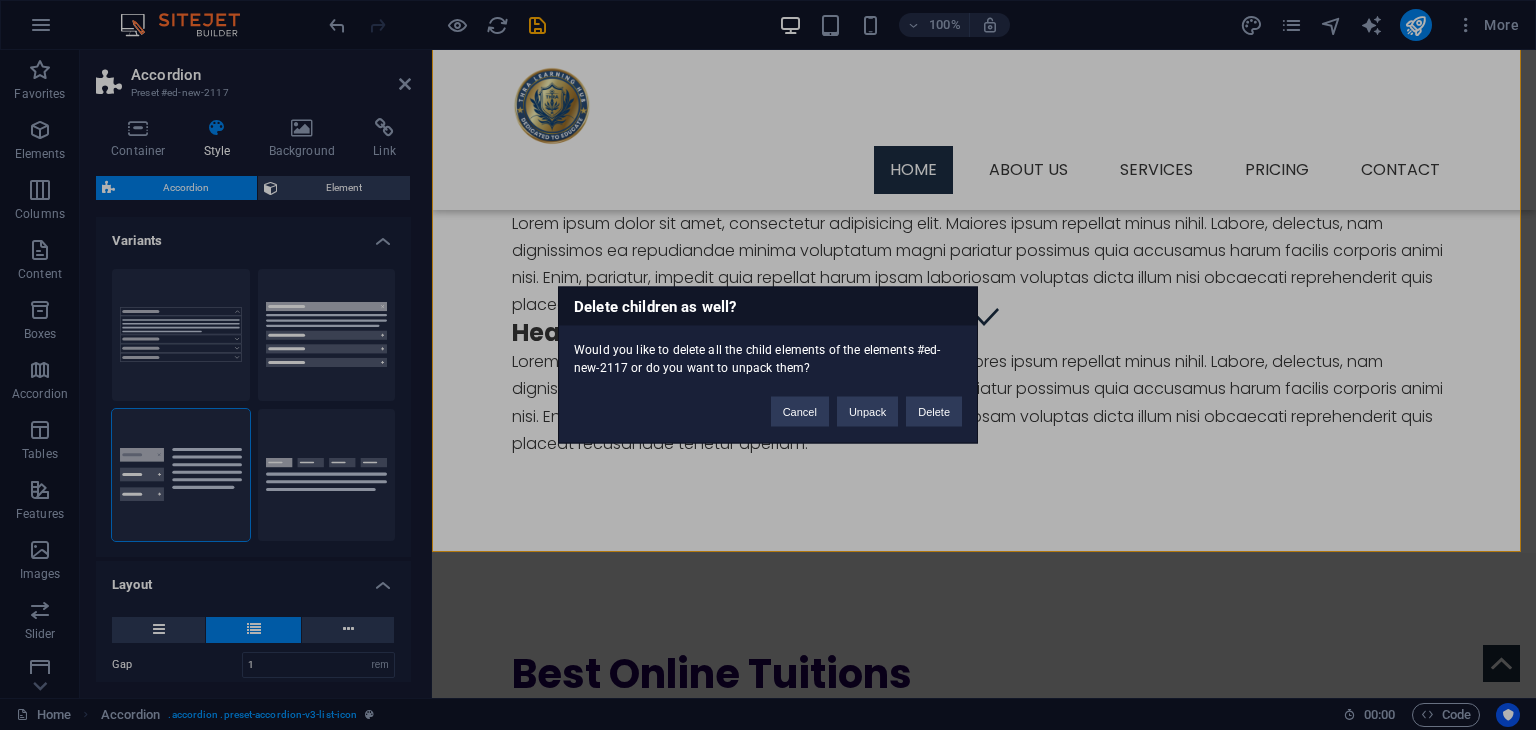 type 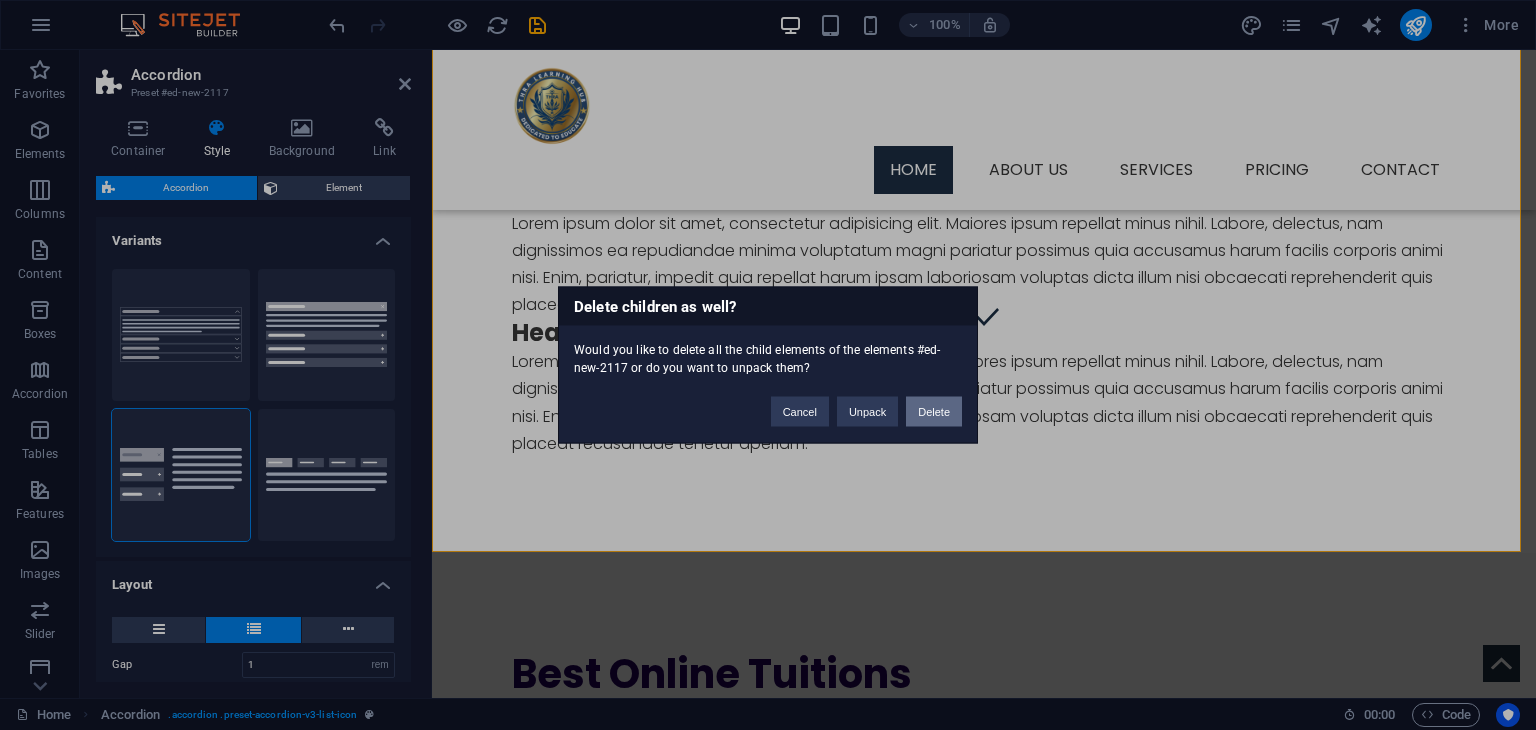 click on "Delete" at bounding box center [934, 412] 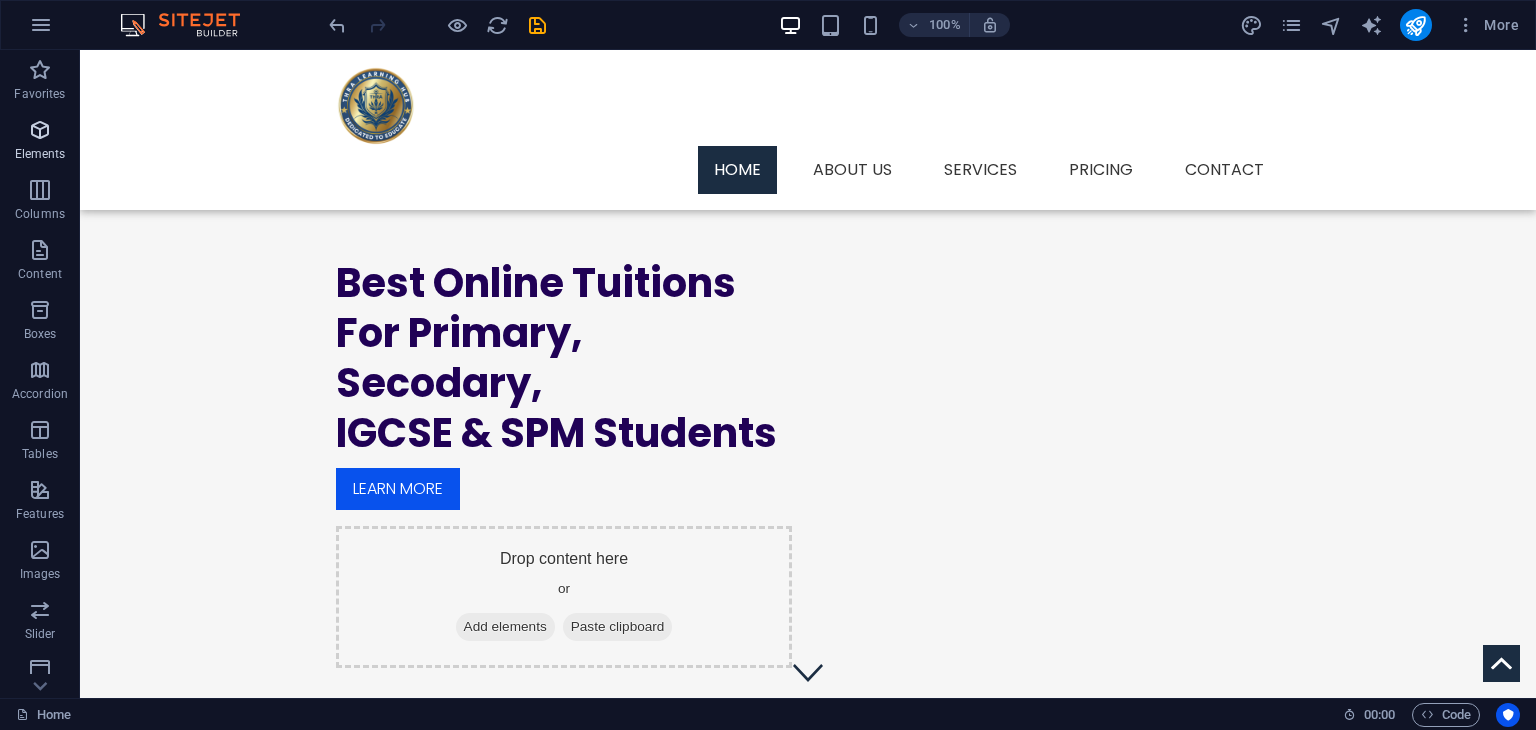 click on "Elements" at bounding box center [40, 140] 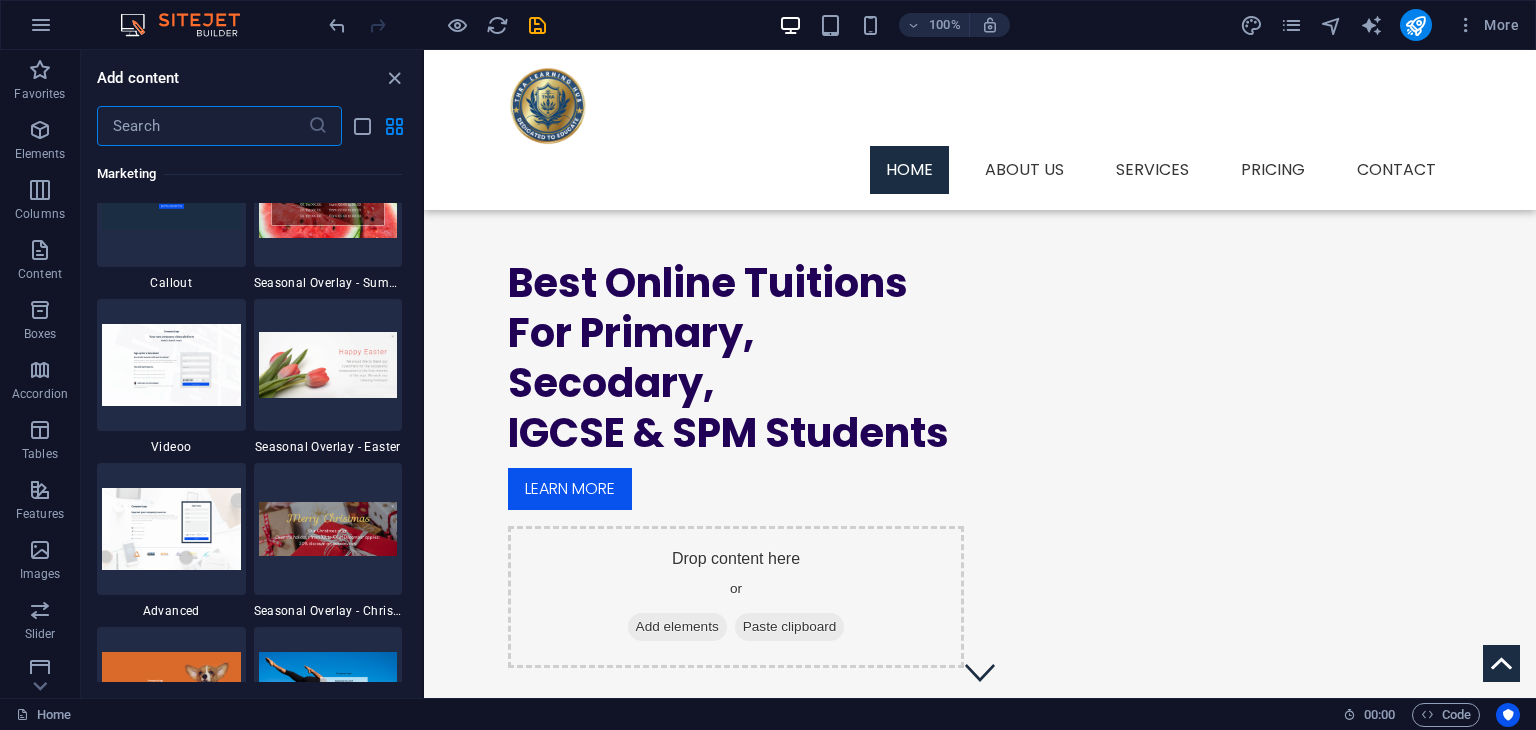 scroll, scrollTop: 16687, scrollLeft: 0, axis: vertical 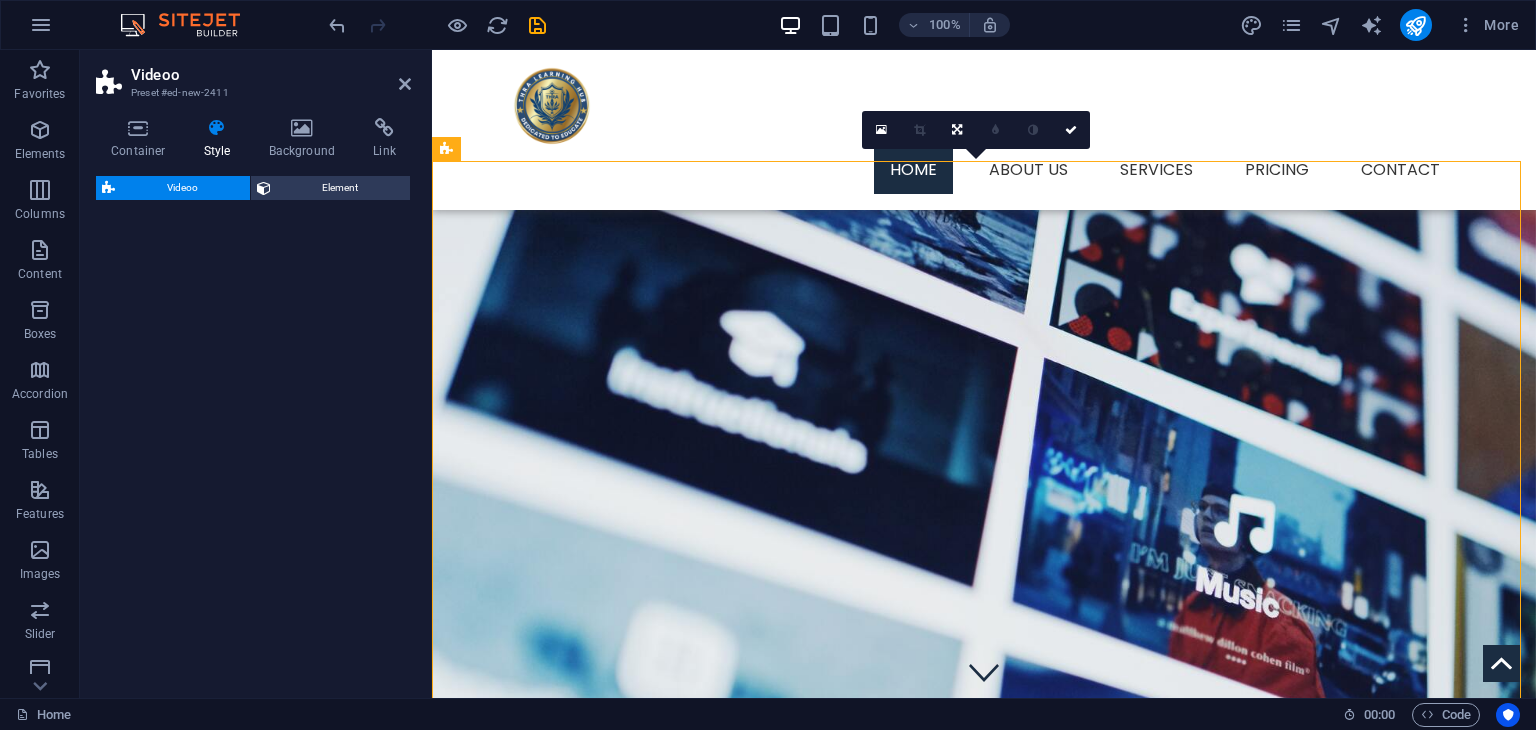 select on "%" 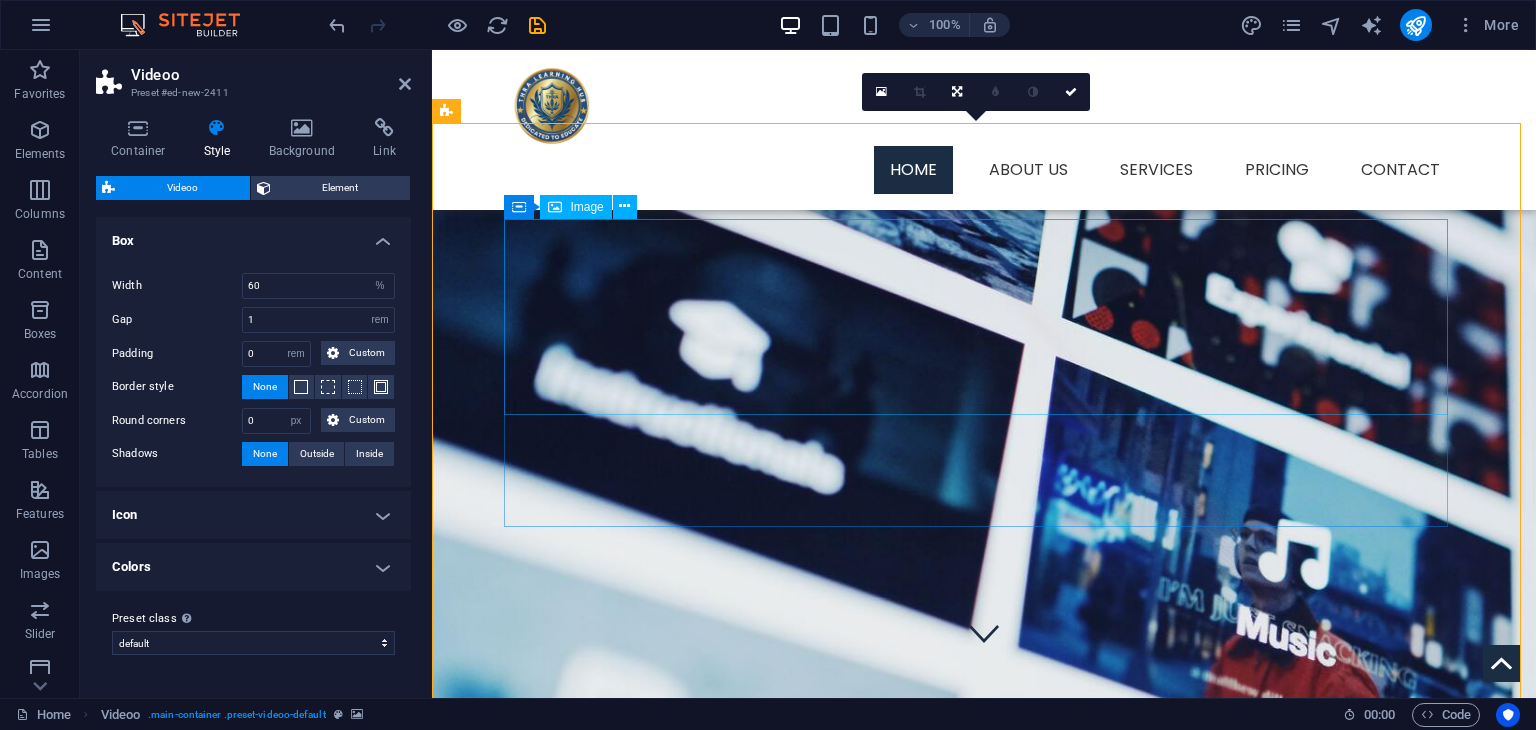 scroll, scrollTop: 35, scrollLeft: 0, axis: vertical 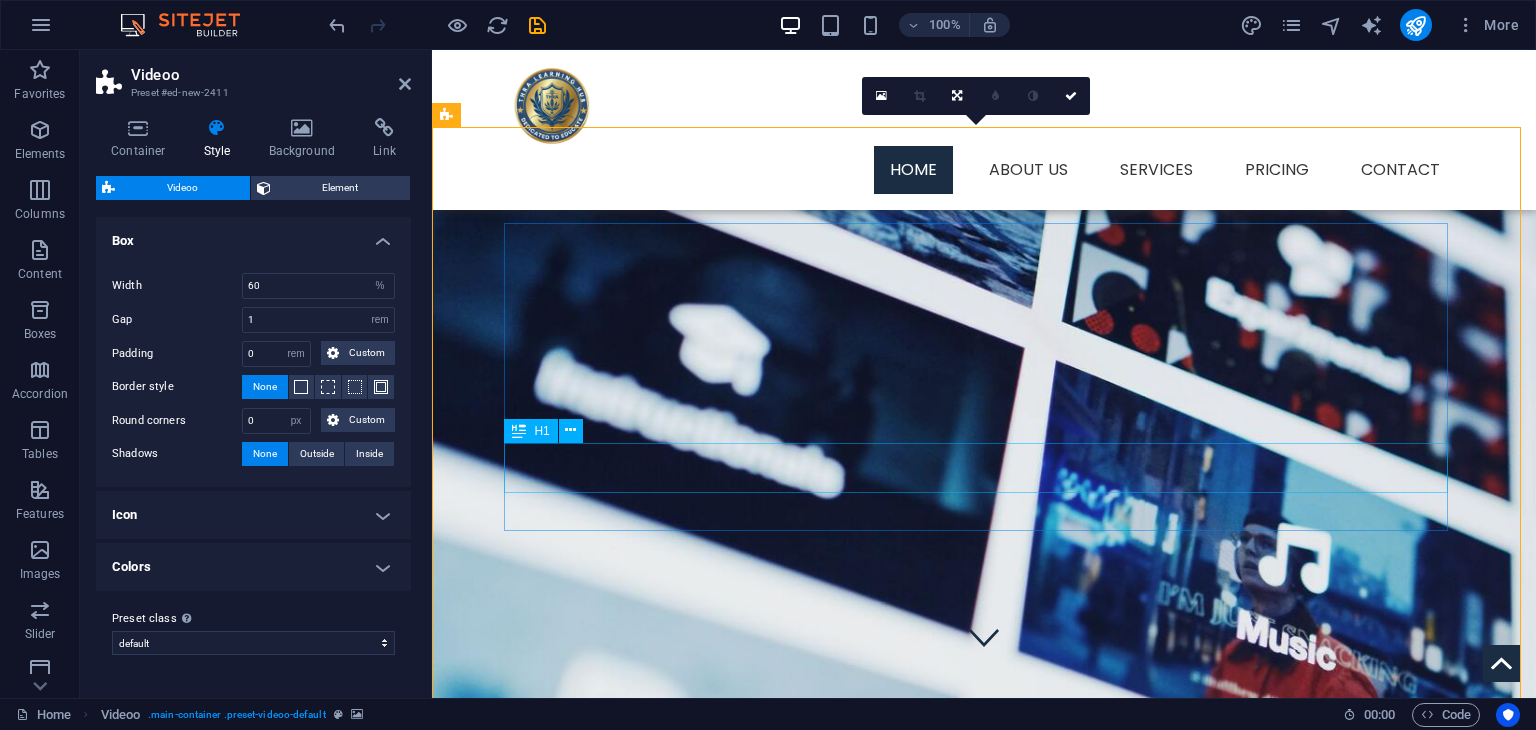 click on "Your new awesome video platform" at bounding box center [984, 1514] 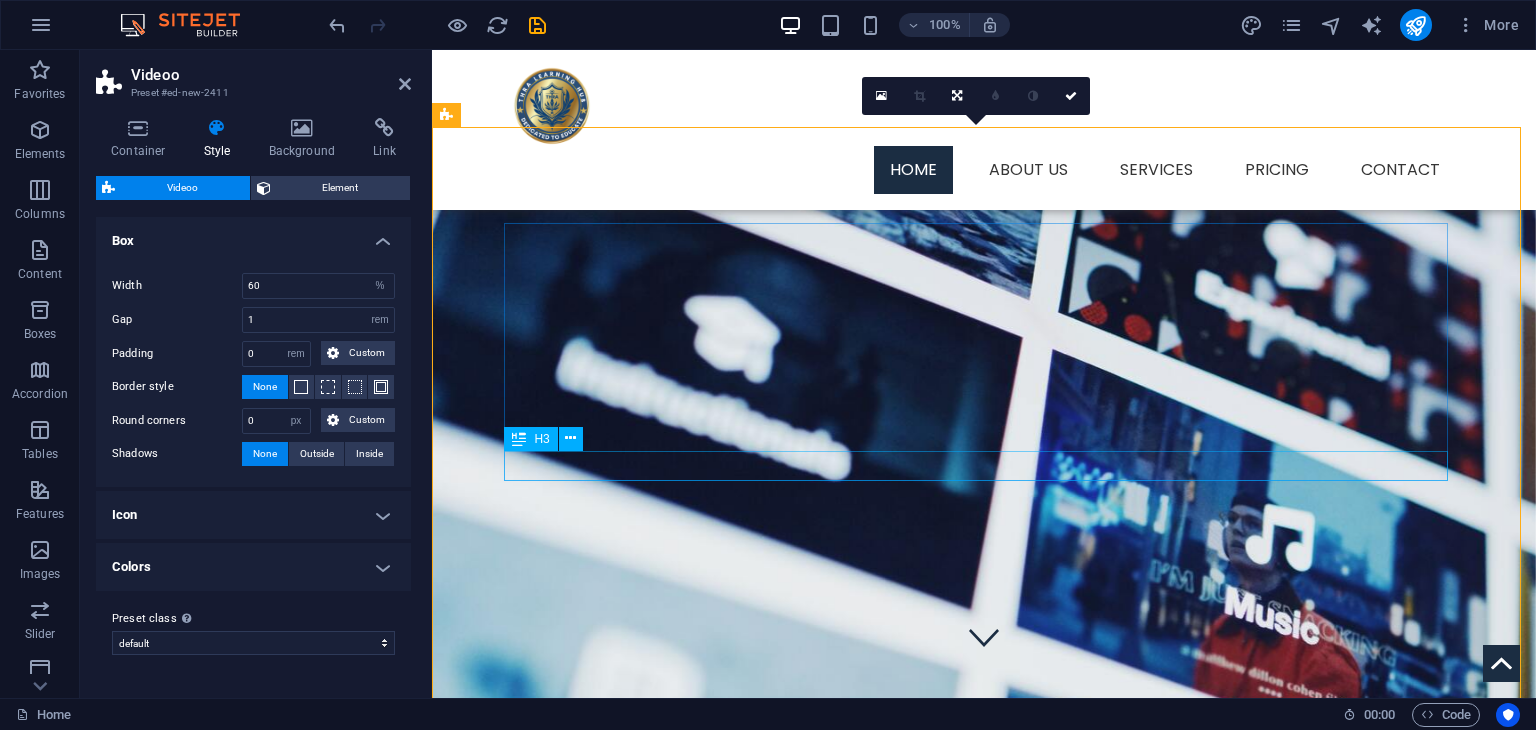click on "make it. share it. love it." at bounding box center (984, 1462) 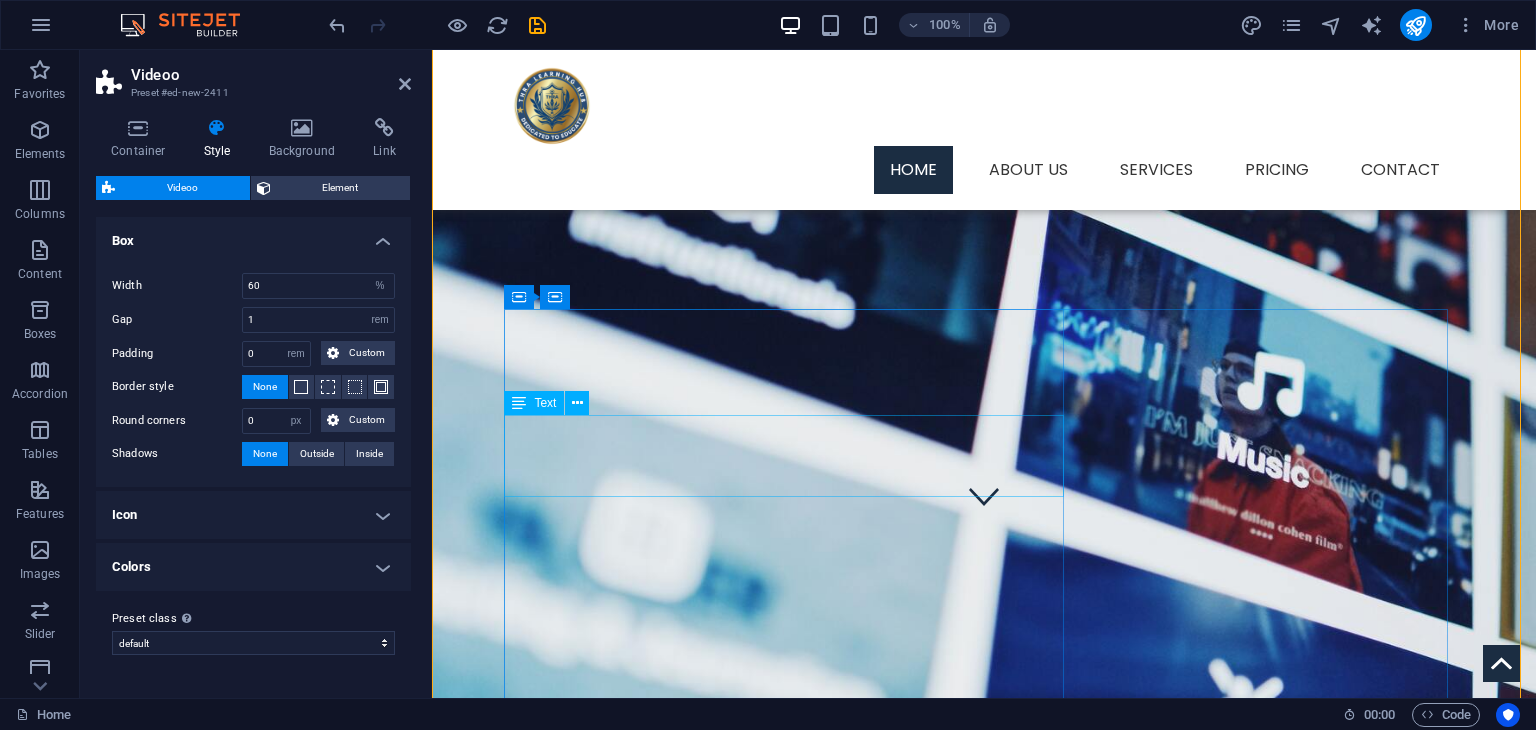 scroll, scrollTop: 232, scrollLeft: 0, axis: vertical 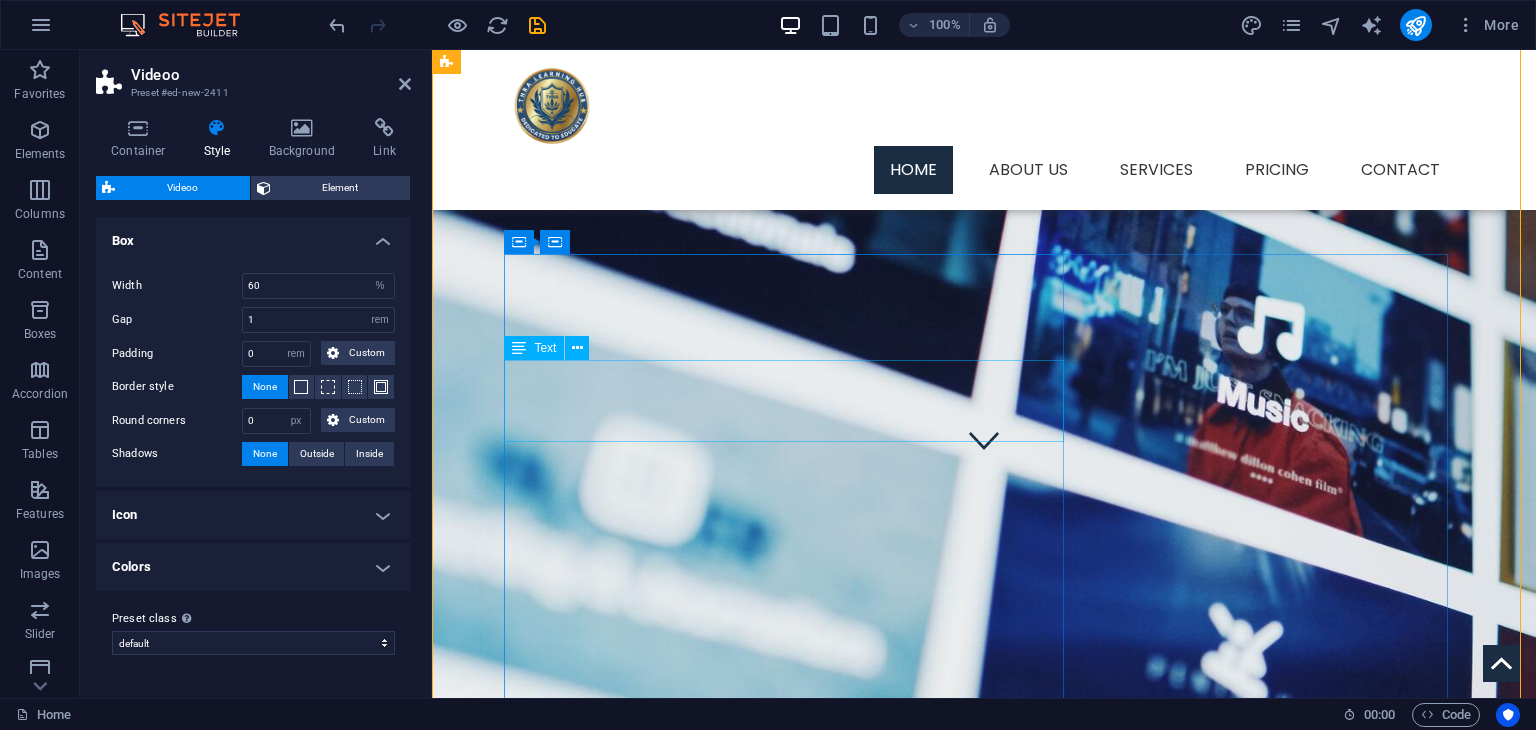 click on "Lorem ipsum dolor sit amet, consetetur sadipscing elitr, sed diam nonumy eirmod tempor invidunt ut labore et dolore magna aliquyam erat, sed diam voluptua." at bounding box center (984, 1353) 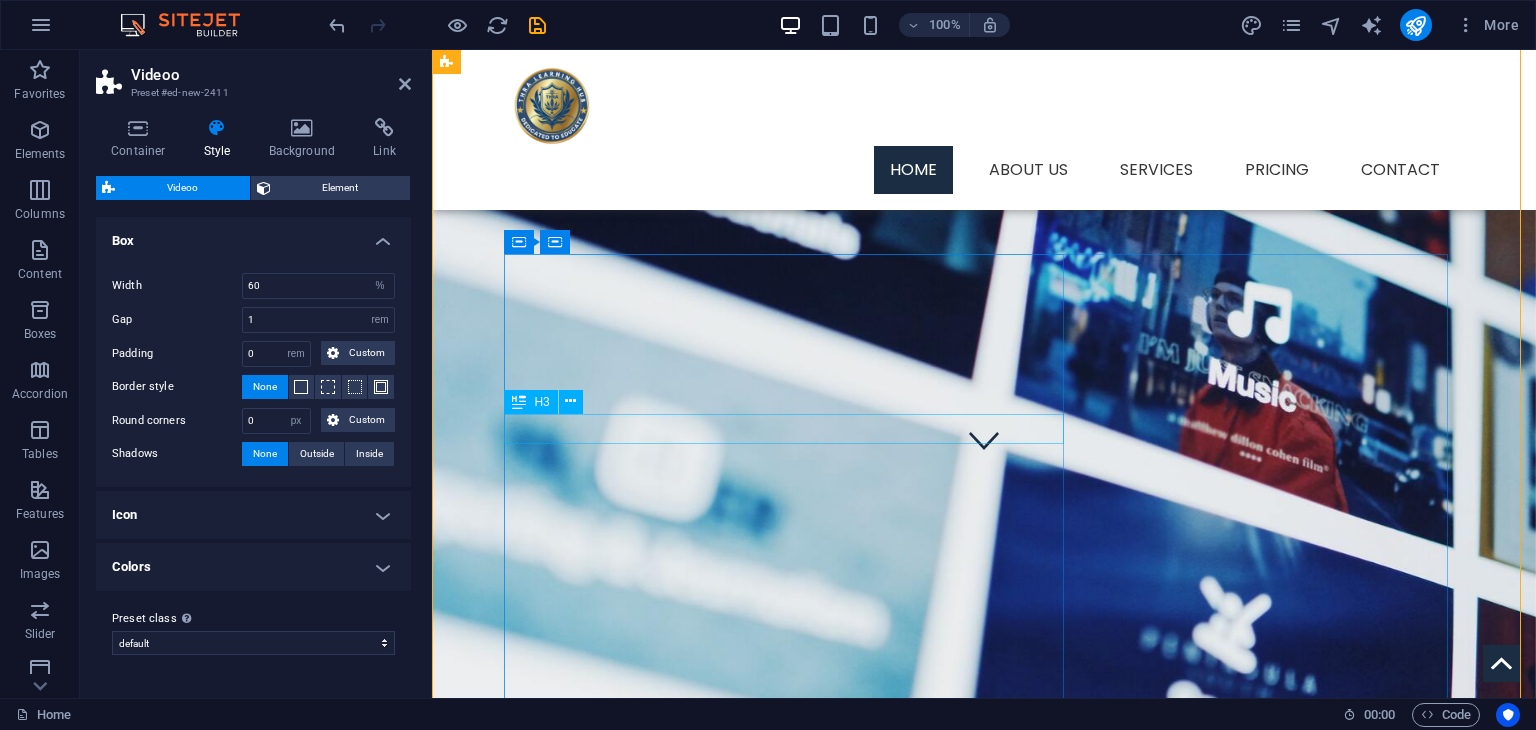 click on "You will learn how to:" at bounding box center (984, 1335) 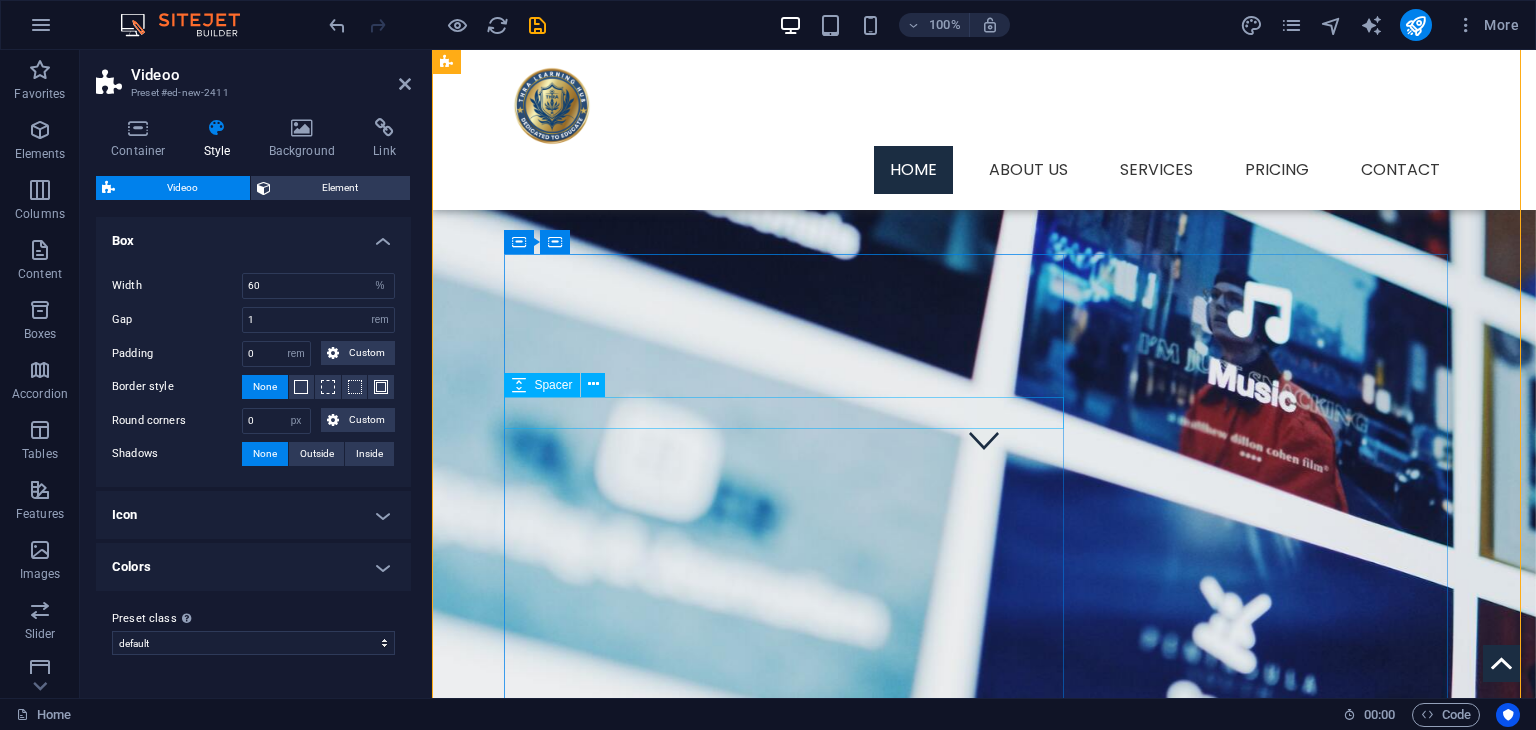 click at bounding box center (984, 1304) 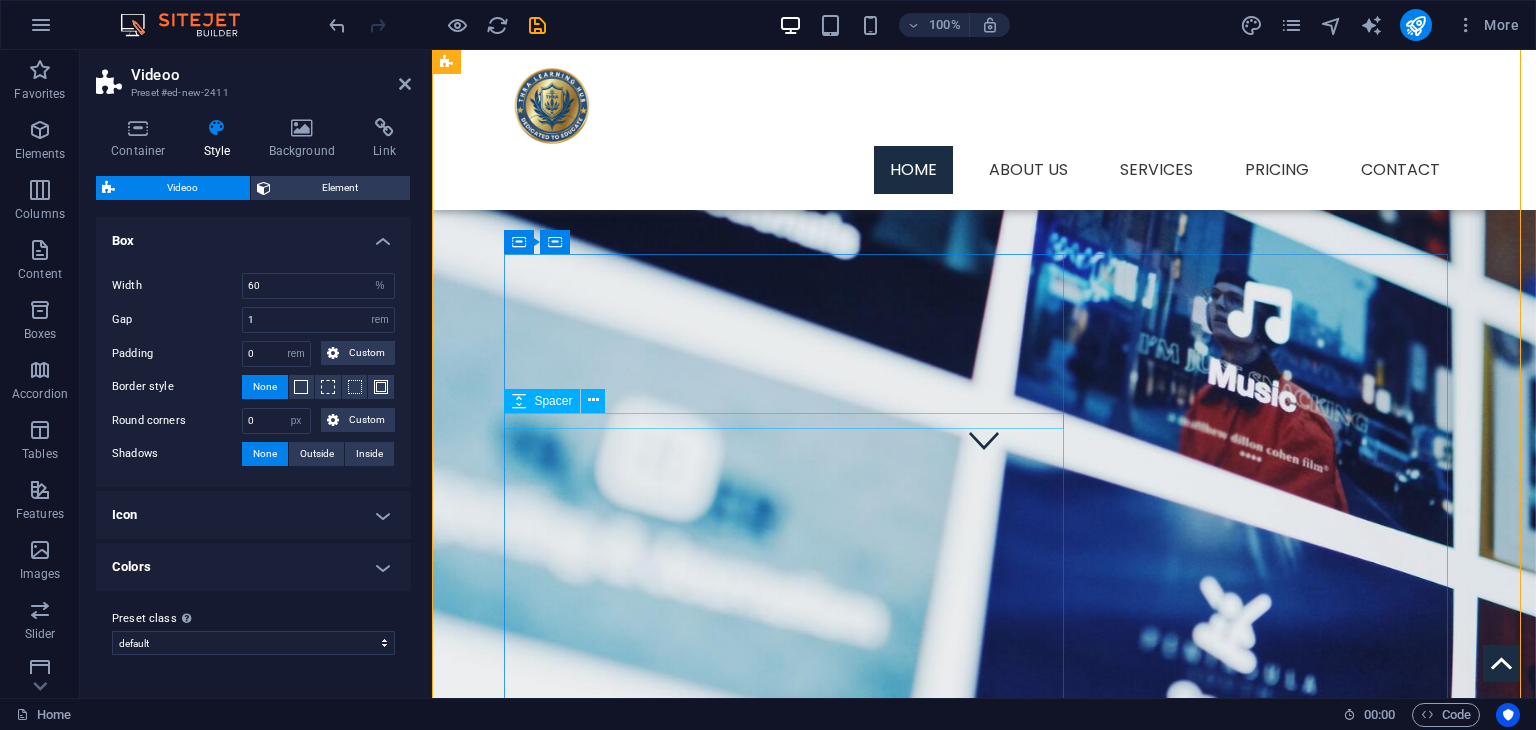 click at bounding box center (984, 1296) 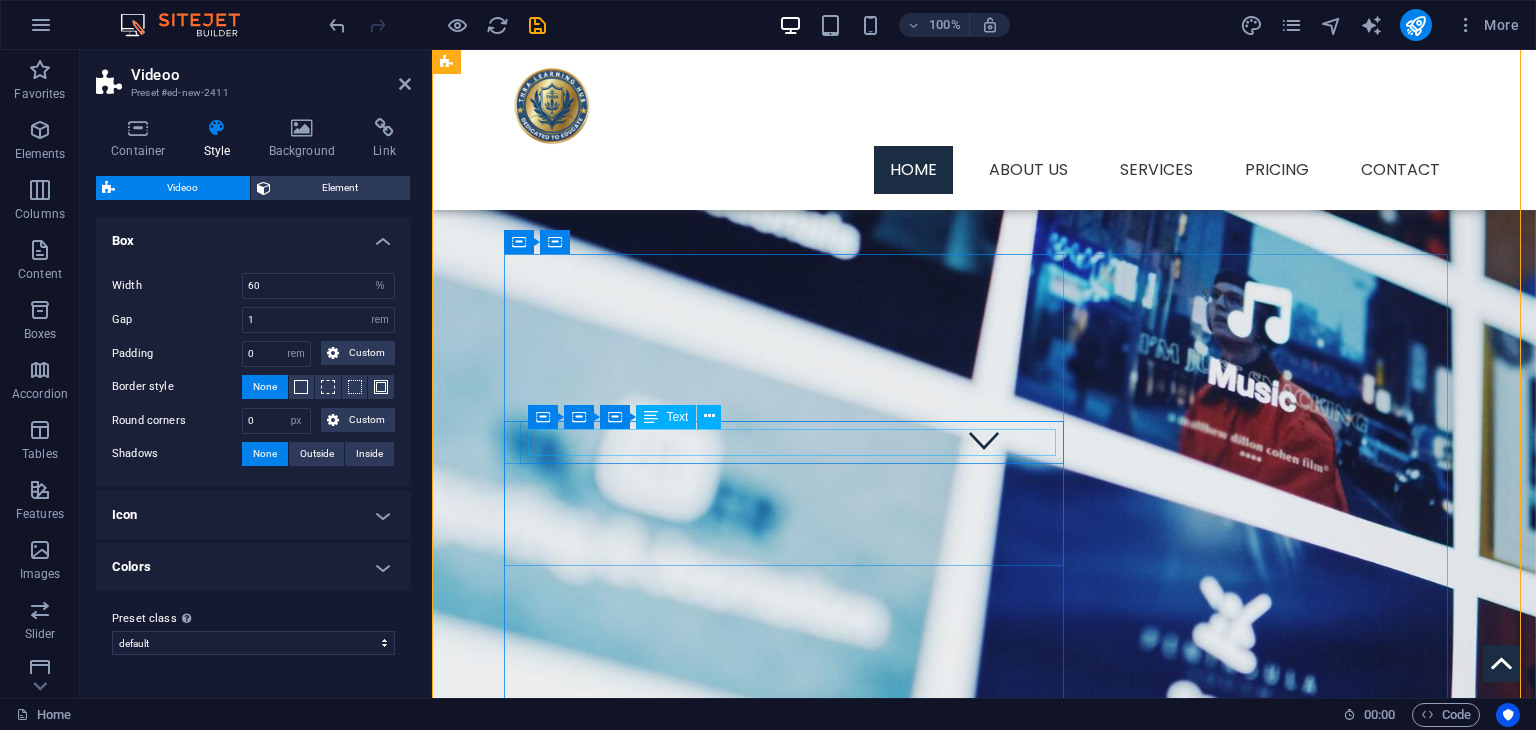 click on "Lorem ipsum dolor sit amet, consectetuer adipiscing elit." at bounding box center (984, 1325) 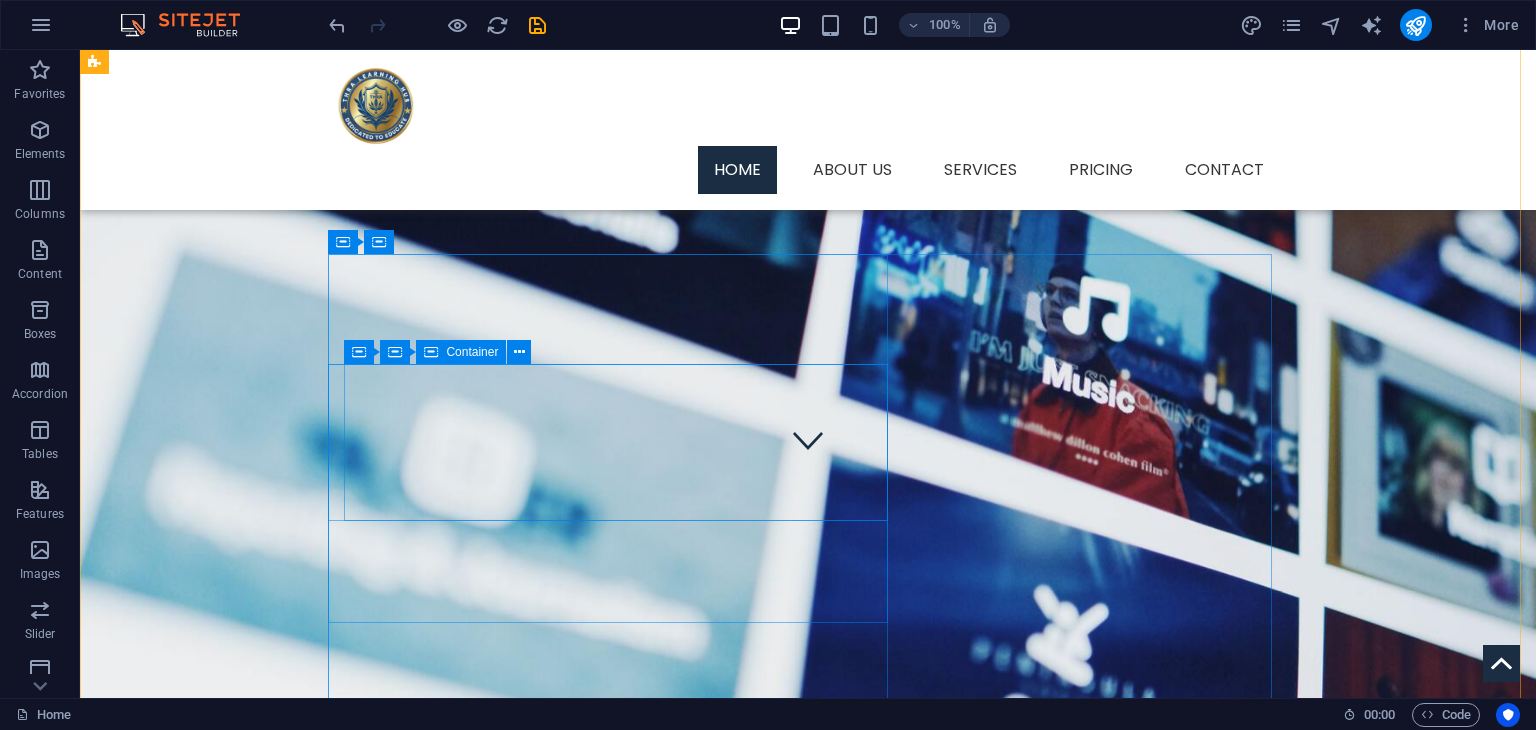 click on "Drop content here or  Add elements  Paste clipboard" at bounding box center (808, 1383) 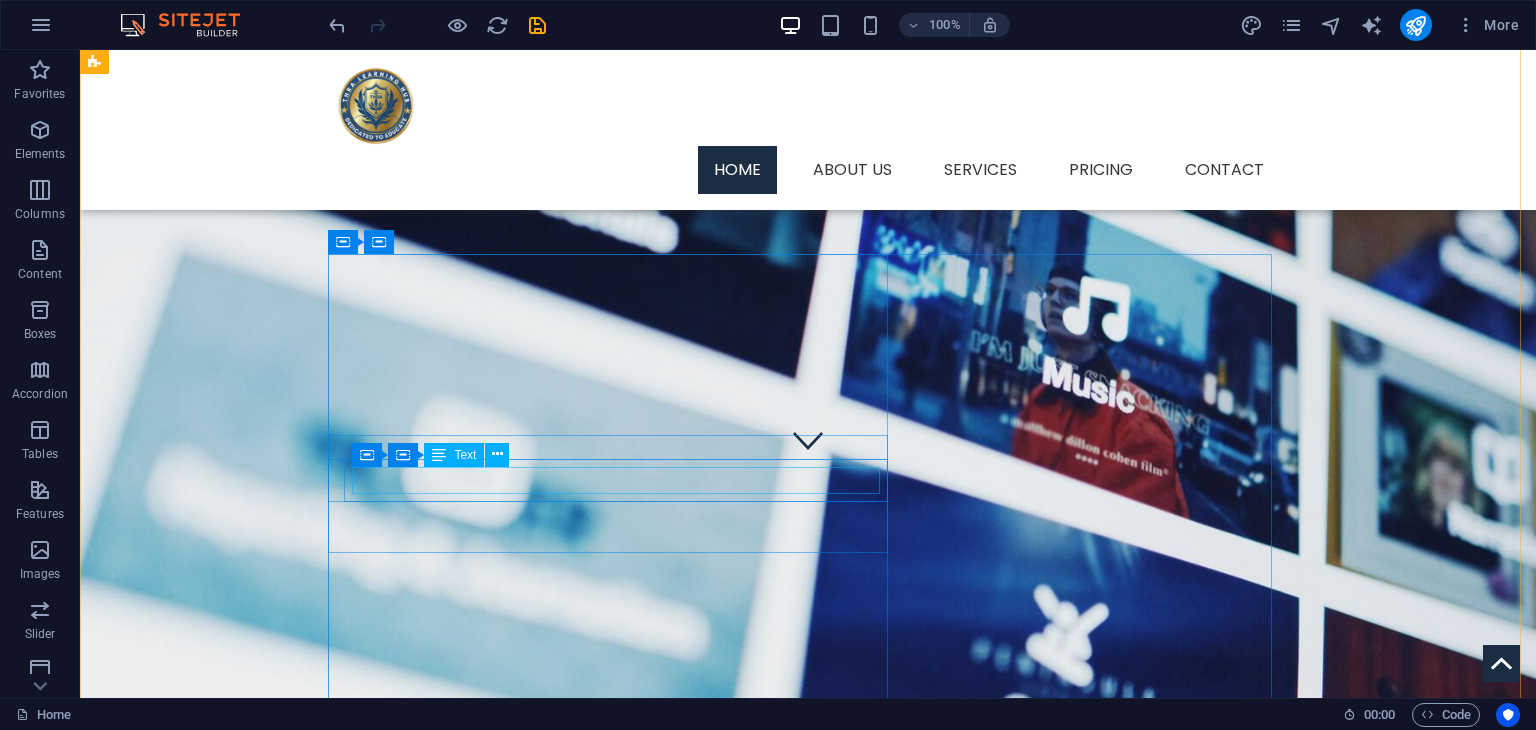 click on "Lorem ipsum dolor sit amet, consectetuer adipiscing elit." at bounding box center [808, 1345] 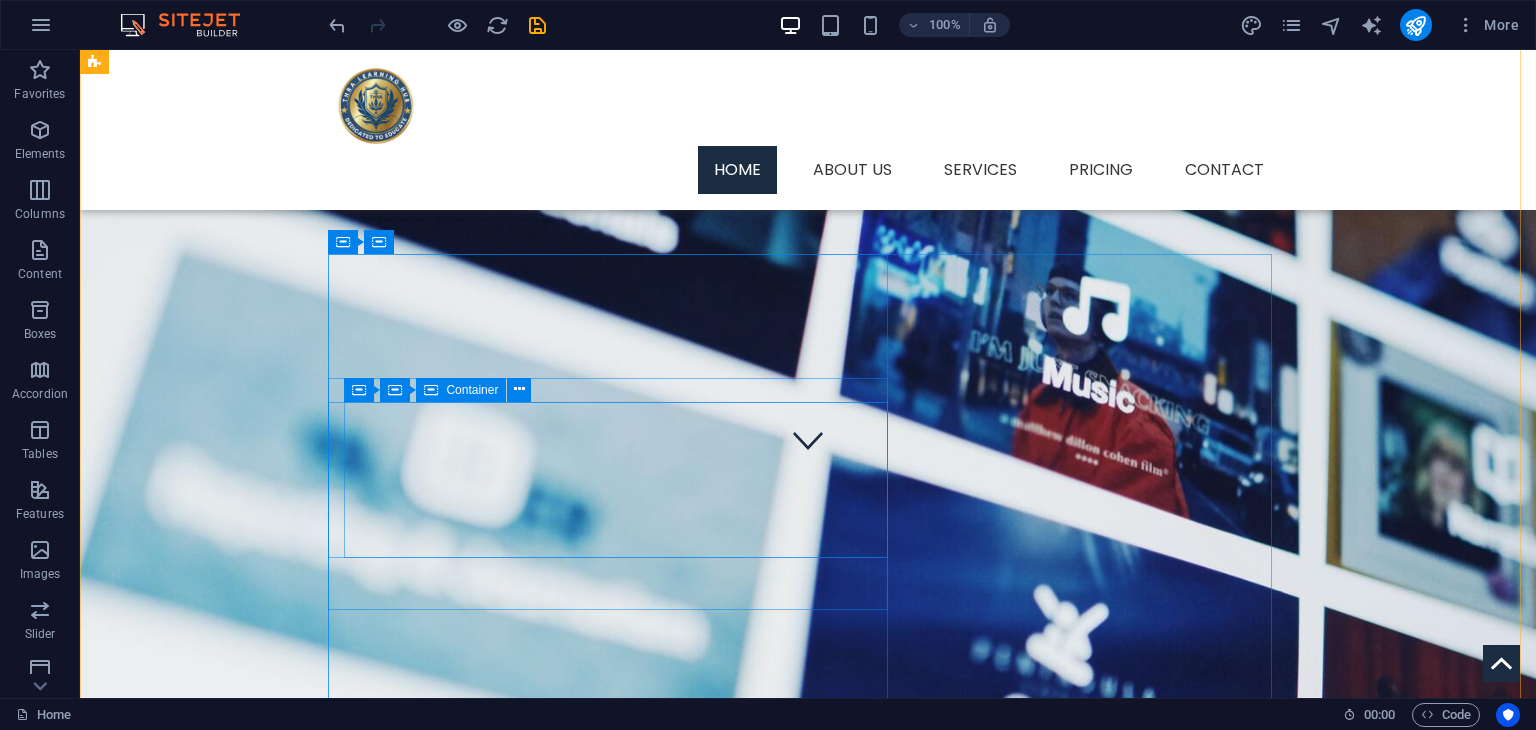 click on "Drop content here or  Add elements  Paste clipboard" at bounding box center (808, 1403) 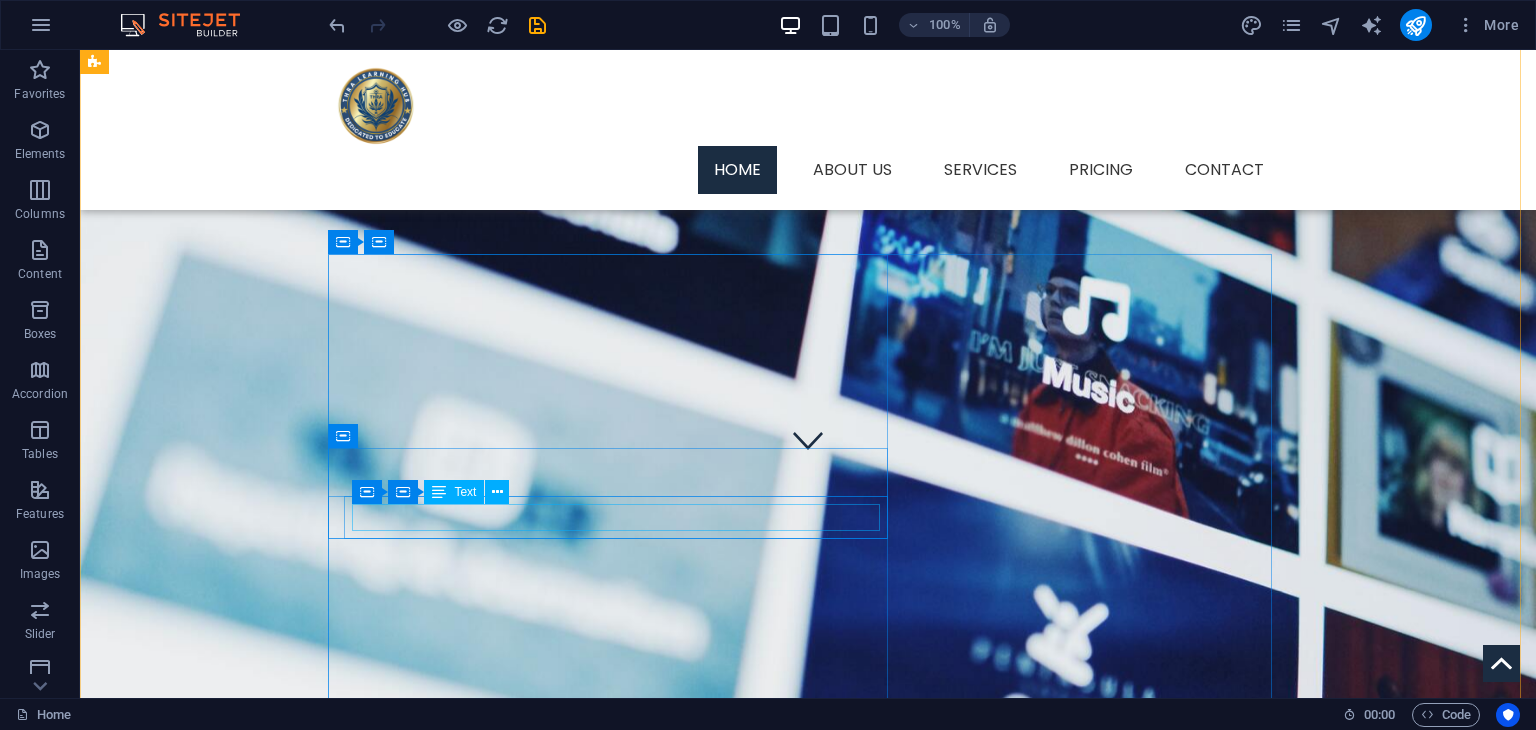 click on "Lorem ipsum dolor sit amet, consectetuer adipiscing elit." at bounding box center [808, 1365] 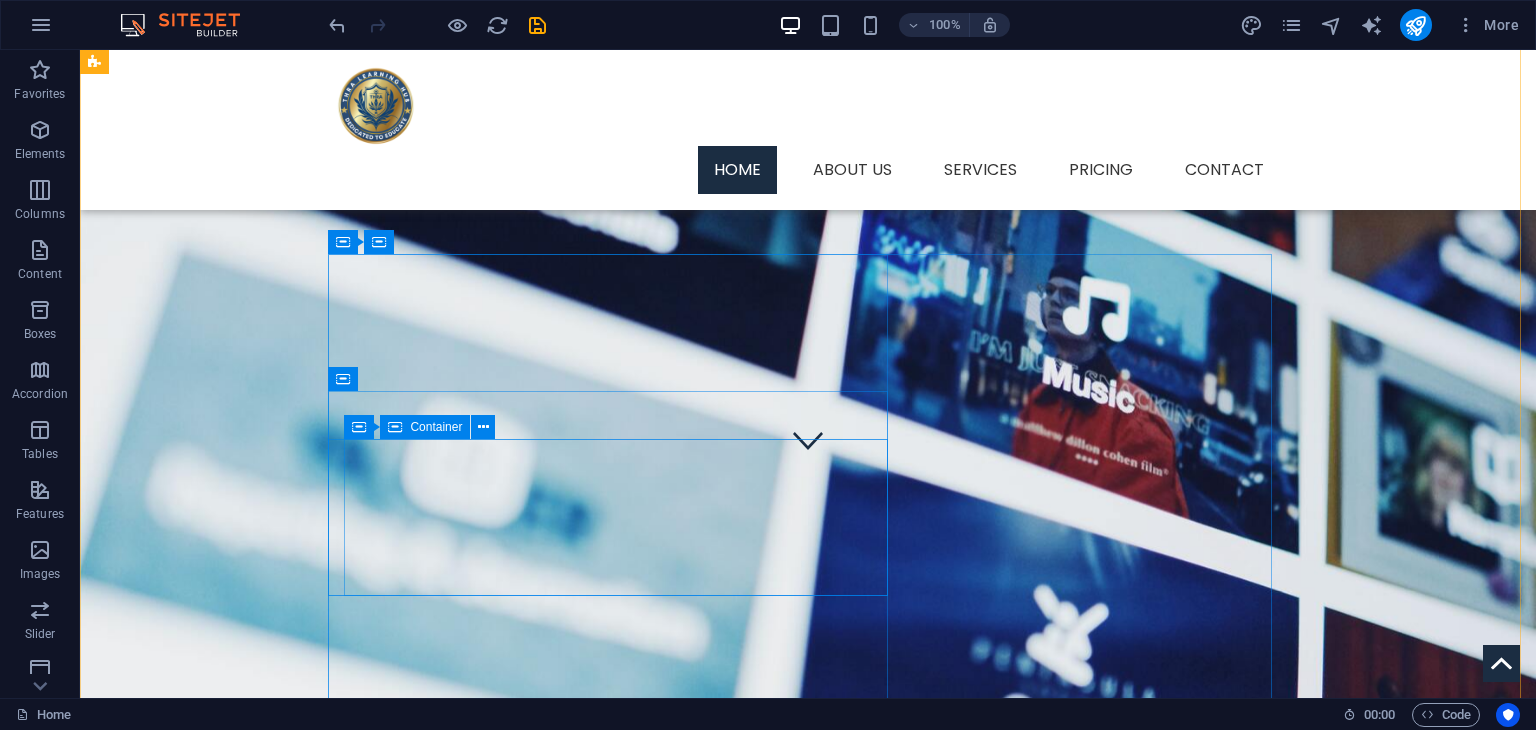 click on "Drop content here or  Add elements  Paste clipboard" at bounding box center (808, 1423) 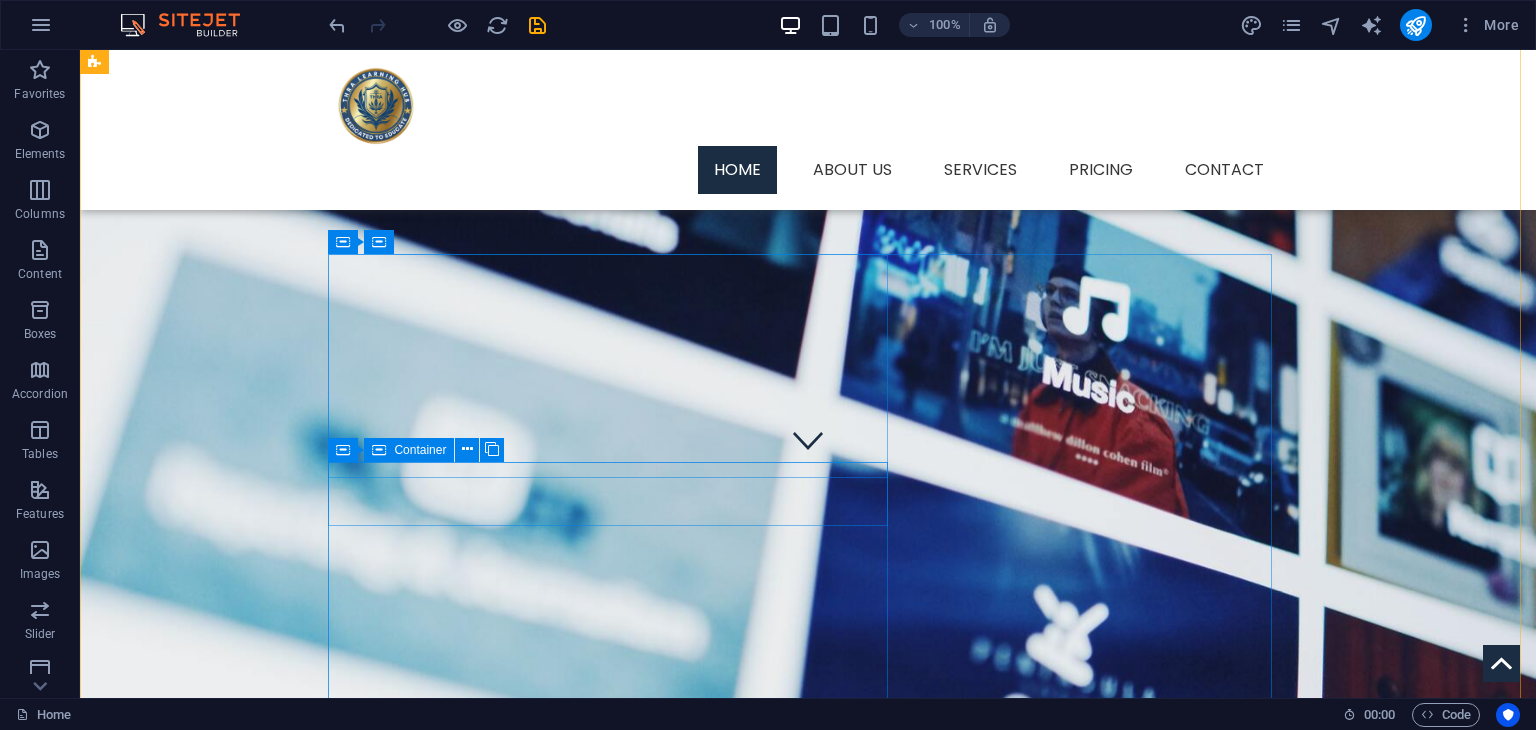 click at bounding box center [808, 1296] 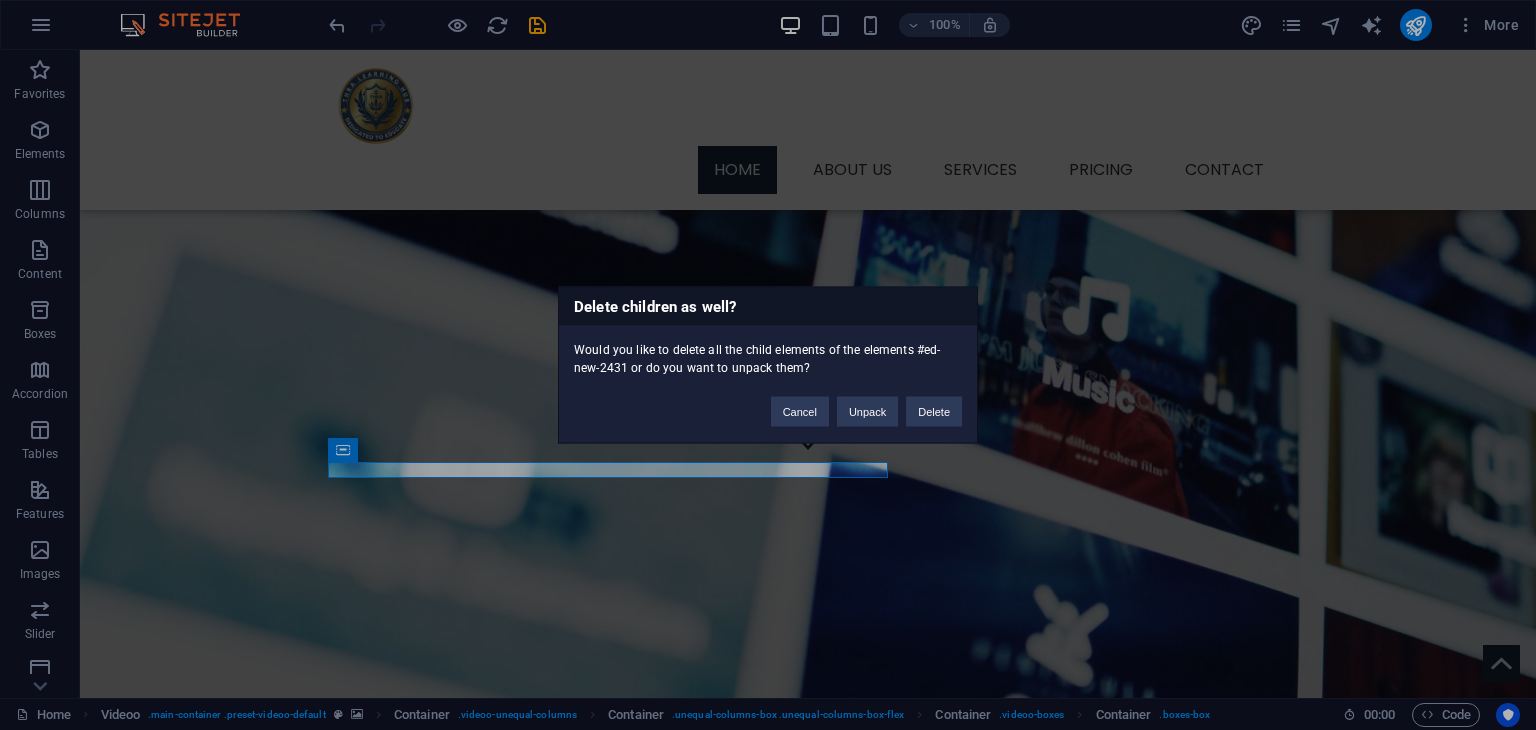 type 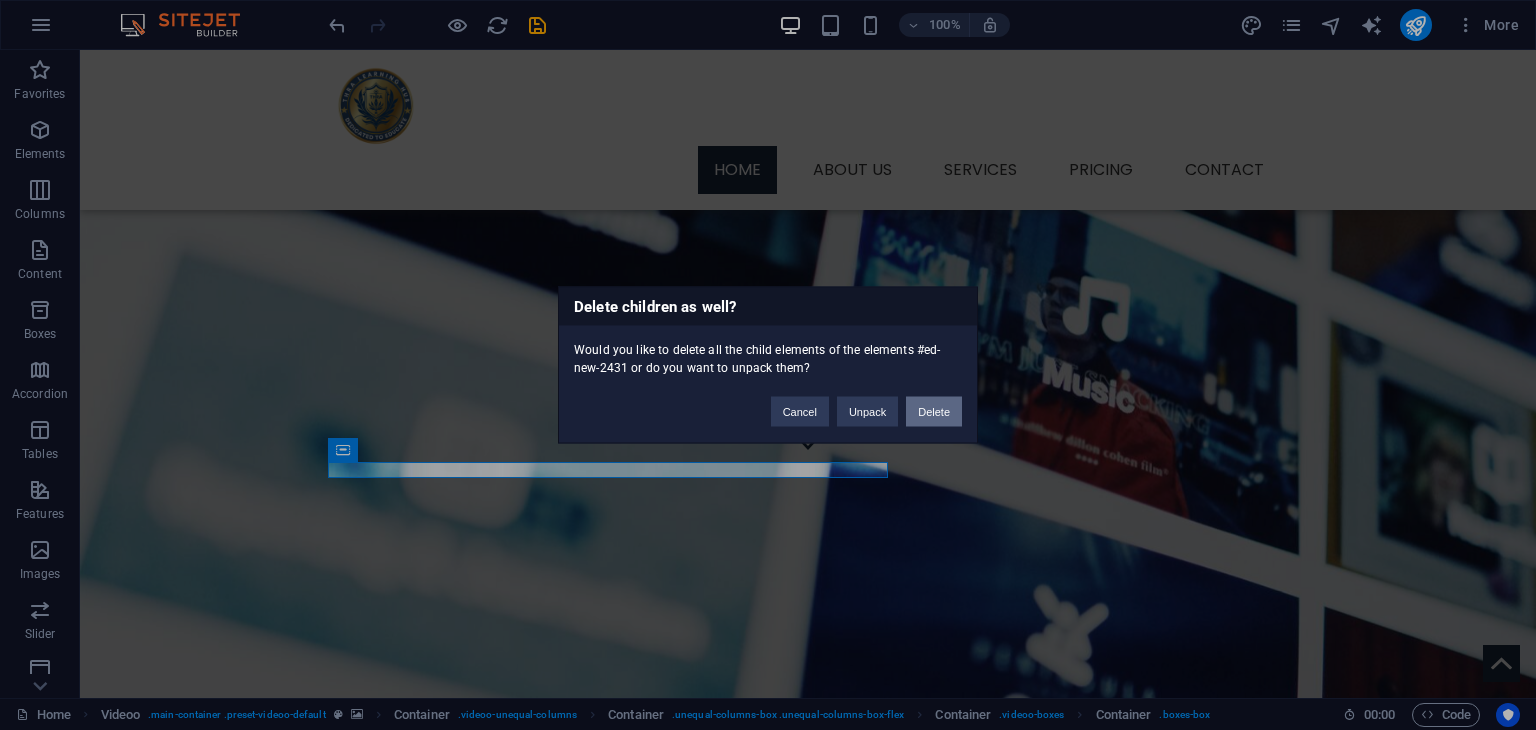 click on "Delete" at bounding box center [934, 412] 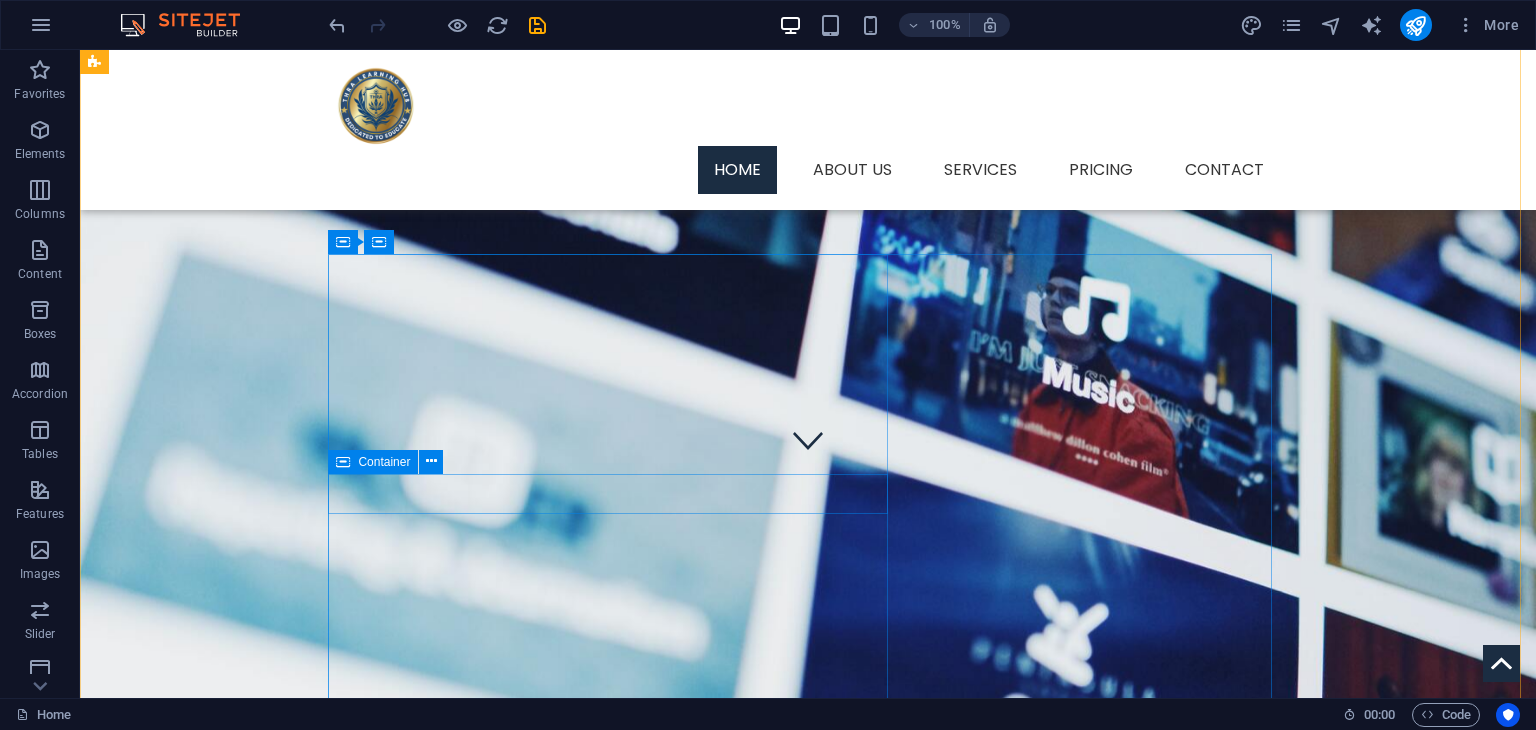 click at bounding box center [808, 1306] 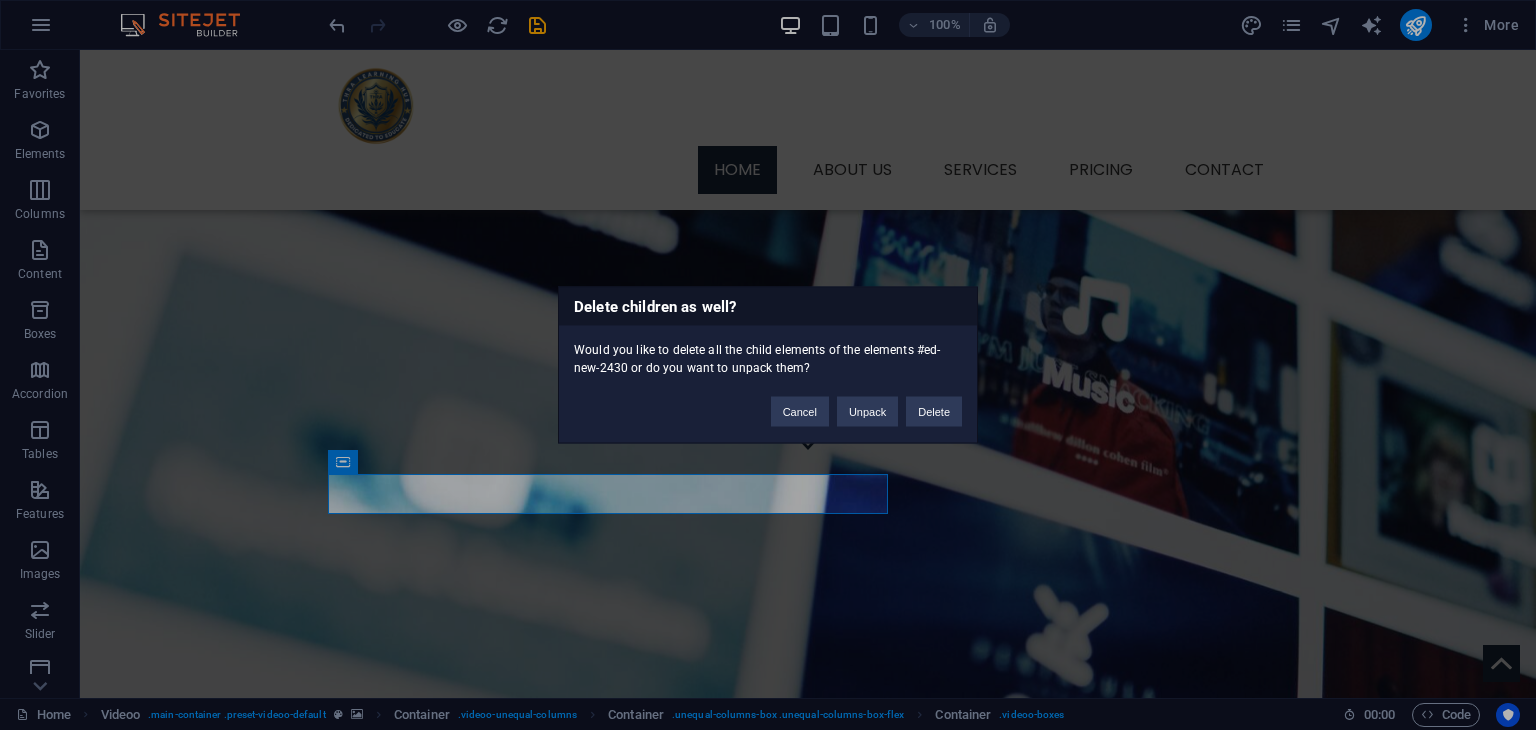 type 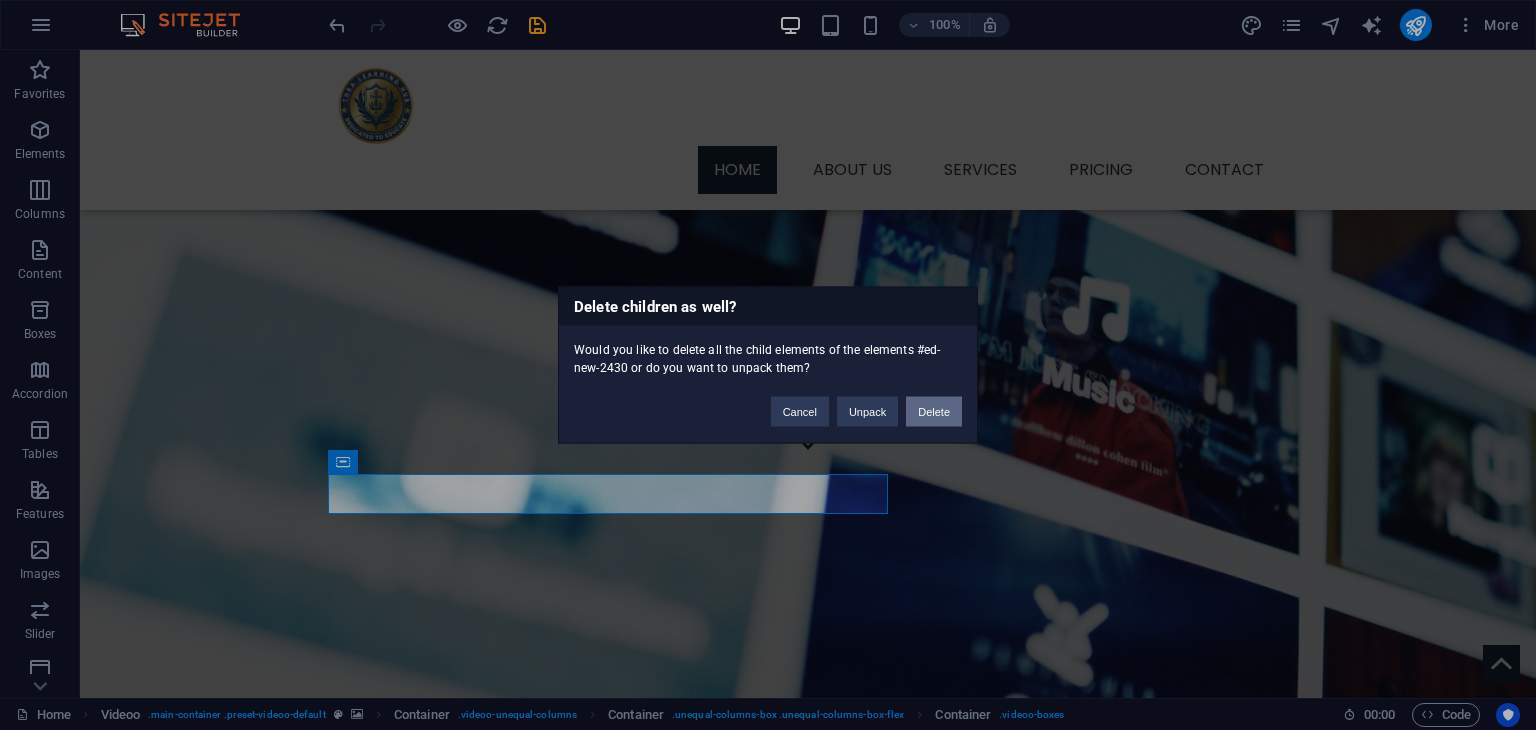 click on "Delete" at bounding box center (934, 412) 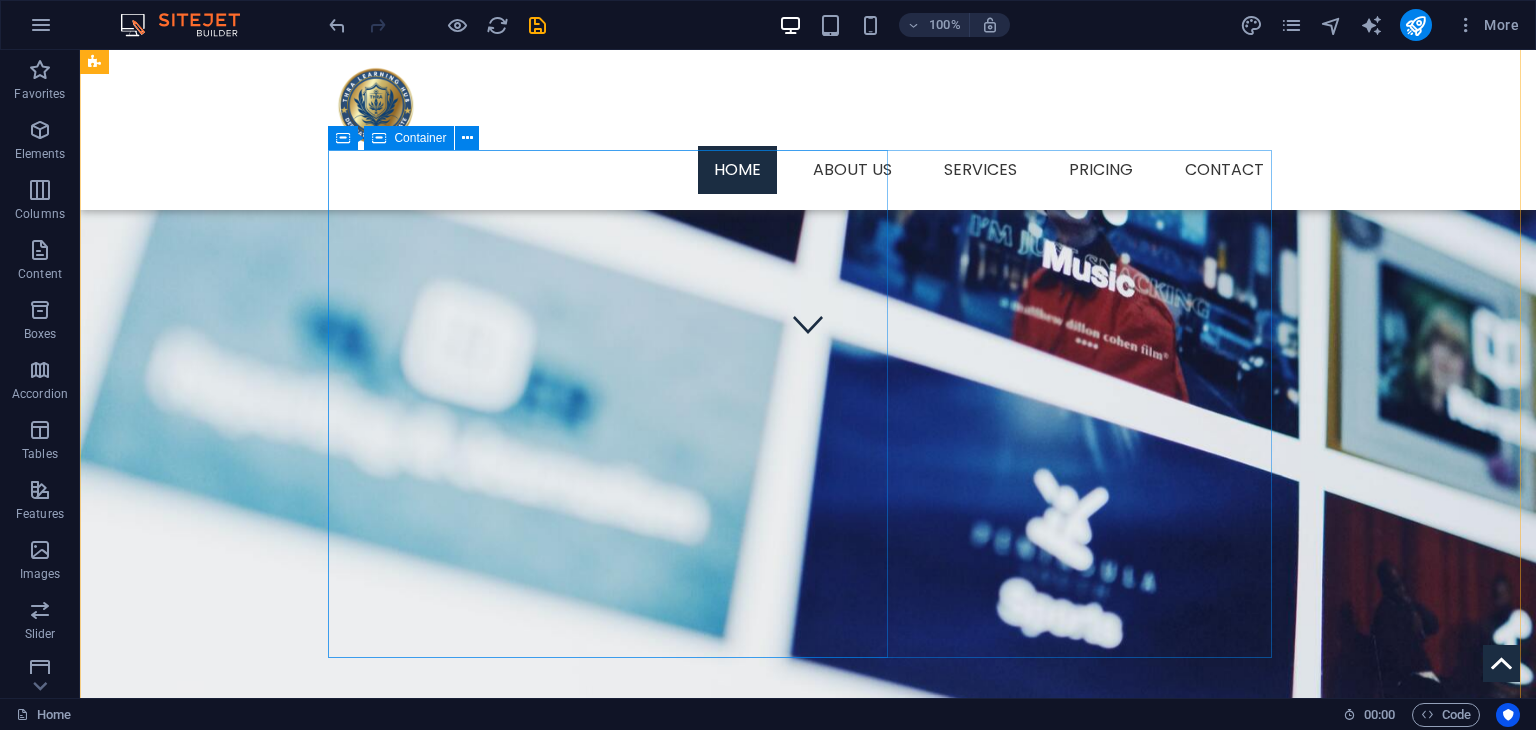 scroll, scrollTop: 336, scrollLeft: 0, axis: vertical 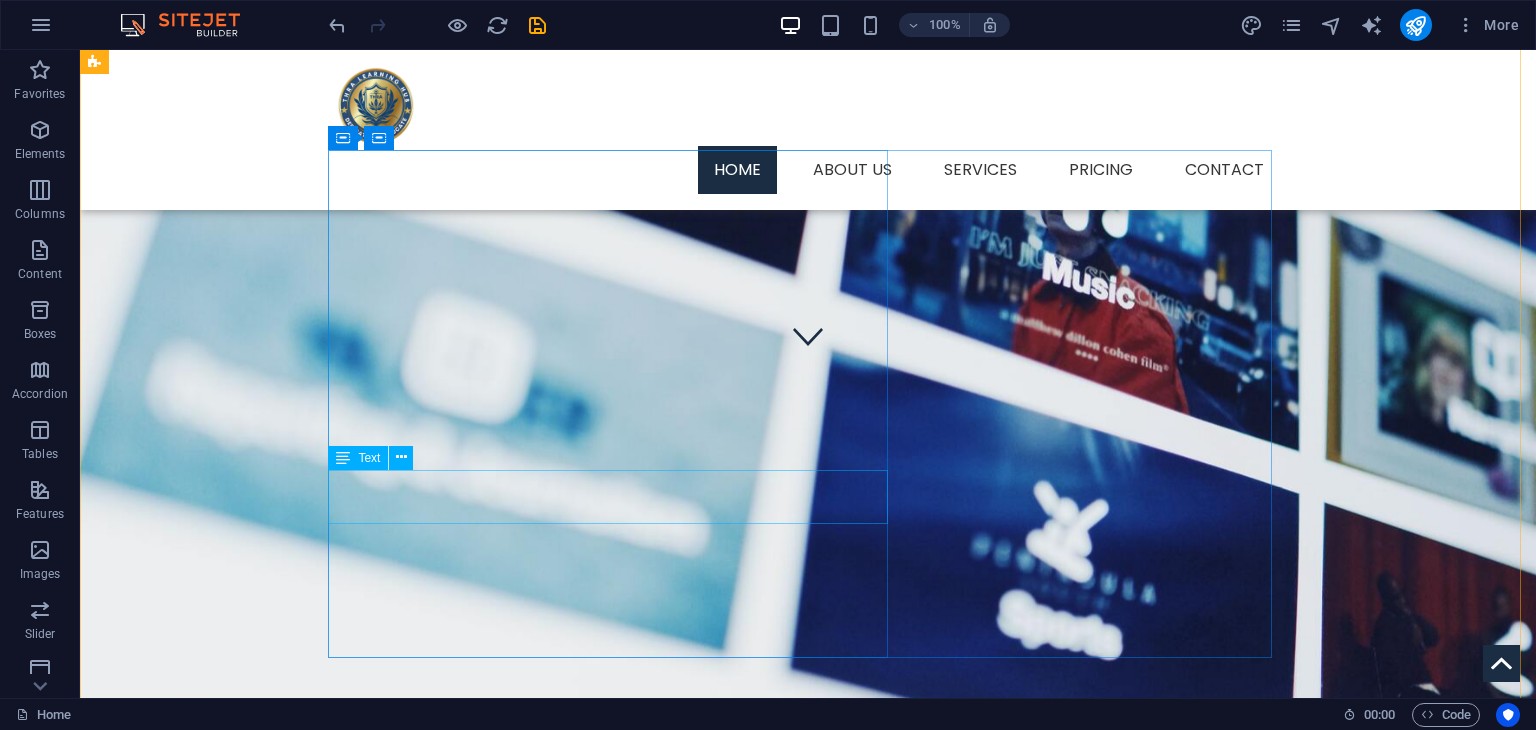 click on "" Lorem ipsum dolor sit amet, consetetur sadipscing elitr, sed diam nonumy eirmod tempor invidunt. "" at bounding box center (808, 1305) 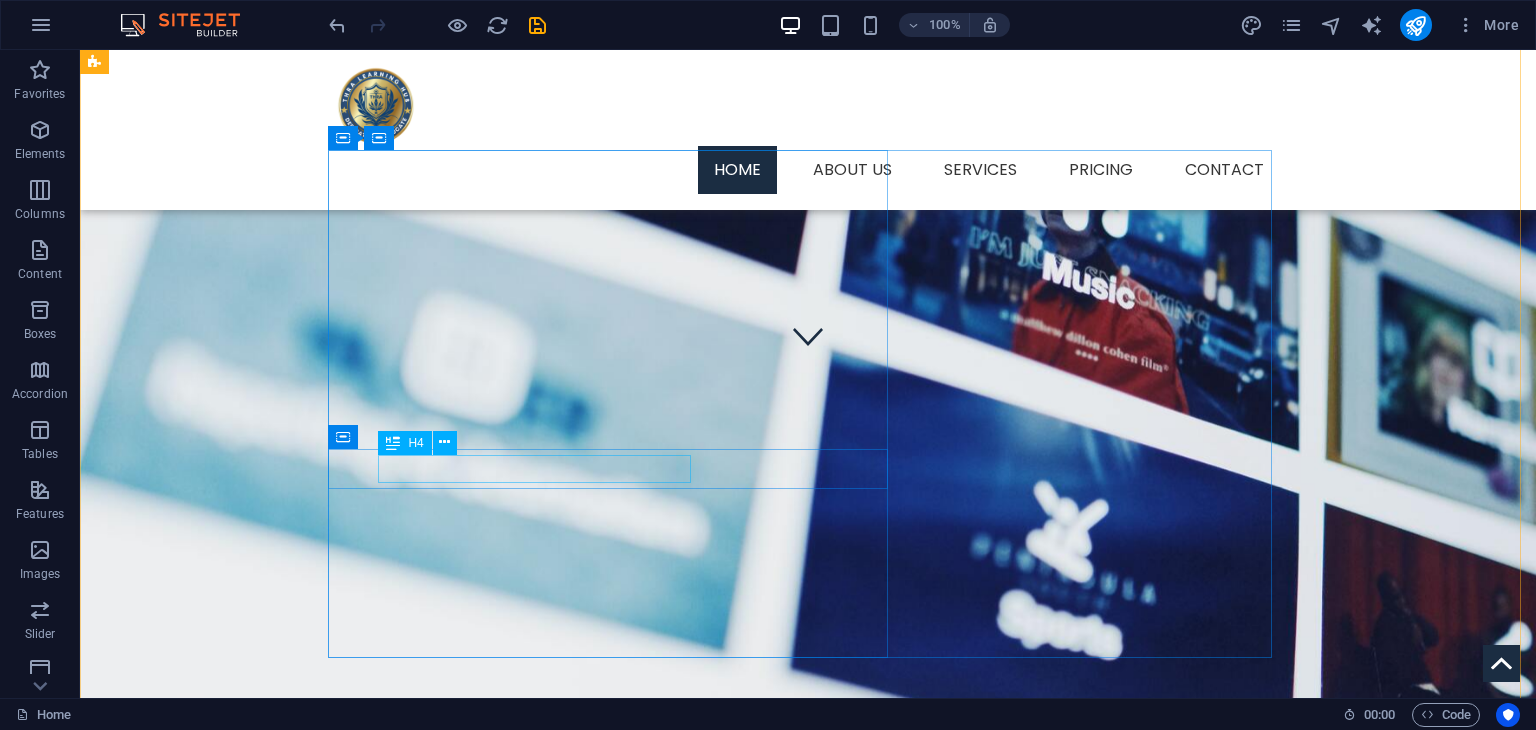 click on "[FIRST] [LAST], CEO at Company" at bounding box center (808, 1270) 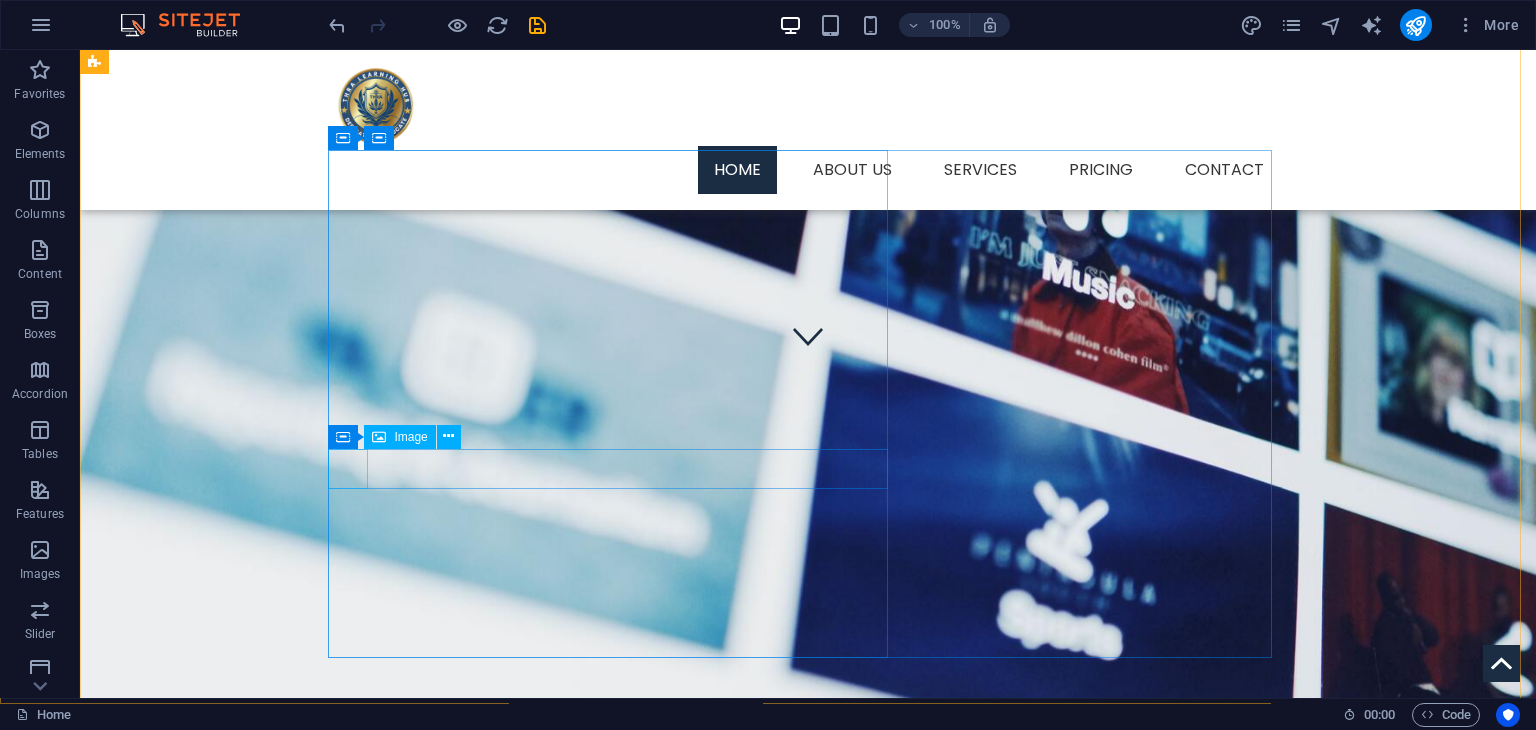 click at bounding box center (803, 1236) 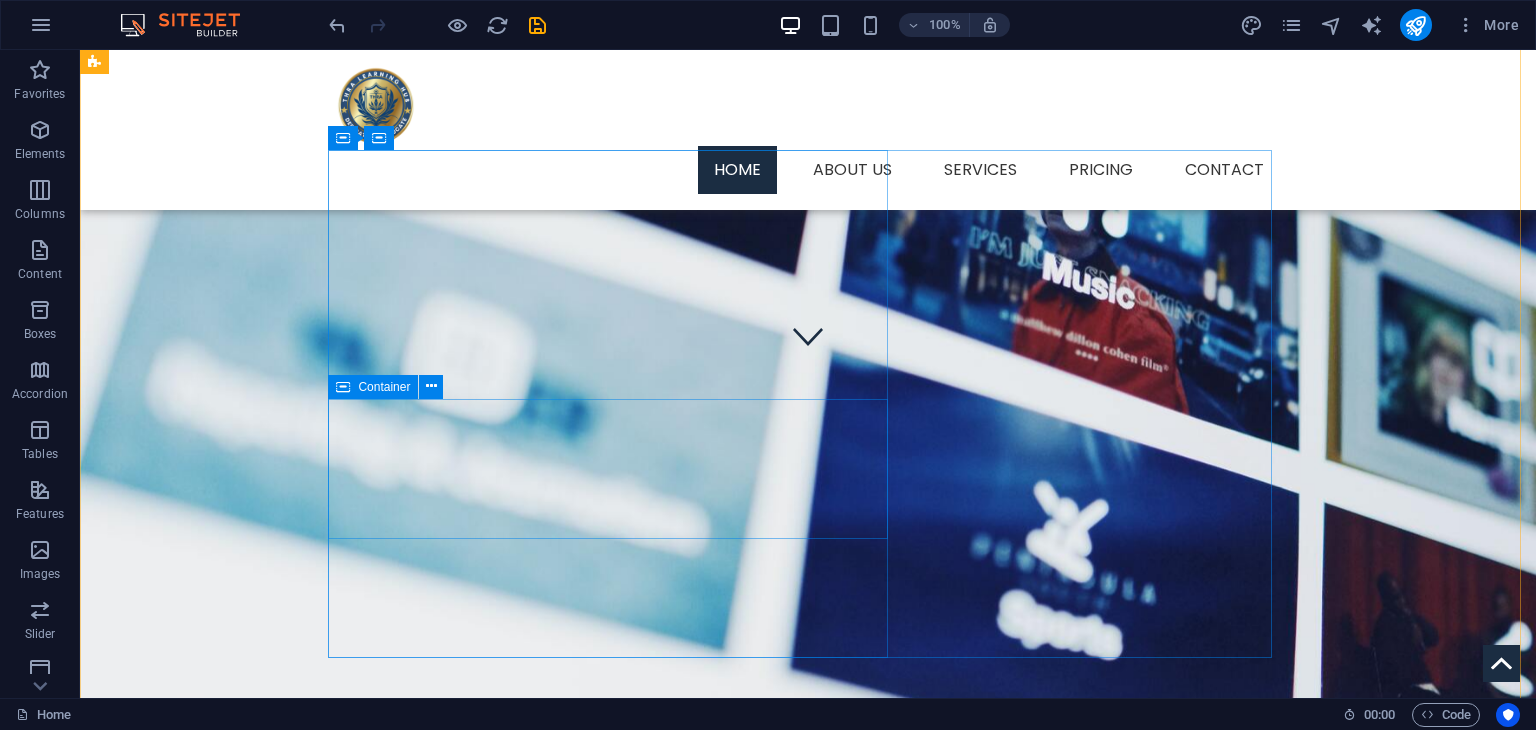 click on "Drop content here or  Add elements  Paste clipboard" at bounding box center (808, 1287) 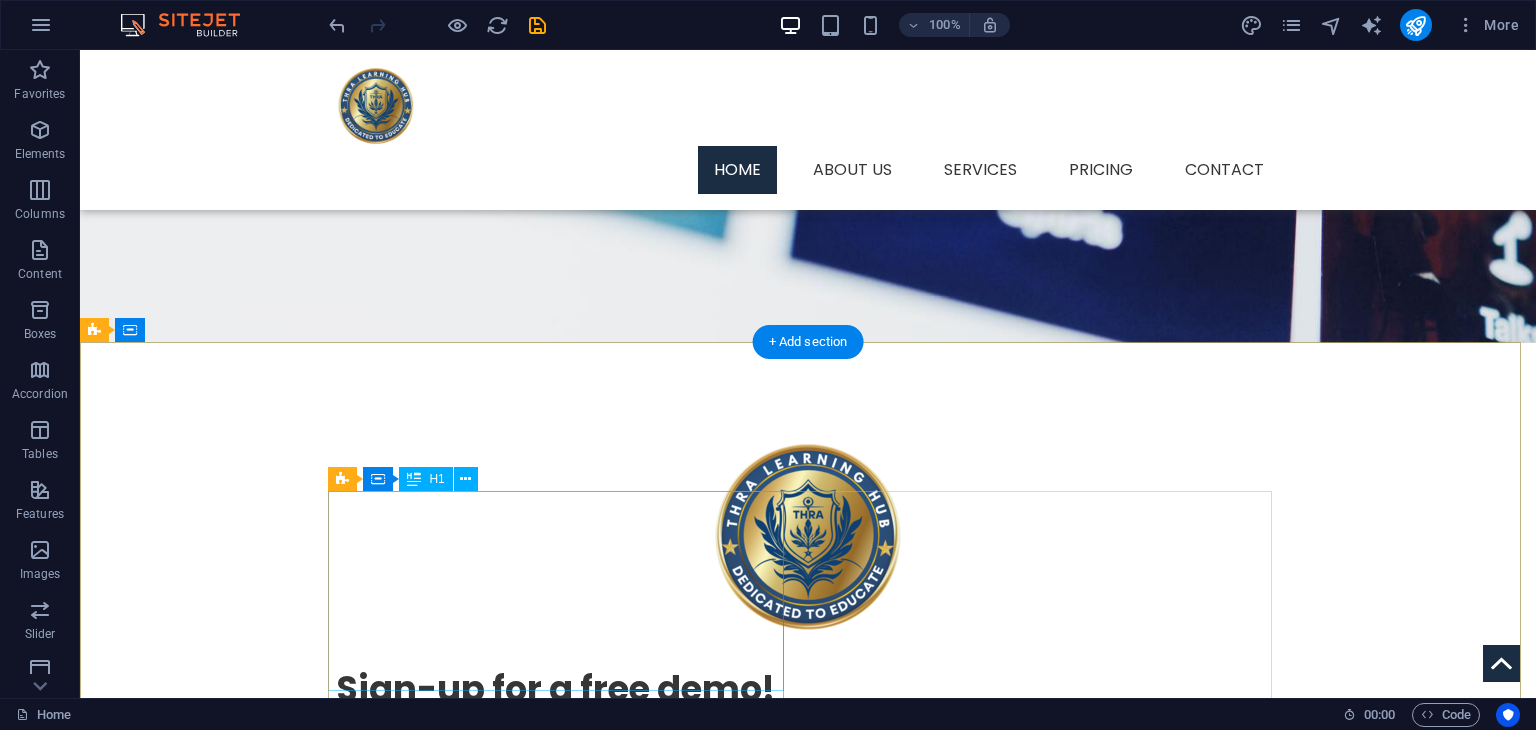 scroll, scrollTop: 748, scrollLeft: 0, axis: vertical 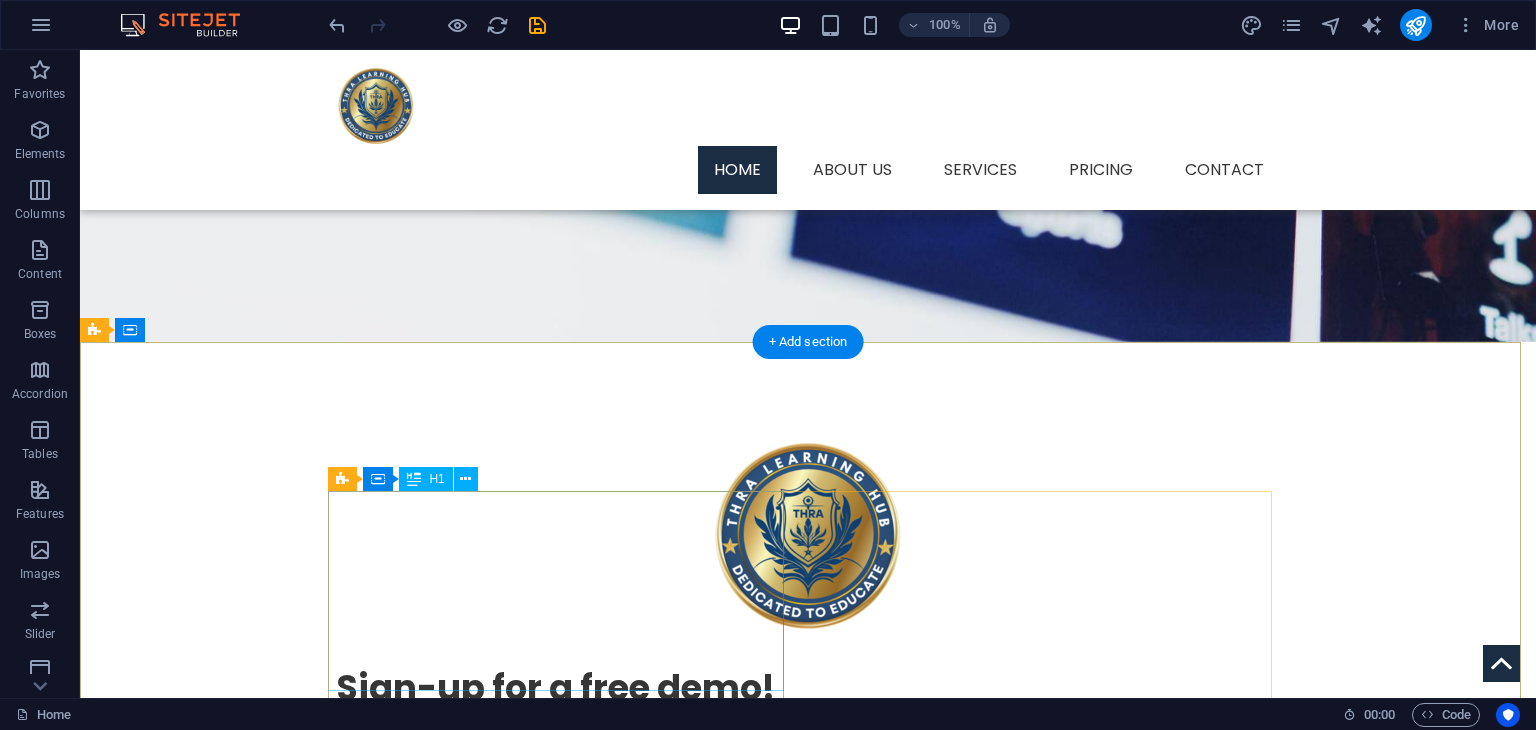 click on "Best Online Tuitions For Primary, Secodary, IGCSE & SPM Students" at bounding box center (564, 1517) 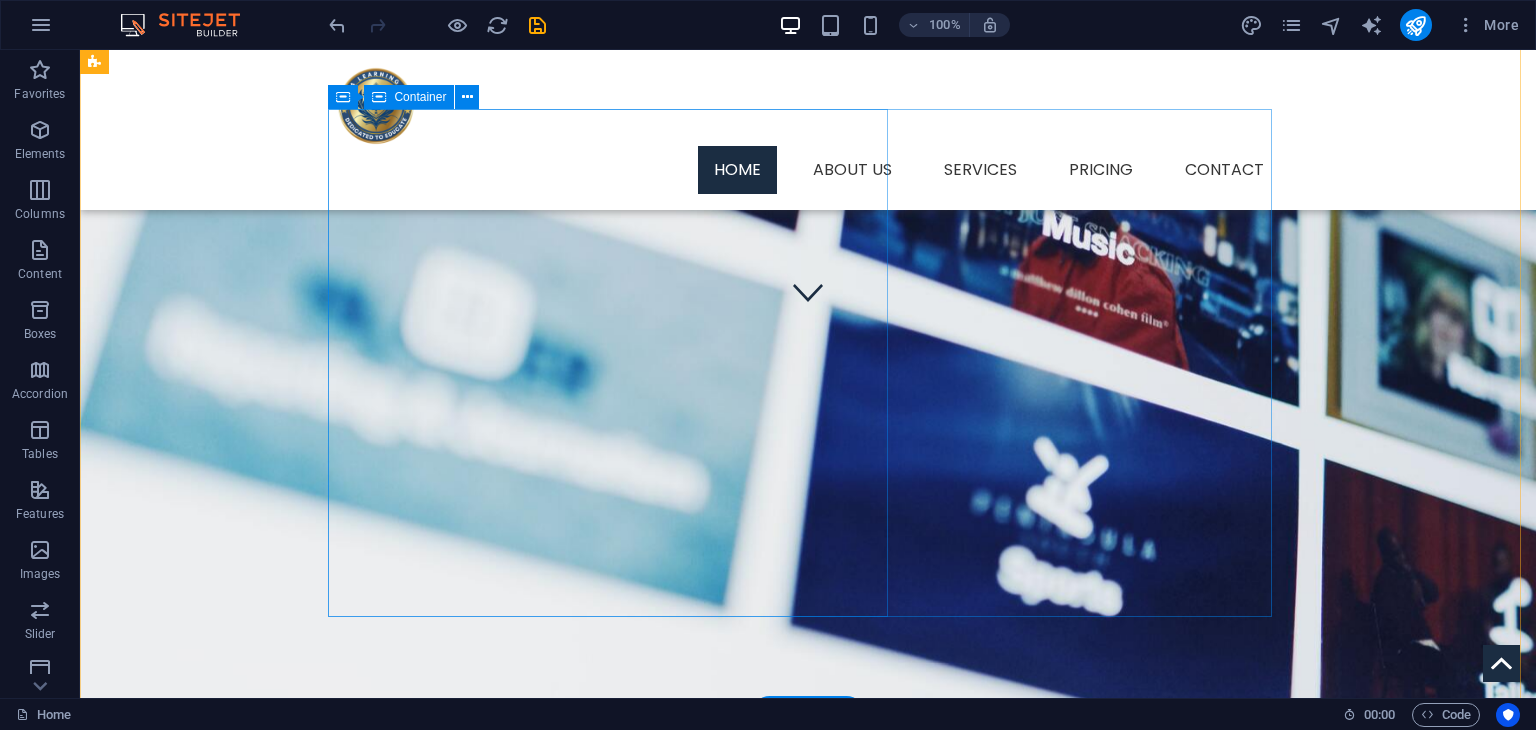 scroll, scrollTop: 376, scrollLeft: 0, axis: vertical 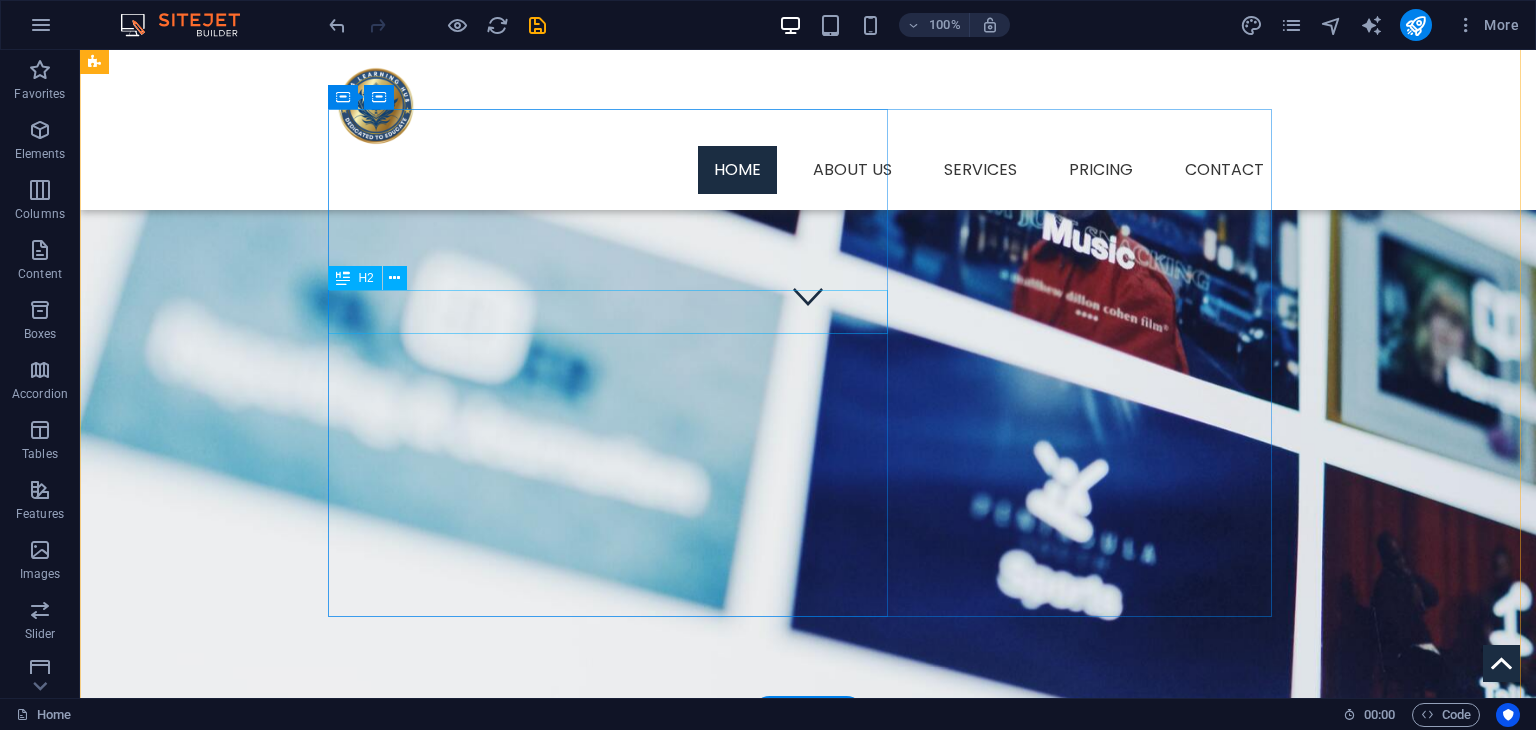 click on "Sign-up for a free demo!" at bounding box center [808, 1060] 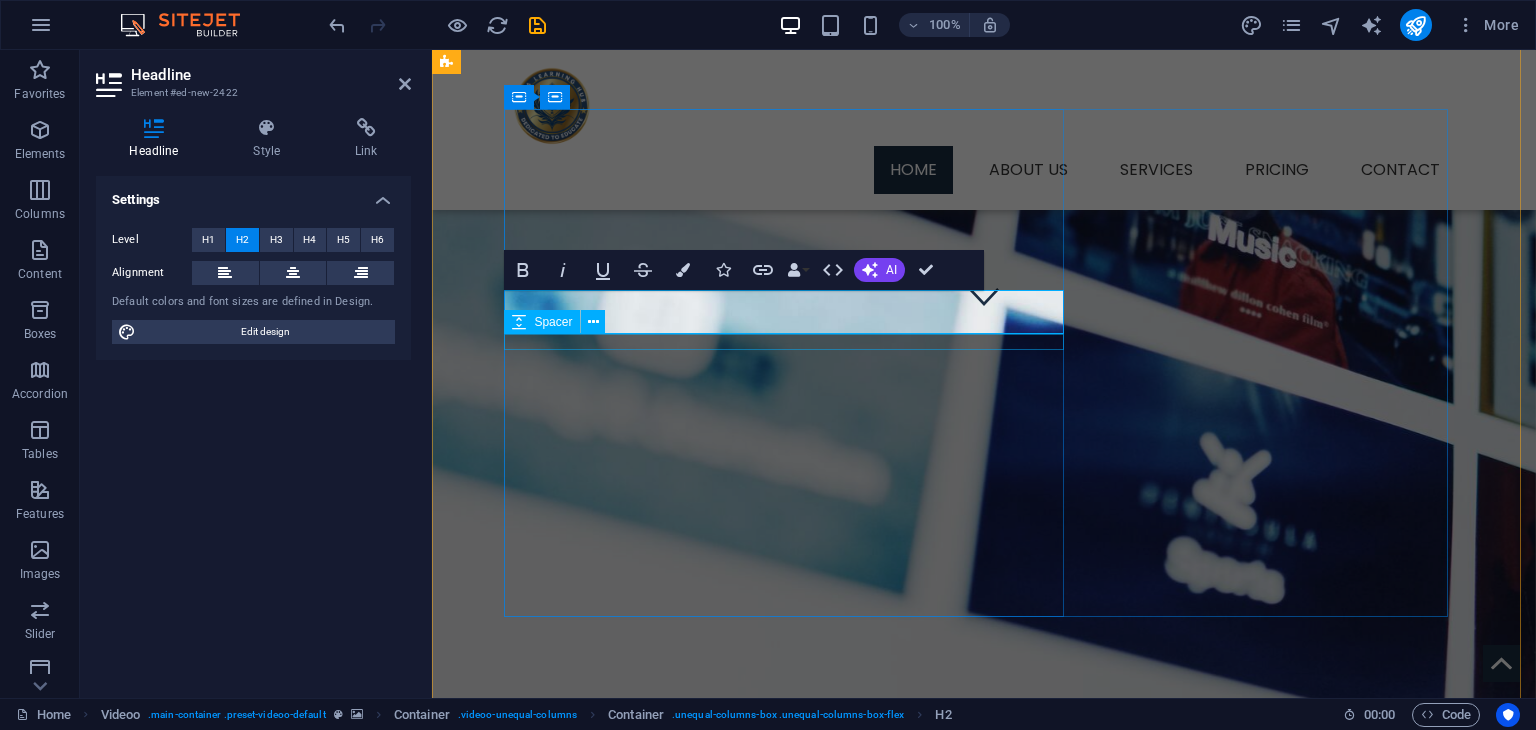 scroll, scrollTop: 196, scrollLeft: 0, axis: vertical 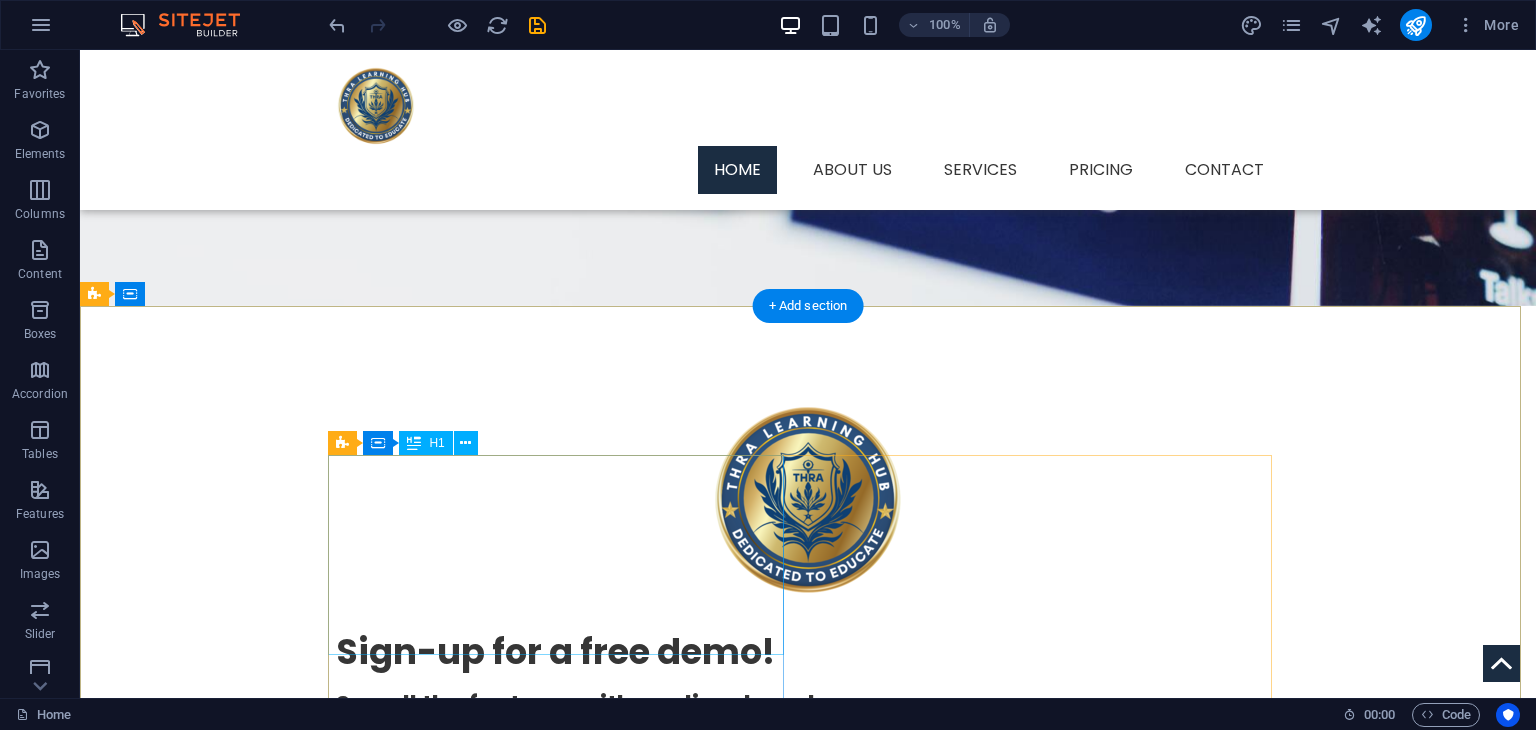 click on "Best Online Tuitions For Primary, Secodary, IGCSE & SPM Students" at bounding box center [564, 1481] 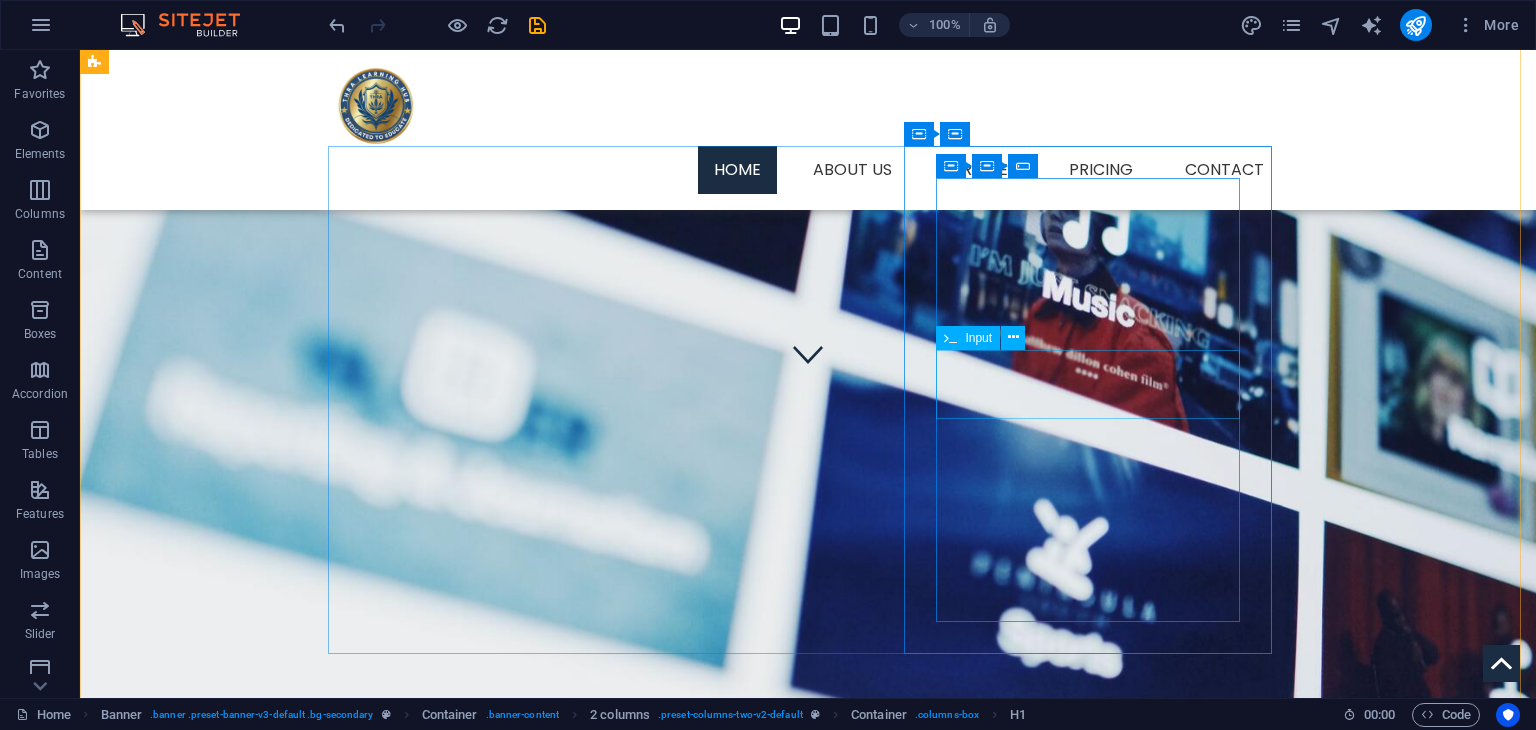 scroll, scrollTop: 285, scrollLeft: 0, axis: vertical 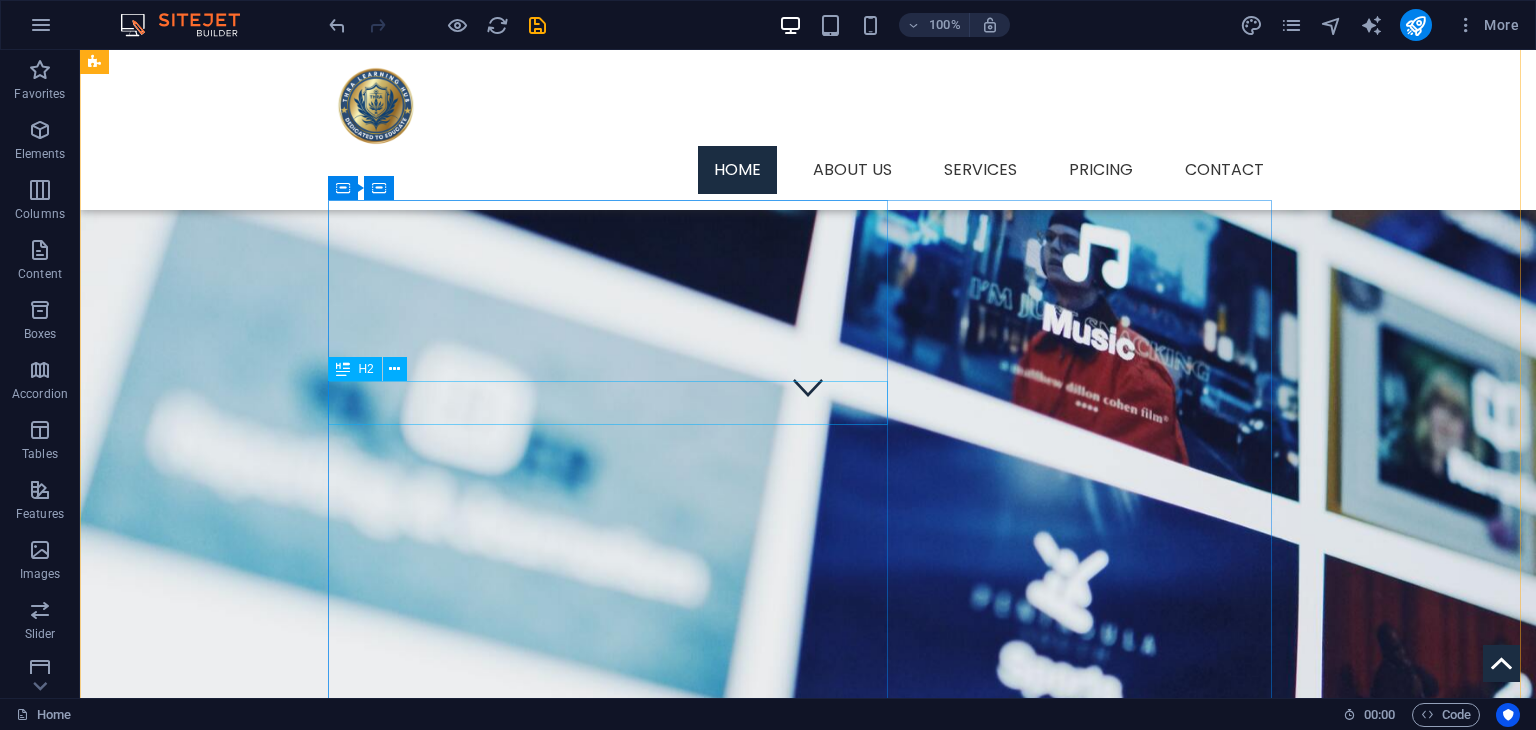 click on "Sign-up for a free demo!" at bounding box center (808, 1151) 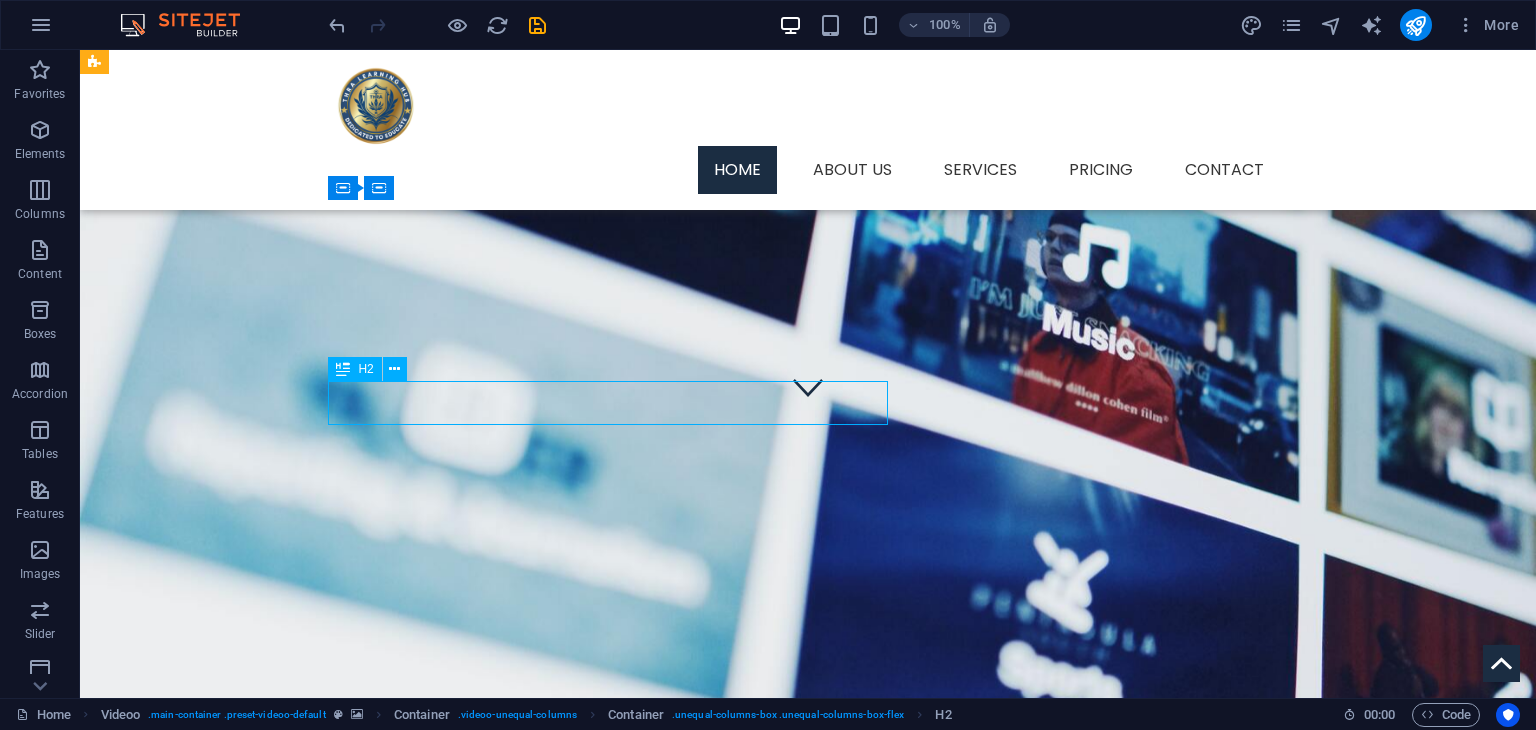 click on "Sign-up for a free demo!" at bounding box center (808, 1151) 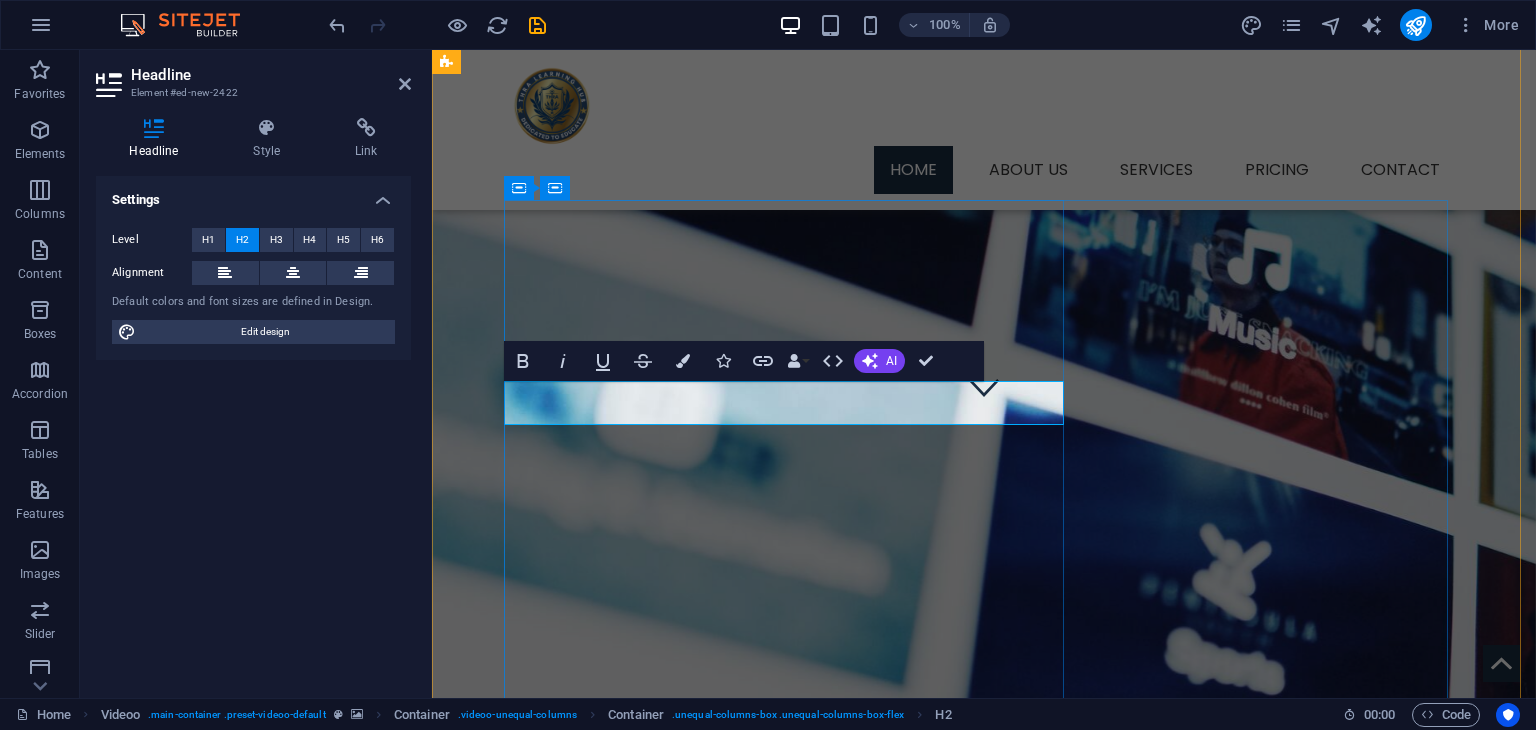 scroll, scrollTop: 241, scrollLeft: 0, axis: vertical 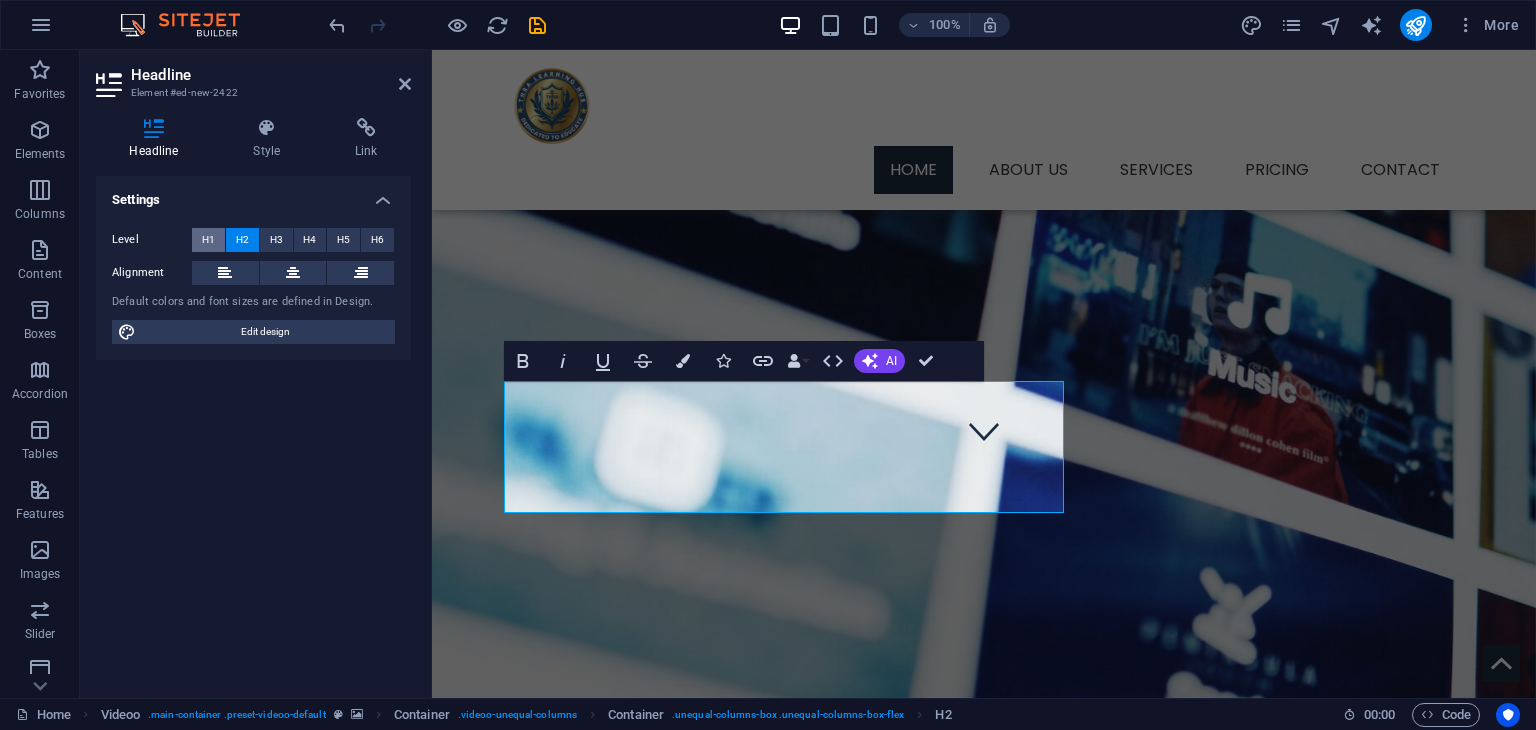 click on "H1" at bounding box center [208, 240] 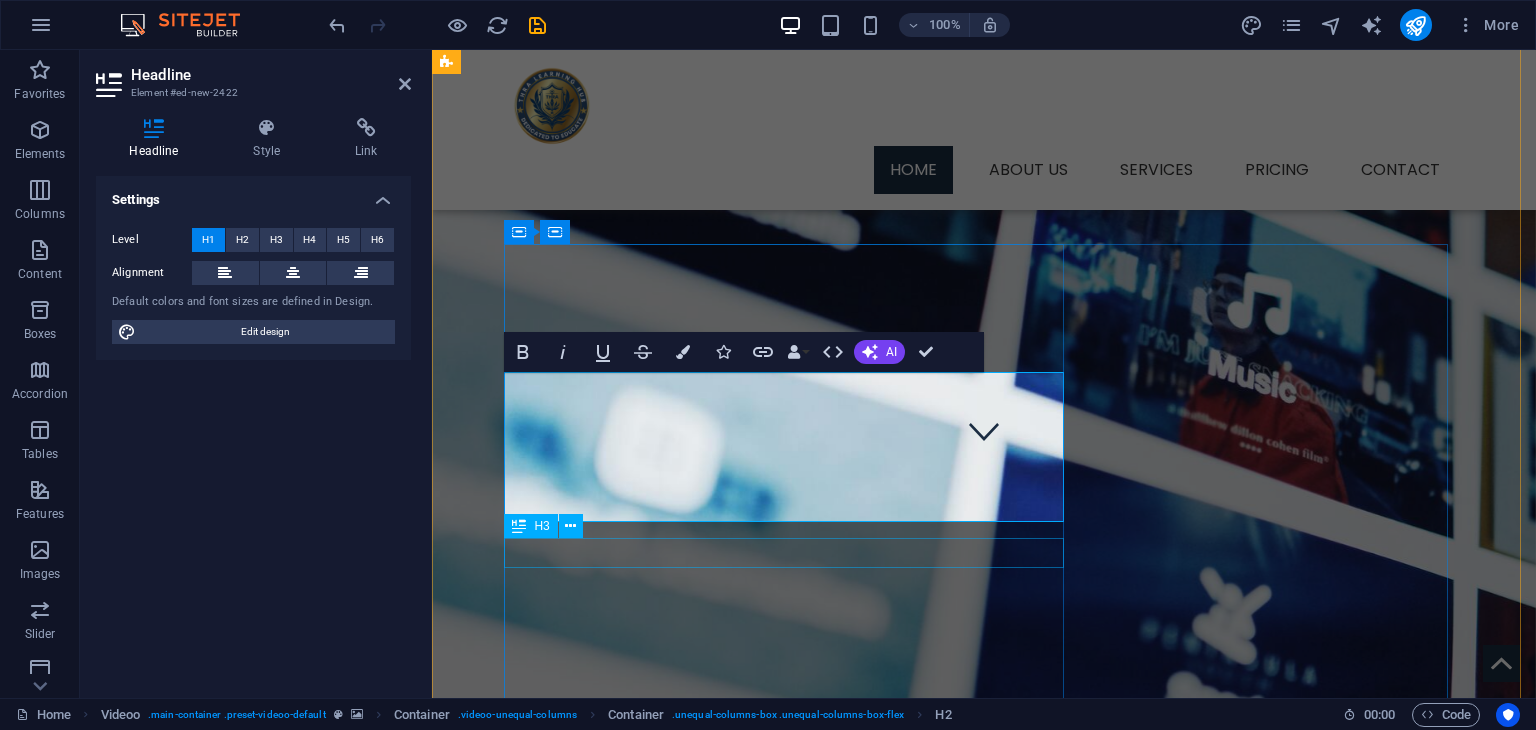 click on "See all the features with our live demo!" at bounding box center (984, 1354) 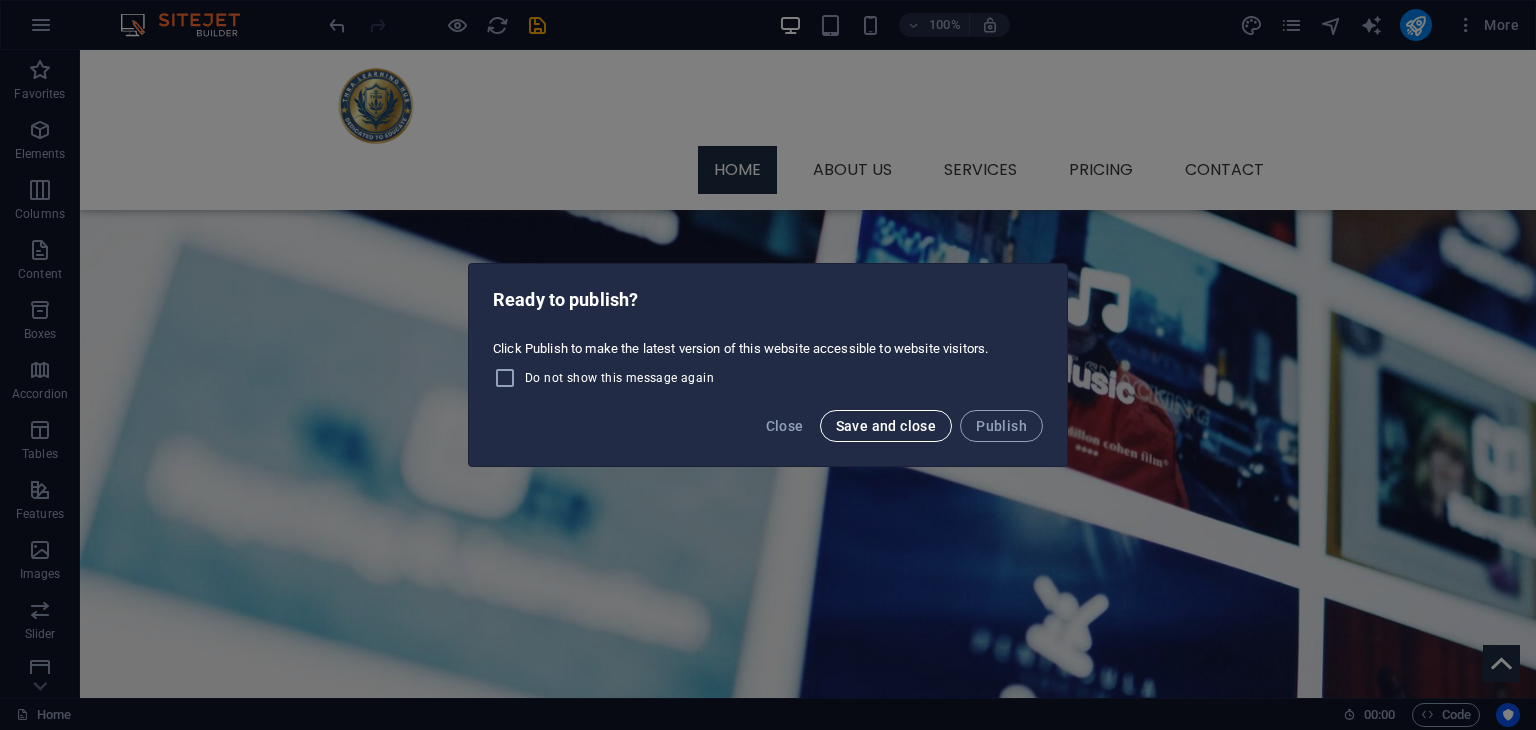 drag, startPoint x: 540, startPoint y: 9, endPoint x: 856, endPoint y: 423, distance: 520.8186 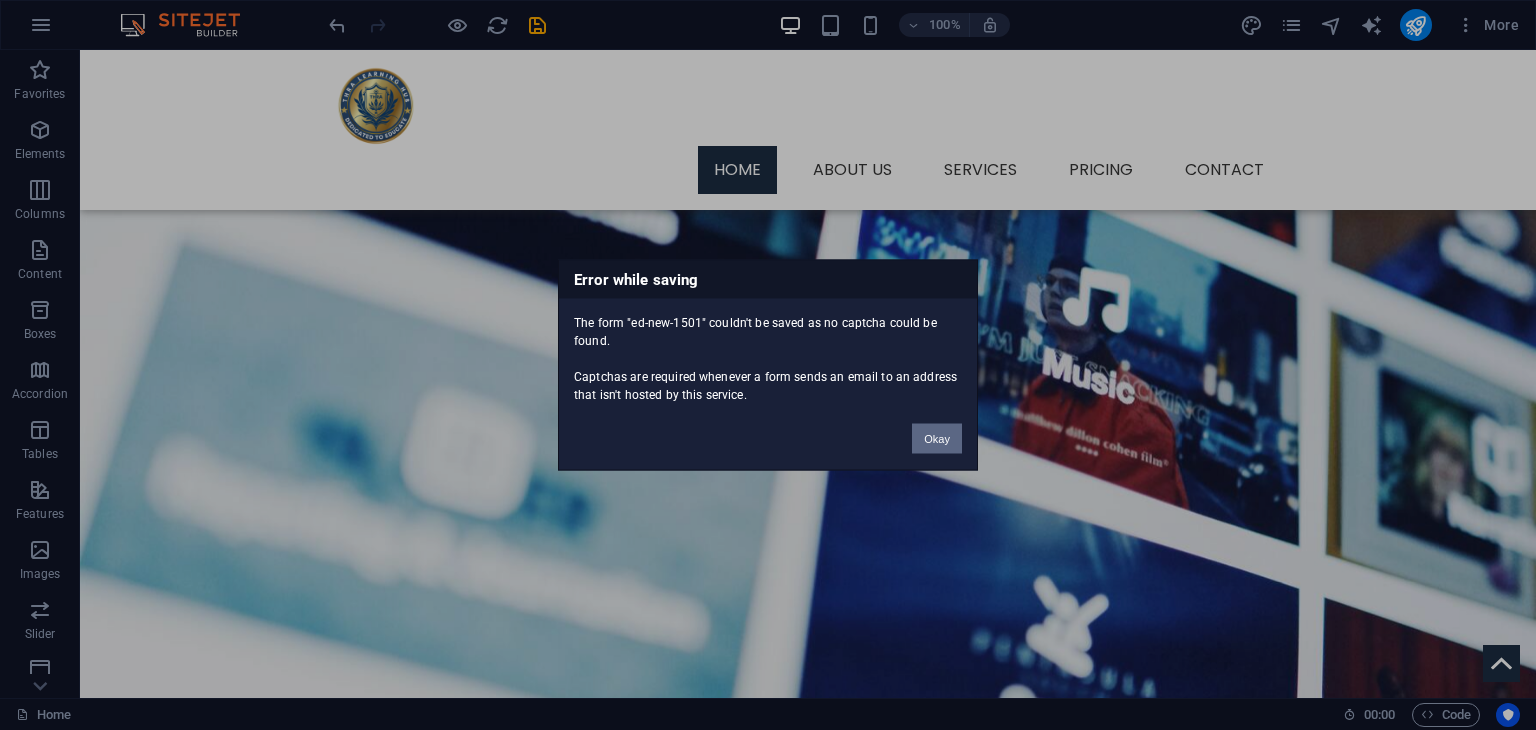 scroll, scrollTop: 1189, scrollLeft: 0, axis: vertical 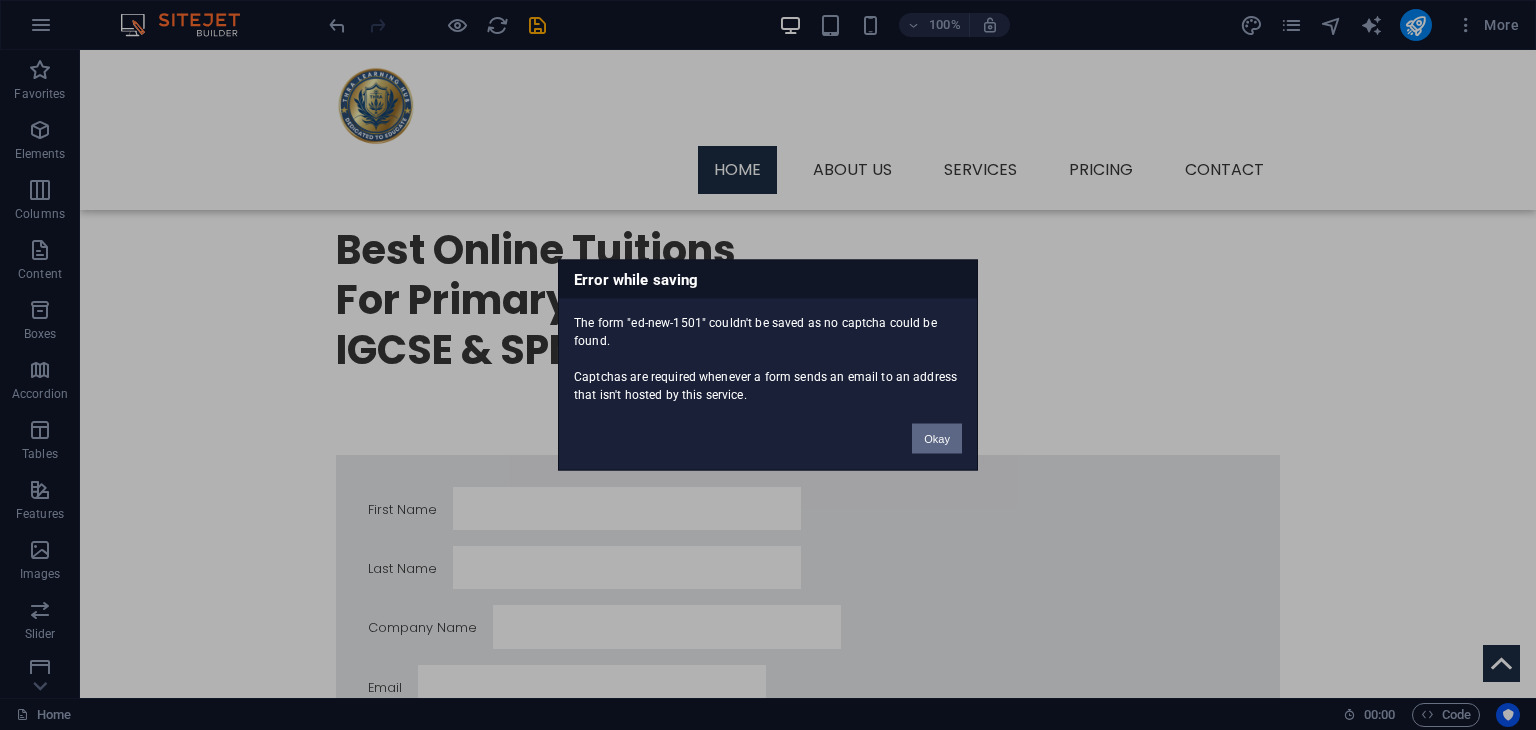 click on "Okay" at bounding box center [937, 439] 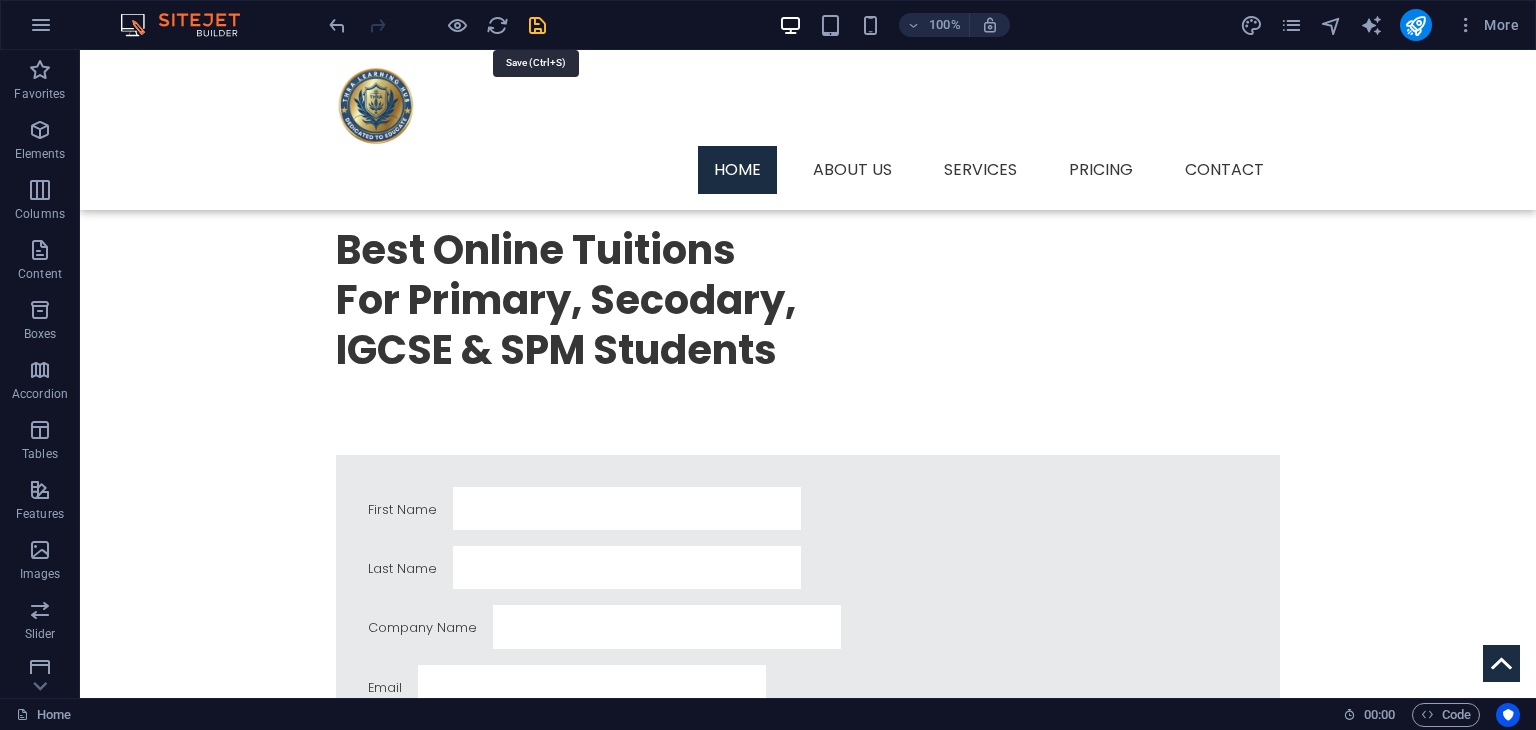 click at bounding box center [537, 25] 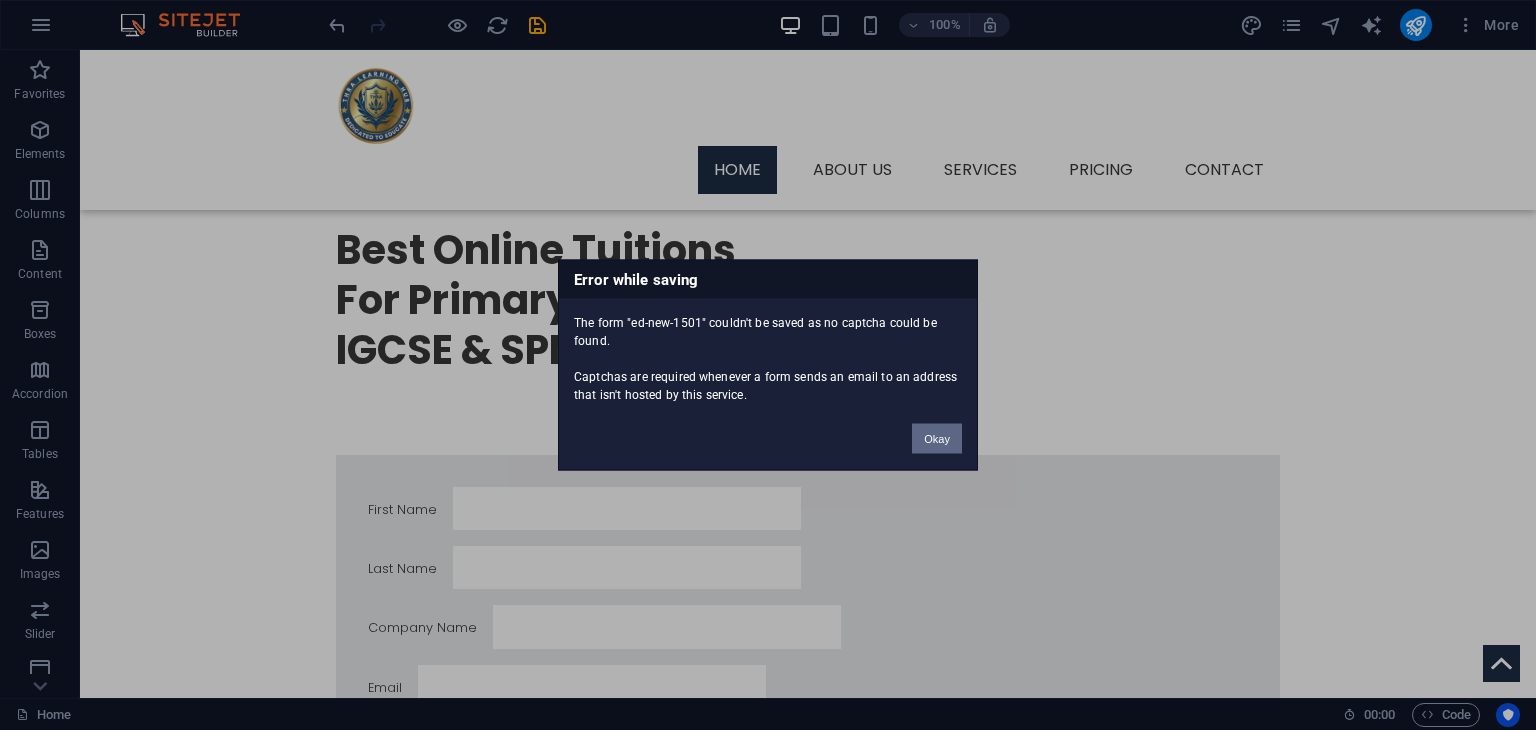 click on "Okay" at bounding box center [937, 439] 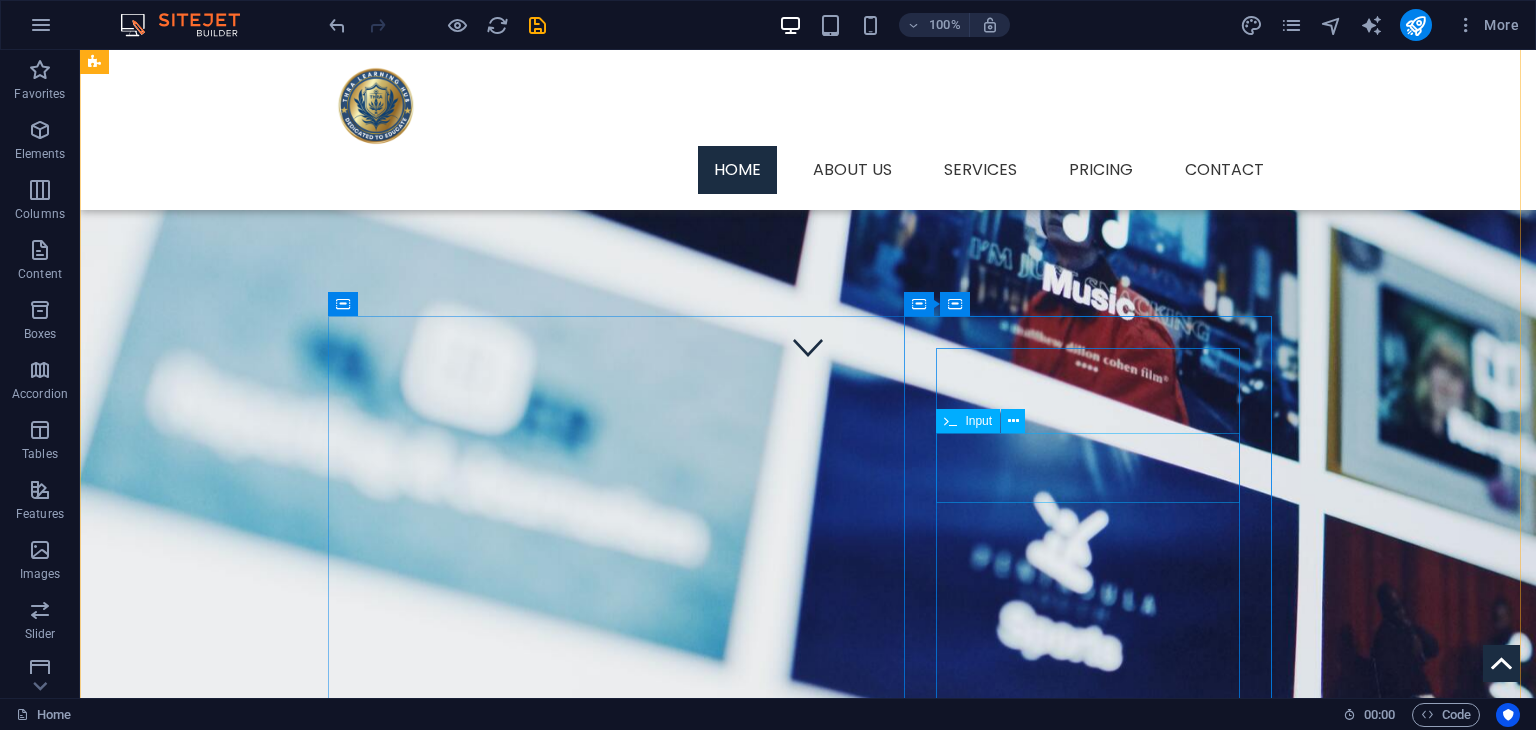 scroll, scrollTop: 0, scrollLeft: 0, axis: both 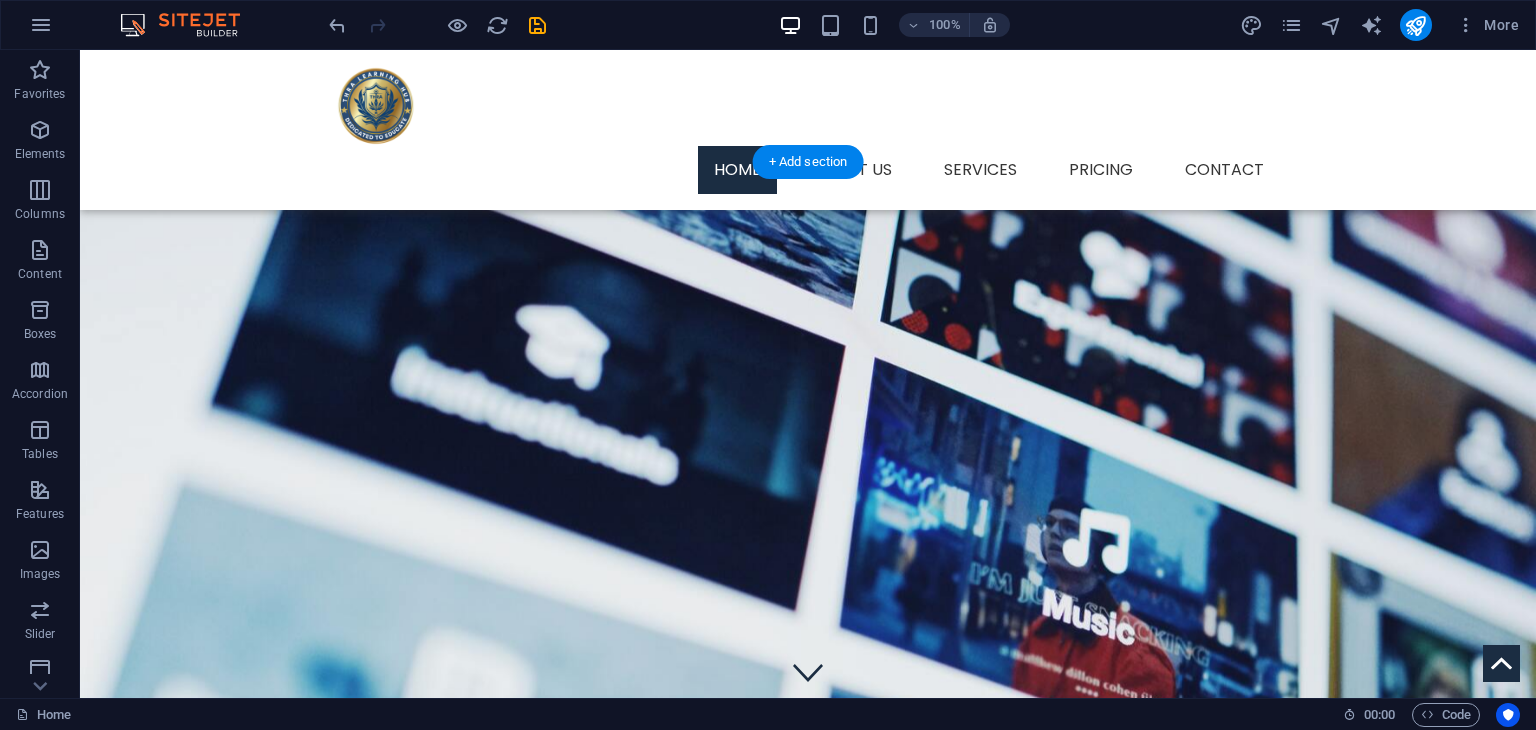 click at bounding box center [808, 626] 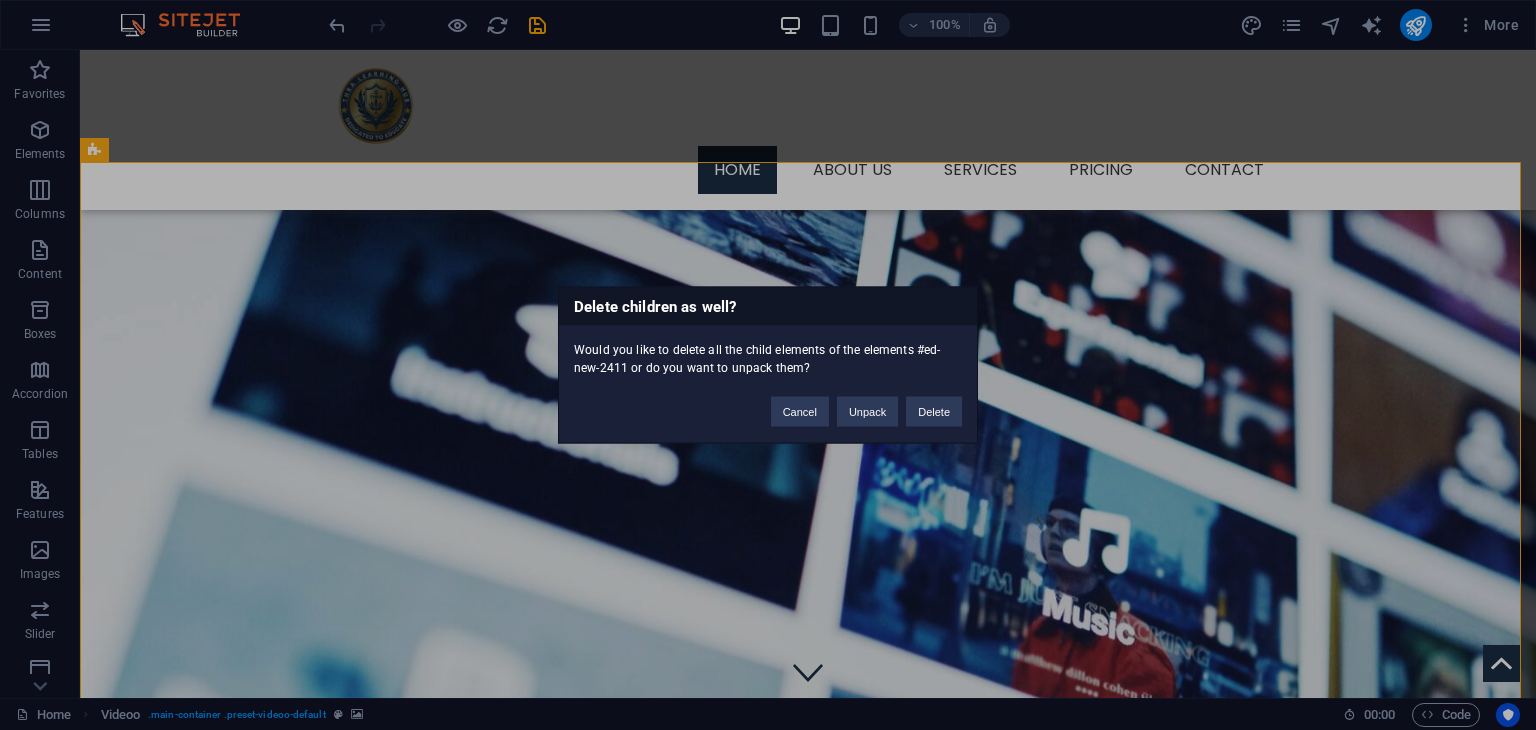 type 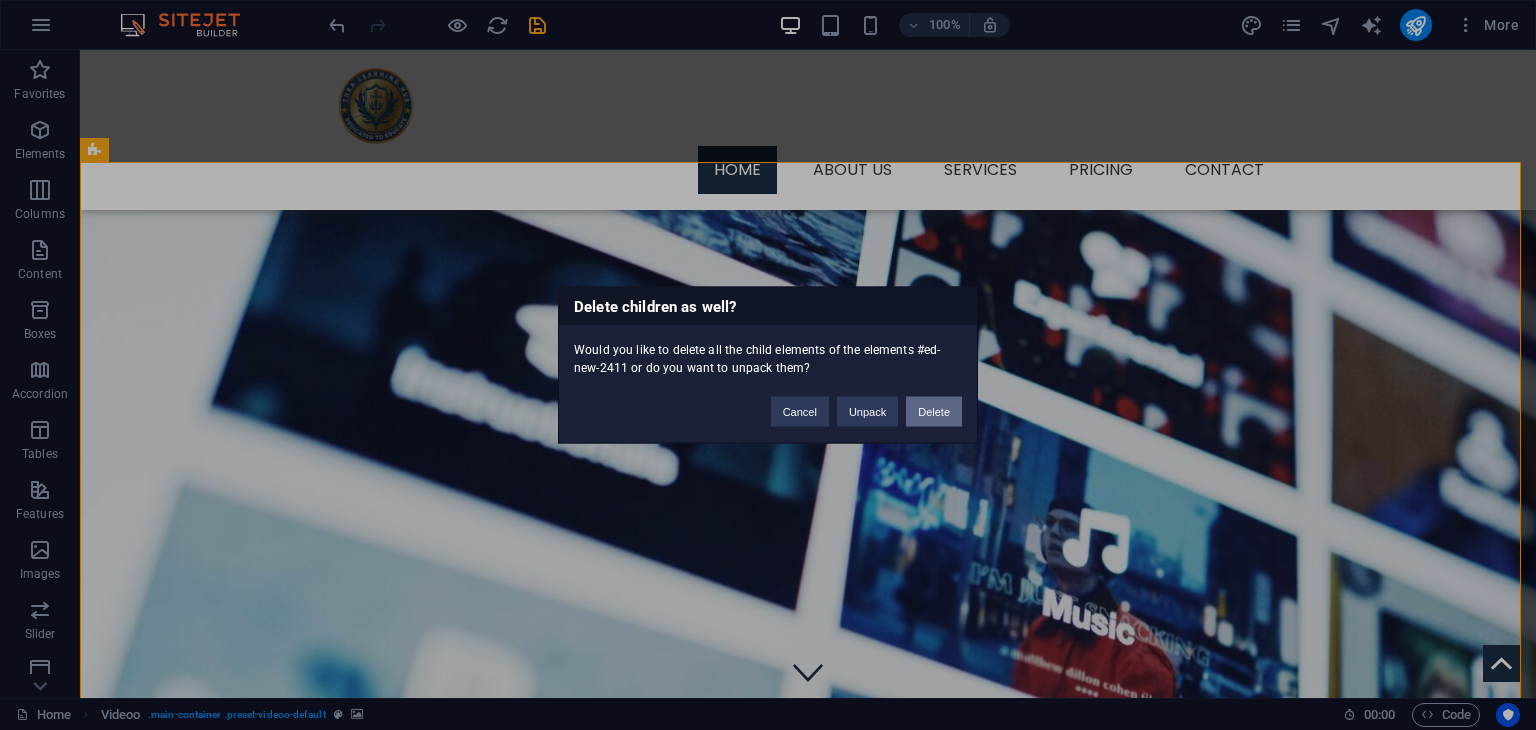 click on "Delete" at bounding box center (934, 412) 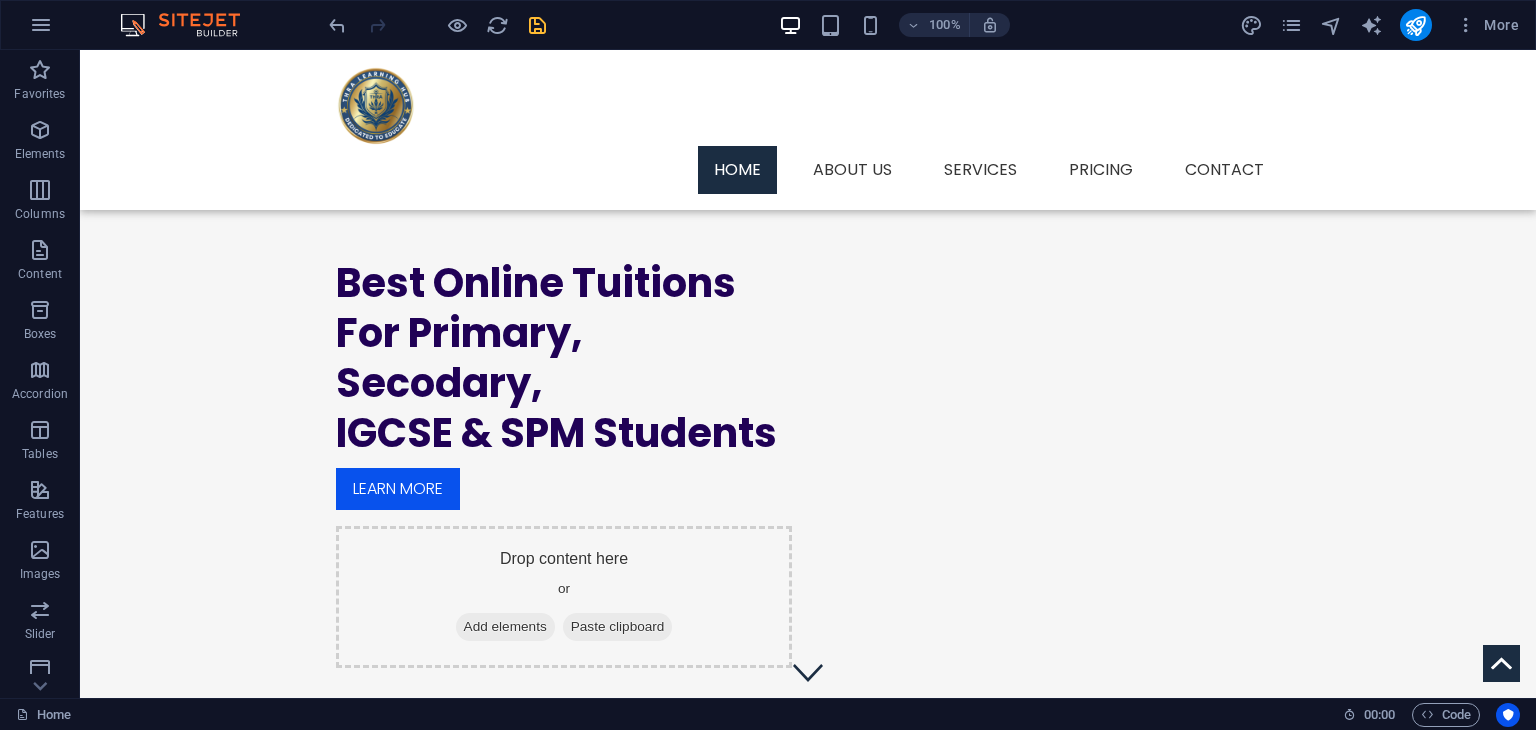 drag, startPoint x: 562, startPoint y: 28, endPoint x: 535, endPoint y: 23, distance: 27.45906 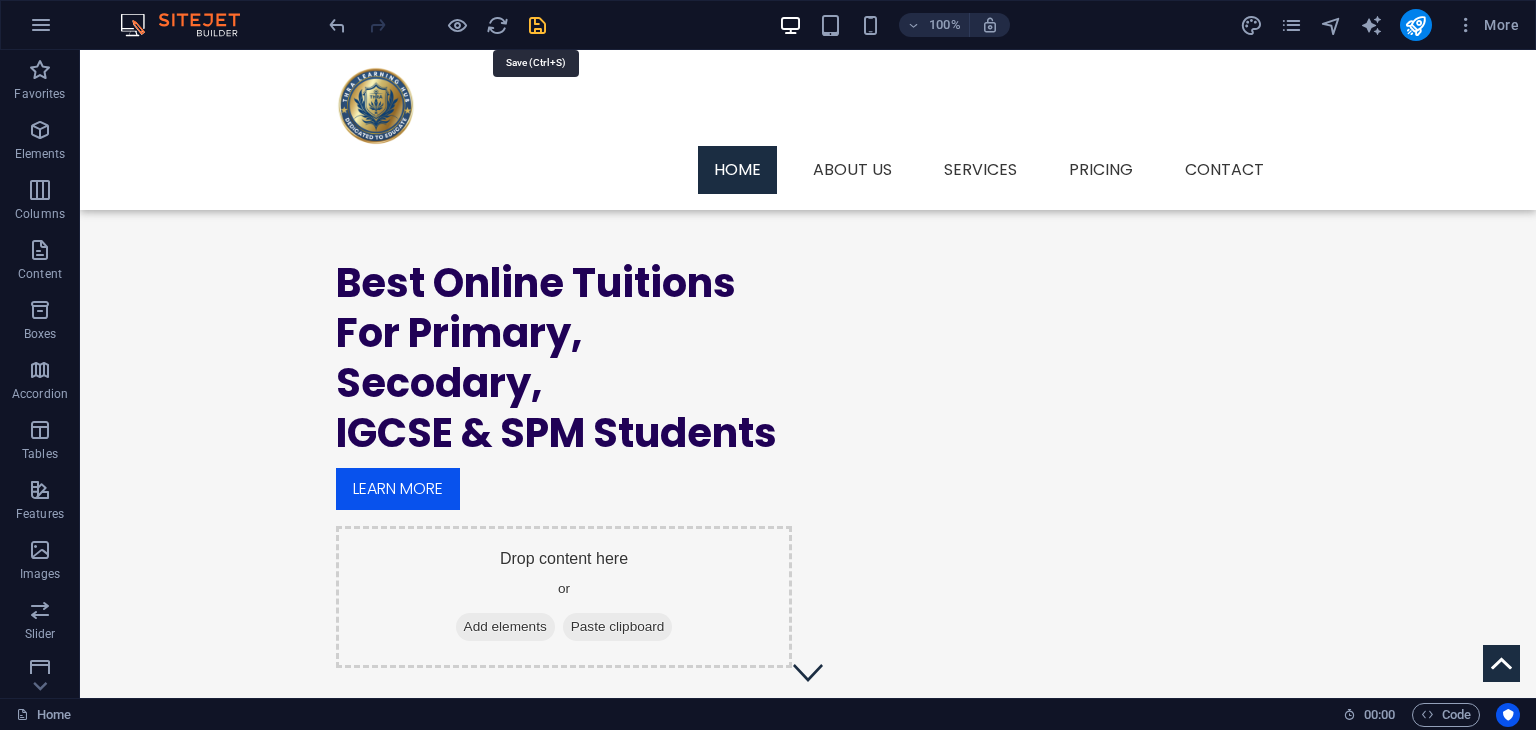 click at bounding box center [537, 25] 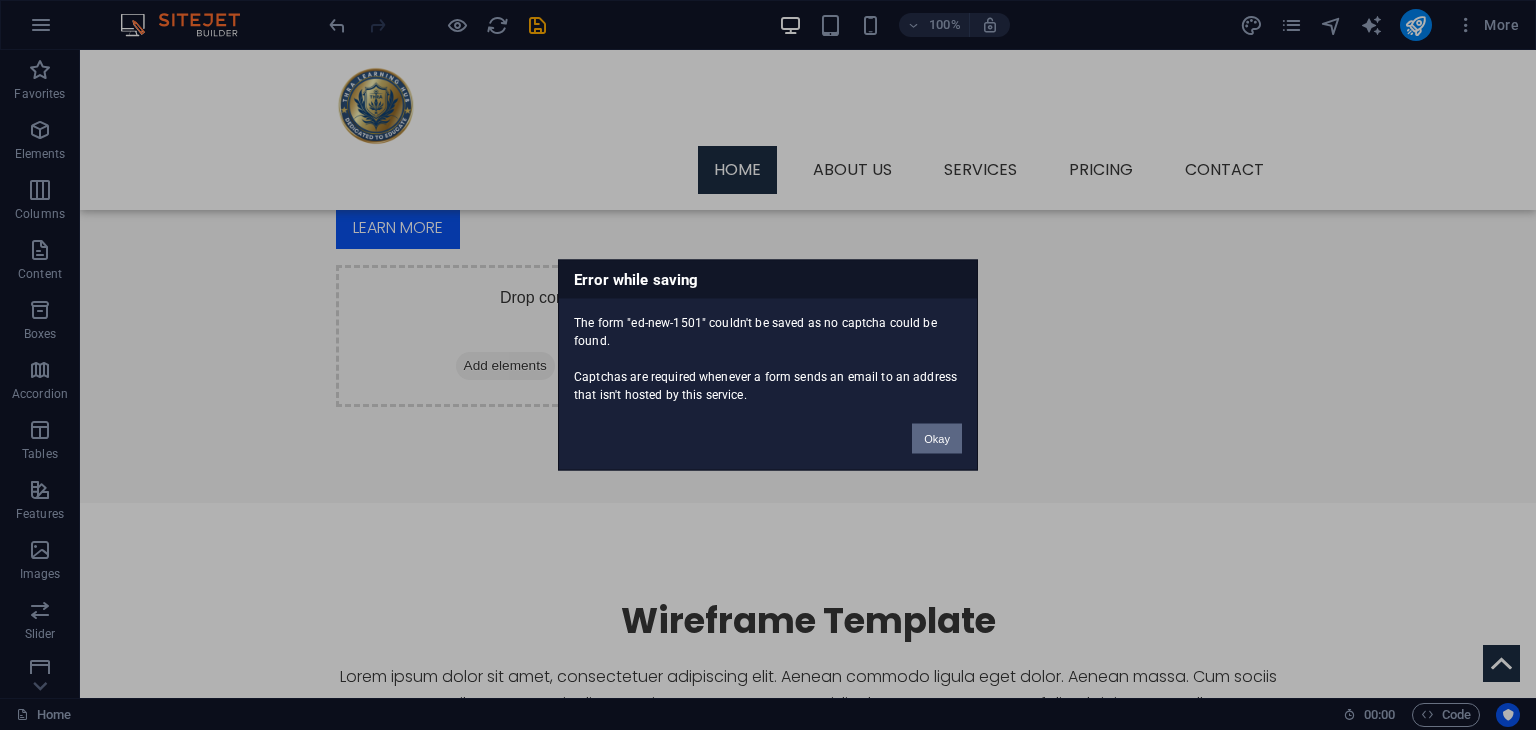 click on "Okay" at bounding box center (937, 439) 